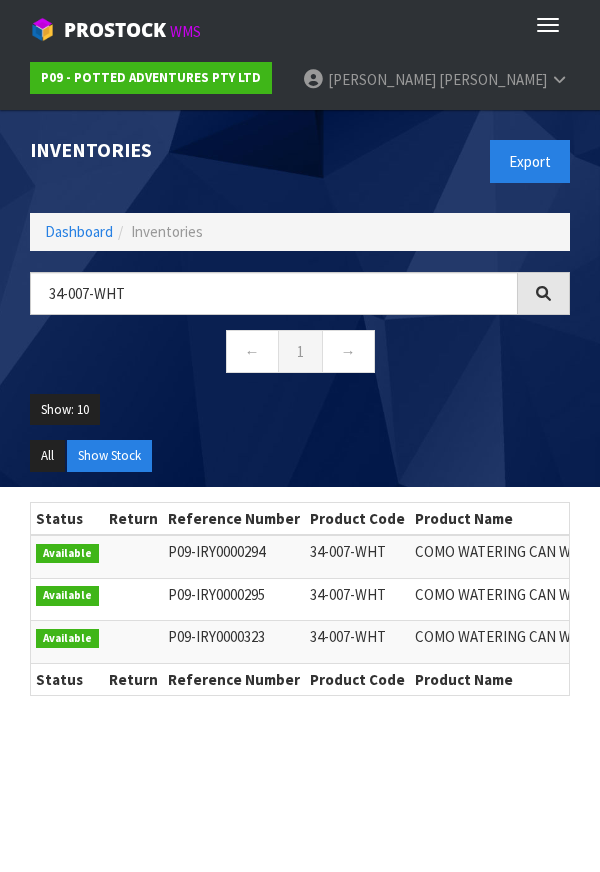 scroll, scrollTop: 0, scrollLeft: 0, axis: both 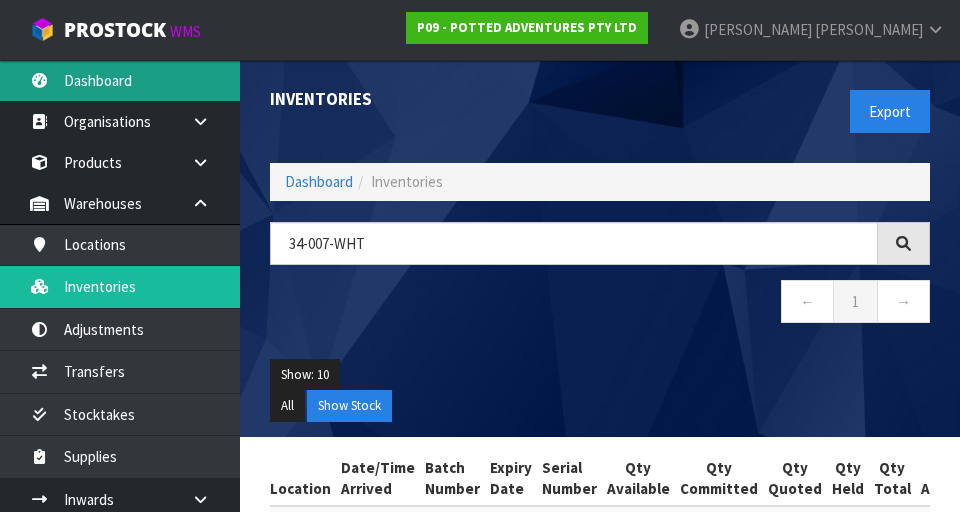 click on "Dashboard" at bounding box center [120, 80] 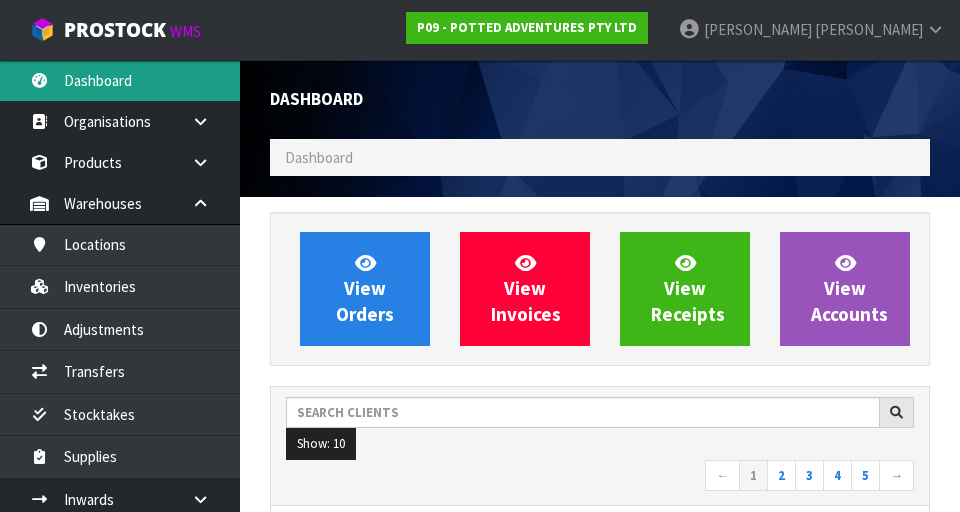 scroll, scrollTop: 998413, scrollLeft: 999310, axis: both 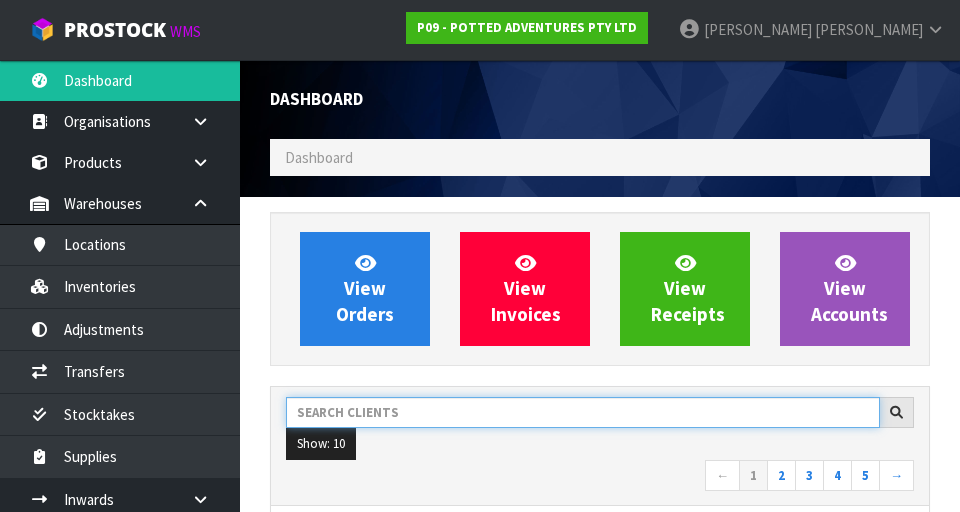 click at bounding box center (583, 412) 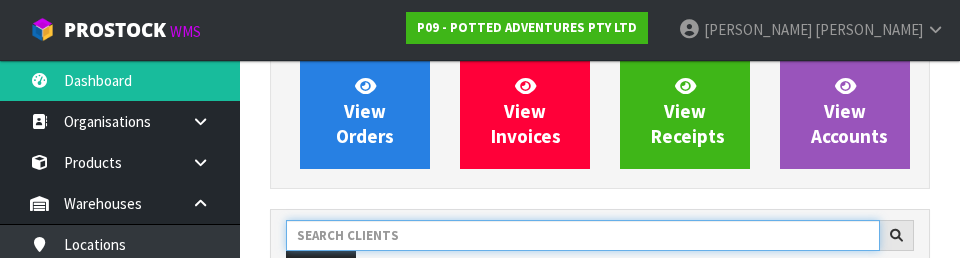 scroll, scrollTop: 274, scrollLeft: 0, axis: vertical 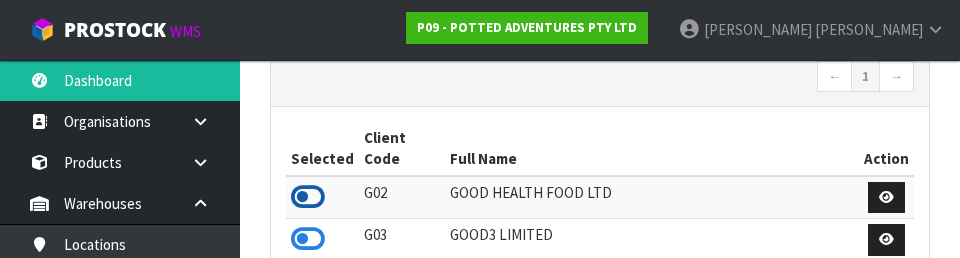 type on "GOOD" 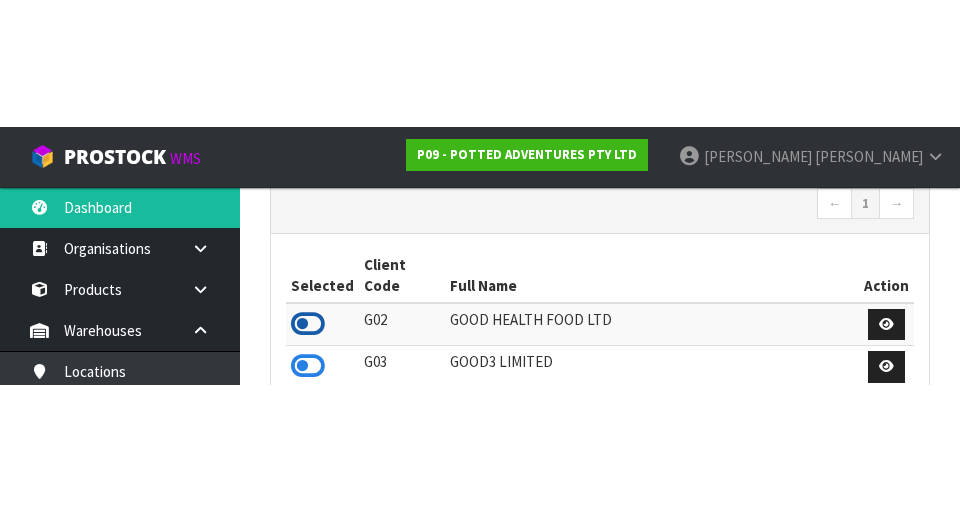 scroll, scrollTop: 399, scrollLeft: 0, axis: vertical 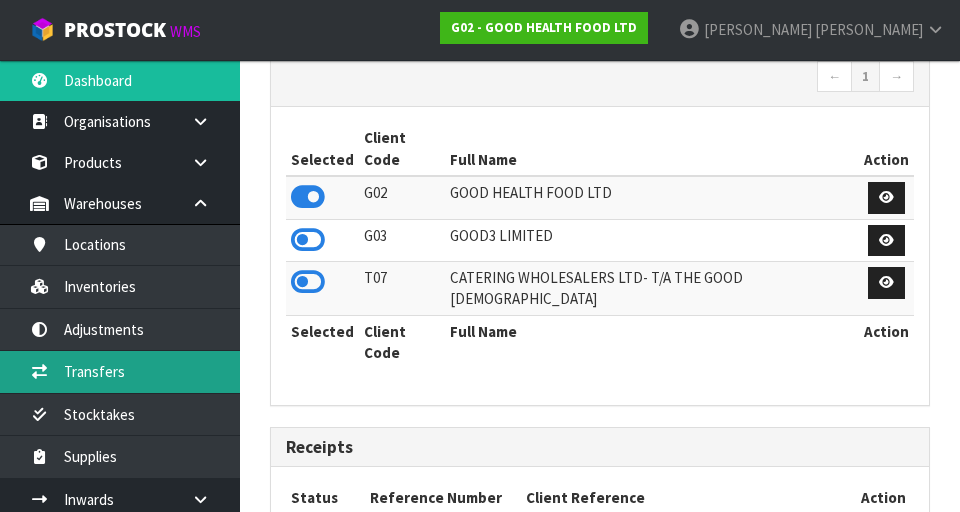 click on "Transfers" at bounding box center (120, 371) 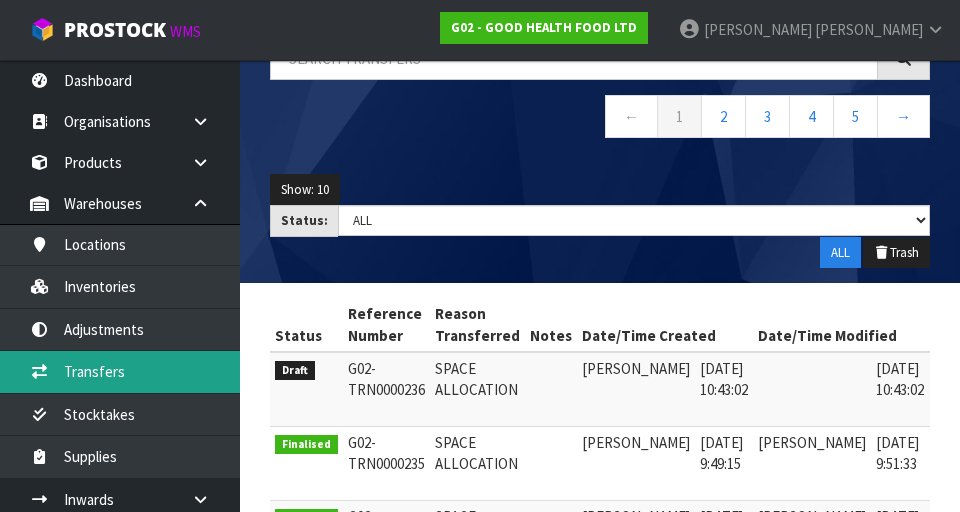 scroll, scrollTop: 183, scrollLeft: 0, axis: vertical 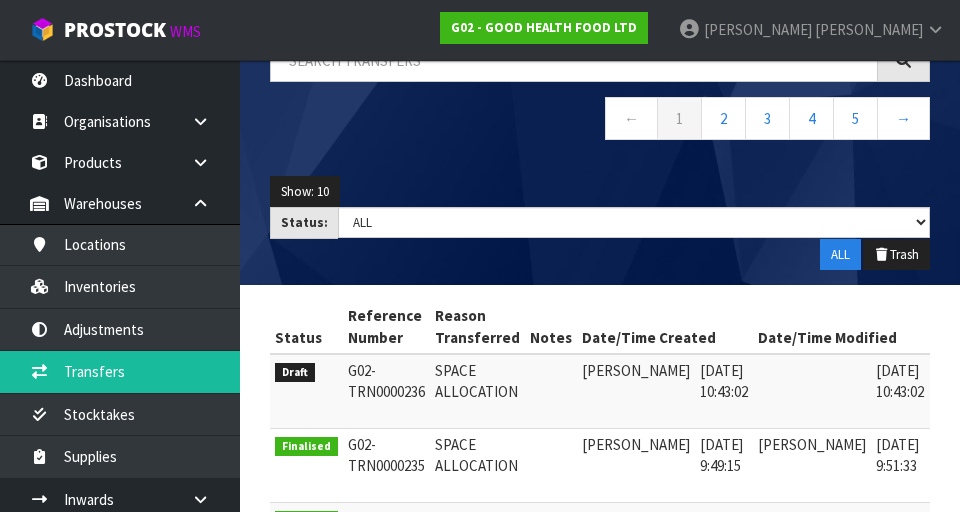 click at bounding box center (956, 375) 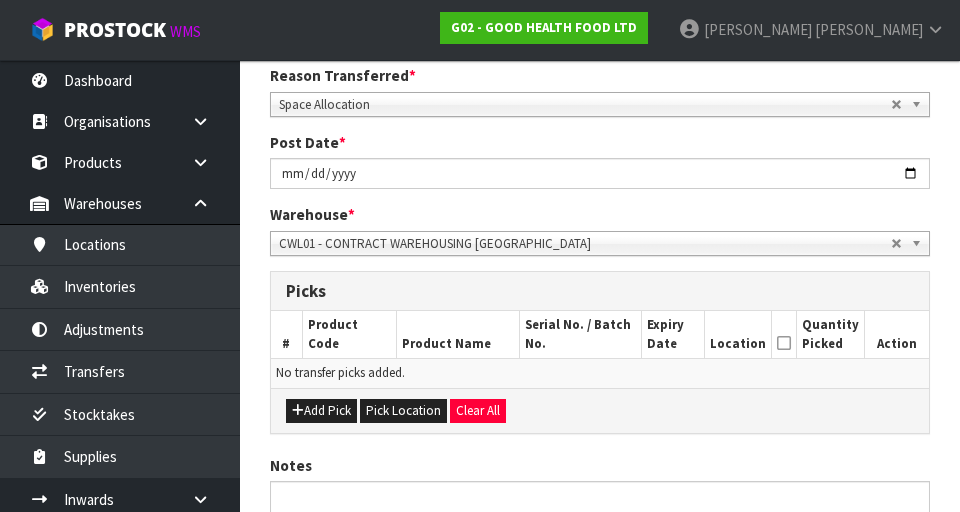 scroll, scrollTop: 286, scrollLeft: 0, axis: vertical 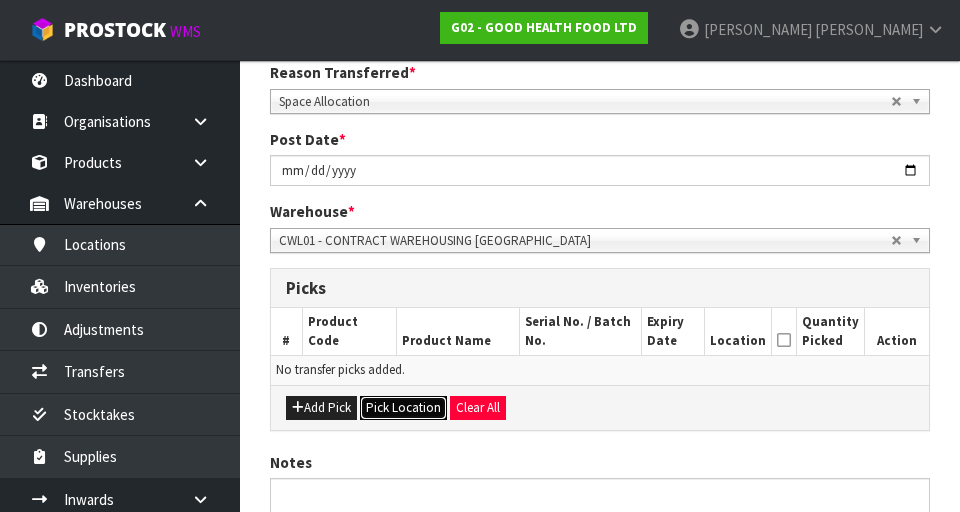 click on "Pick Location" at bounding box center [403, 408] 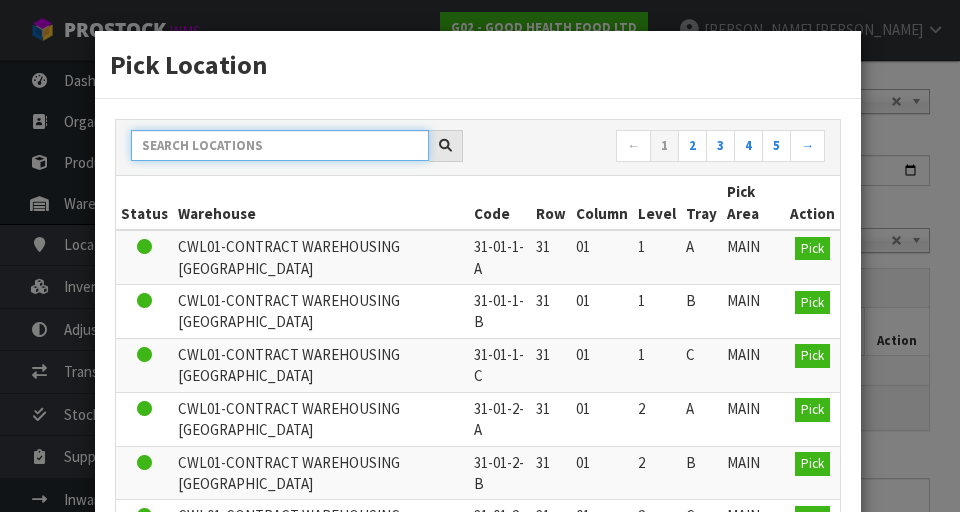 click at bounding box center [280, 145] 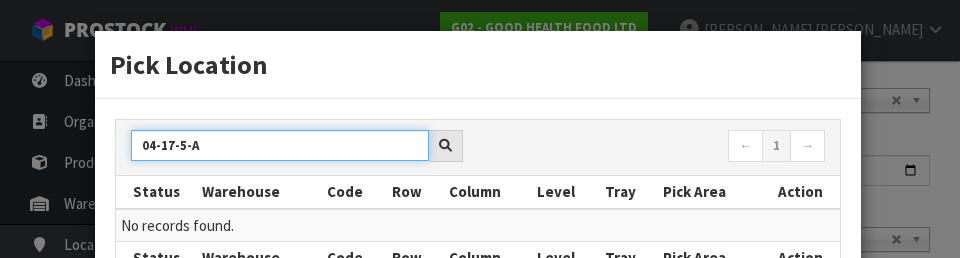 type on "04-17-5-A" 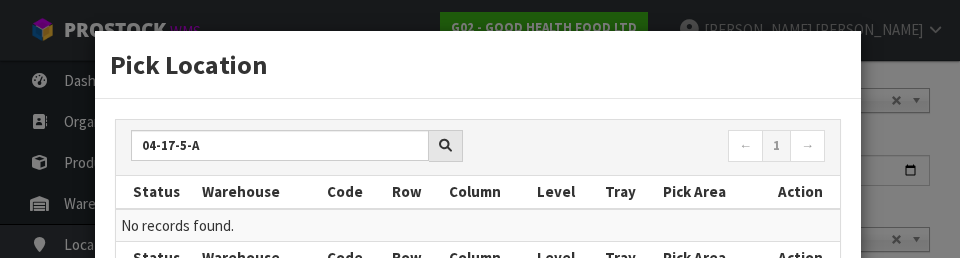 click on "←
1
→" at bounding box center (659, 147) 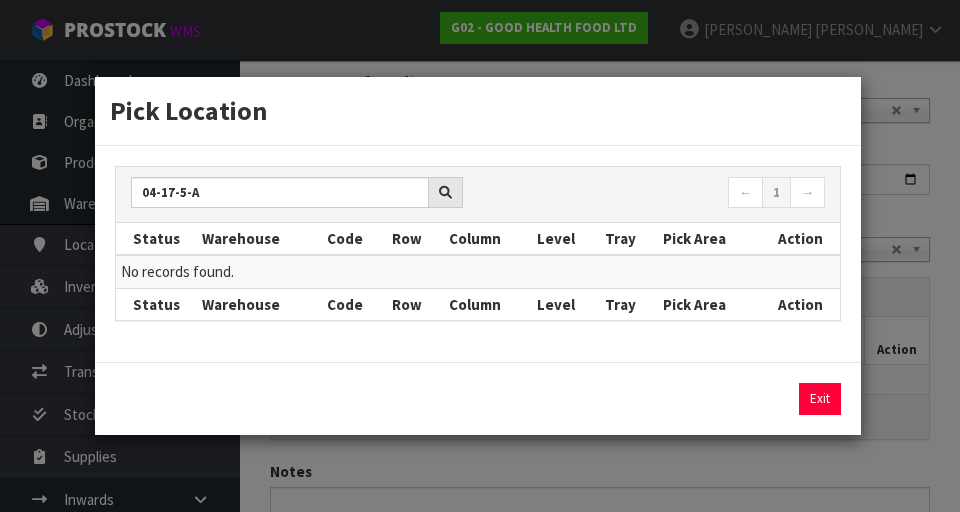 click on "Pick Location
04-17-5-A
←
1
→
Status
Warehouse
Code
Row
Column
Level
Tray
Pick Area
Action
No records found.
Status
Warehouse
Code
Row
Column
Level
Tray
Pick Area
Action
Exit" at bounding box center [480, 256] 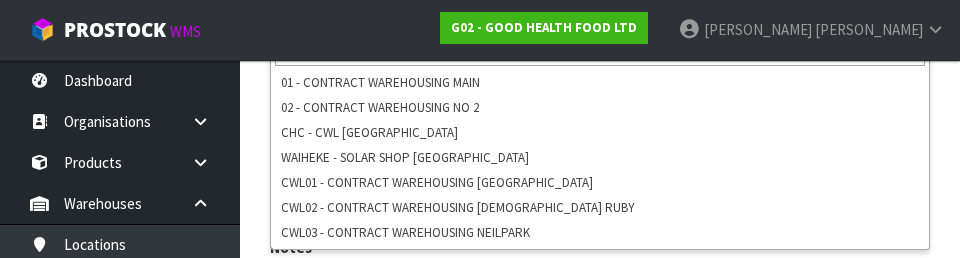 scroll, scrollTop: 521, scrollLeft: 0, axis: vertical 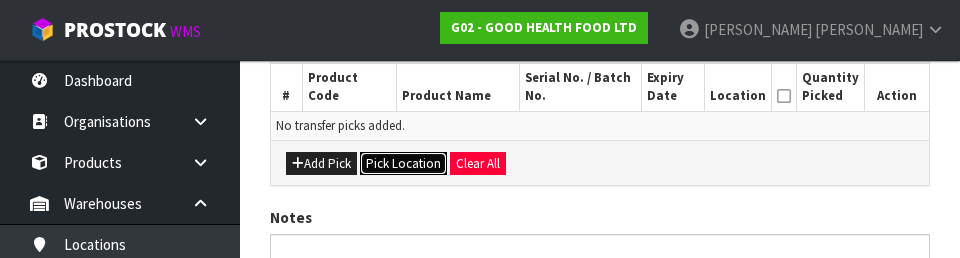 click on "Pick Location" at bounding box center (403, 164) 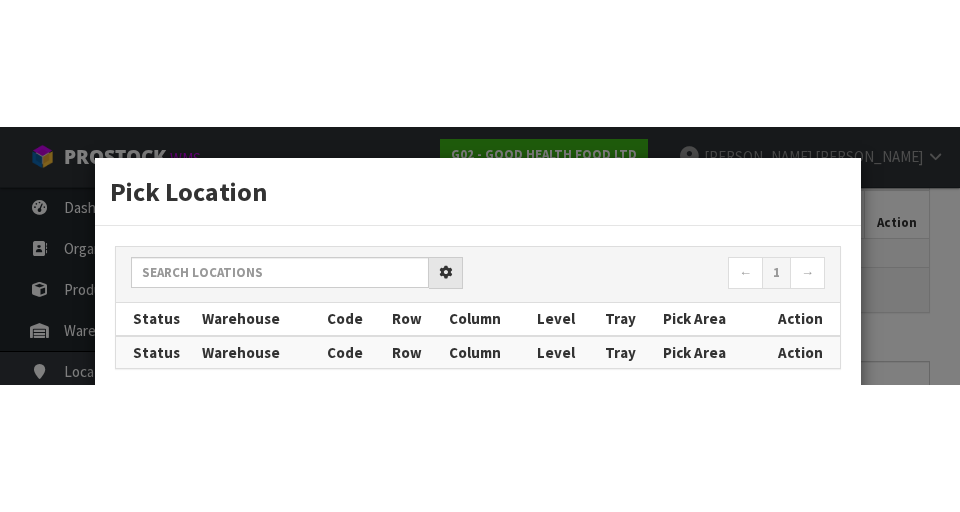 scroll, scrollTop: 449, scrollLeft: 0, axis: vertical 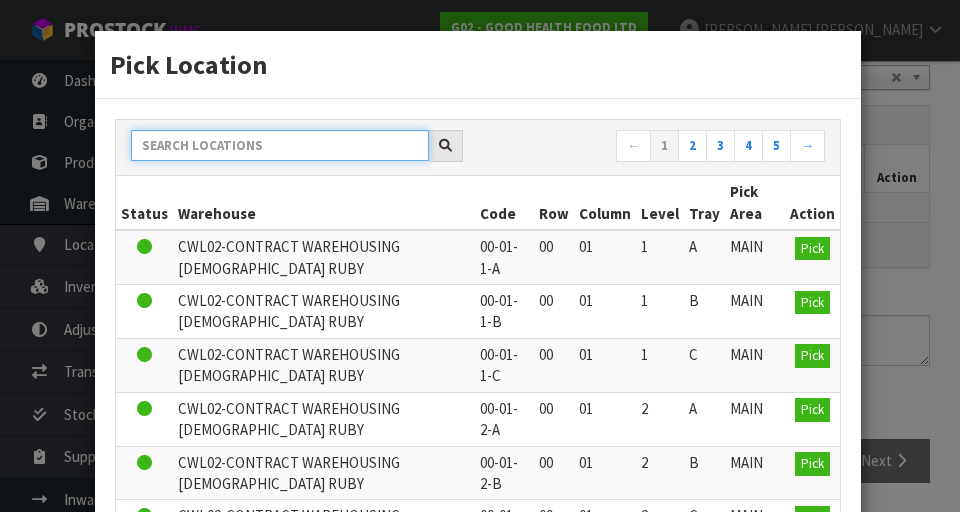 click at bounding box center [280, 145] 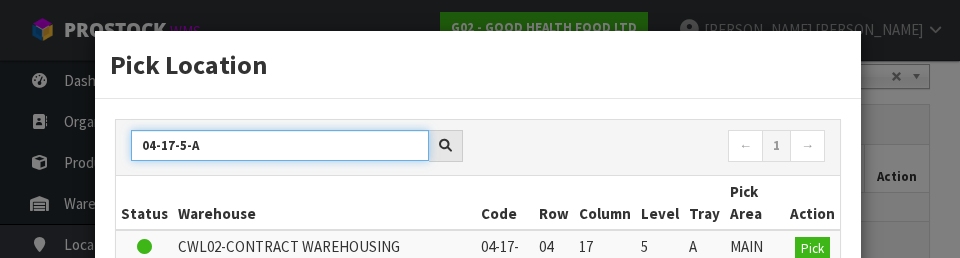 type on "04-17-5-A" 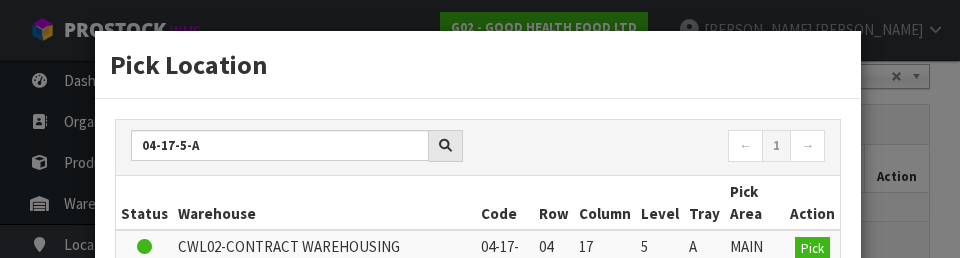 click on "04-17-5-A
←
1
→" at bounding box center [478, 148] 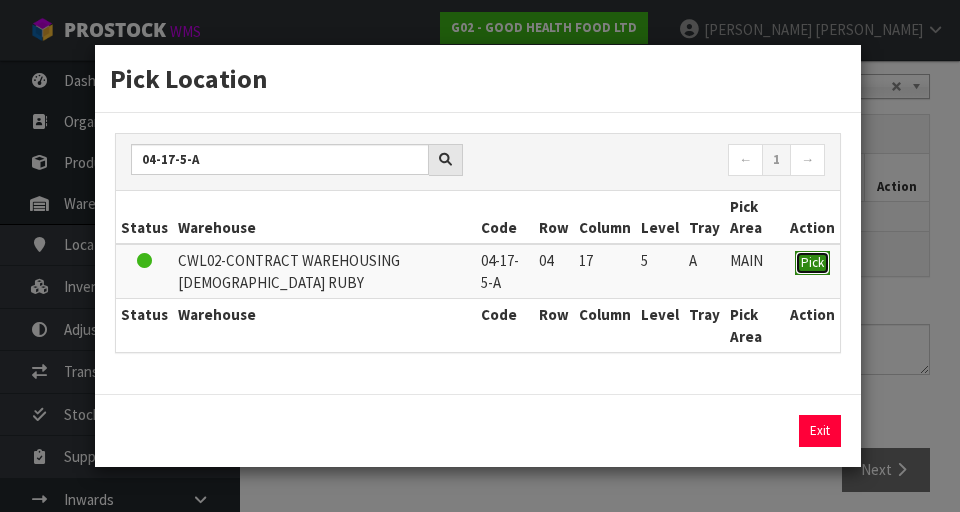 click on "Pick" at bounding box center (812, 262) 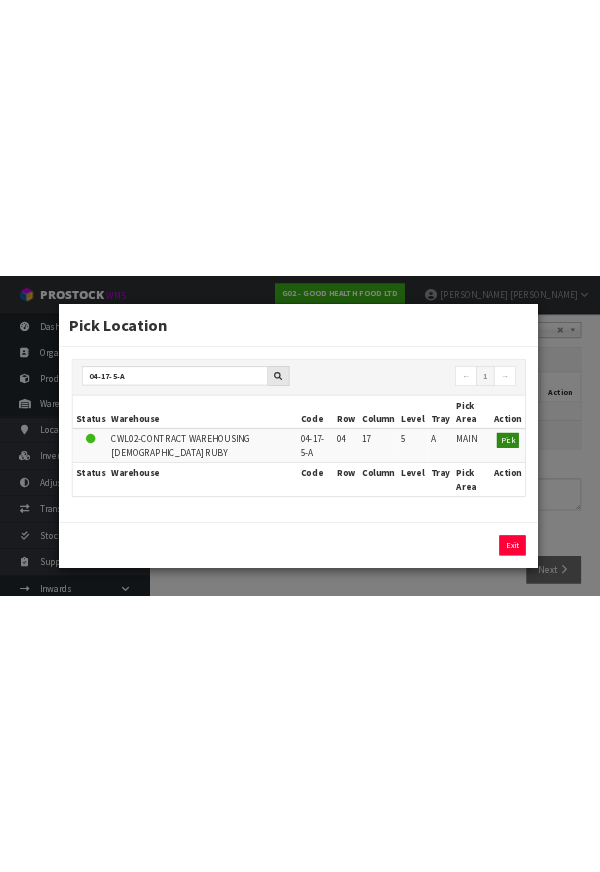 scroll, scrollTop: 142, scrollLeft: 0, axis: vertical 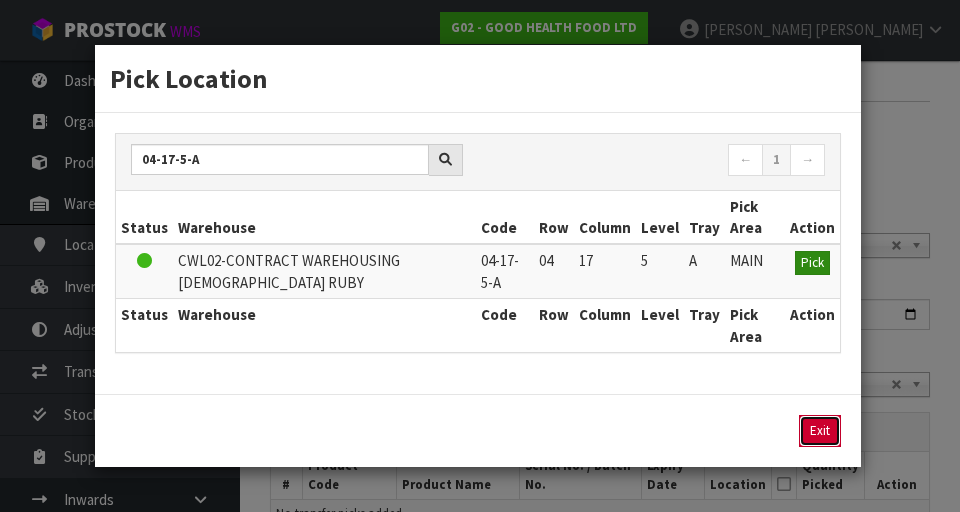 click on "Exit" at bounding box center (820, 431) 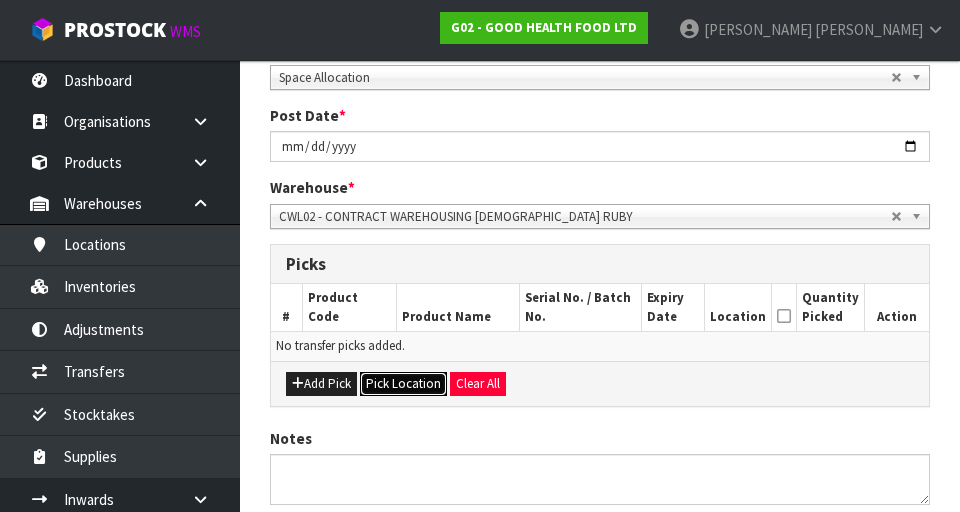 scroll, scrollTop: 449, scrollLeft: 0, axis: vertical 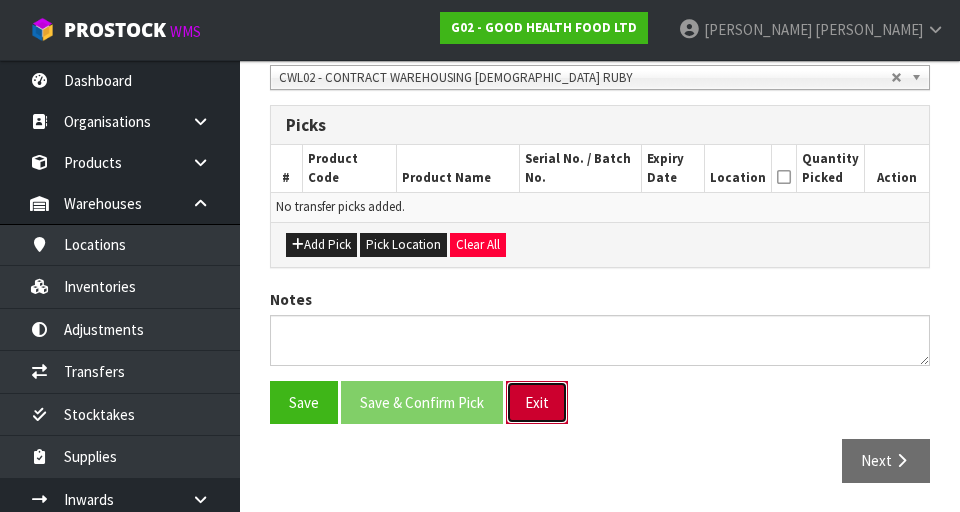 click on "Exit" at bounding box center (537, 402) 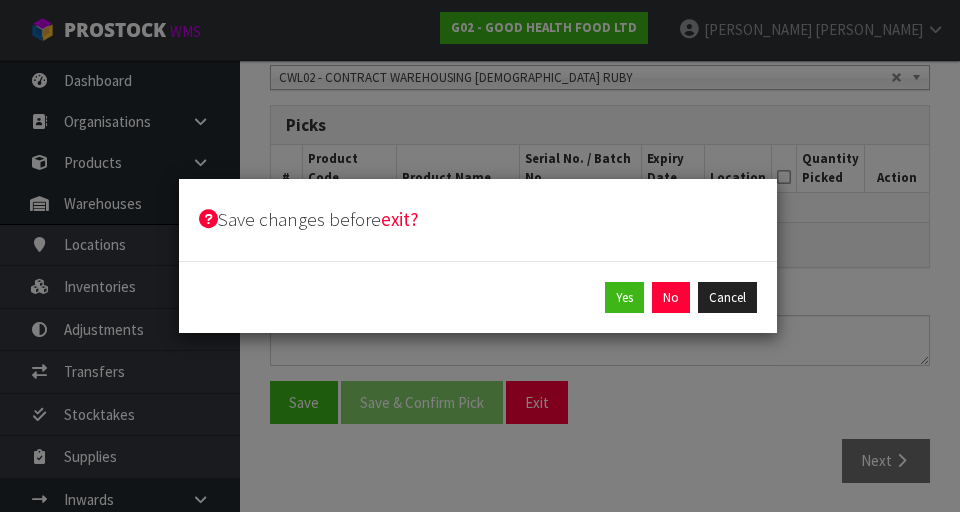 click on "Save changes before   exit?
Yes
No
Cancel" at bounding box center [480, 256] 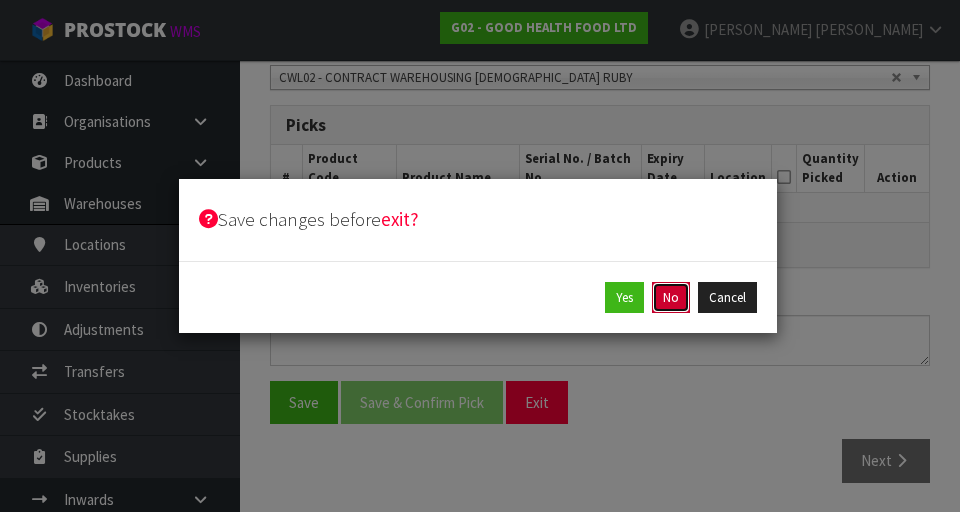 click on "No" at bounding box center [671, 298] 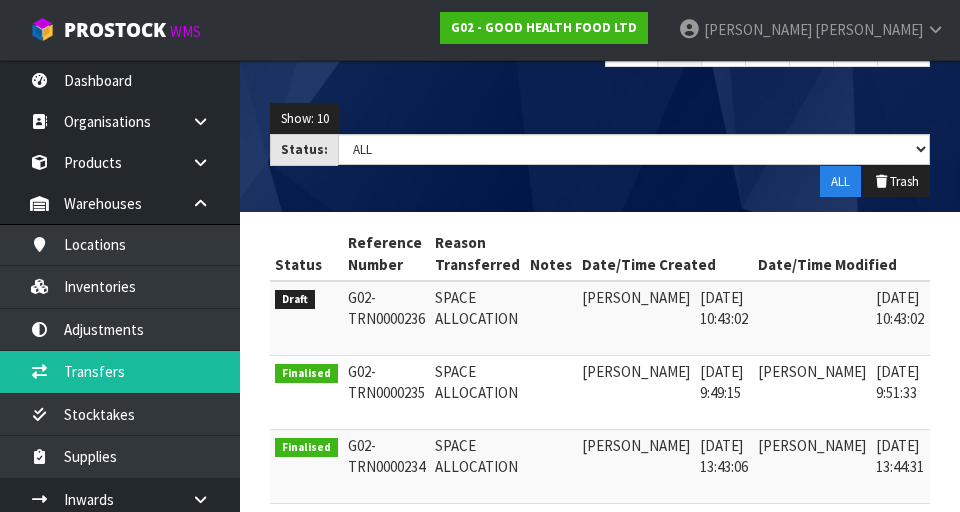 scroll, scrollTop: 253, scrollLeft: 0, axis: vertical 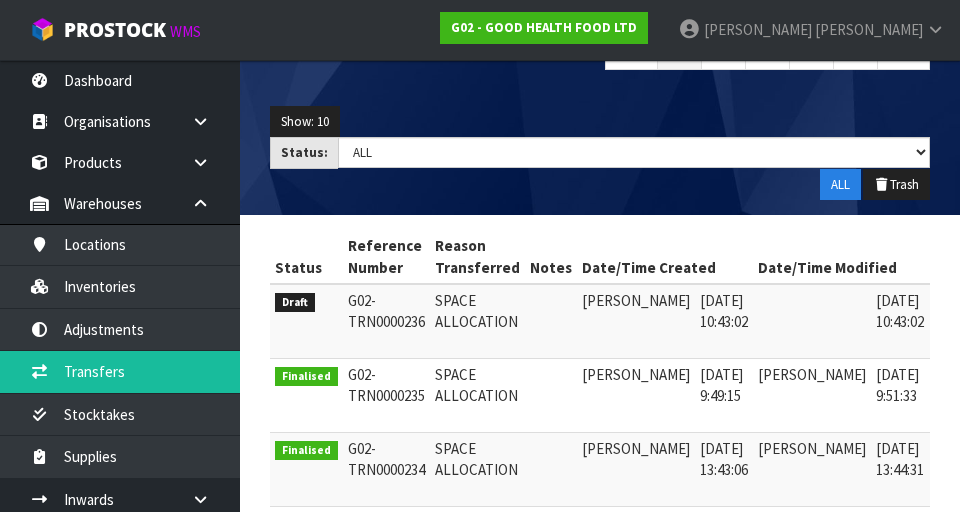 click at bounding box center (956, 337) 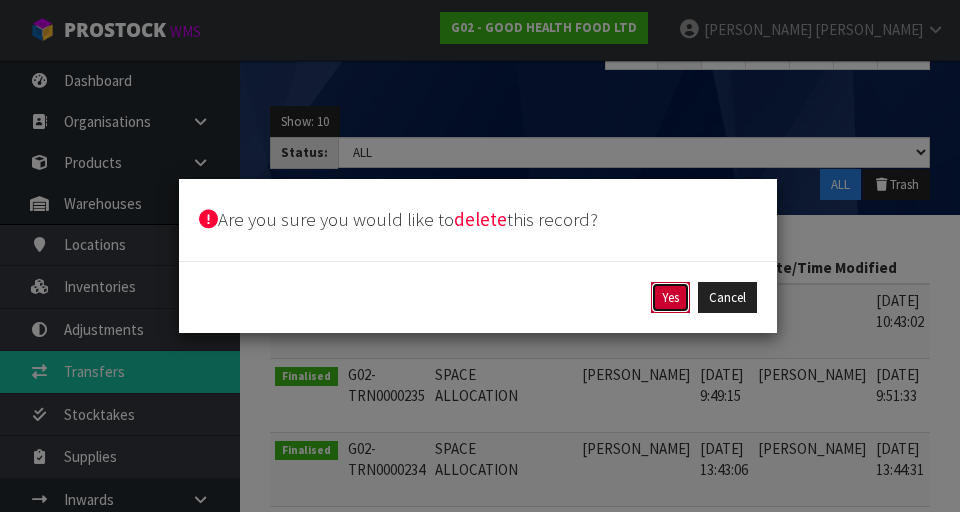 click on "Yes" at bounding box center [670, 298] 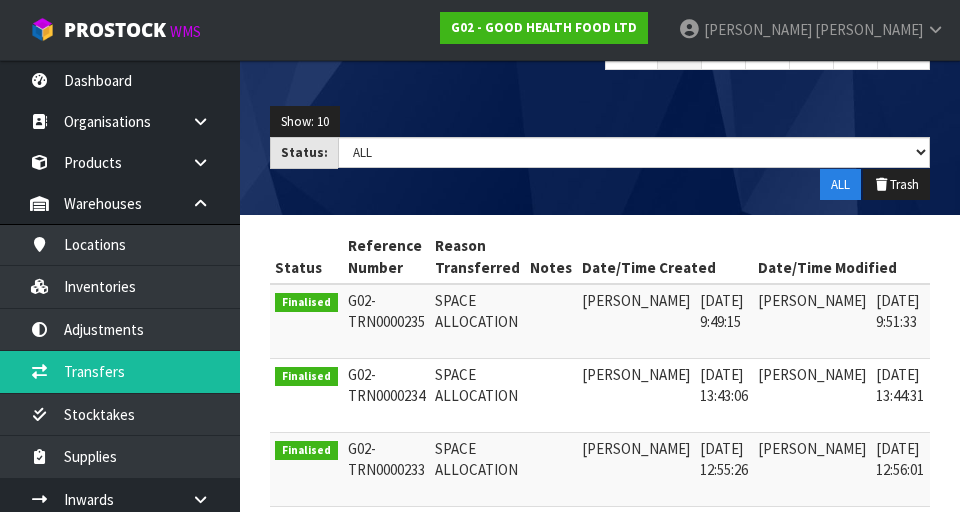scroll, scrollTop: 0, scrollLeft: 0, axis: both 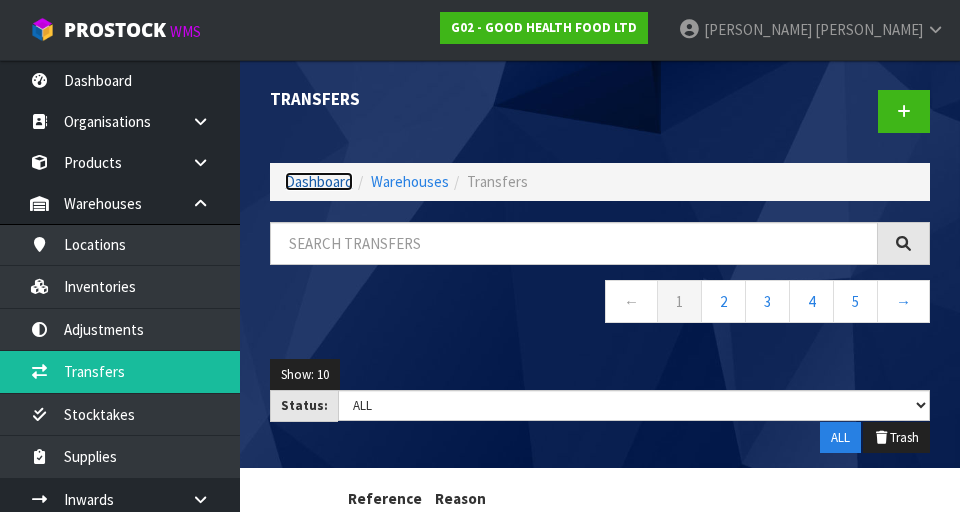 click on "Dashboard" at bounding box center (319, 181) 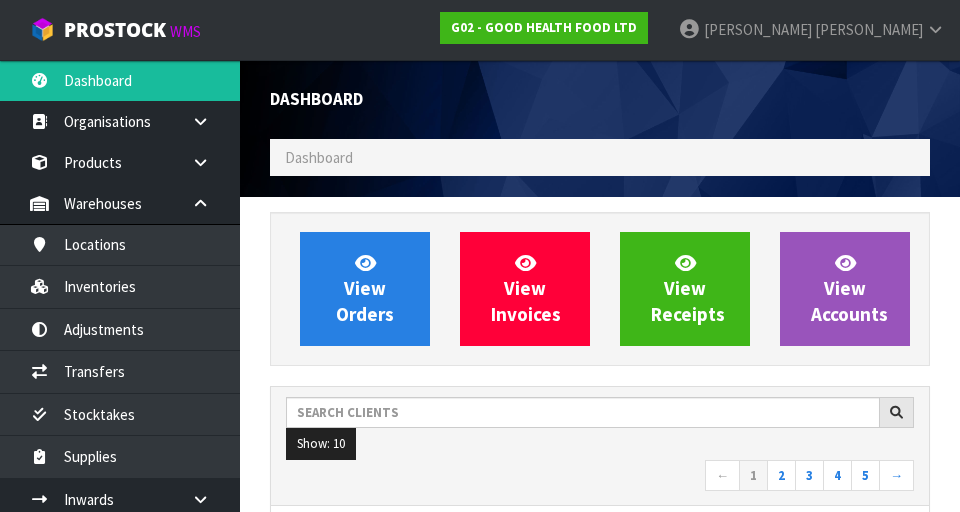 scroll, scrollTop: 998705, scrollLeft: 999310, axis: both 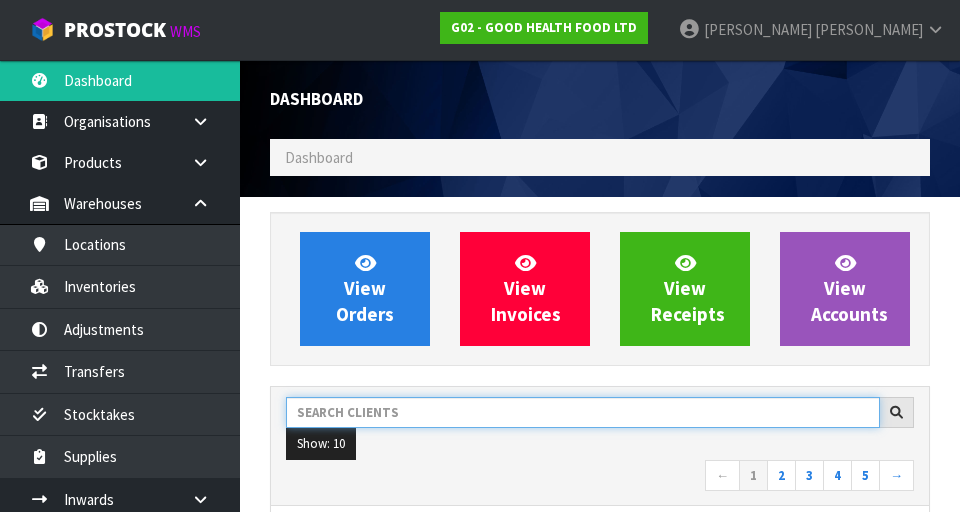 click at bounding box center [583, 412] 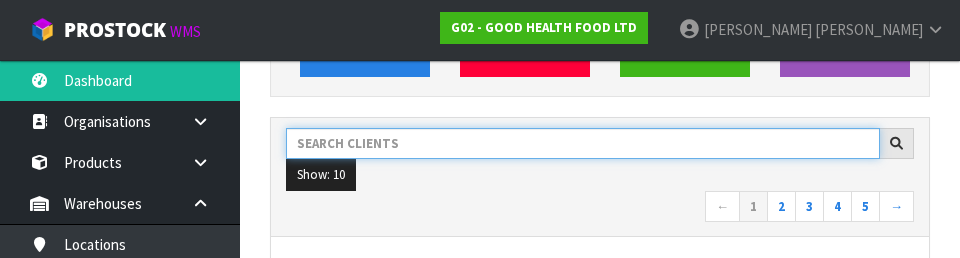 scroll, scrollTop: 274, scrollLeft: 0, axis: vertical 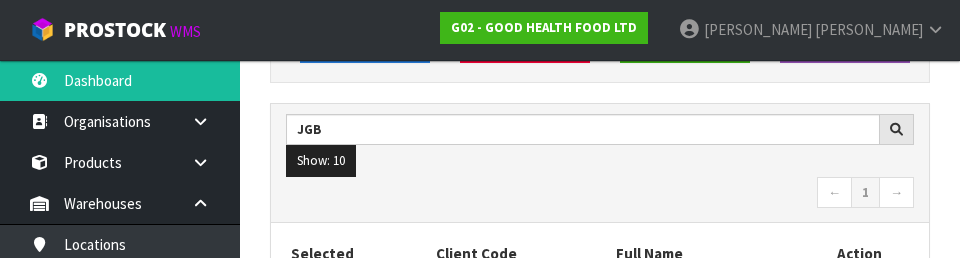 click on "←
1
→" at bounding box center (600, 194) 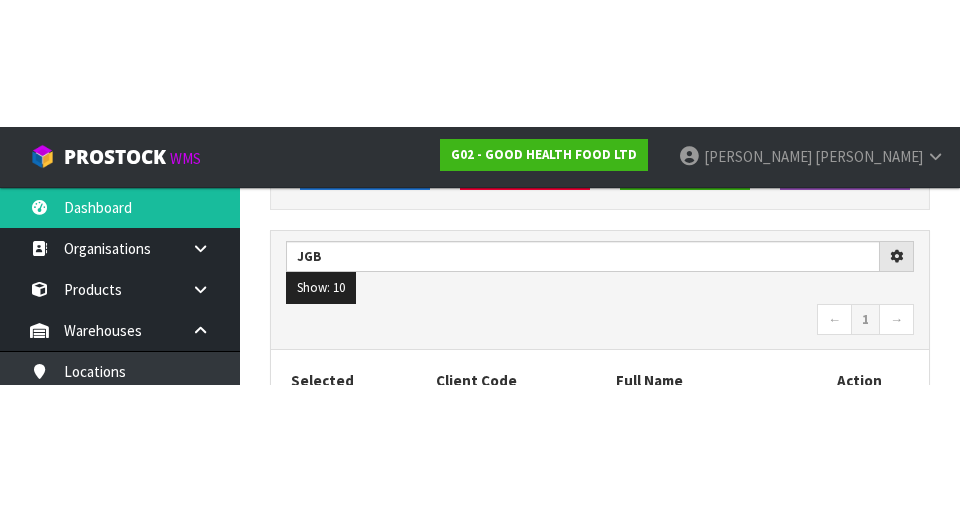 scroll, scrollTop: 283, scrollLeft: 0, axis: vertical 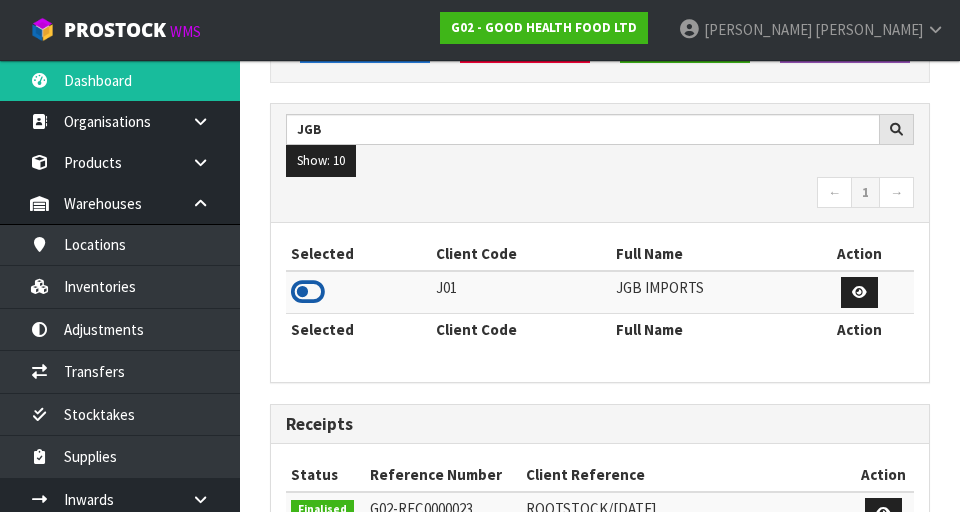 click at bounding box center [308, 292] 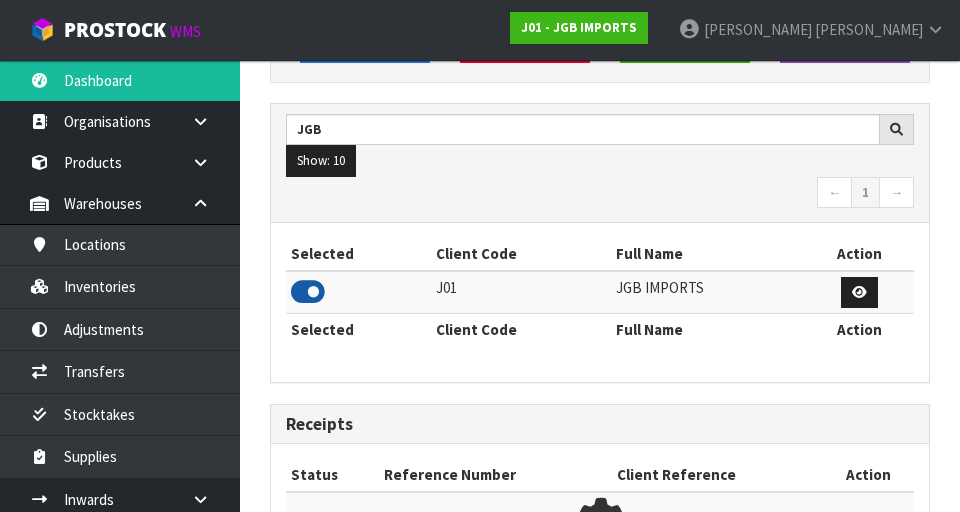 scroll, scrollTop: 998681, scrollLeft: 999310, axis: both 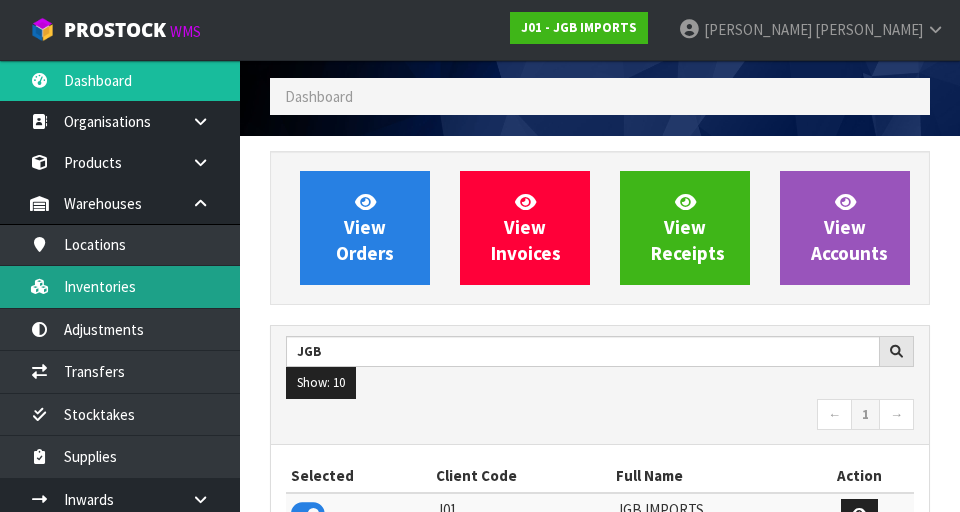 click on "Inventories" at bounding box center [120, 286] 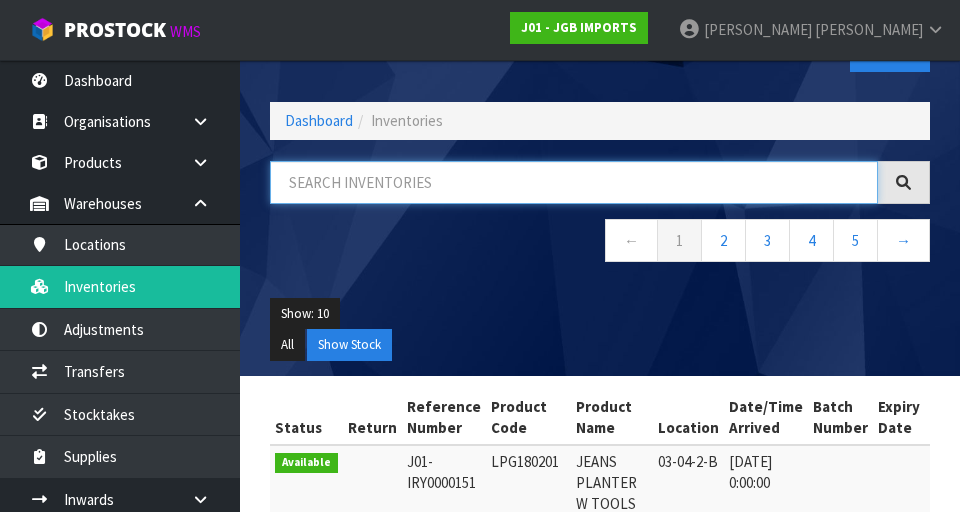 click at bounding box center (574, 182) 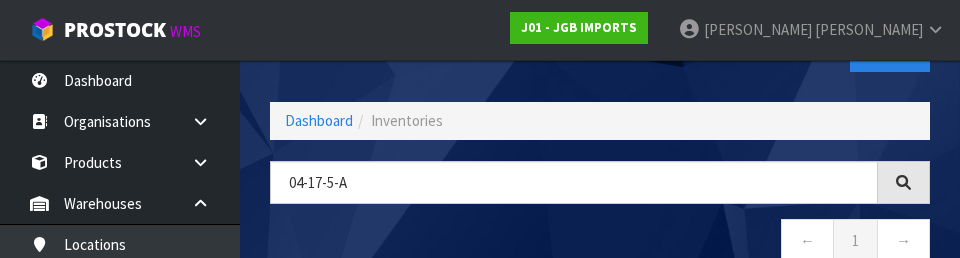 click on "←
1
→" at bounding box center (600, 243) 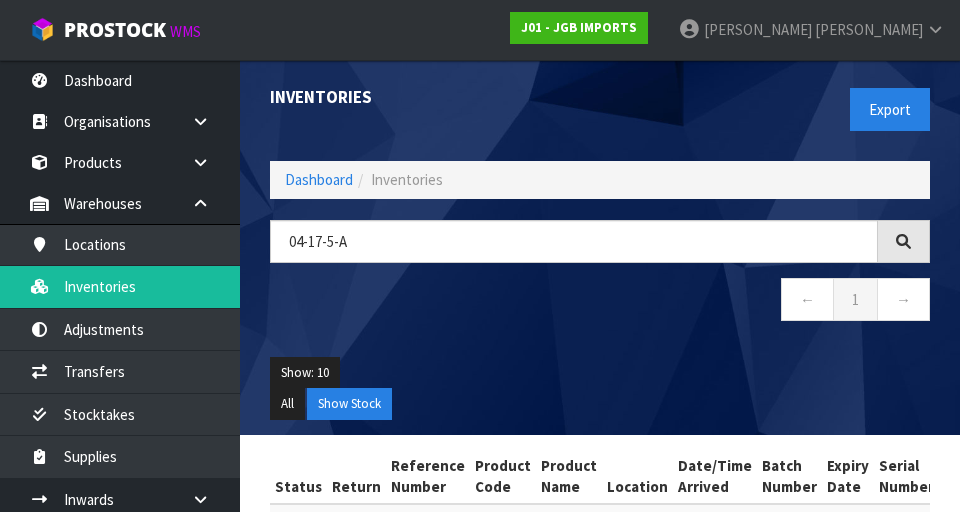 scroll, scrollTop: 0, scrollLeft: 0, axis: both 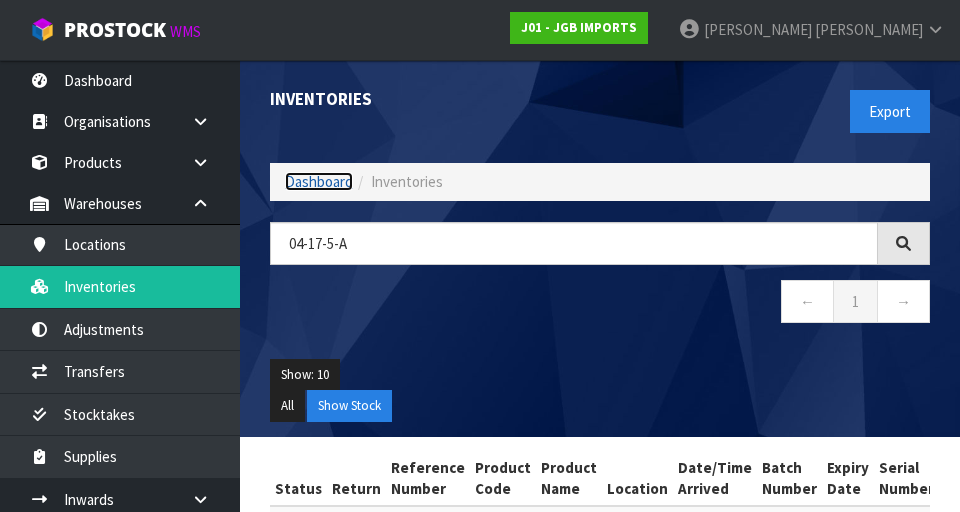 click on "Dashboard" at bounding box center [319, 181] 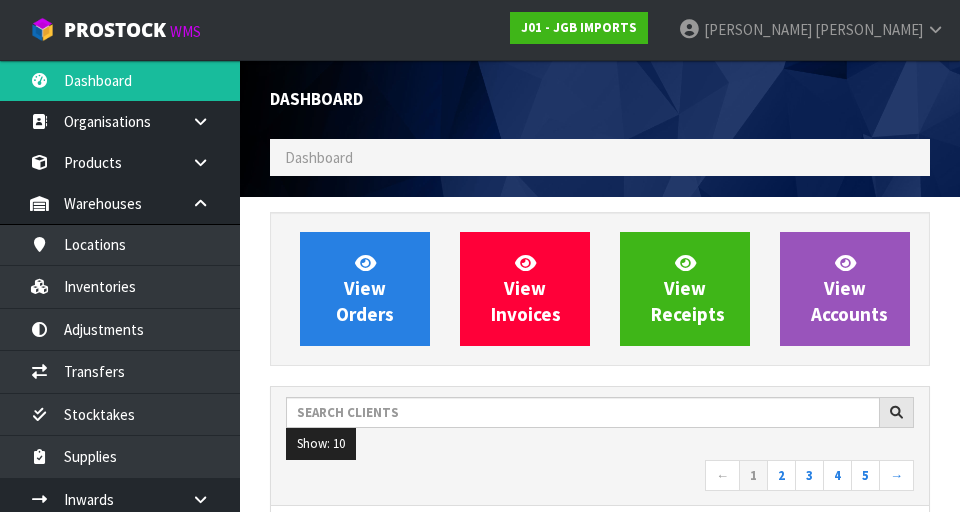scroll, scrollTop: 998705, scrollLeft: 999310, axis: both 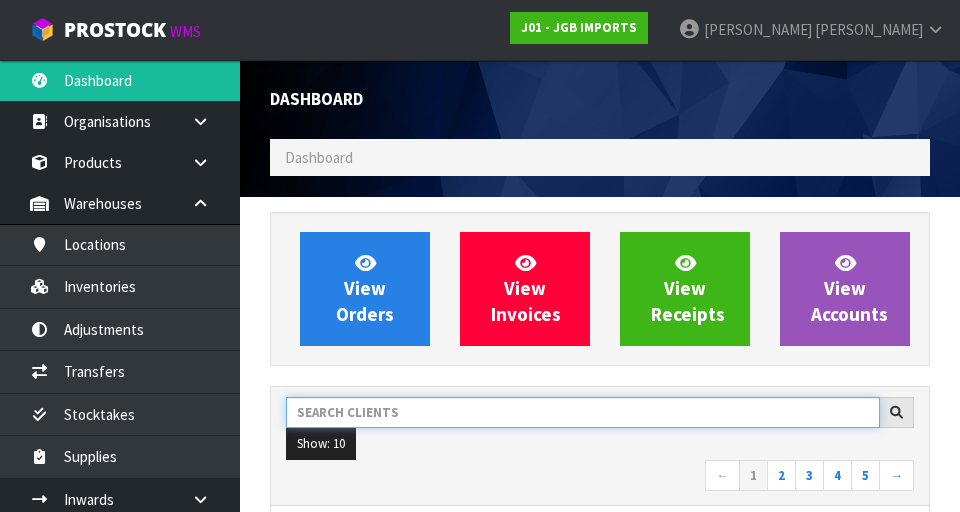 click at bounding box center (583, 412) 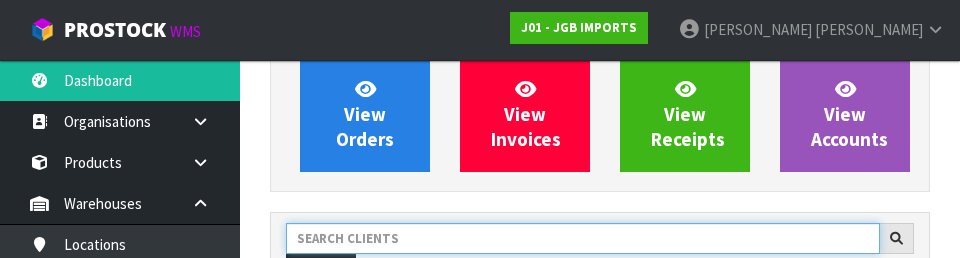 scroll, scrollTop: 274, scrollLeft: 0, axis: vertical 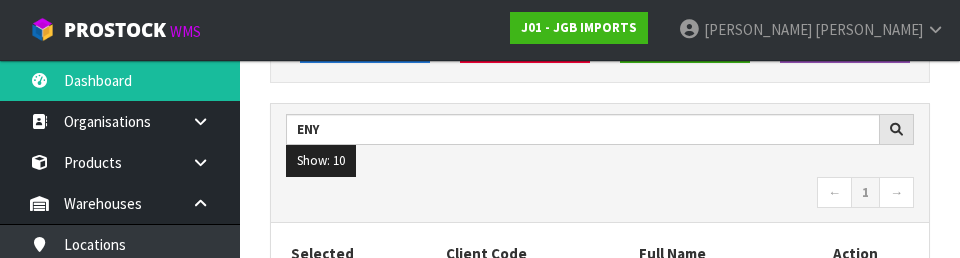 click on "←
1
→" at bounding box center (600, 194) 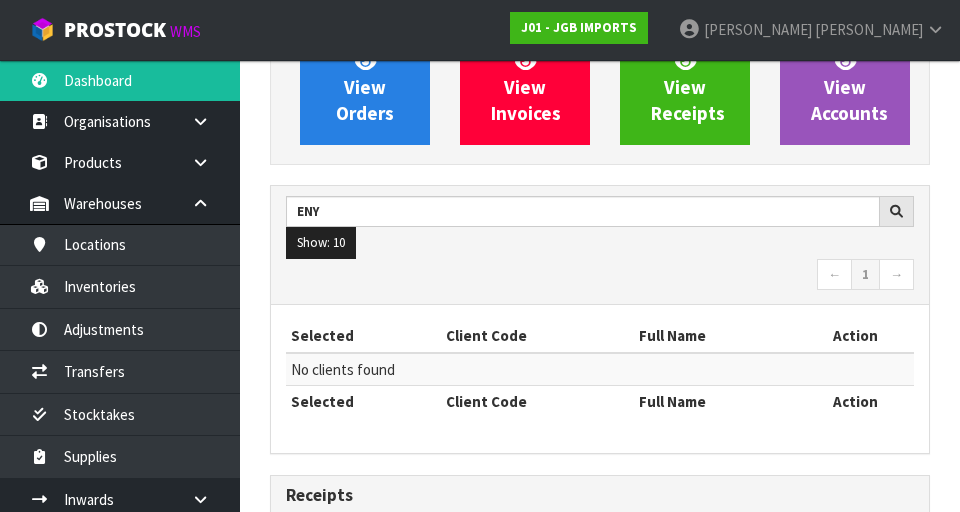 scroll, scrollTop: 201, scrollLeft: 0, axis: vertical 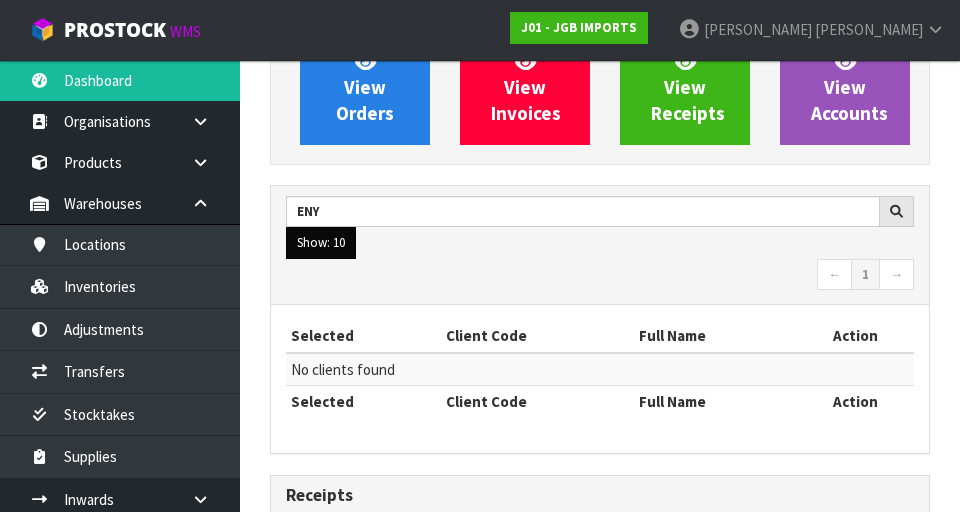 click on "Show: 10" at bounding box center (321, 243) 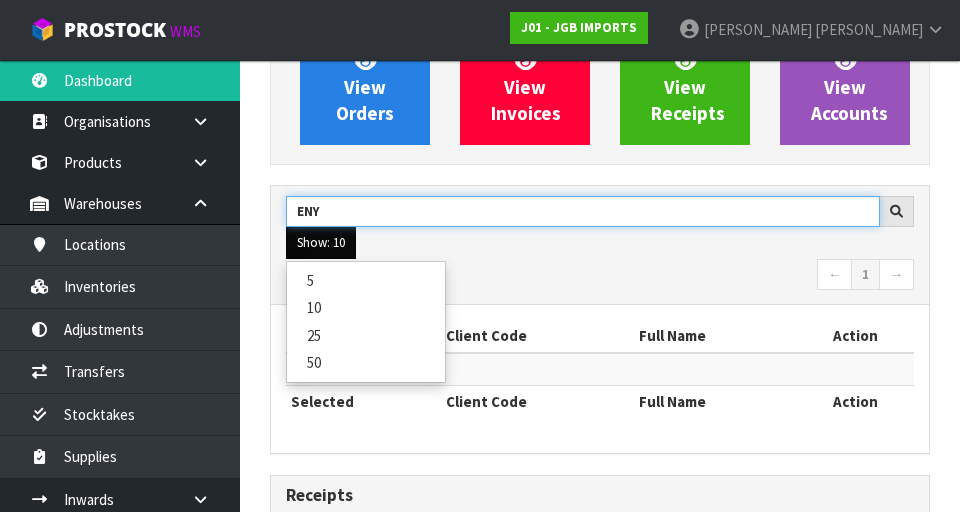 click on "ENY" at bounding box center [583, 211] 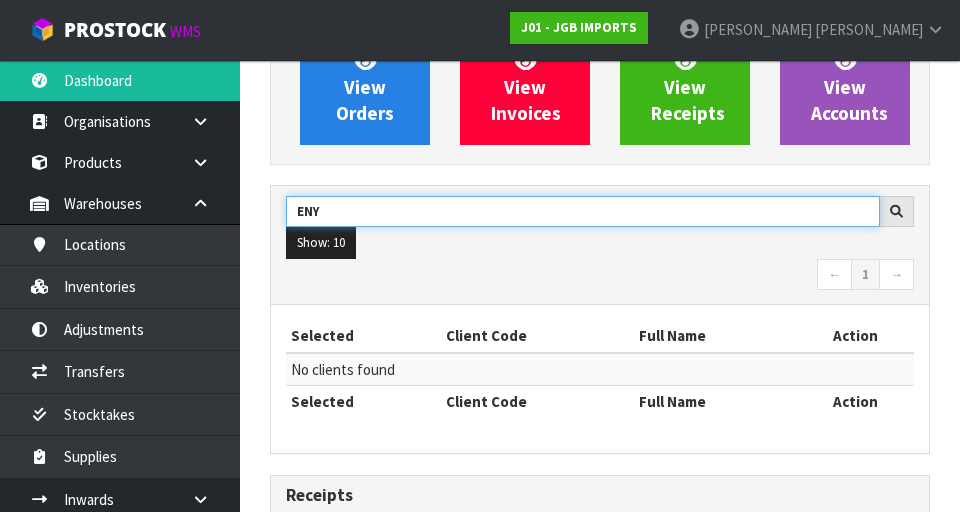 click on "ENY" at bounding box center (583, 211) 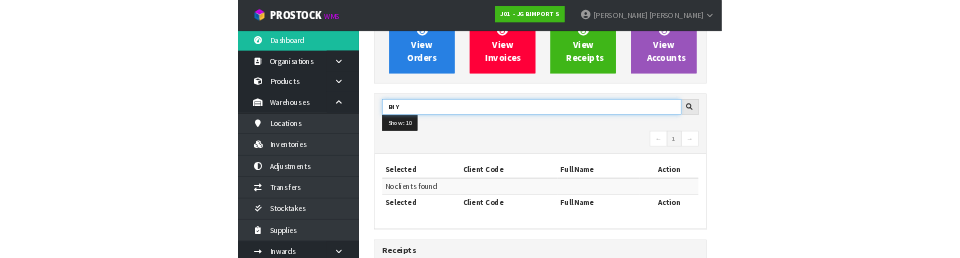 scroll, scrollTop: 192, scrollLeft: 0, axis: vertical 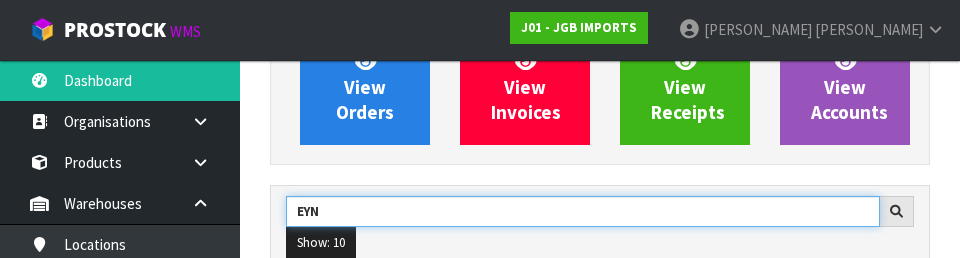 type on "EYN" 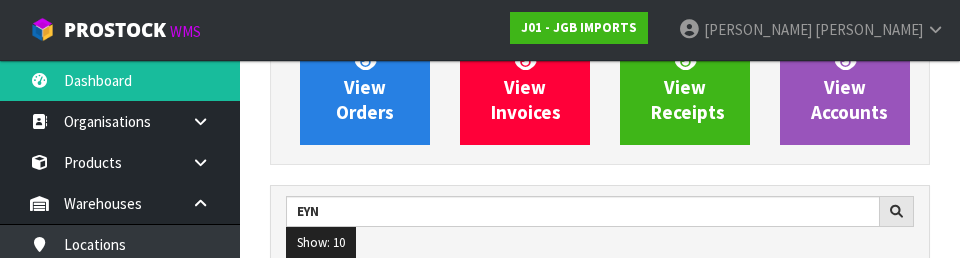 click on "Show: 10
5
10
25
50" at bounding box center [600, 243] 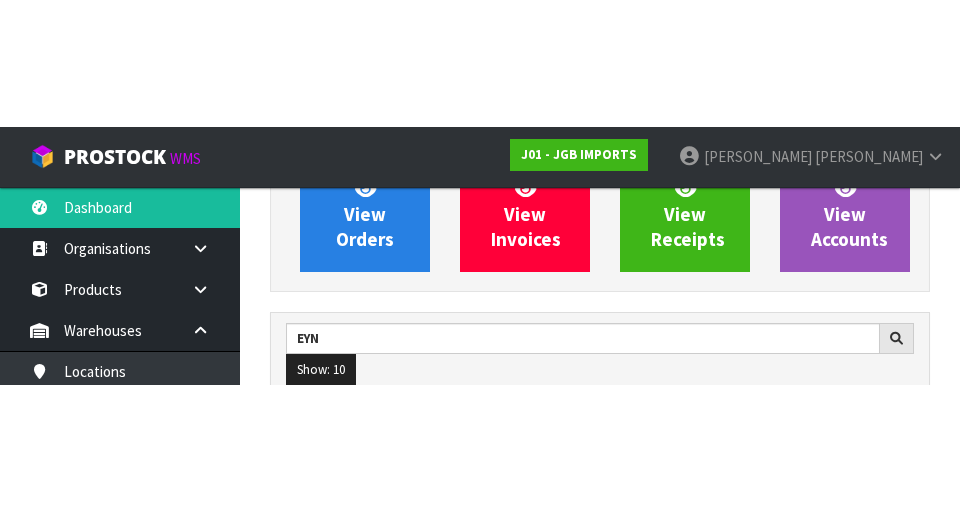 scroll, scrollTop: 201, scrollLeft: 0, axis: vertical 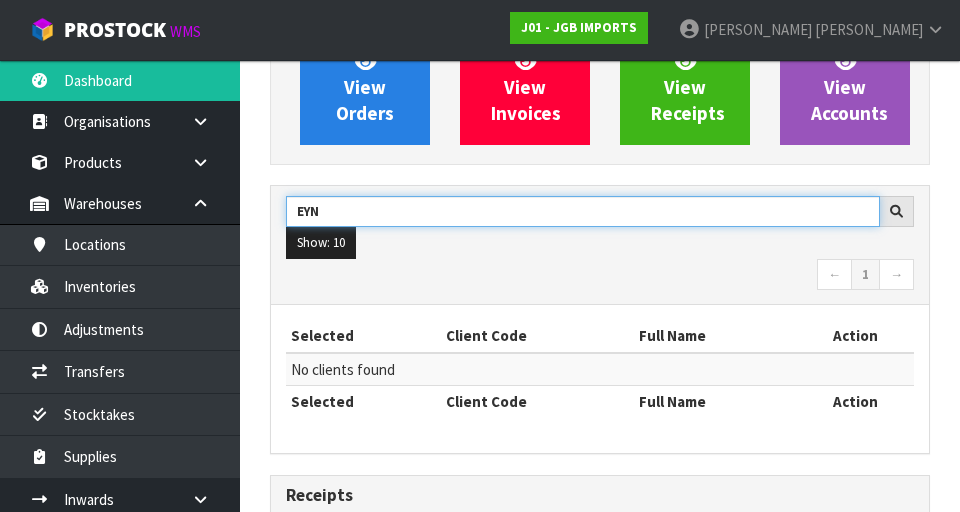 click on "EYN" at bounding box center [583, 211] 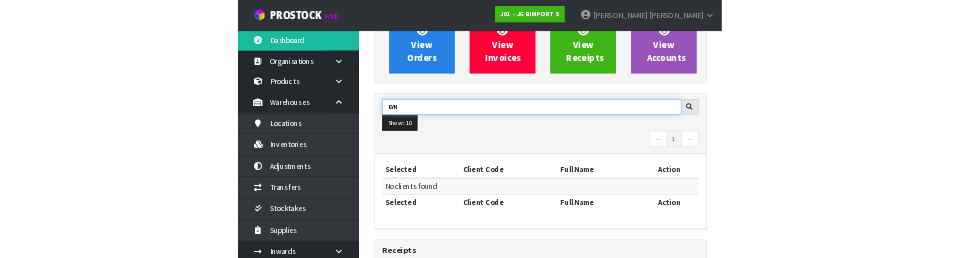 scroll, scrollTop: 192, scrollLeft: 0, axis: vertical 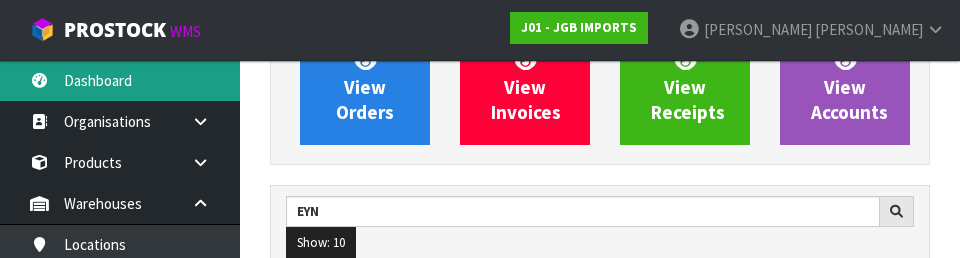 click on "Dashboard" at bounding box center [120, 80] 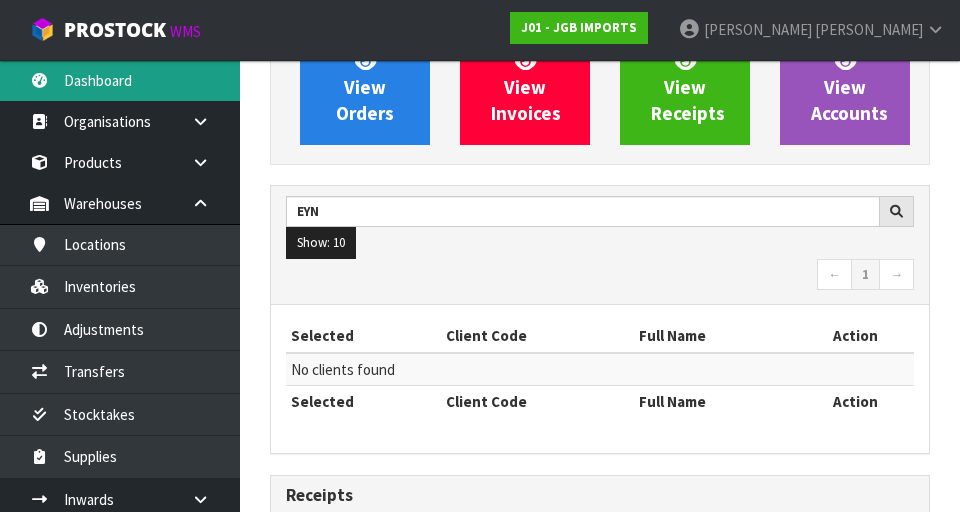 click on "Dashboard" at bounding box center (120, 80) 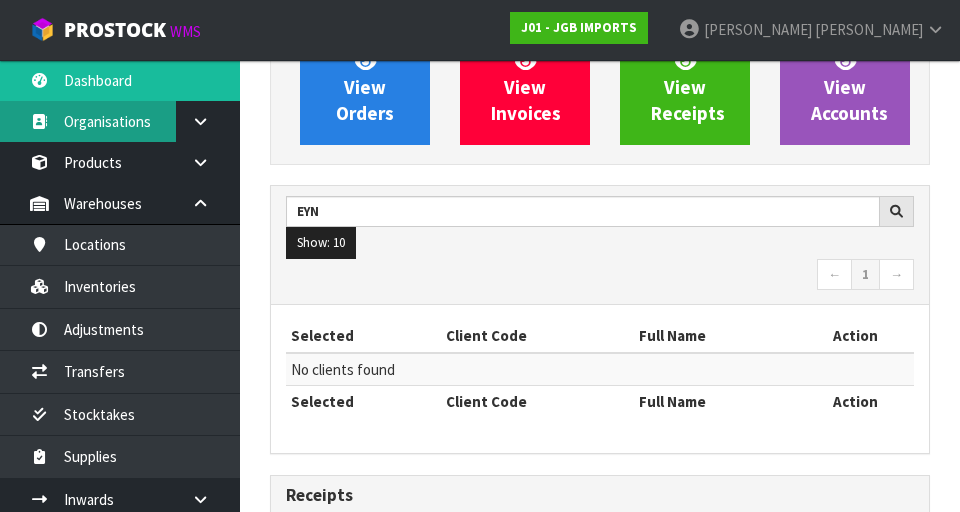 click on "Organisations" at bounding box center [120, 121] 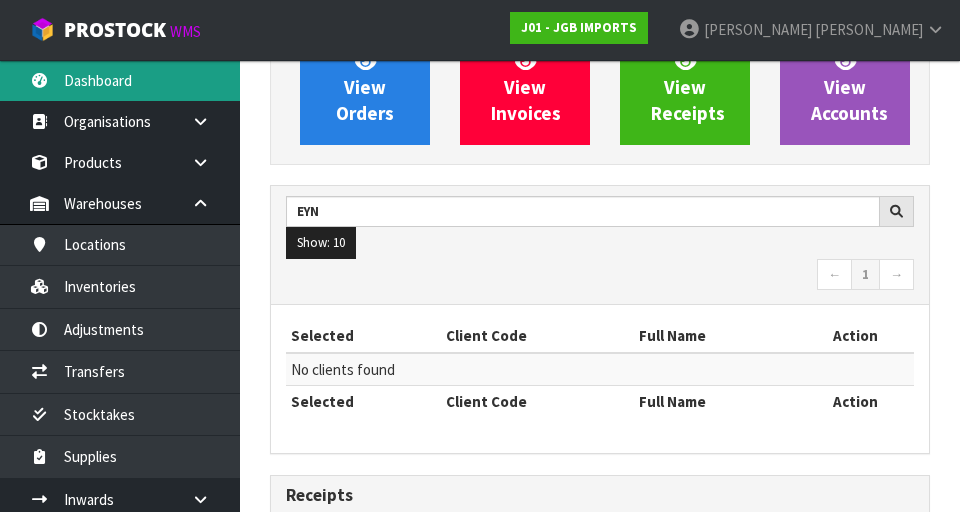 click on "Dashboard" at bounding box center (120, 80) 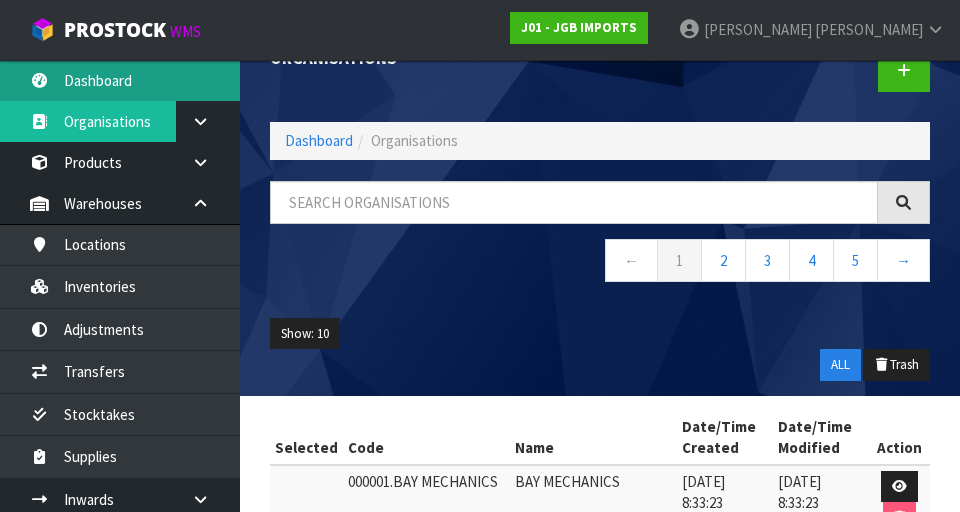 scroll, scrollTop: 201, scrollLeft: 0, axis: vertical 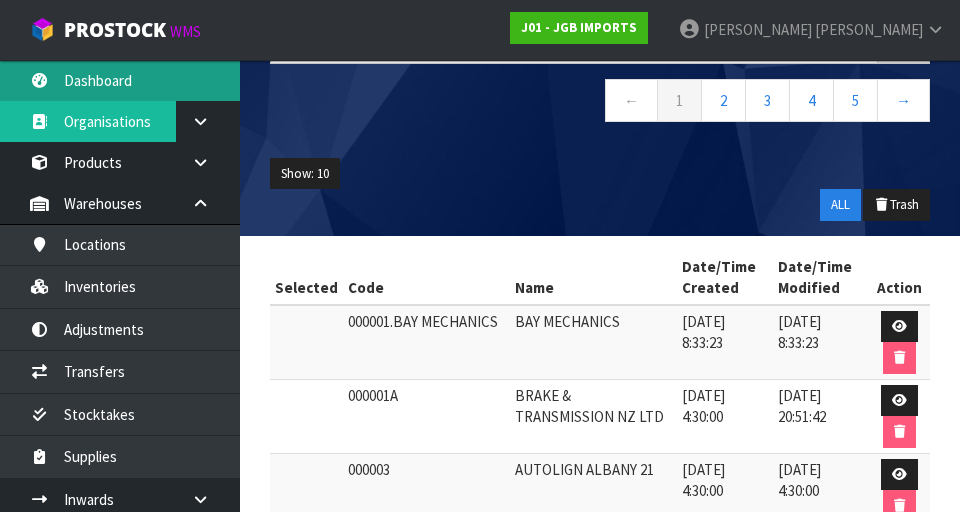 click on "Dashboard" at bounding box center [120, 80] 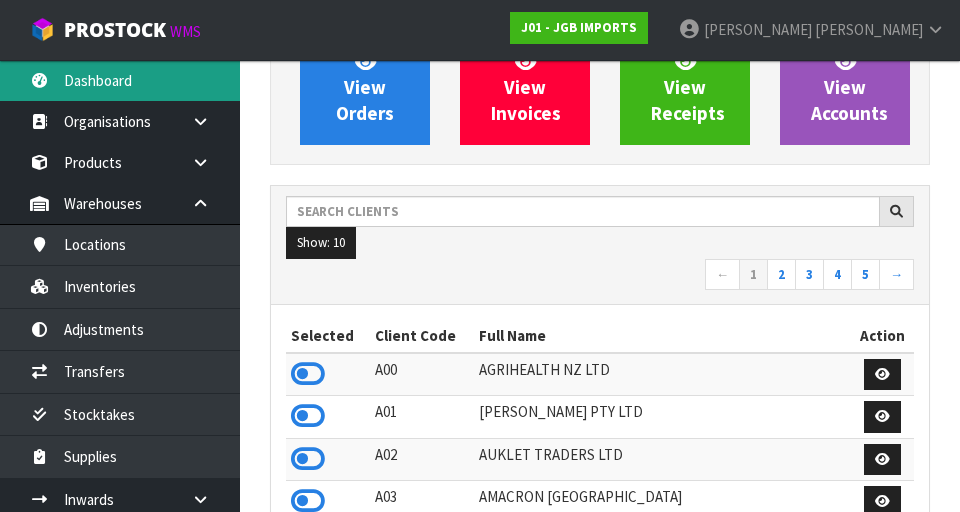 scroll, scrollTop: 998705, scrollLeft: 999310, axis: both 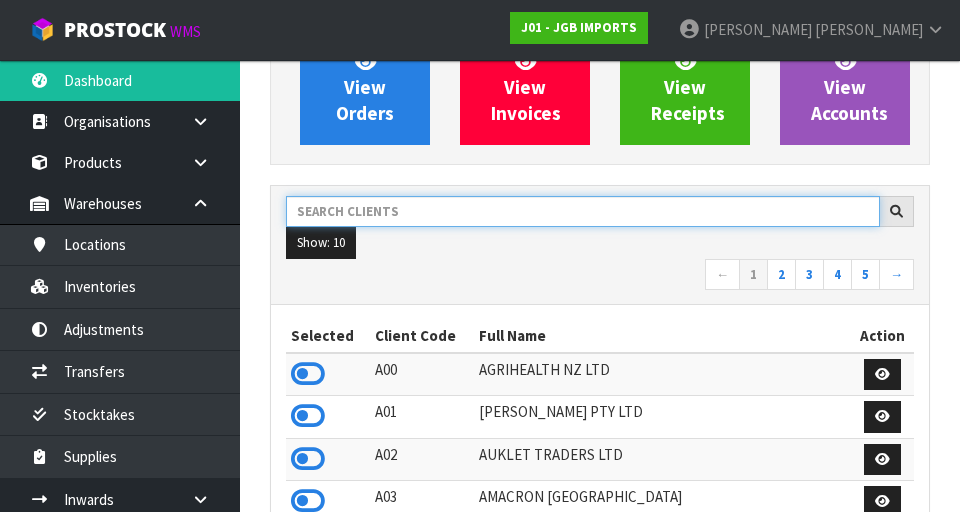 click at bounding box center (583, 211) 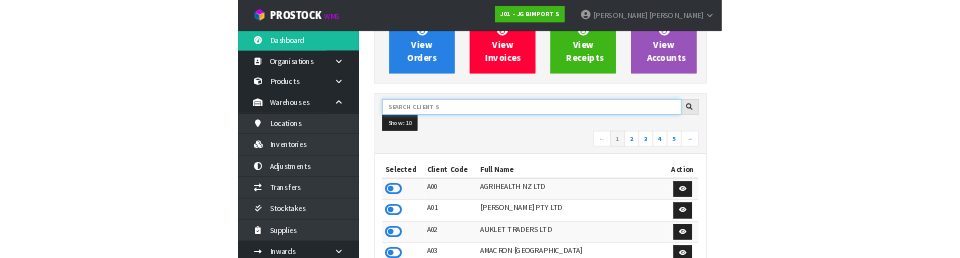 scroll, scrollTop: 192, scrollLeft: 0, axis: vertical 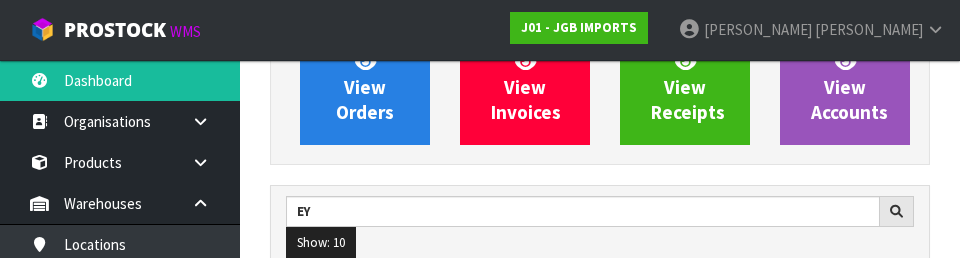 click on "Show: 10
5
10
25
50" at bounding box center [600, 243] 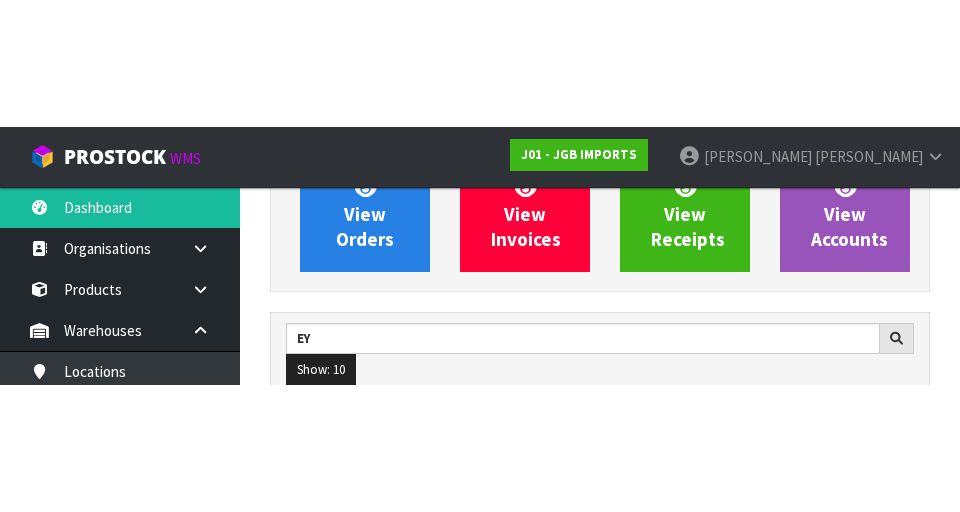 scroll, scrollTop: 201, scrollLeft: 0, axis: vertical 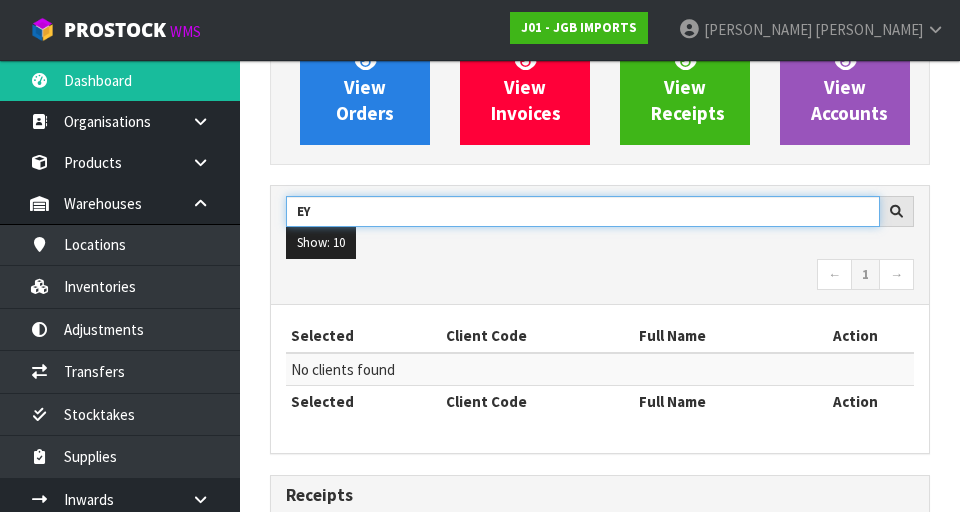 click on "EY" at bounding box center (583, 211) 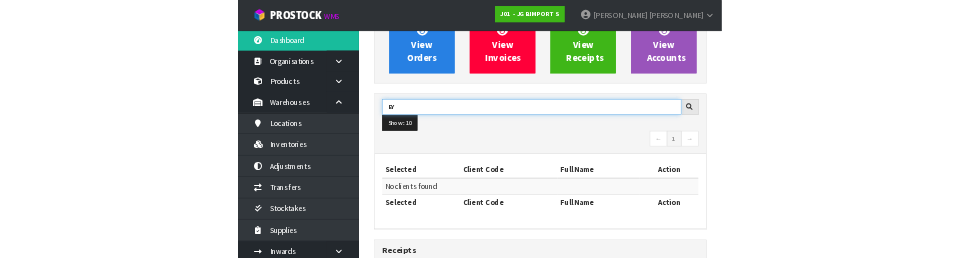 scroll, scrollTop: 192, scrollLeft: 0, axis: vertical 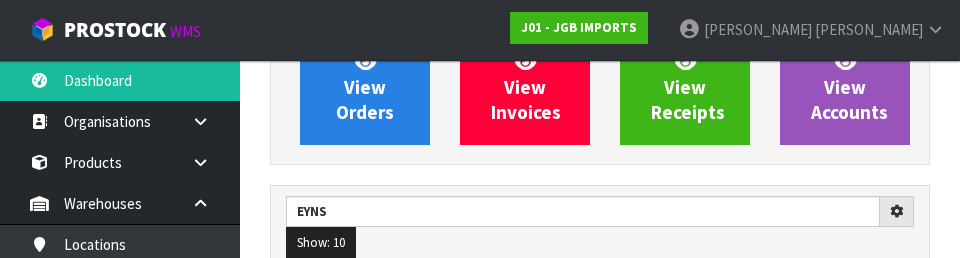 click on "Show: 10
5
10
25
50" at bounding box center (600, 243) 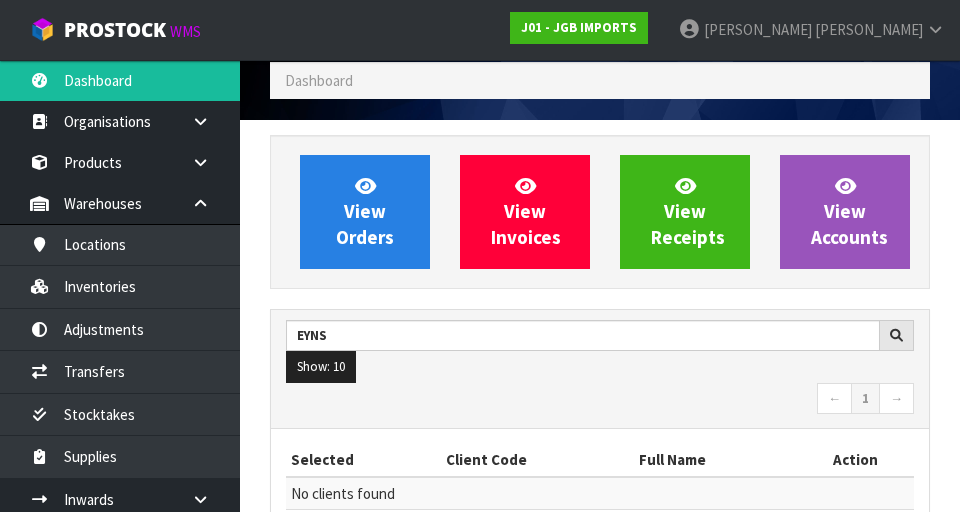 scroll, scrollTop: 0, scrollLeft: 0, axis: both 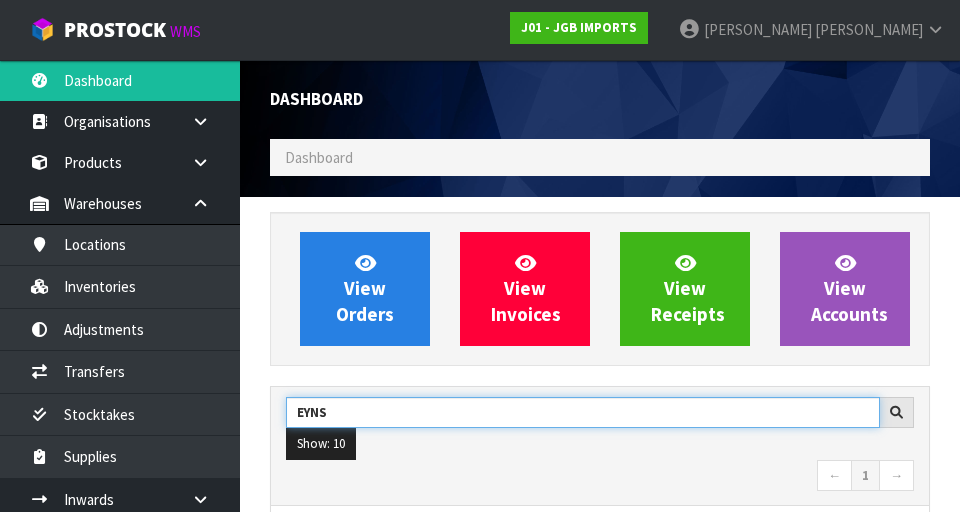 click on "EYNS" at bounding box center (583, 412) 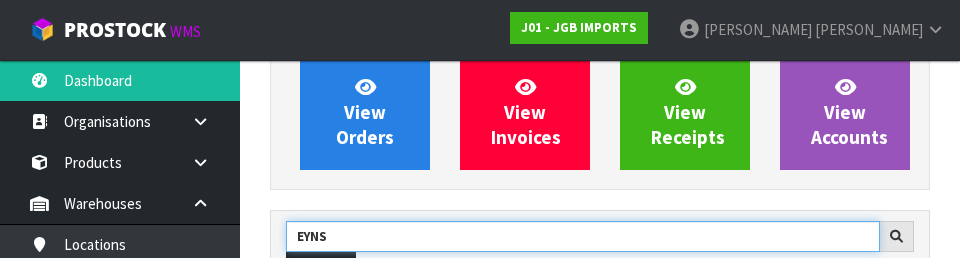 scroll, scrollTop: 274, scrollLeft: 0, axis: vertical 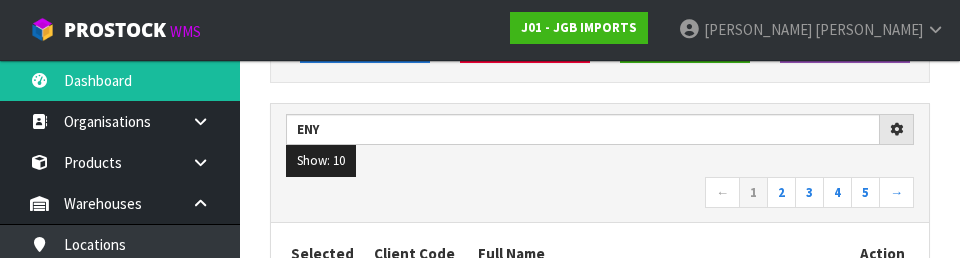 click on "←
1 2 3 4 5
→" at bounding box center (600, 194) 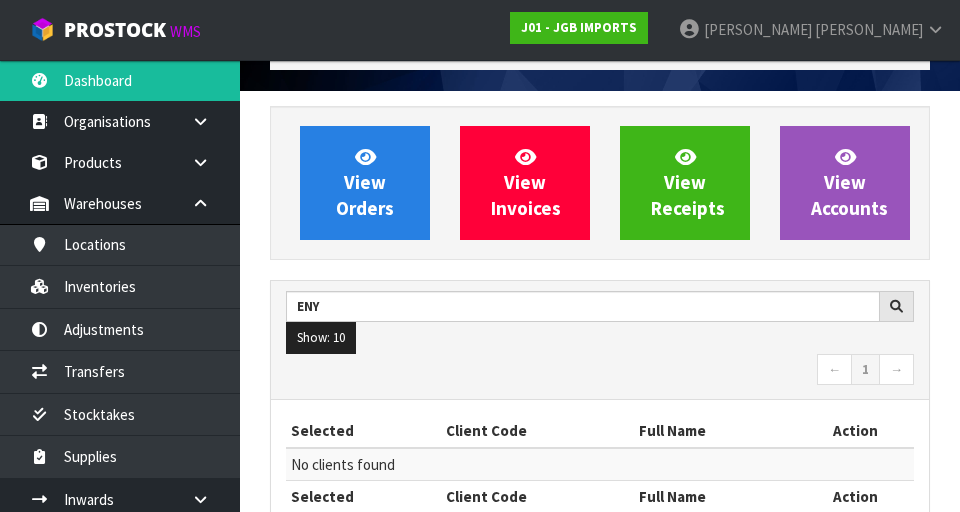 scroll, scrollTop: 0, scrollLeft: 0, axis: both 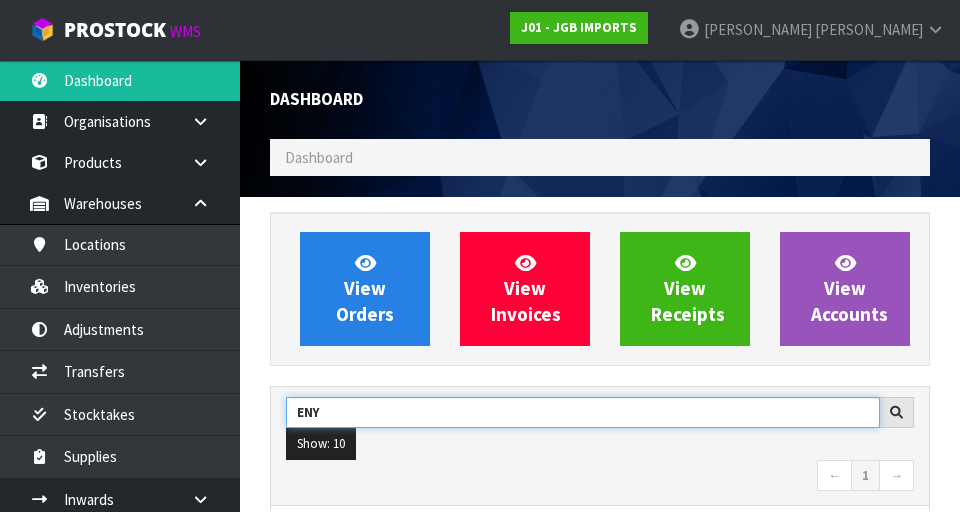 click on "ENY" at bounding box center (583, 412) 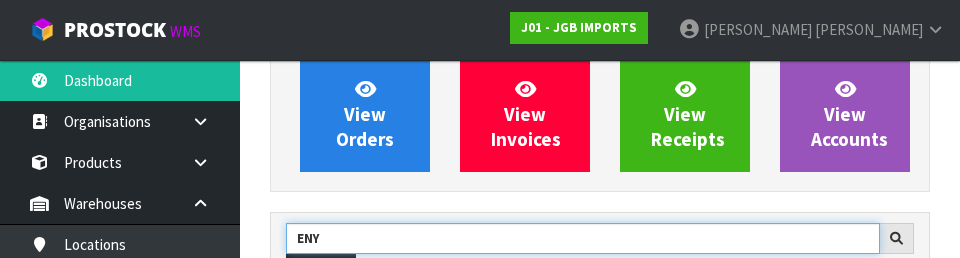scroll, scrollTop: 274, scrollLeft: 0, axis: vertical 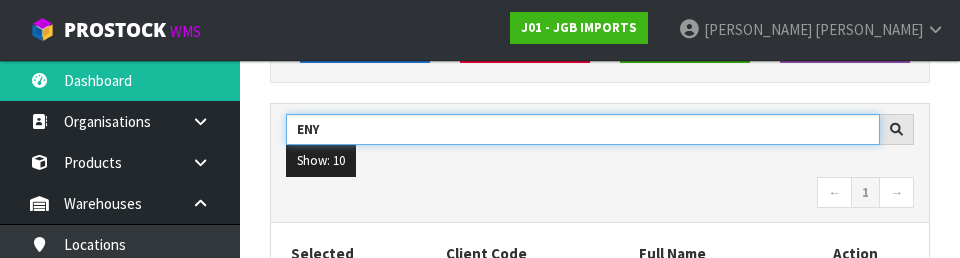 type on "EN" 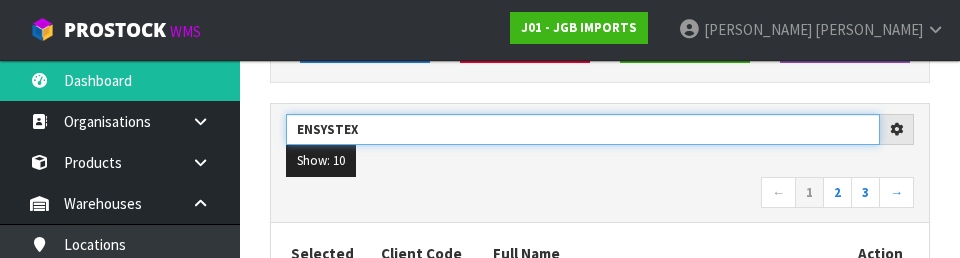 type on "ENSYSTEX" 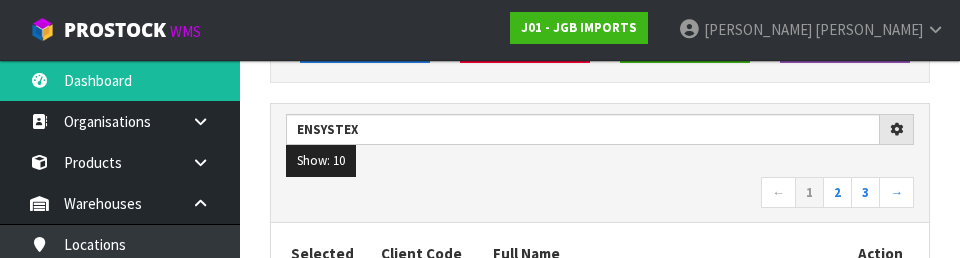 click on "←
1 2 3
→" at bounding box center (600, 194) 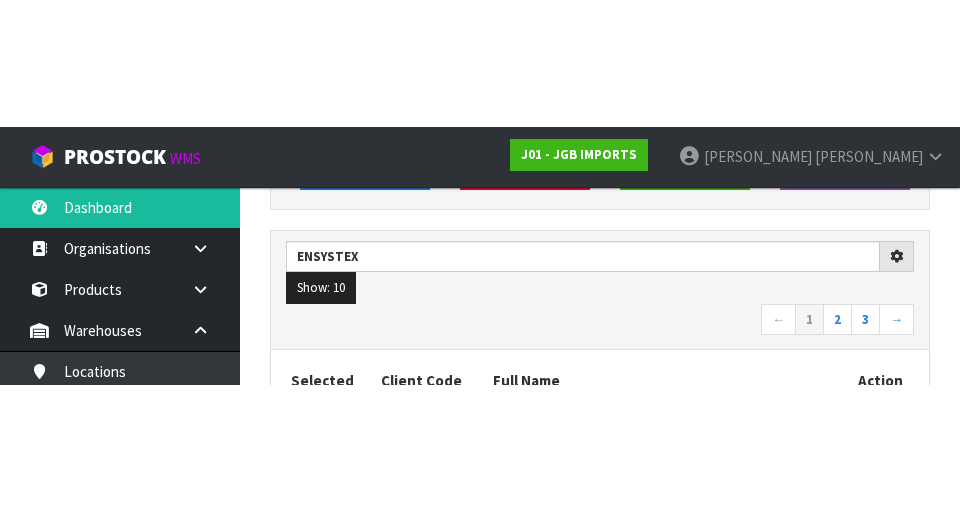scroll, scrollTop: 283, scrollLeft: 0, axis: vertical 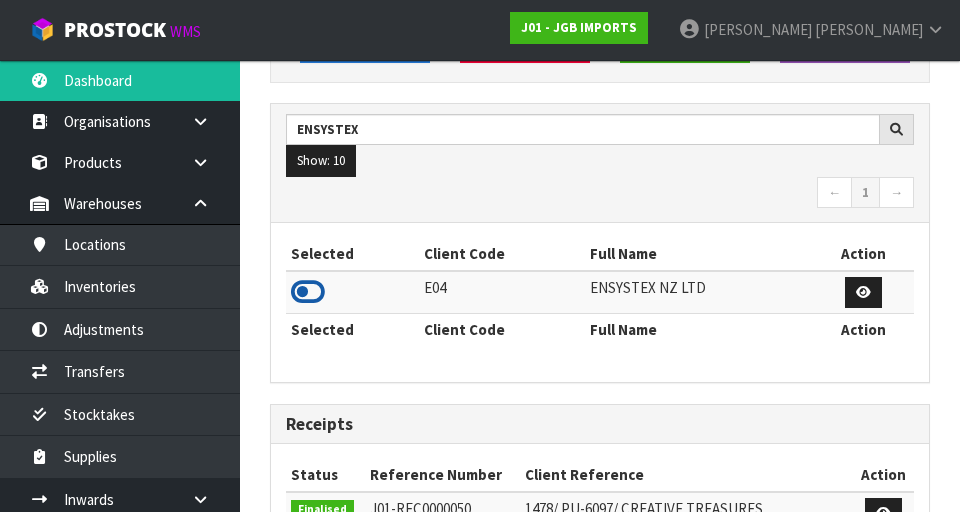 click at bounding box center (308, 292) 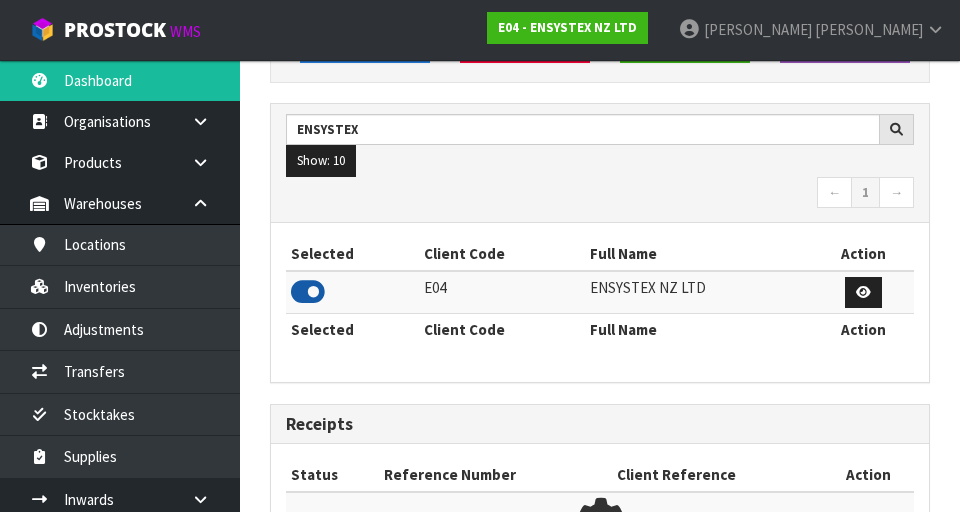 scroll, scrollTop: 998681, scrollLeft: 999310, axis: both 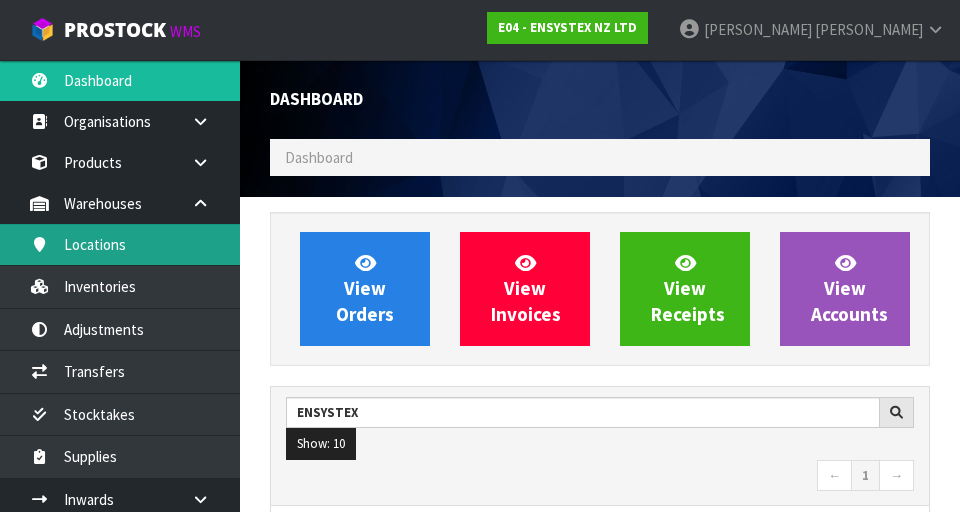 click on "Locations" at bounding box center [120, 244] 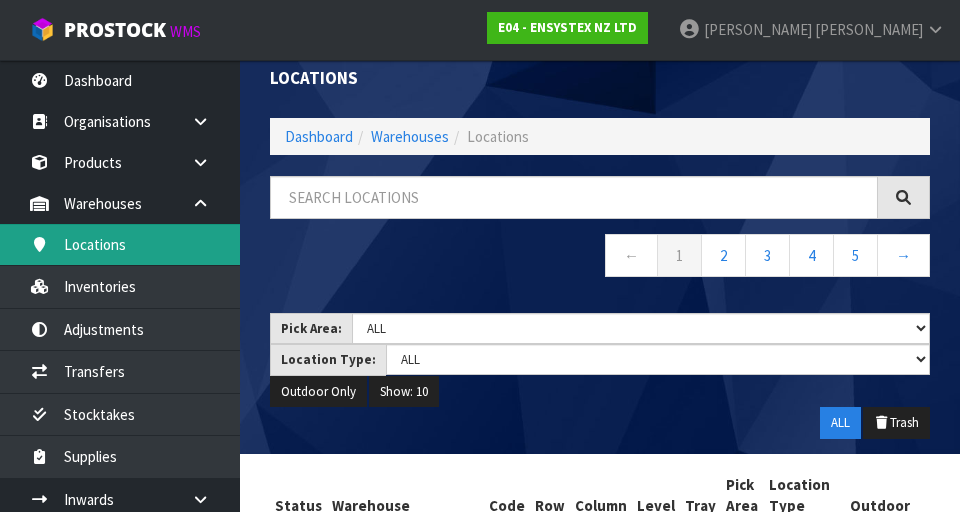 scroll, scrollTop: 0, scrollLeft: 0, axis: both 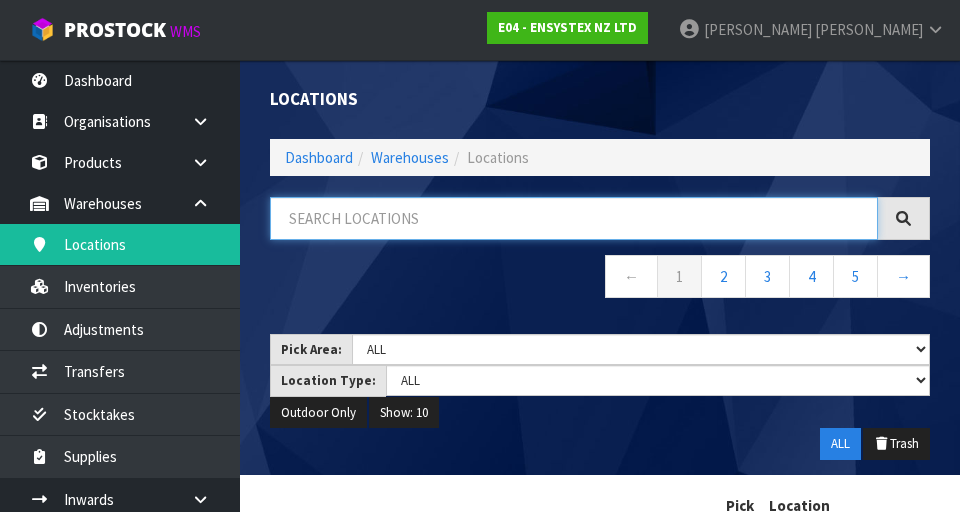 click at bounding box center (574, 218) 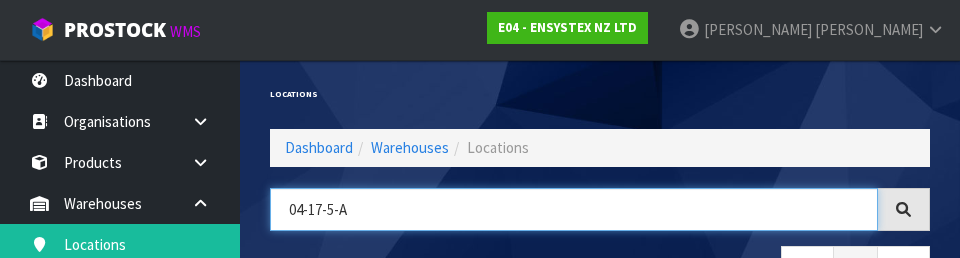 type on "04-17-5-A" 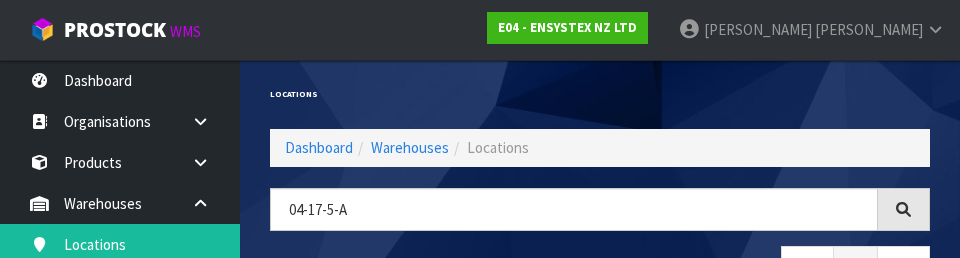 click on "Locations" at bounding box center [600, 94] 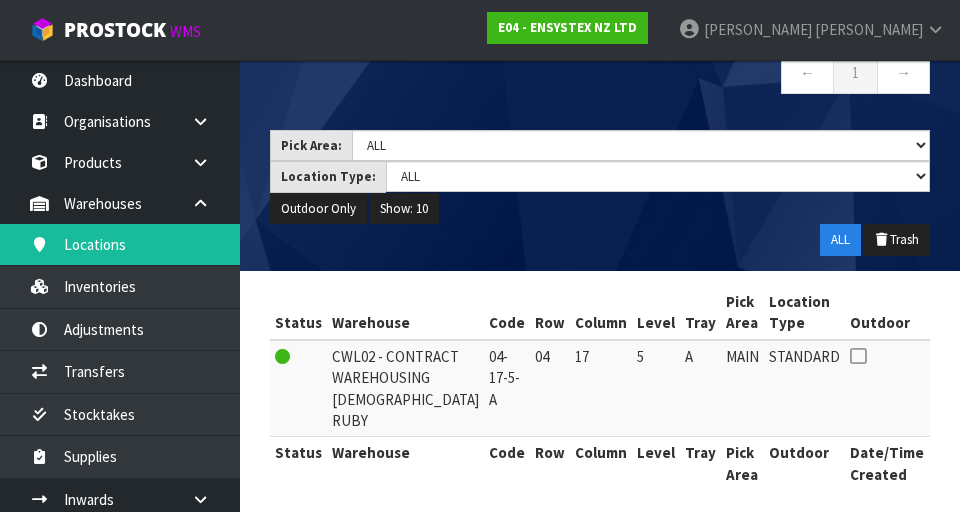 scroll, scrollTop: 218, scrollLeft: 0, axis: vertical 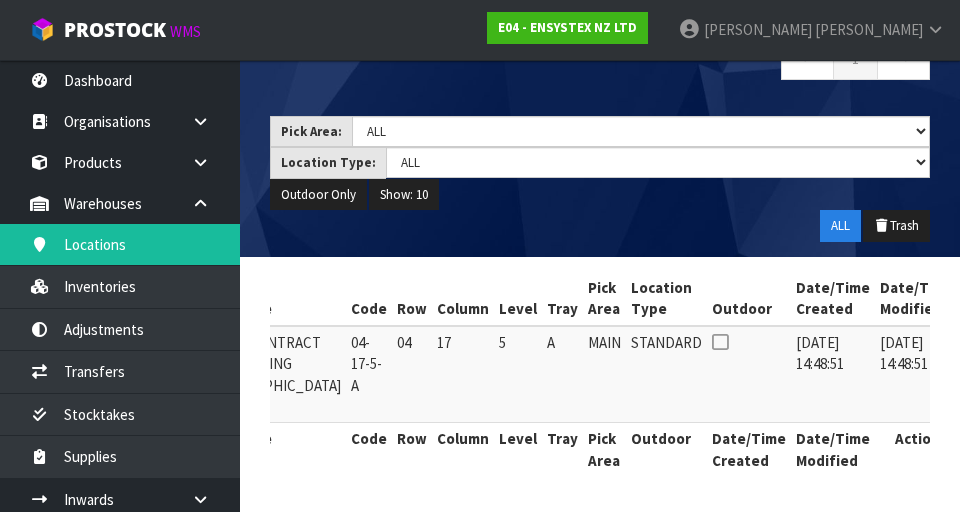 click at bounding box center (986, 347) 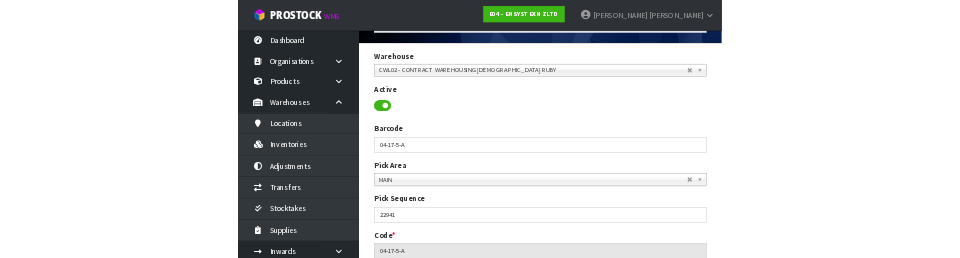 scroll, scrollTop: 0, scrollLeft: 0, axis: both 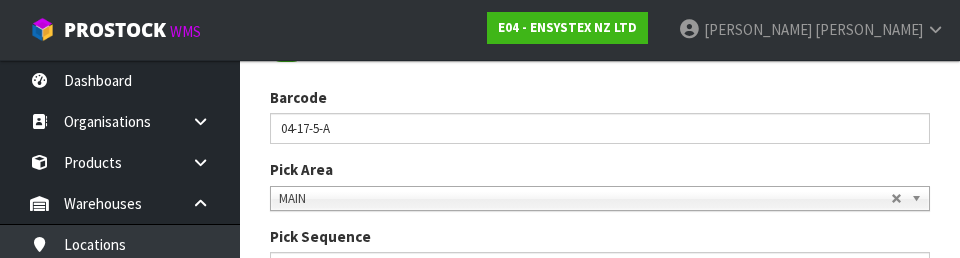 click on "Toggle navigation
ProStock   WMS
E04 - ENSYSTEX NZ LTD
[PERSON_NAME]
Logout" at bounding box center [480, 30] 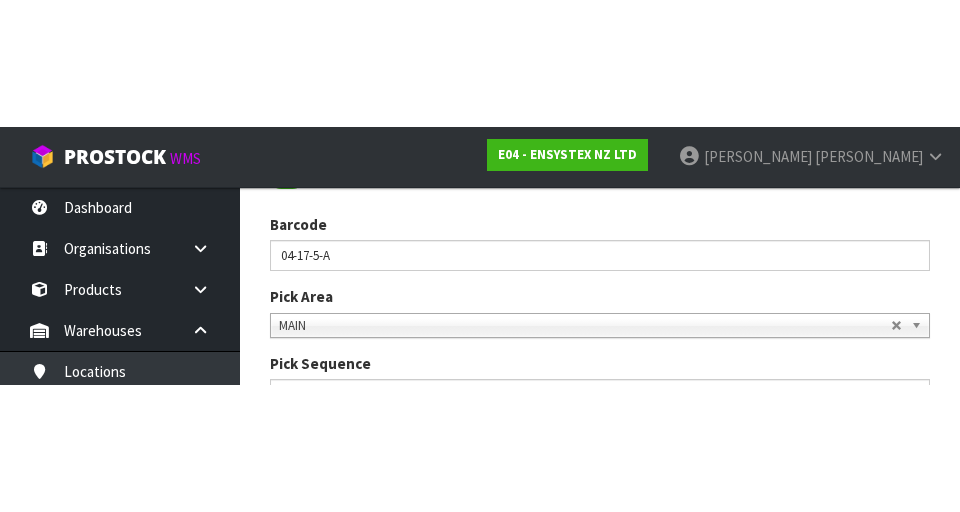 scroll, scrollTop: 269, scrollLeft: 0, axis: vertical 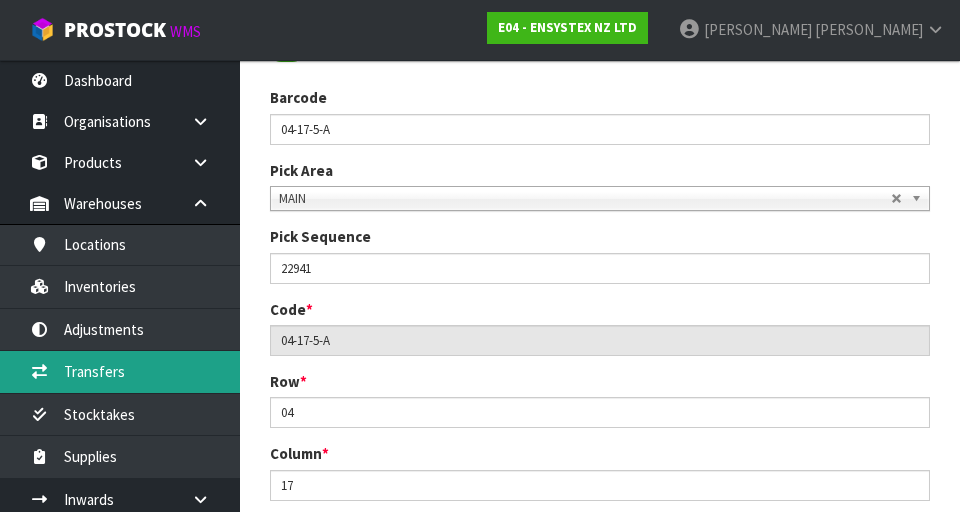 click on "Transfers" at bounding box center (120, 371) 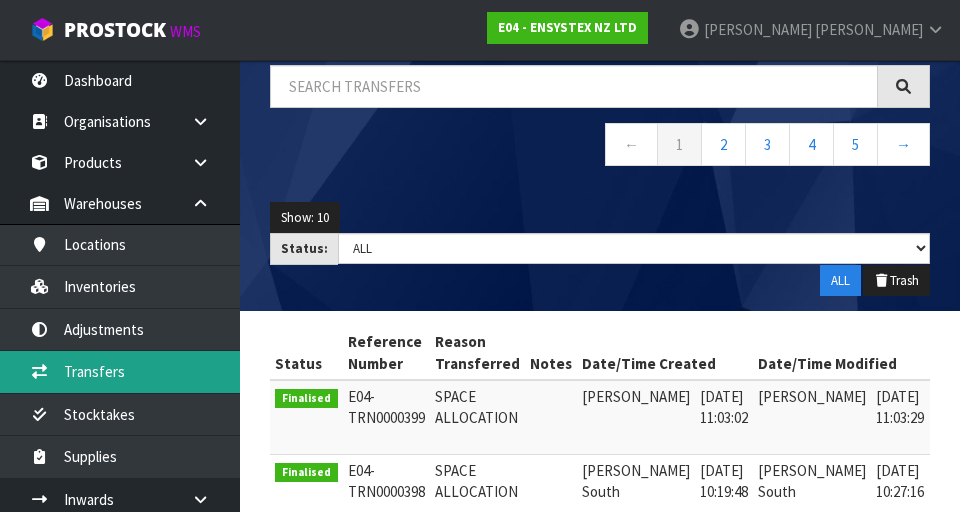 scroll, scrollTop: 0, scrollLeft: 0, axis: both 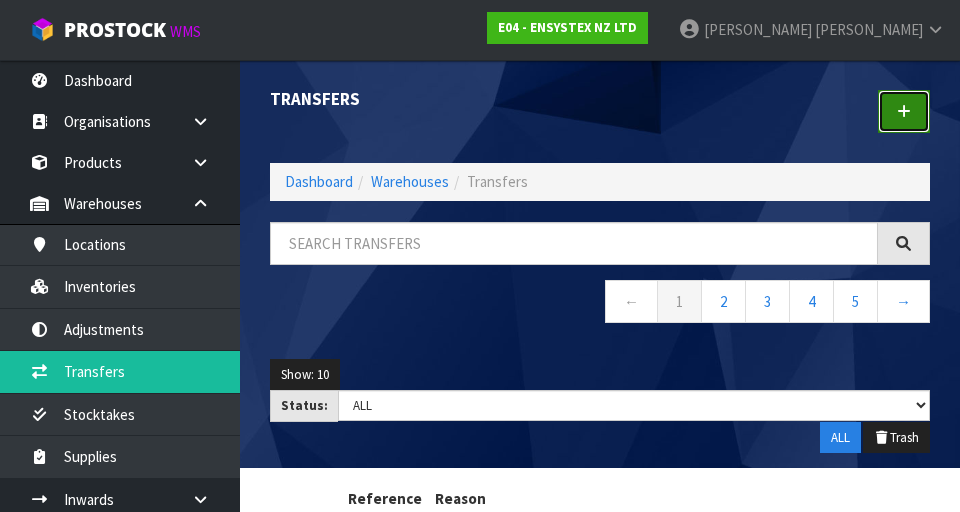 click at bounding box center (904, 111) 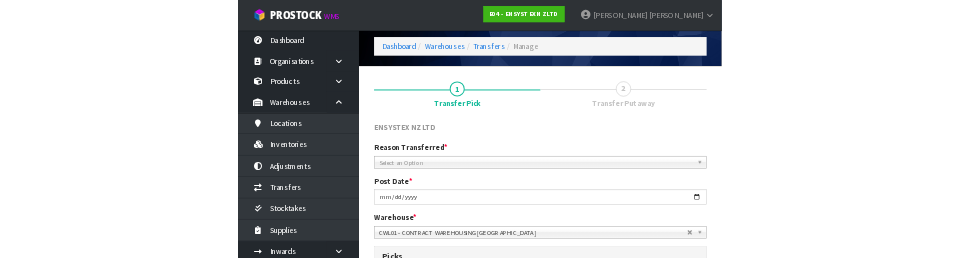 scroll, scrollTop: 69, scrollLeft: 0, axis: vertical 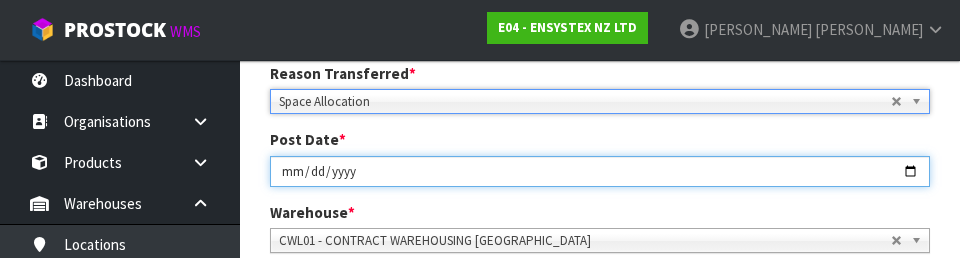 click on "[DATE]" at bounding box center (600, 171) 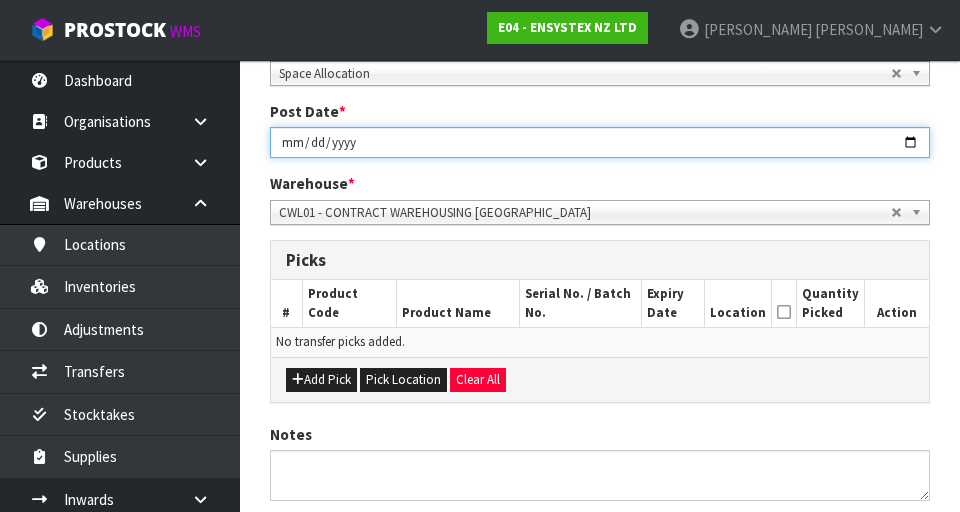 scroll, scrollTop: 320, scrollLeft: 0, axis: vertical 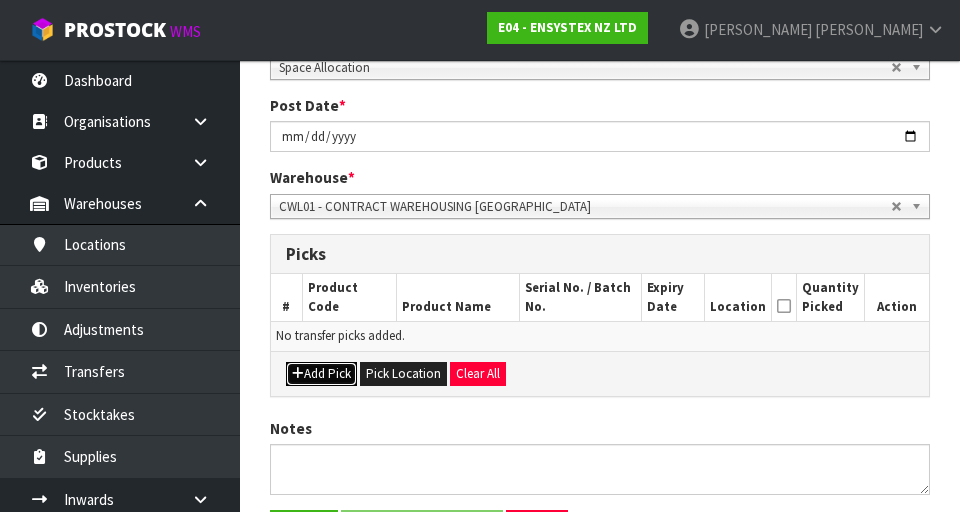 click on "Add Pick" at bounding box center [321, 374] 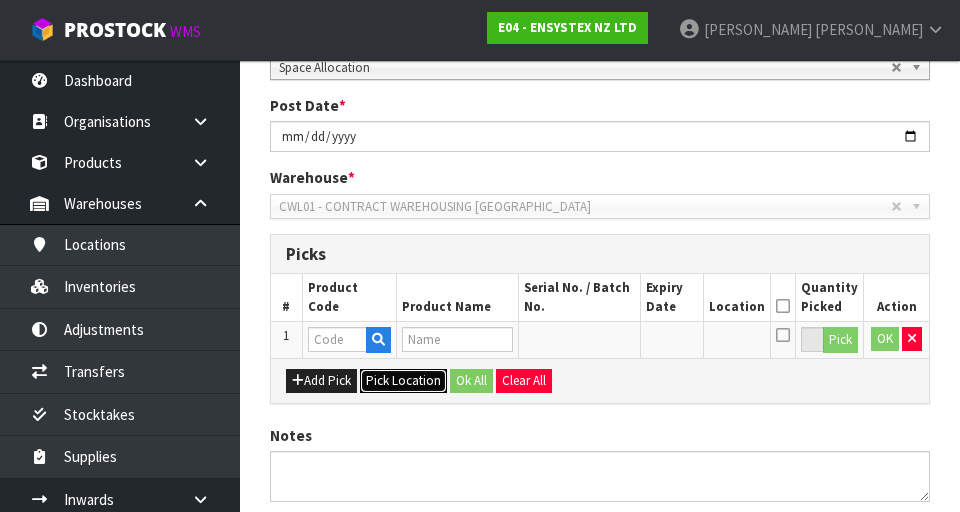 click on "Pick Location" at bounding box center (403, 381) 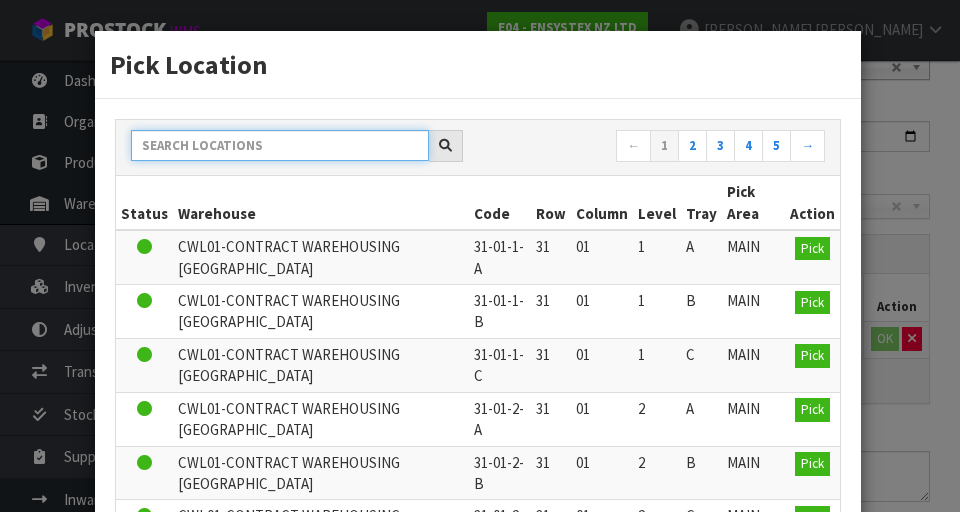 paste on "04-17-5-A" 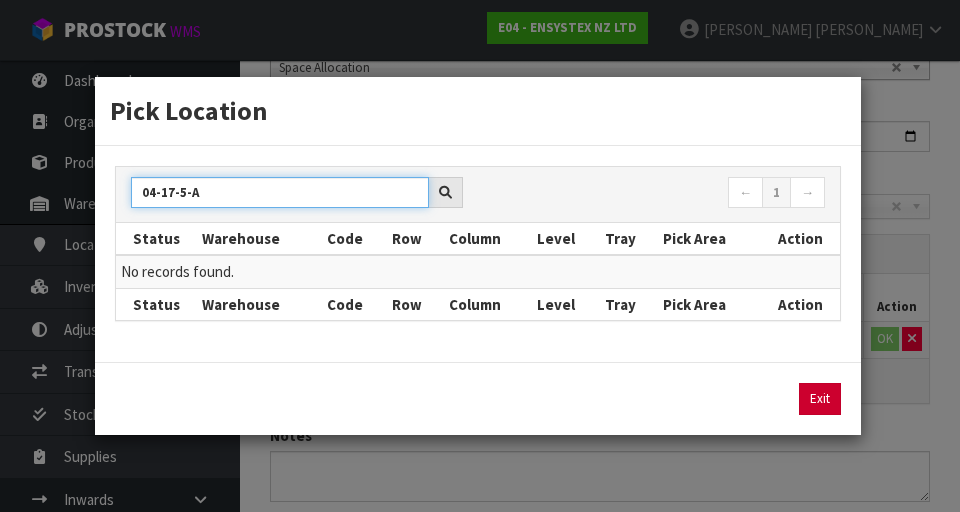 type on "04-17-5-A" 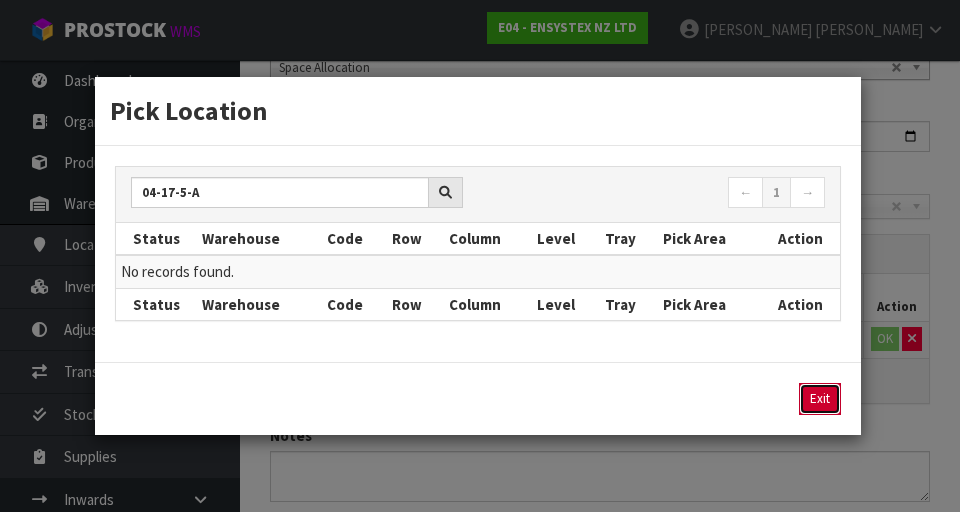 click on "Exit" at bounding box center [820, 399] 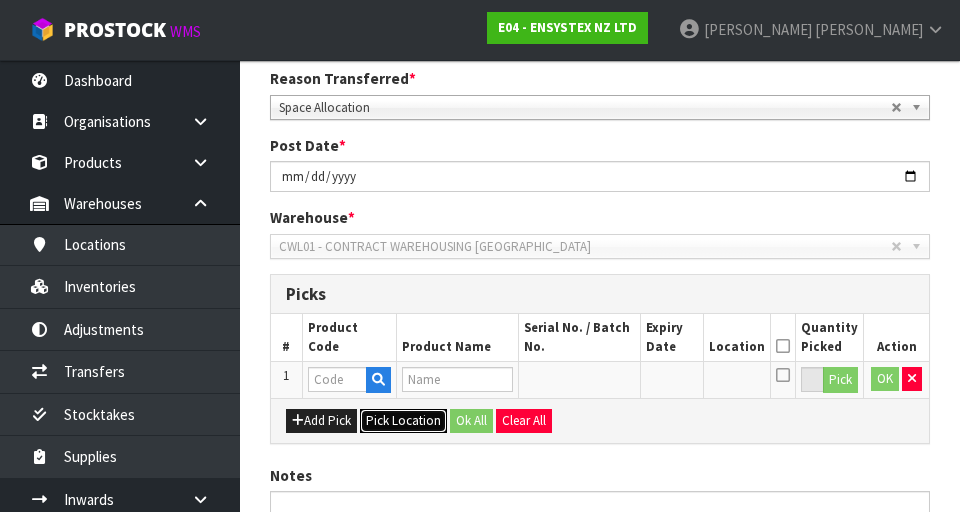 scroll, scrollTop: 279, scrollLeft: 0, axis: vertical 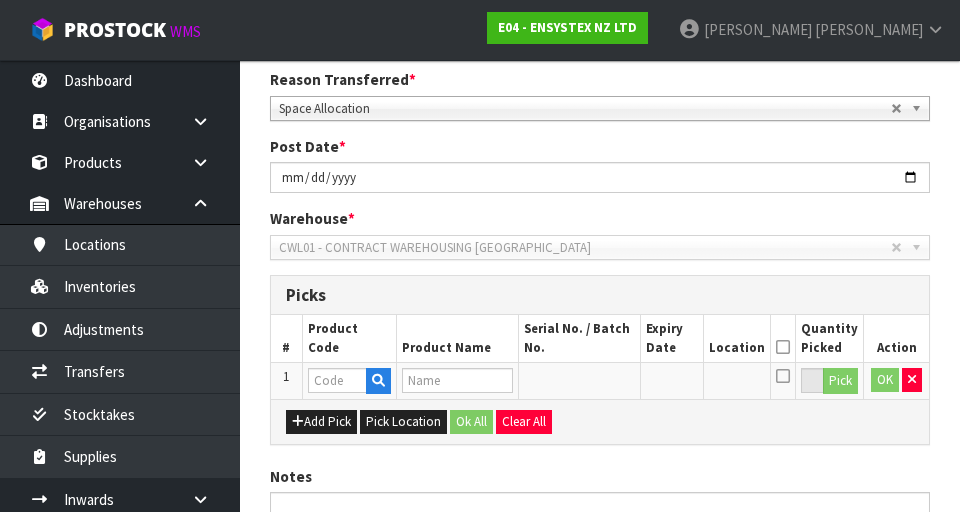click at bounding box center (920, 247) 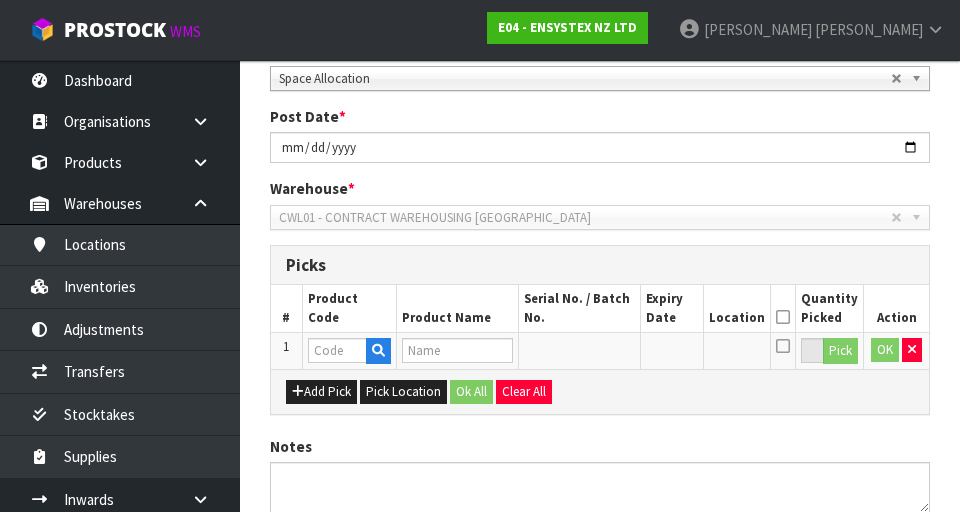 scroll, scrollTop: 315, scrollLeft: 0, axis: vertical 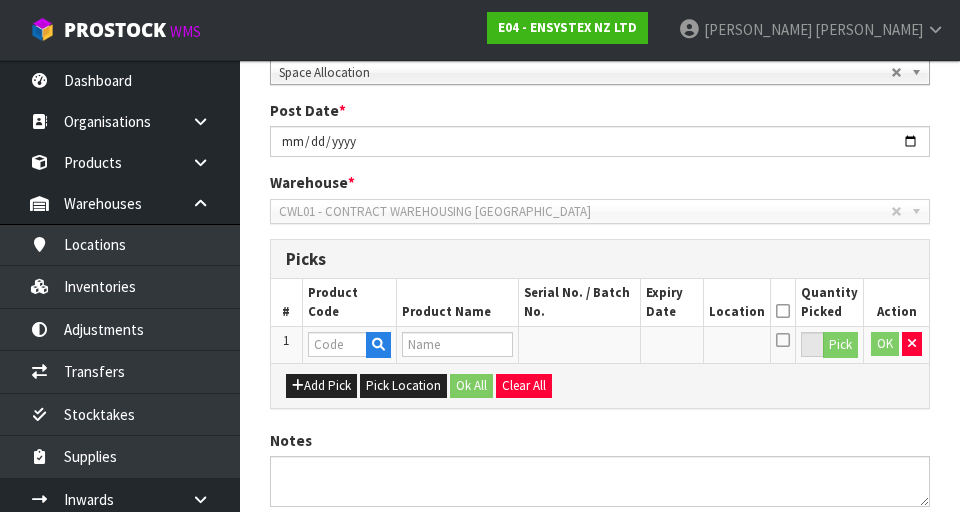 click at bounding box center [920, 211] 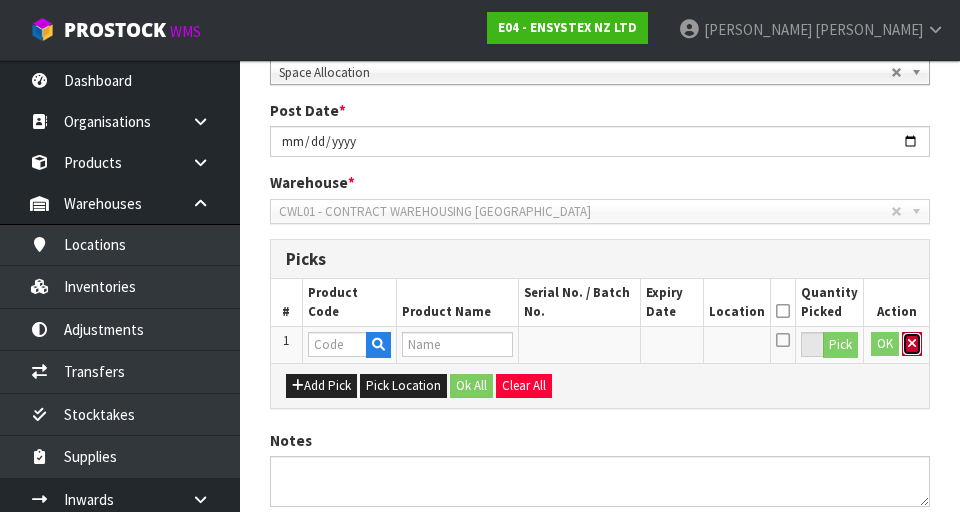 click at bounding box center [912, 343] 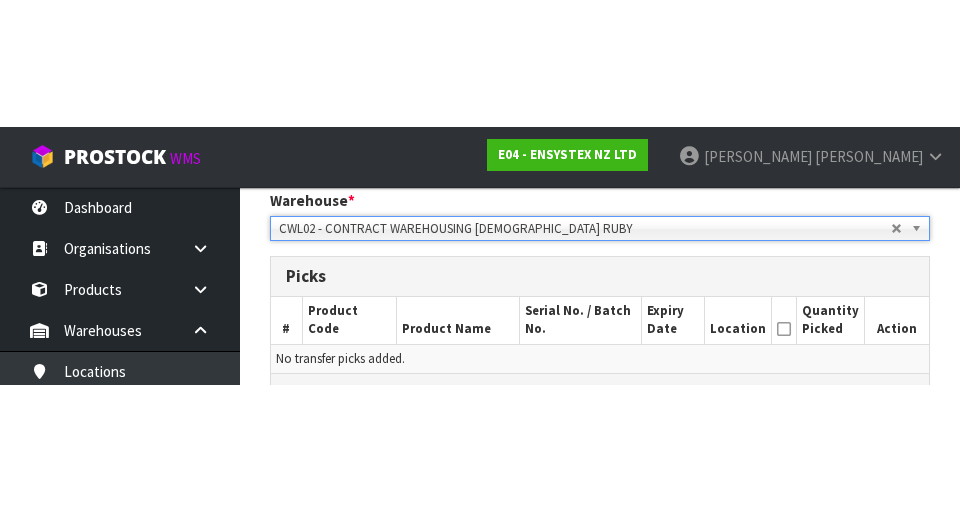 scroll, scrollTop: 0, scrollLeft: 0, axis: both 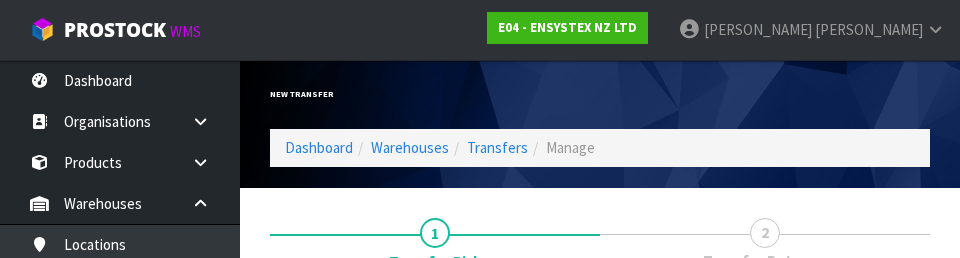 click on "2
Transfer Putaway" at bounding box center (765, 242) 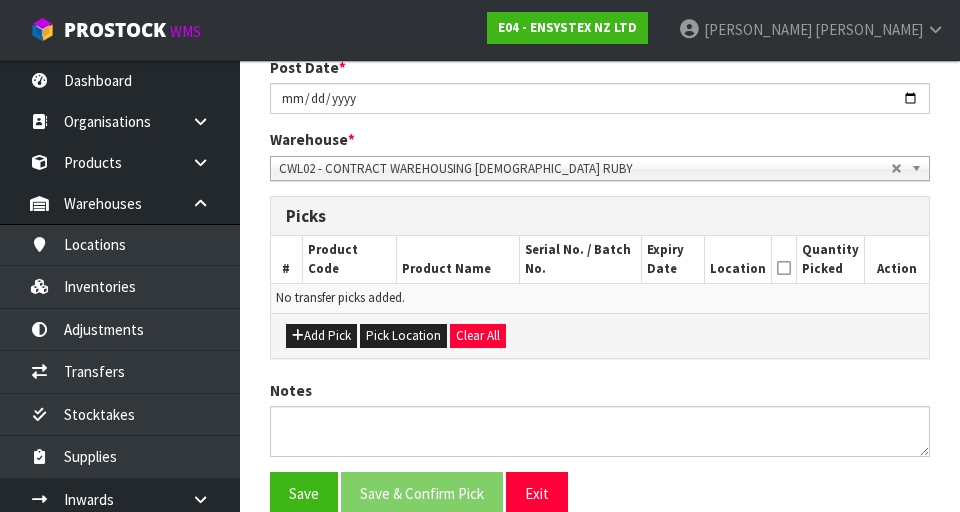 scroll, scrollTop: 359, scrollLeft: 0, axis: vertical 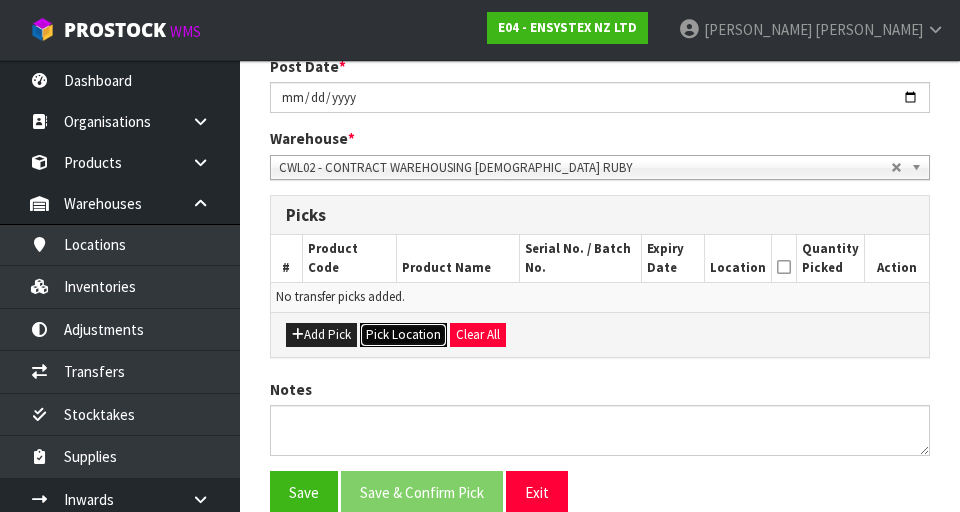 click on "Pick Location" at bounding box center (403, 335) 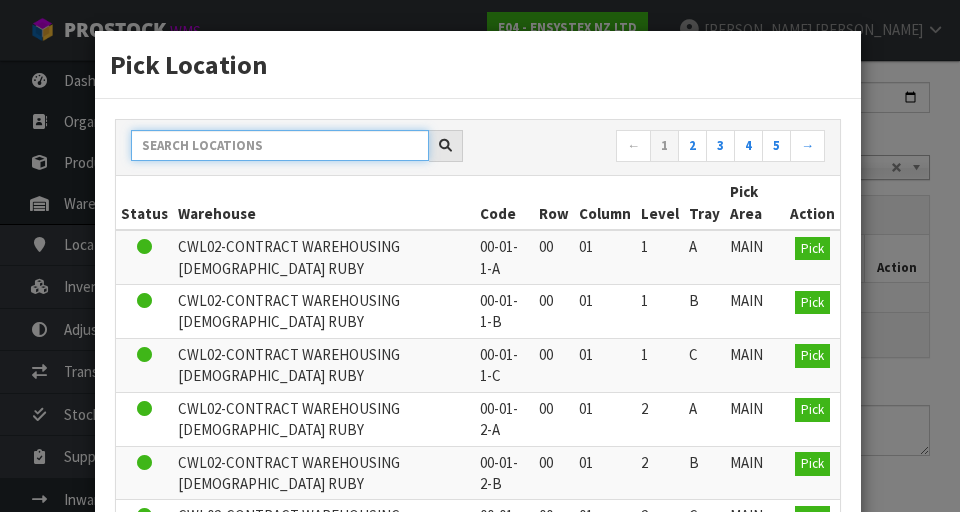 paste on "04-17-5-A" 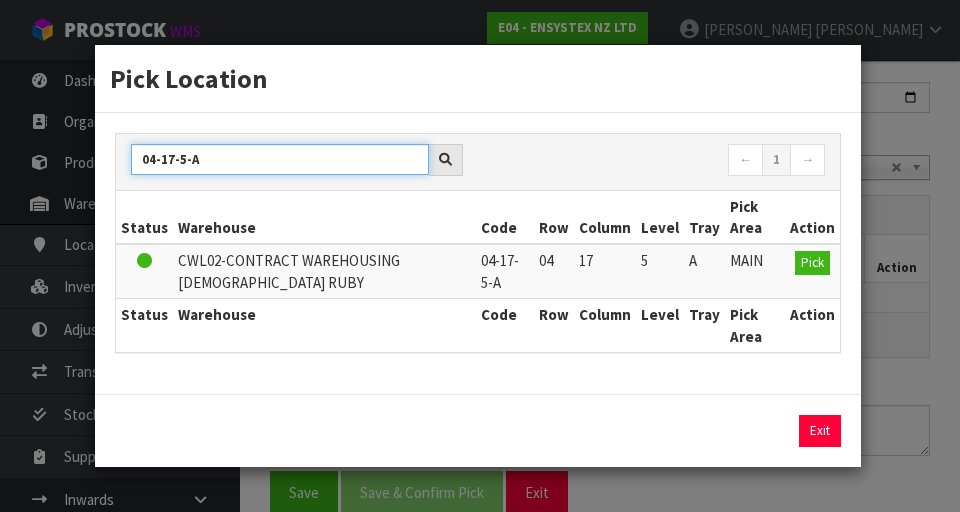 type on "04-17-5-A" 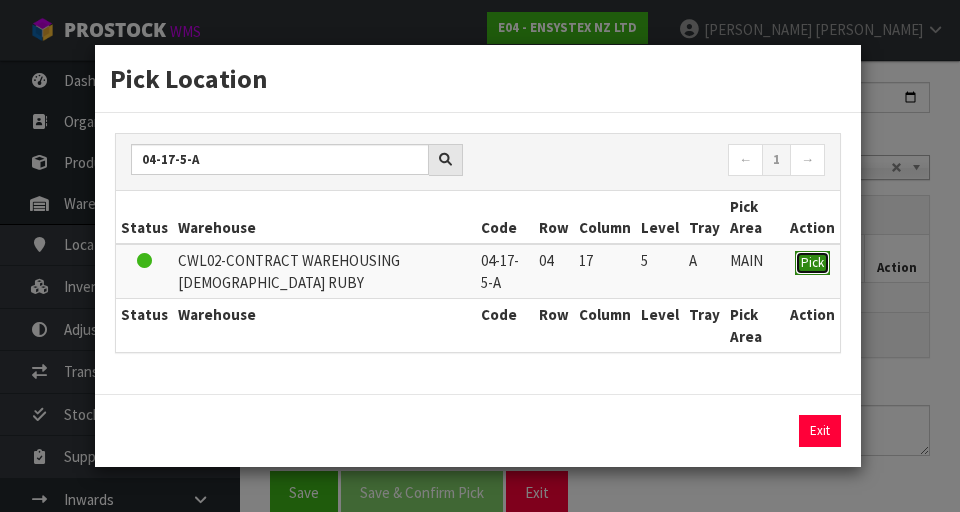 click on "Pick" at bounding box center (812, 262) 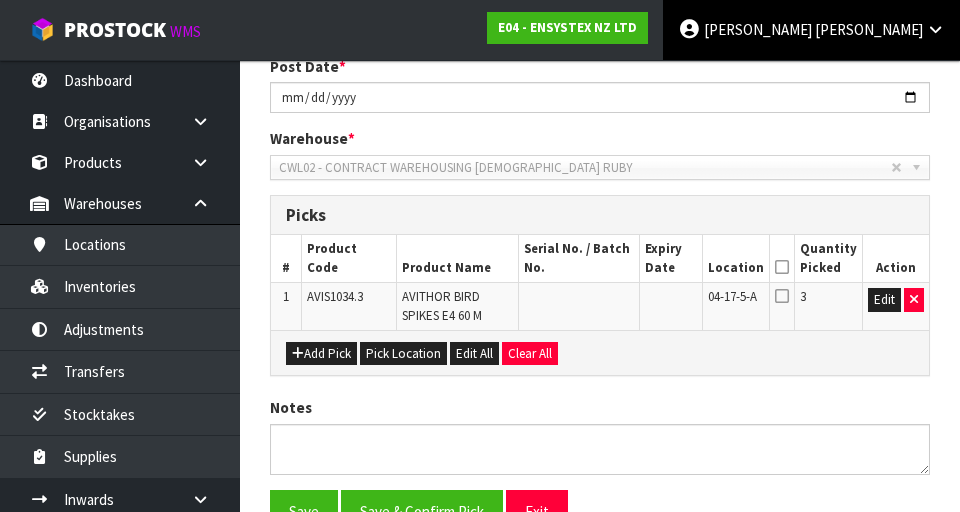 click on "[PERSON_NAME]" at bounding box center (811, 30) 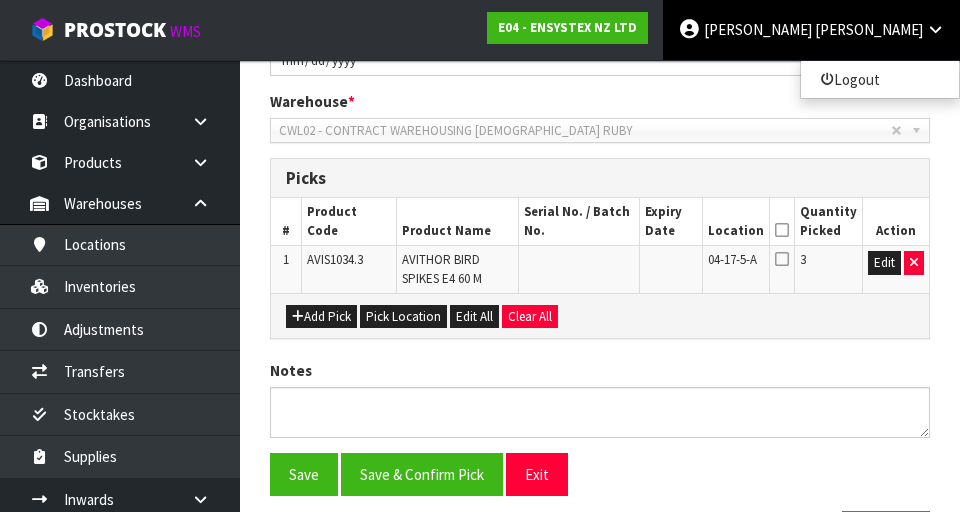 scroll, scrollTop: 397, scrollLeft: 0, axis: vertical 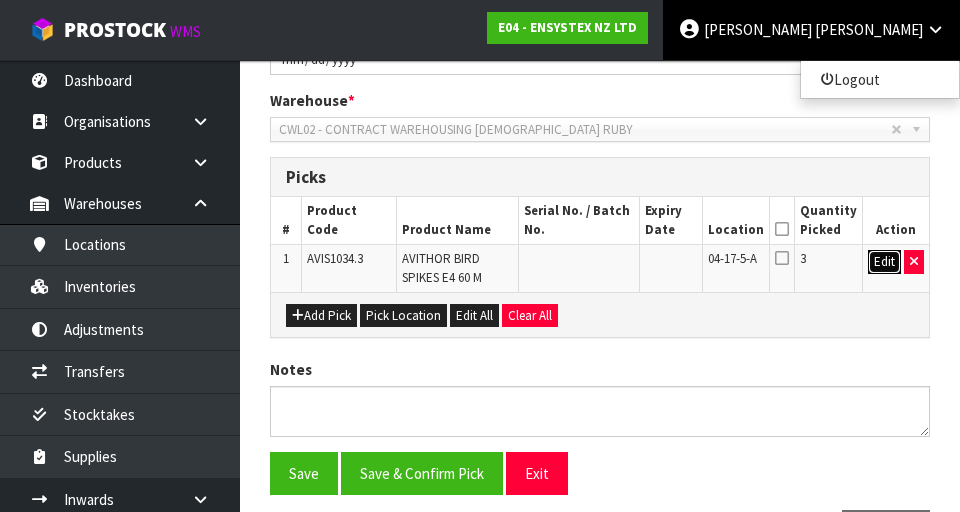 click on "Edit" at bounding box center [884, 262] 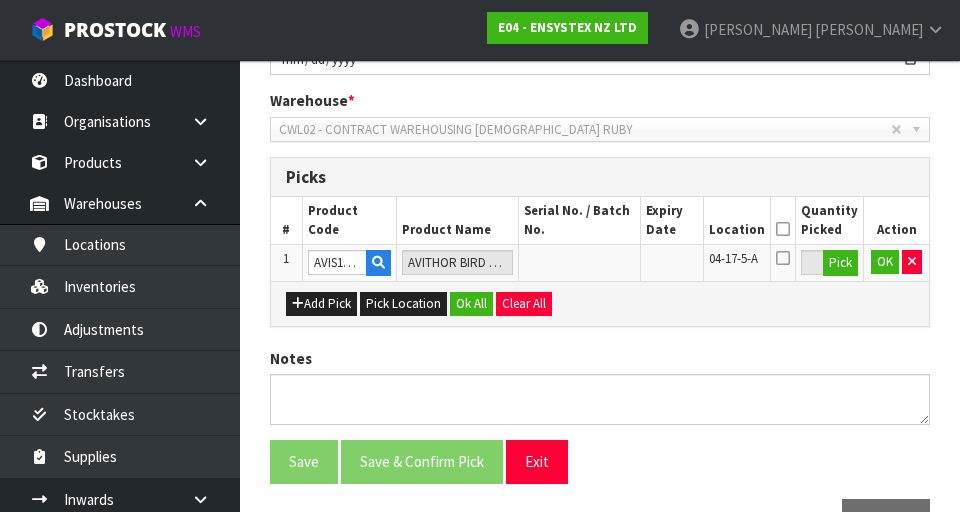click at bounding box center (783, 258) 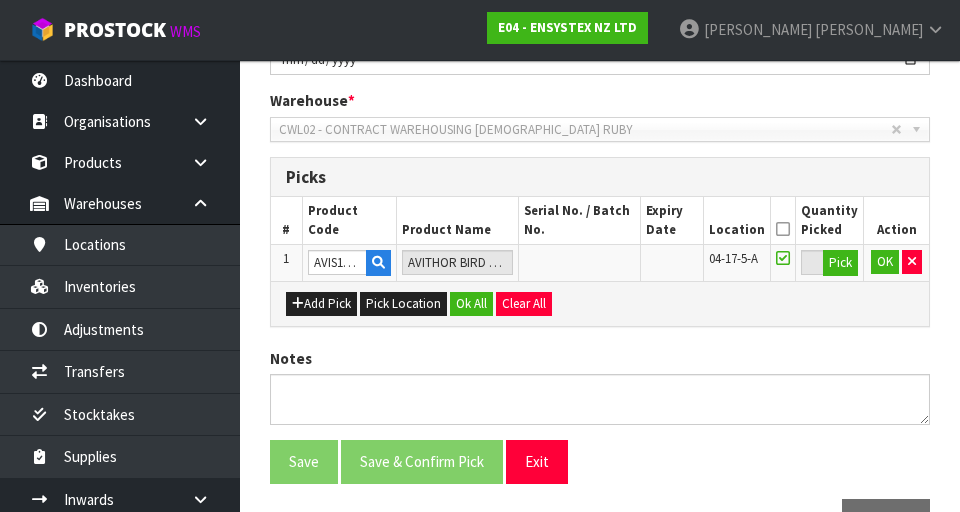 click at bounding box center (783, 229) 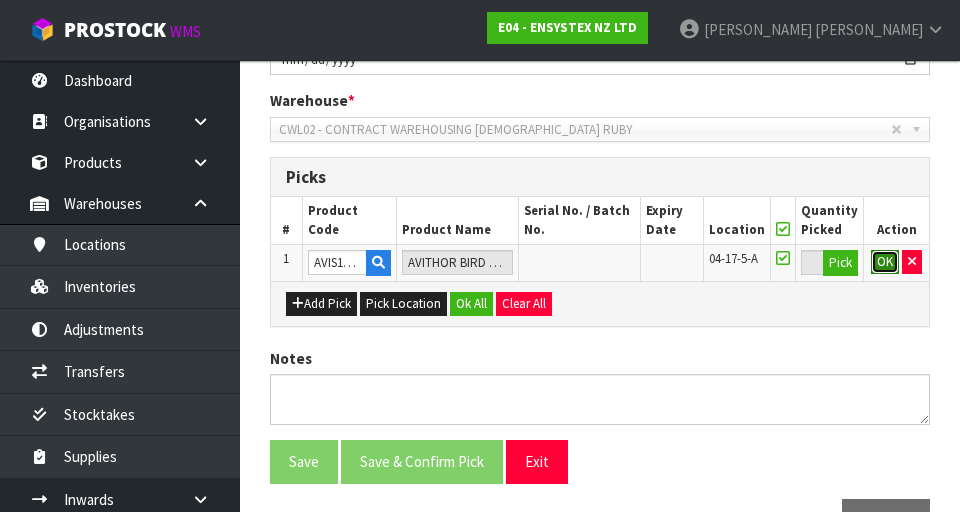 click on "OK" at bounding box center [885, 262] 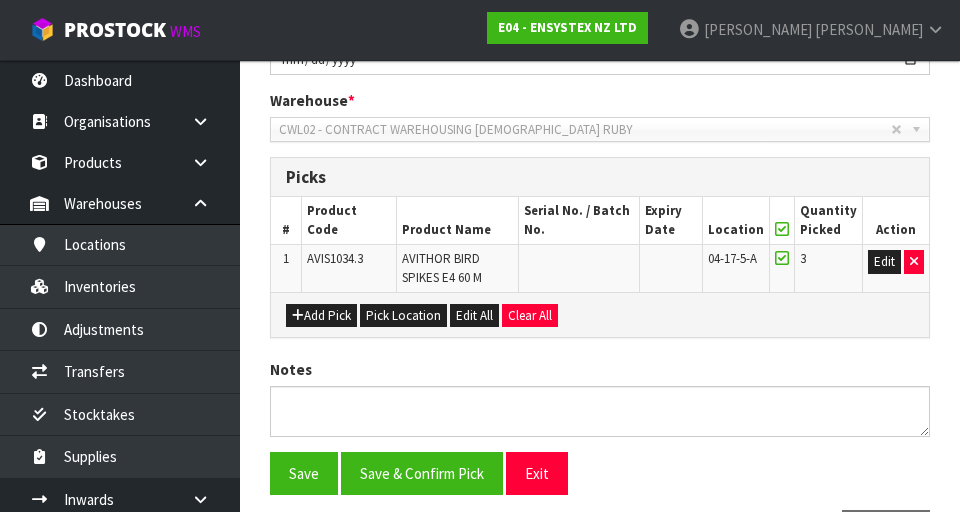 scroll, scrollTop: 468, scrollLeft: 0, axis: vertical 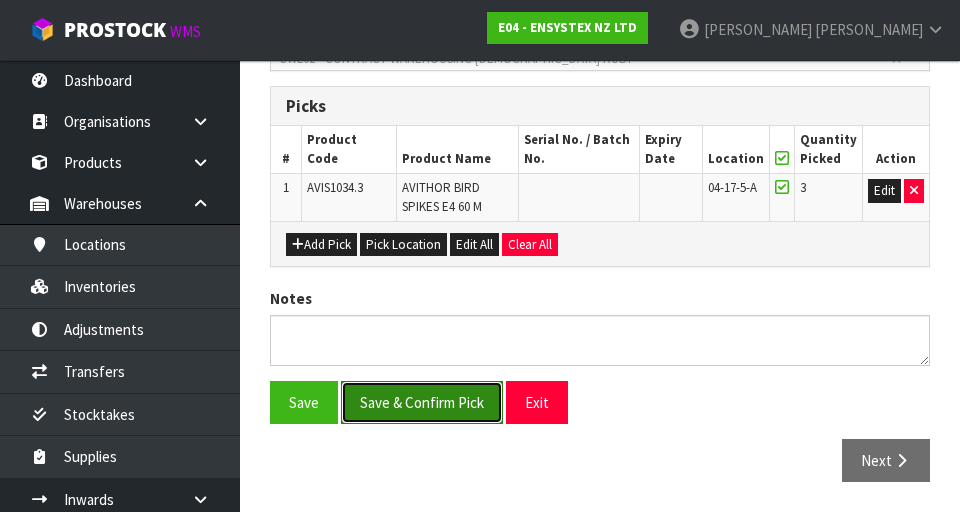 click on "Save & Confirm Pick" at bounding box center (422, 402) 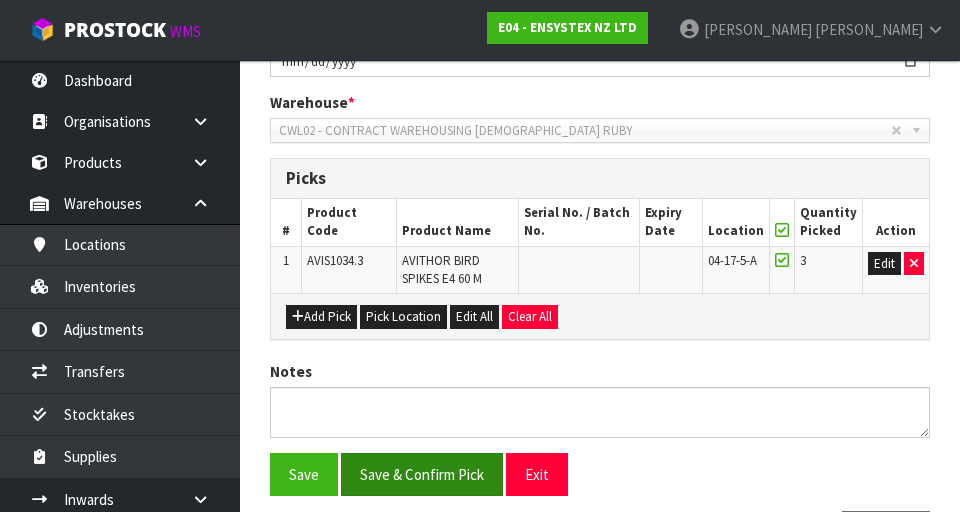 scroll, scrollTop: 0, scrollLeft: 0, axis: both 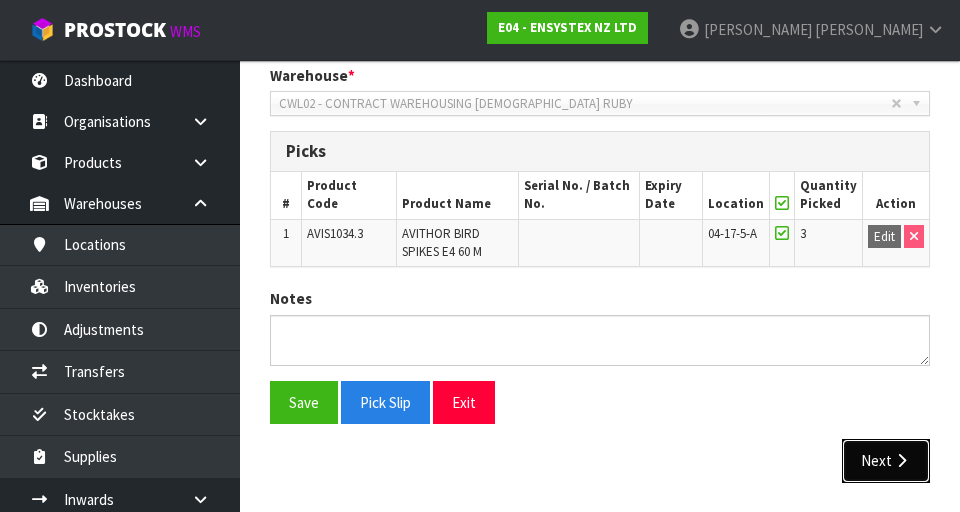 click on "Next" at bounding box center (886, 460) 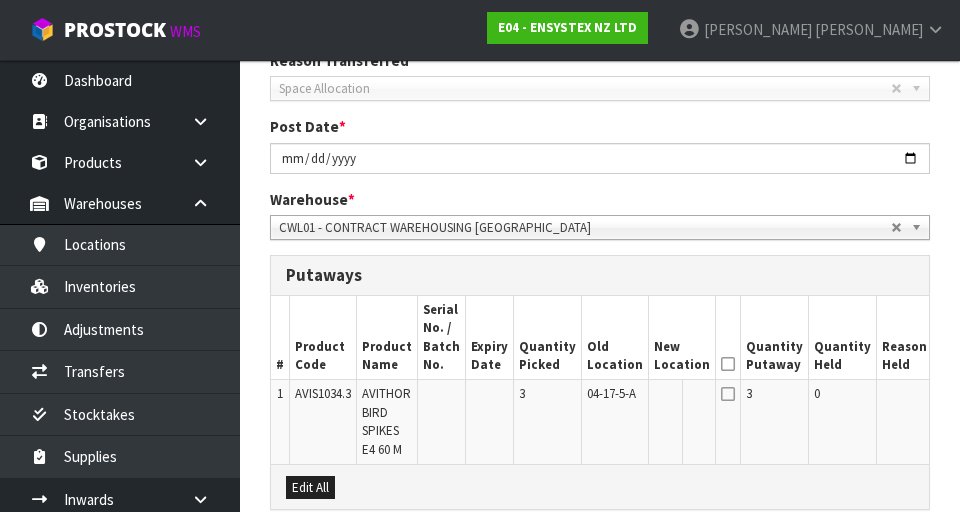 scroll, scrollTop: 614, scrollLeft: 0, axis: vertical 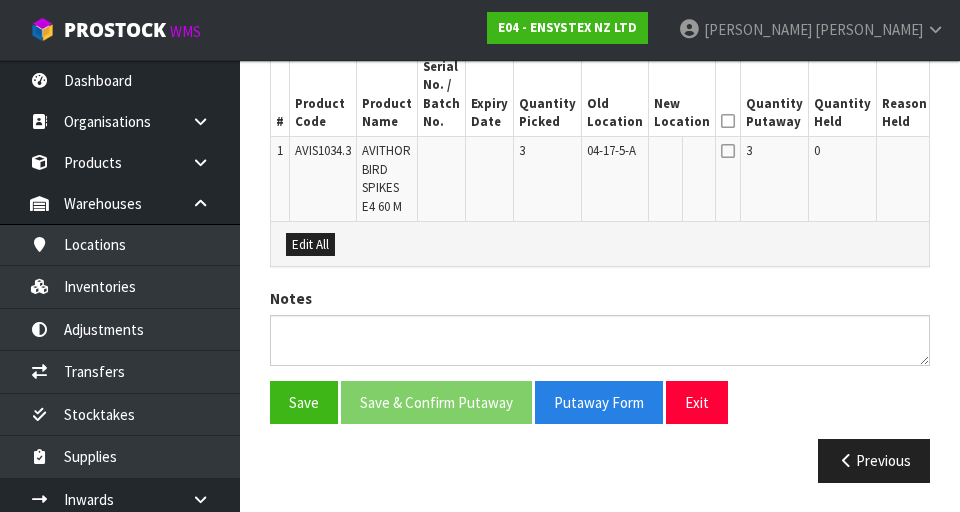 click on "Edit" at bounding box center (954, 154) 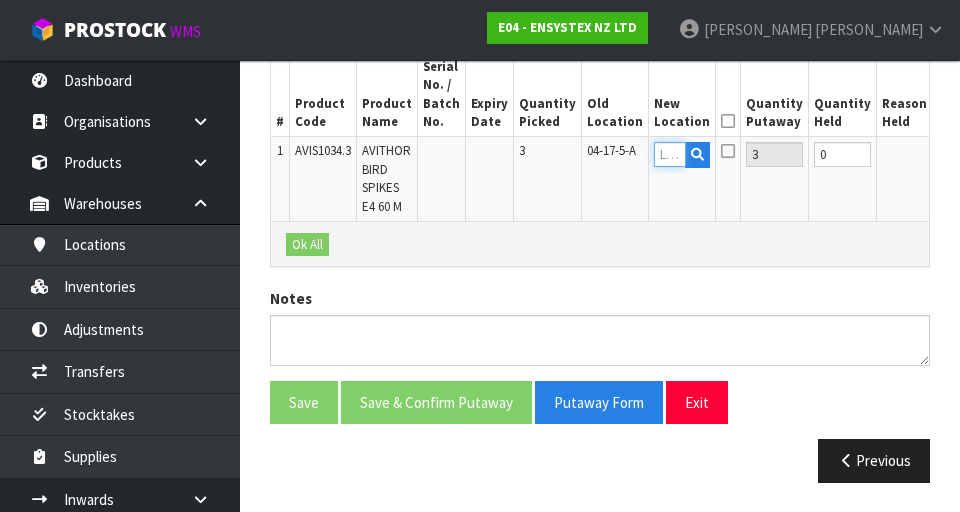 click at bounding box center [670, 154] 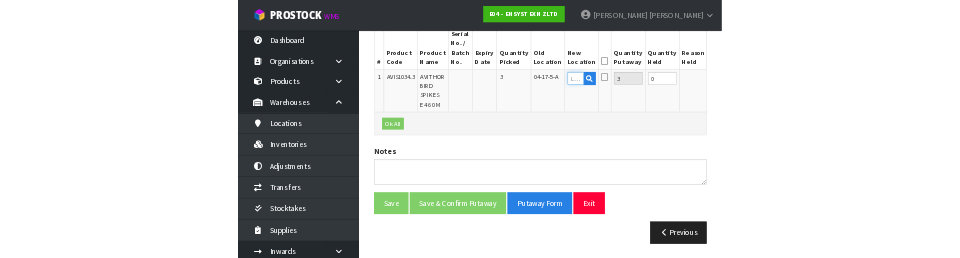 scroll, scrollTop: 604, scrollLeft: 0, axis: vertical 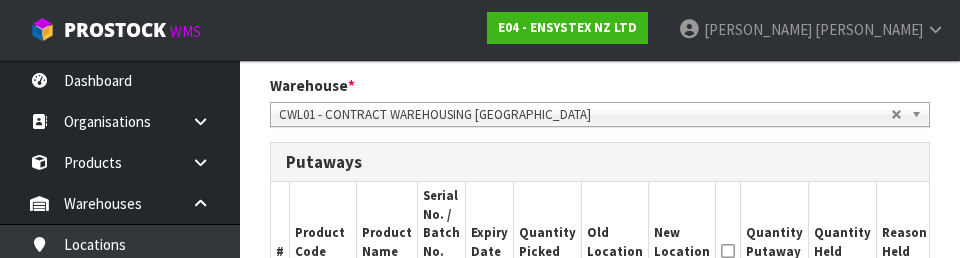 type on "04-11-2-" 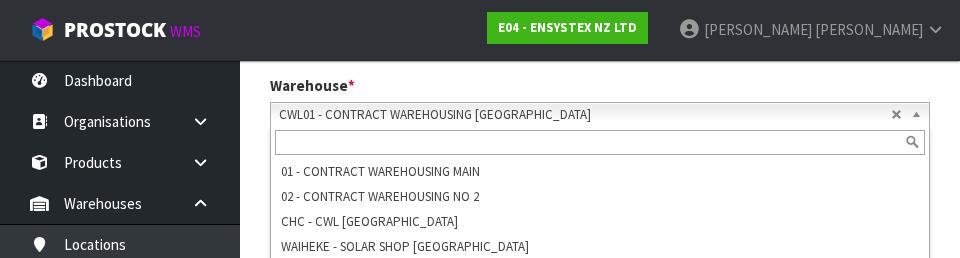 scroll, scrollTop: 0, scrollLeft: 0, axis: both 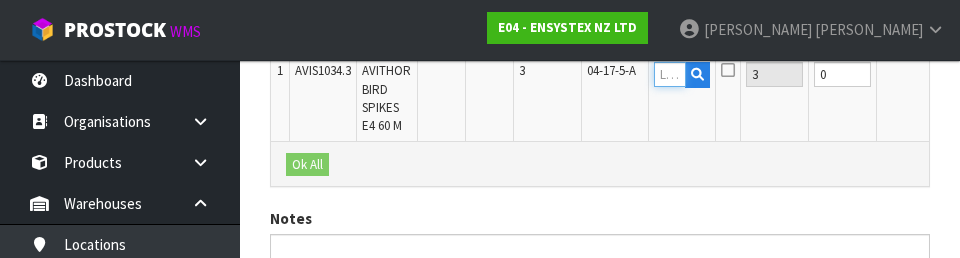 click at bounding box center (670, 74) 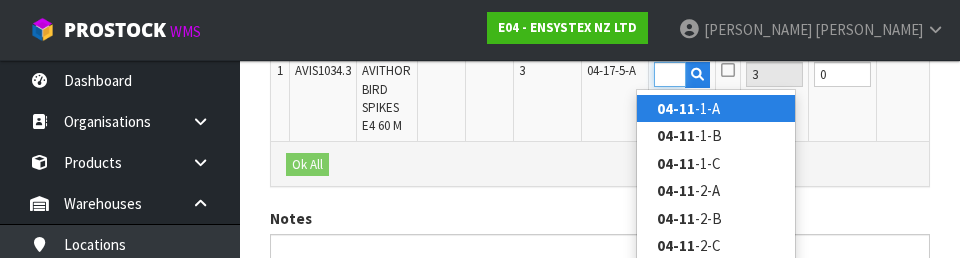 scroll, scrollTop: 0, scrollLeft: 31, axis: horizontal 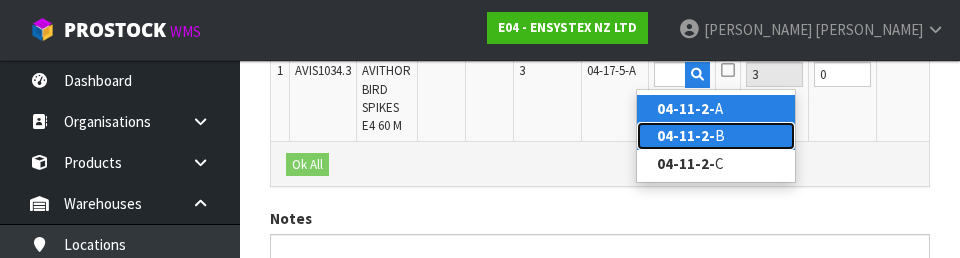 click on "04-11-2- B" at bounding box center [716, 135] 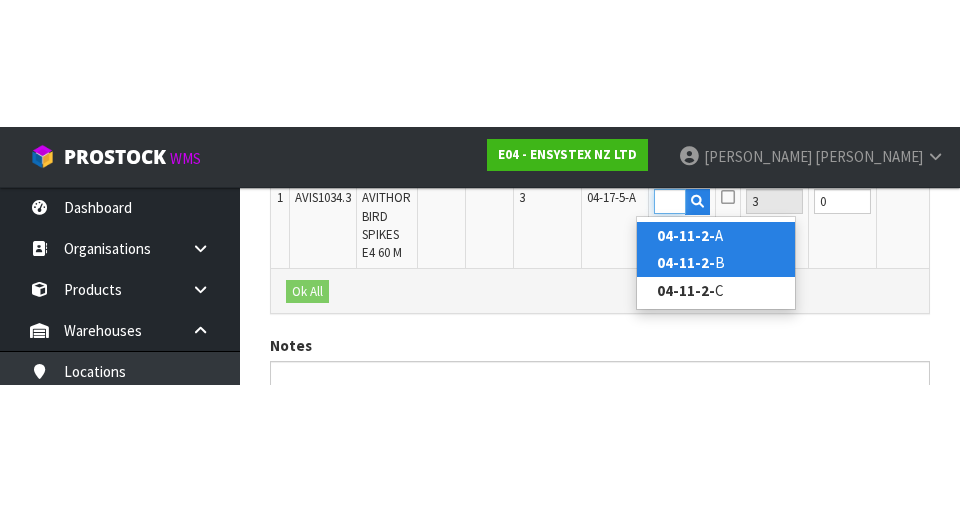 scroll, scrollTop: 614, scrollLeft: 0, axis: vertical 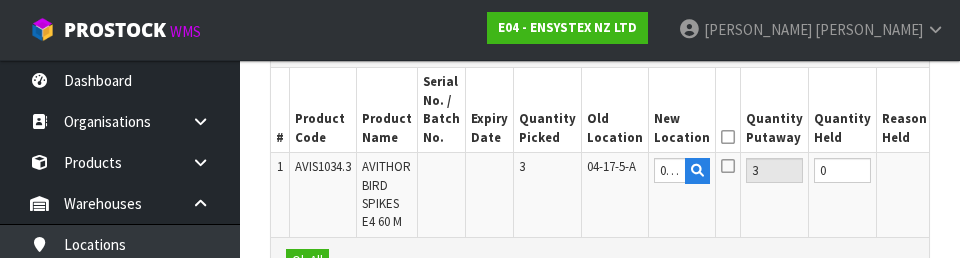 click at bounding box center (728, 137) 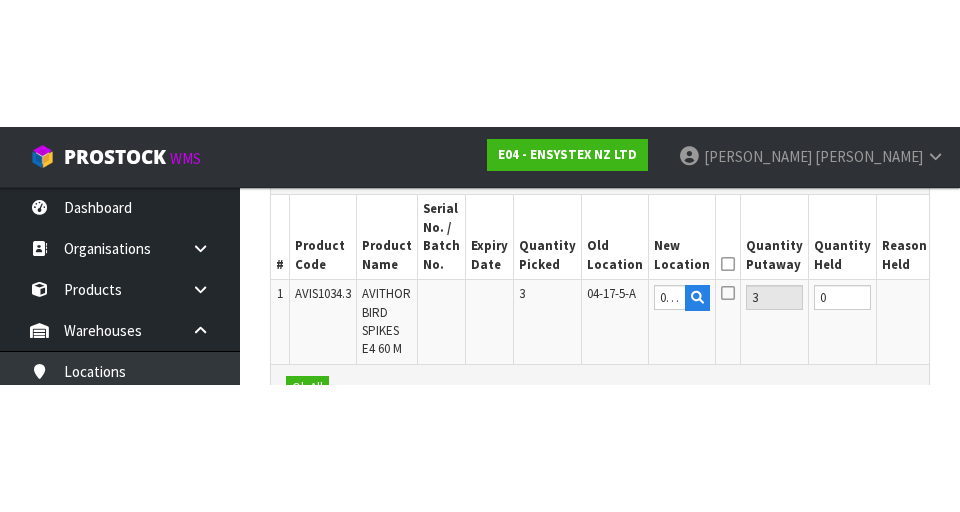 scroll, scrollTop: 599, scrollLeft: 0, axis: vertical 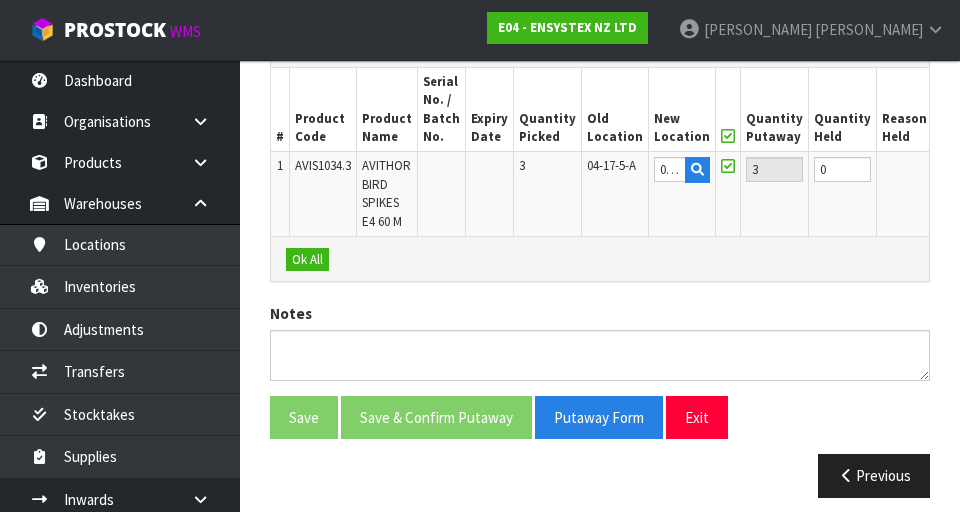 click on "OK" at bounding box center [952, 169] 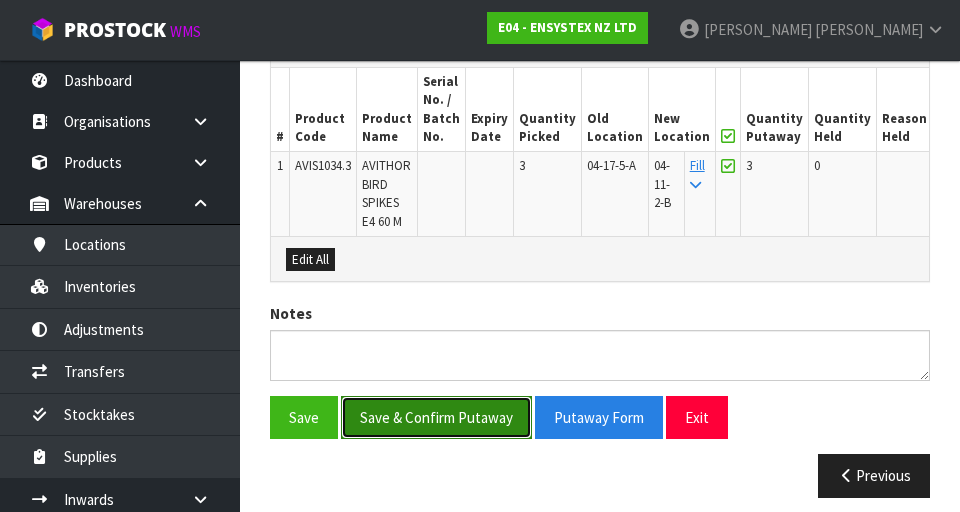 click on "Save & Confirm Putaway" at bounding box center [436, 417] 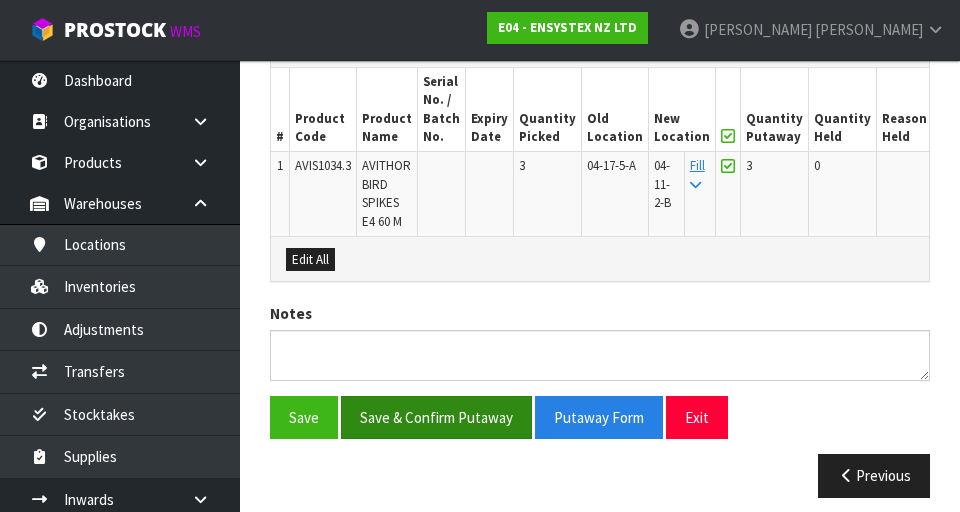 scroll, scrollTop: 0, scrollLeft: 0, axis: both 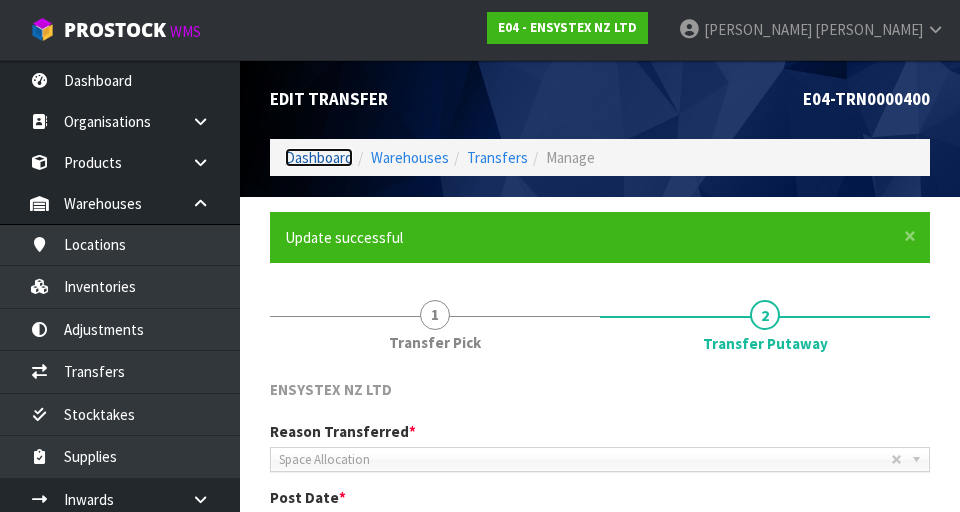 click on "Dashboard" at bounding box center (319, 157) 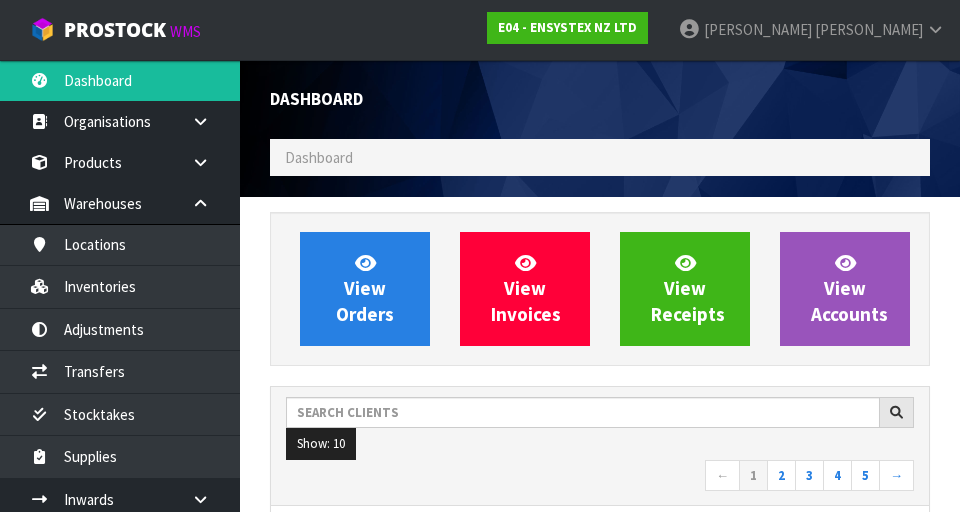scroll, scrollTop: 998348, scrollLeft: 999310, axis: both 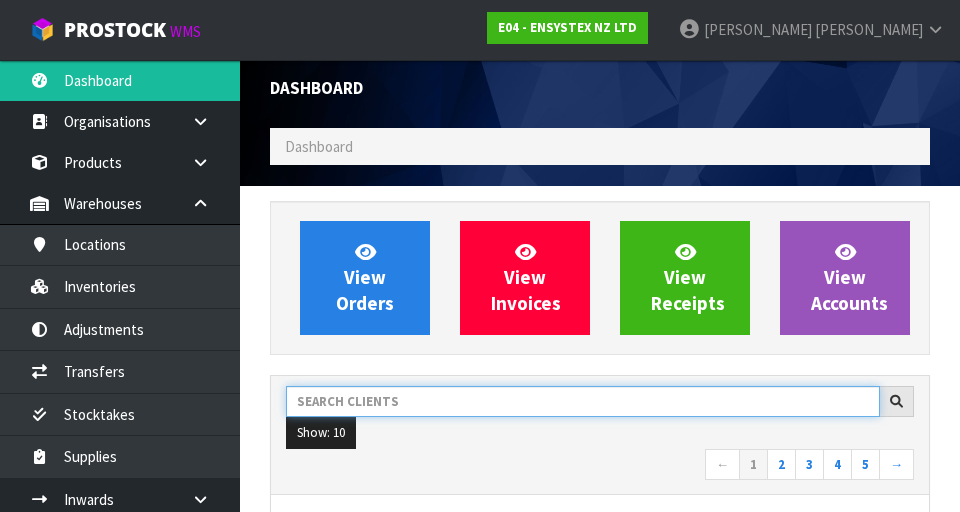 click at bounding box center [583, 401] 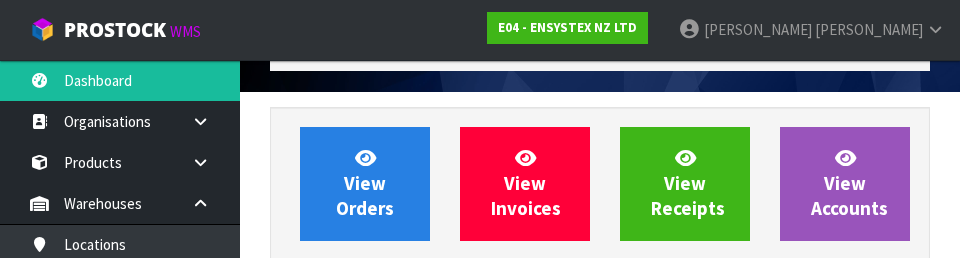 scroll, scrollTop: 274, scrollLeft: 0, axis: vertical 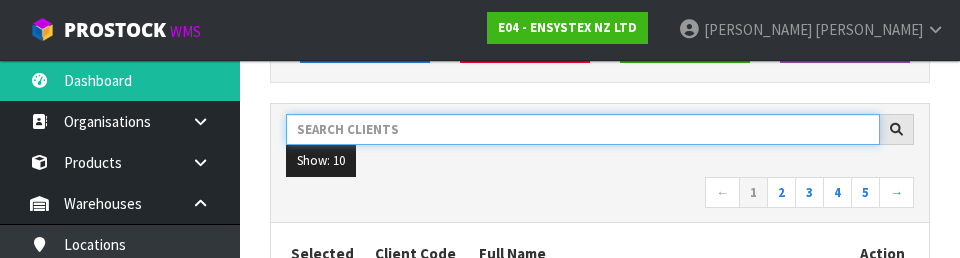 type on "A" 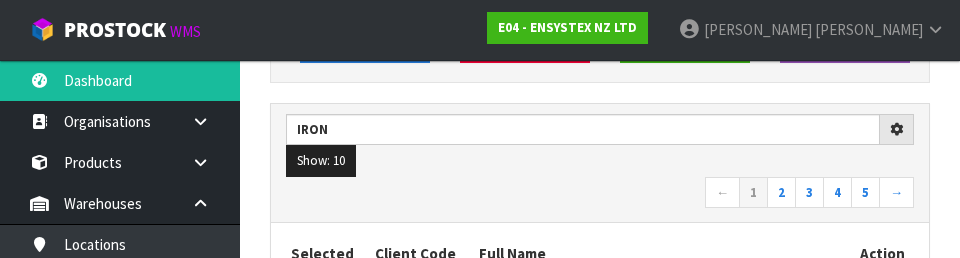 click on "←
1 2 3 4 5
→" at bounding box center (600, 194) 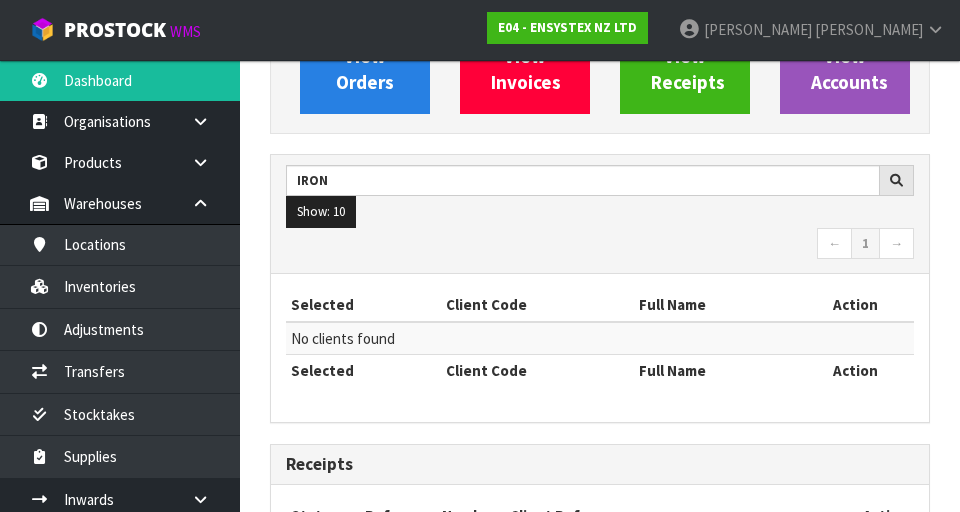 scroll, scrollTop: 231, scrollLeft: 0, axis: vertical 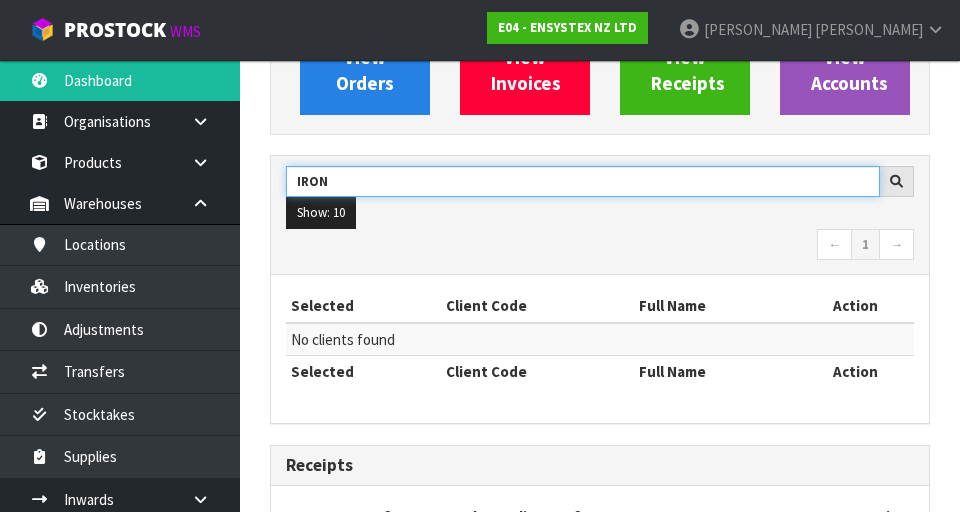 click on "IRON" at bounding box center (583, 181) 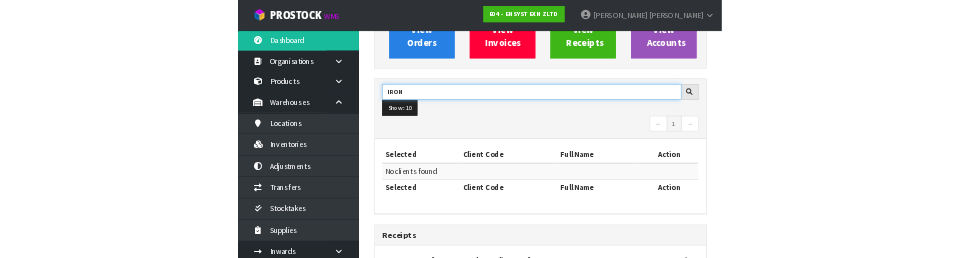 scroll, scrollTop: 222, scrollLeft: 0, axis: vertical 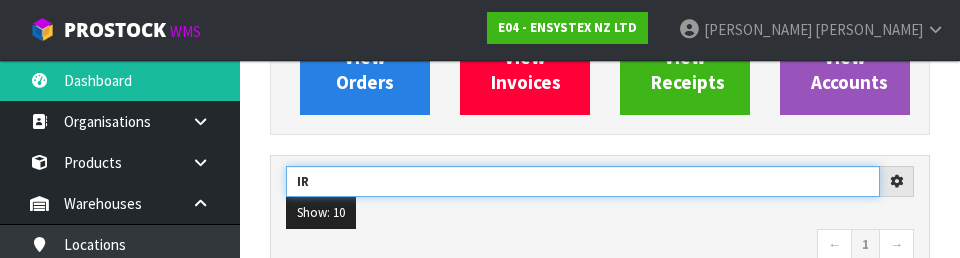 type on "I" 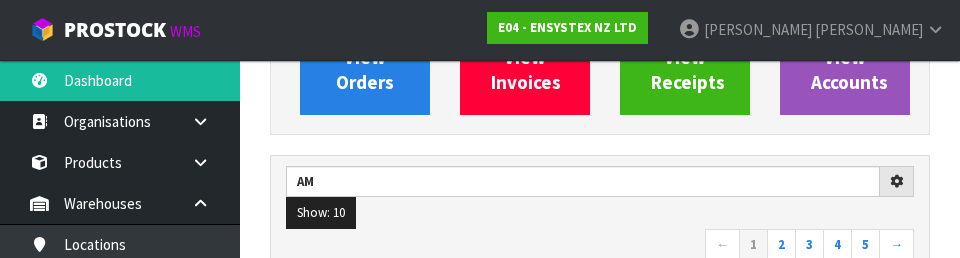 click on "Show: 10
5
10
25
50" at bounding box center [600, 213] 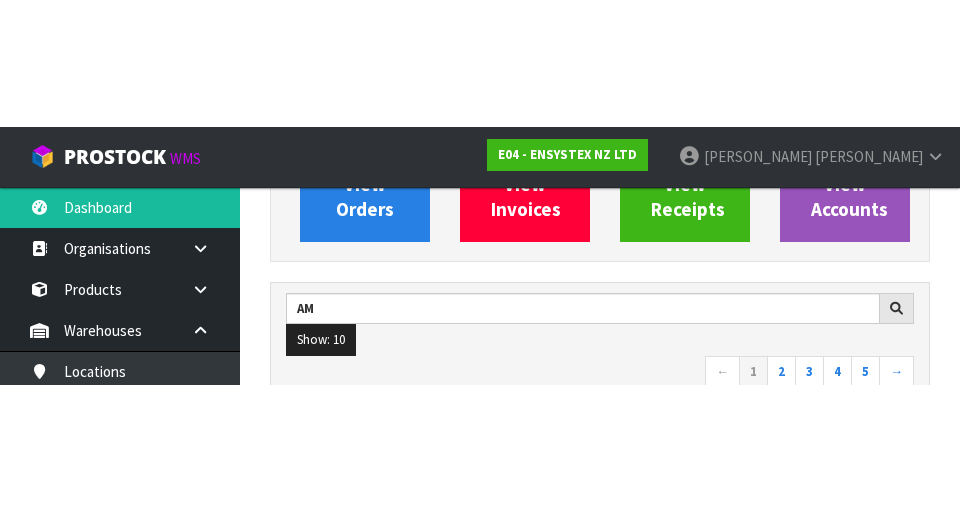 scroll, scrollTop: 231, scrollLeft: 0, axis: vertical 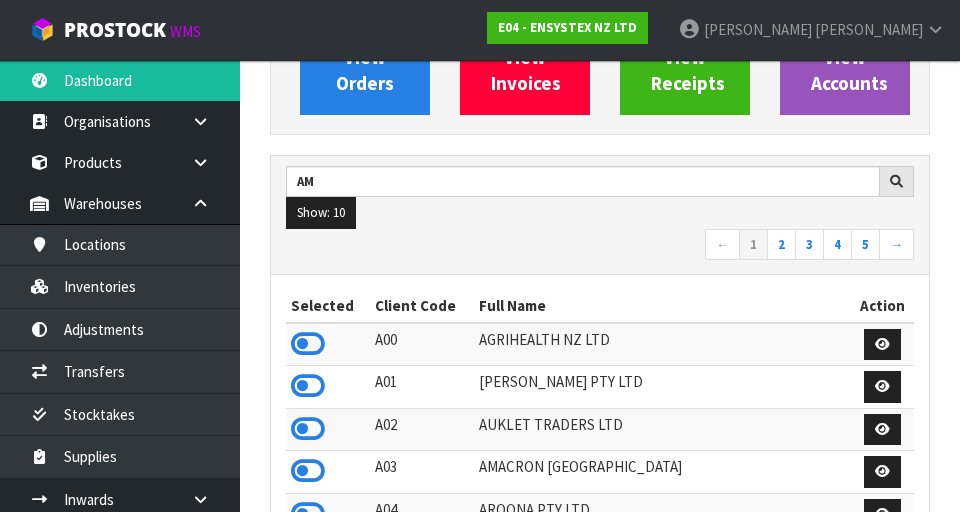 type on "AM" 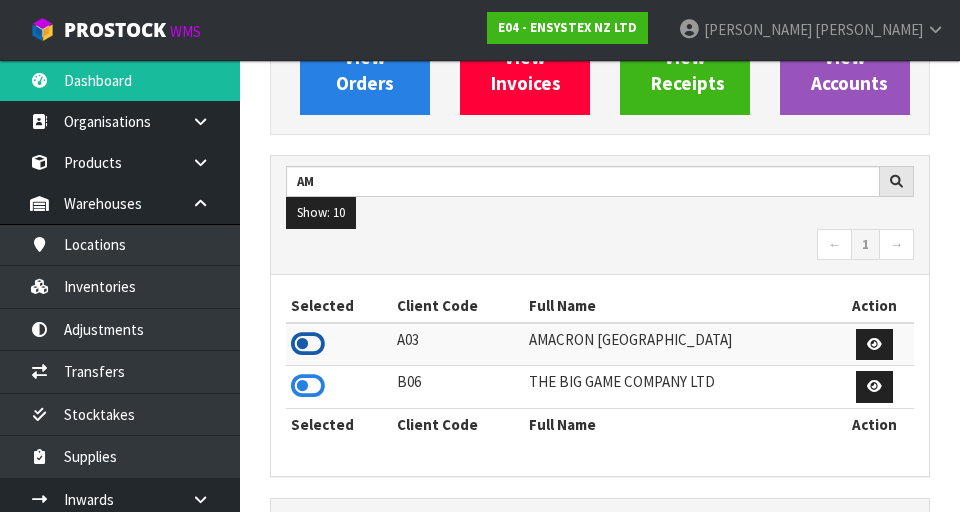 click at bounding box center (308, 344) 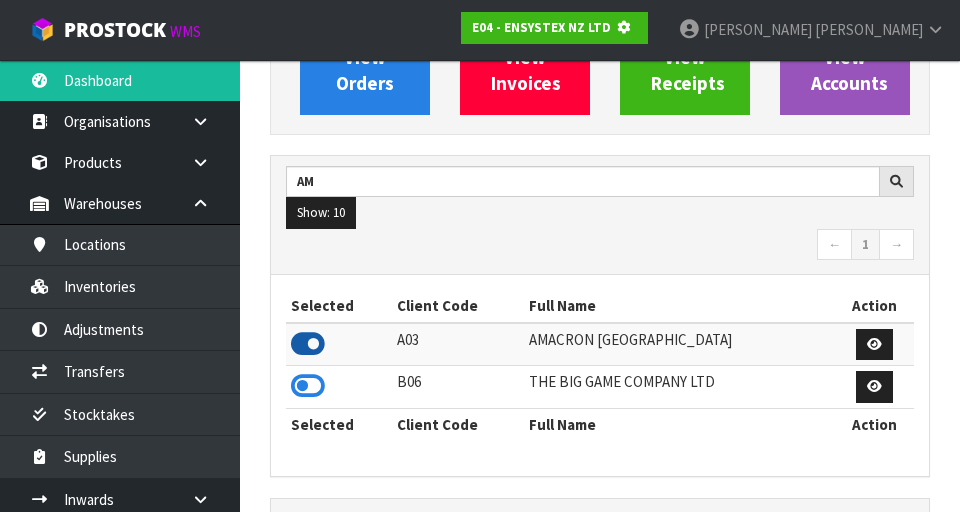 scroll, scrollTop: 1318, scrollLeft: 690, axis: both 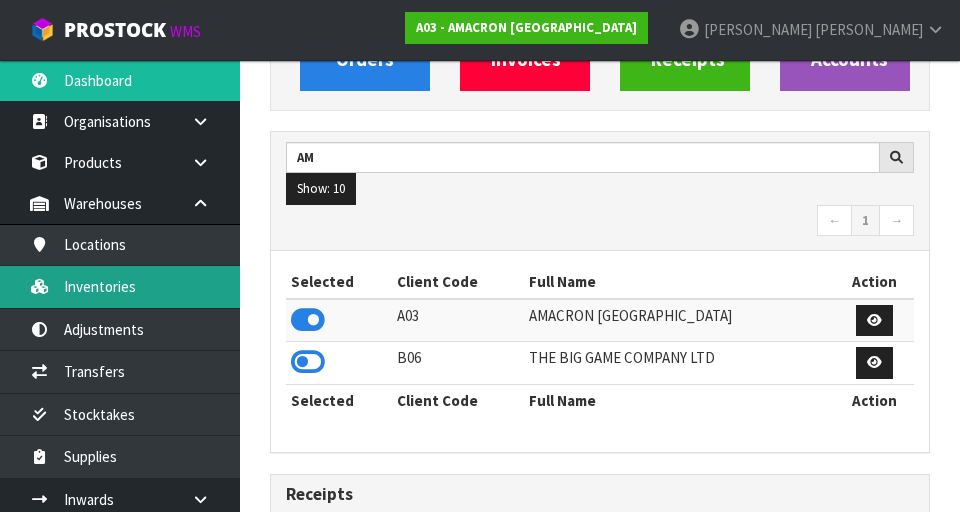 click on "Inventories" at bounding box center (120, 286) 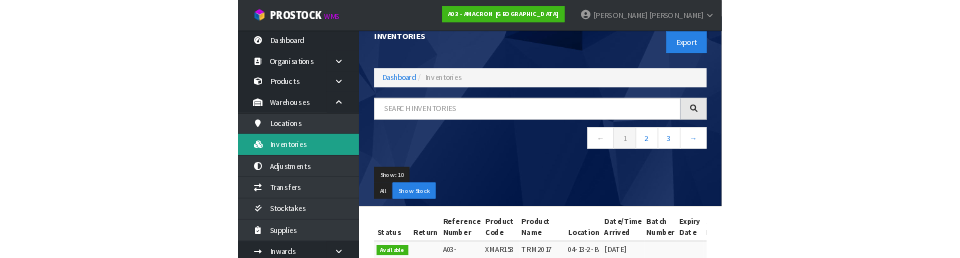 scroll, scrollTop: 0, scrollLeft: 0, axis: both 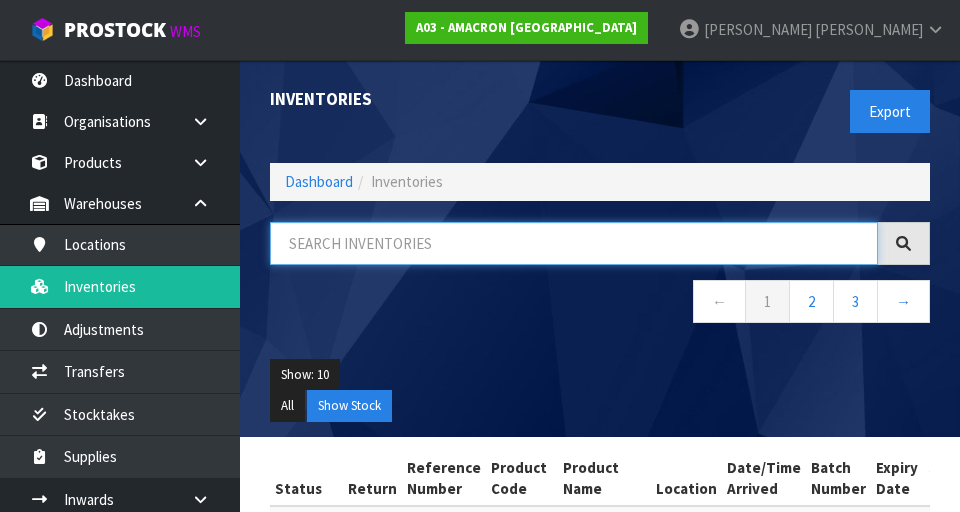 click at bounding box center [574, 243] 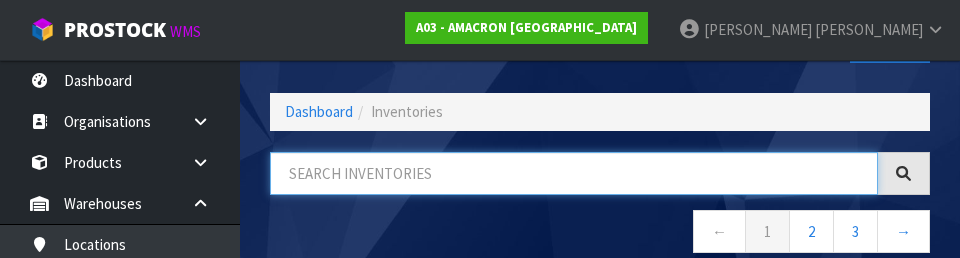 scroll, scrollTop: 114, scrollLeft: 0, axis: vertical 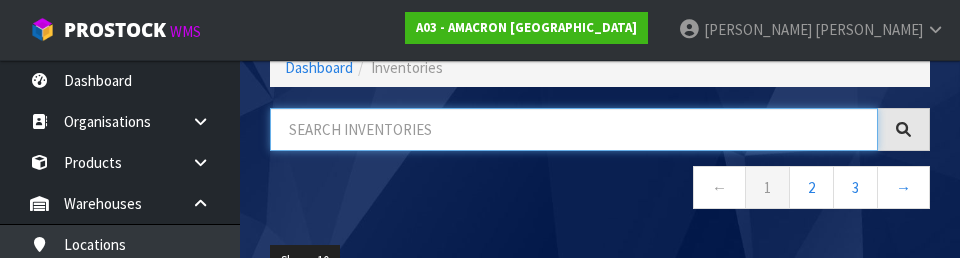 type on "4" 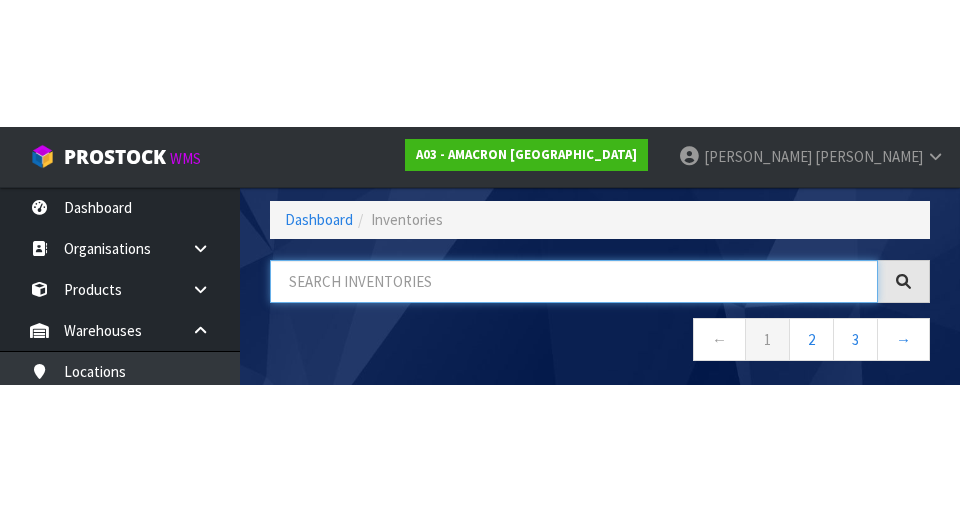 scroll, scrollTop: 84, scrollLeft: 0, axis: vertical 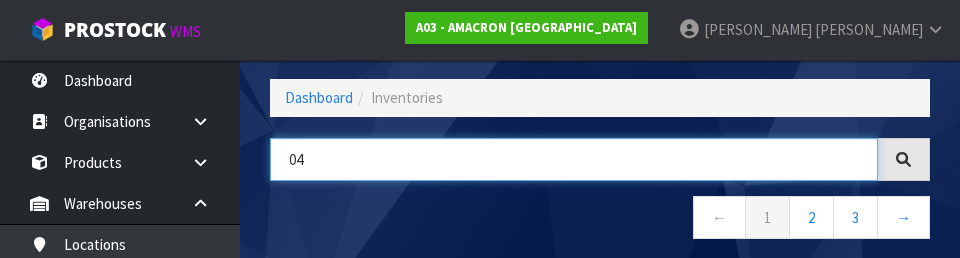 type on "04" 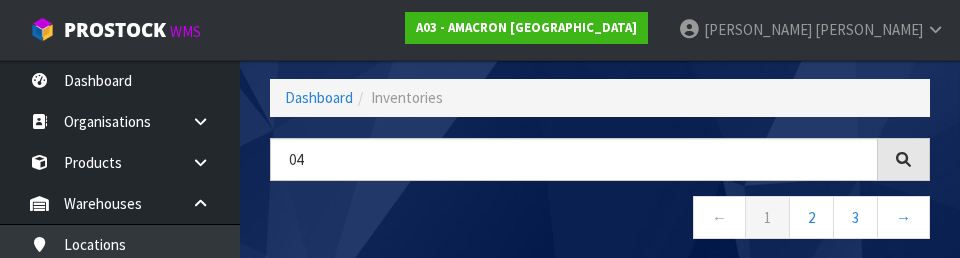 click on "←
1 2 3
→" at bounding box center (600, 220) 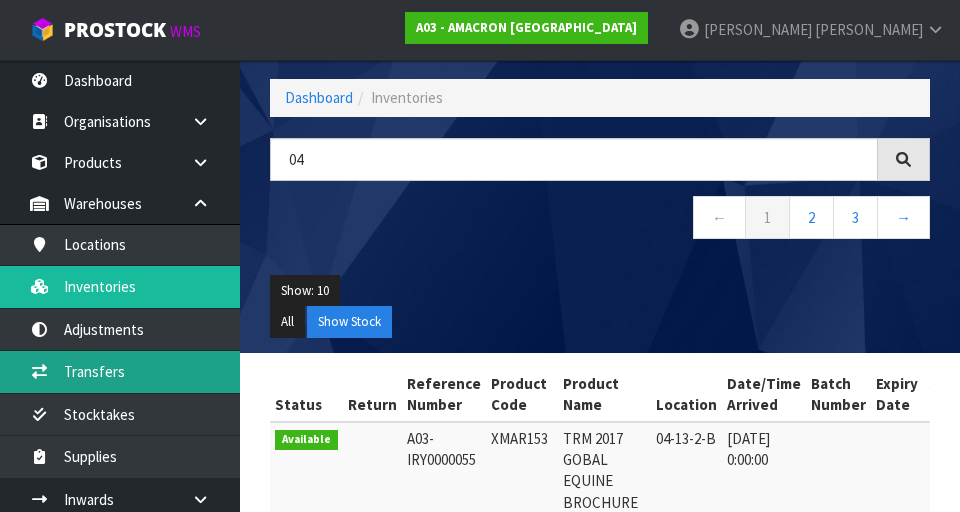 click on "Transfers" at bounding box center (120, 371) 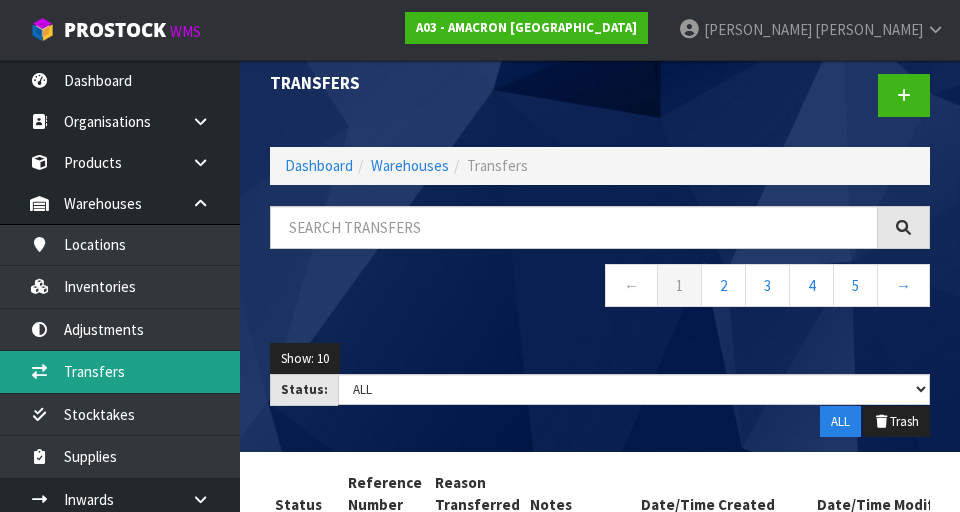scroll, scrollTop: 0, scrollLeft: 0, axis: both 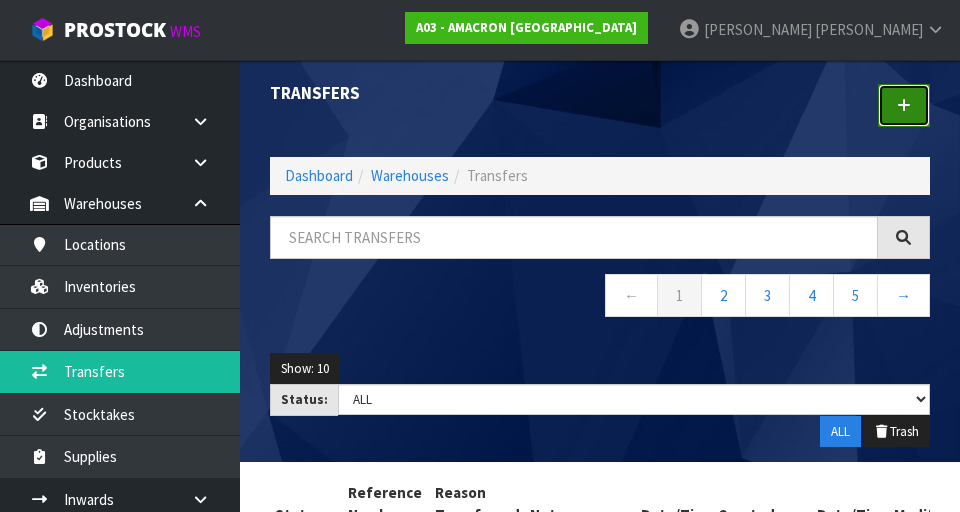 click at bounding box center (904, 105) 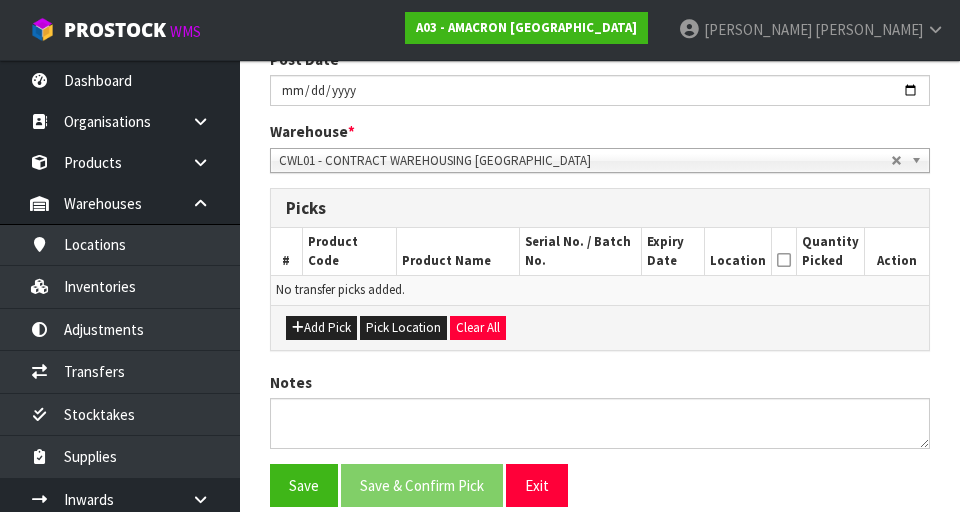 scroll, scrollTop: 367, scrollLeft: 0, axis: vertical 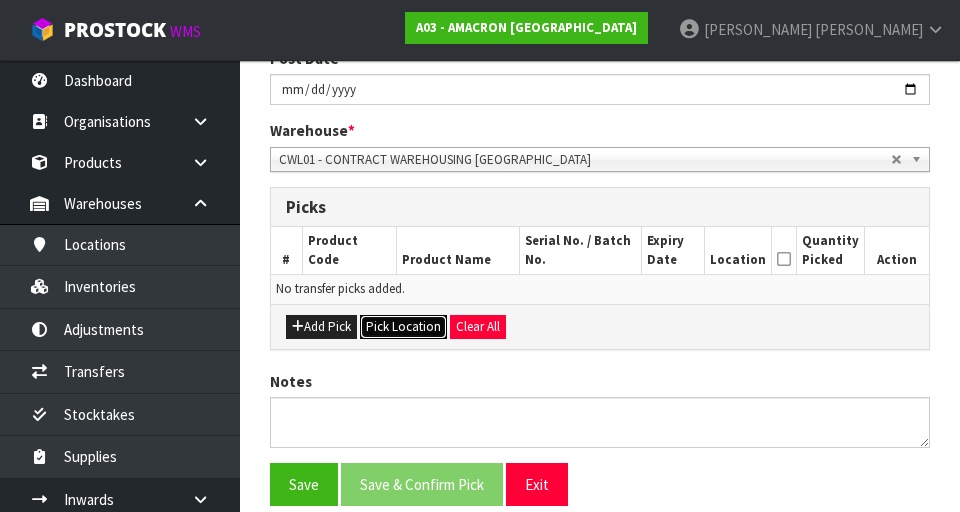 click on "Pick Location" at bounding box center (403, 327) 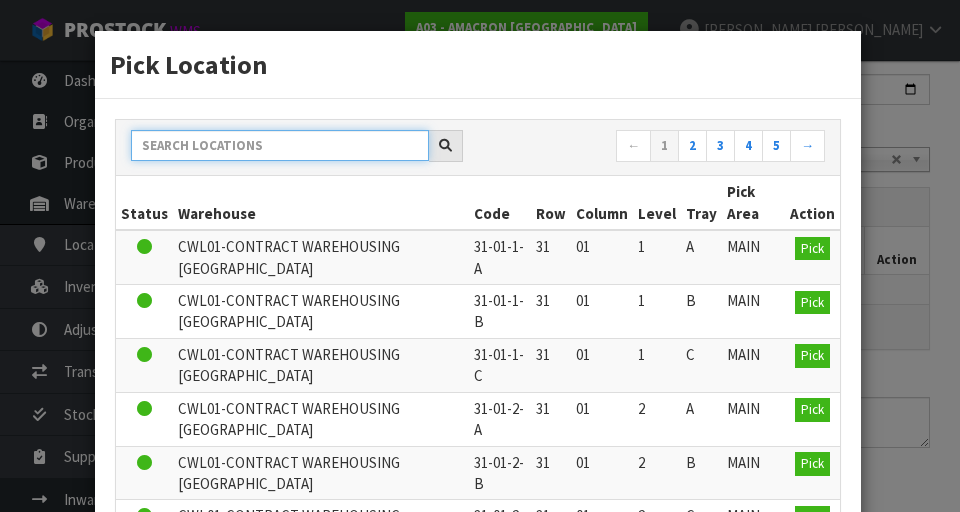 click at bounding box center [280, 145] 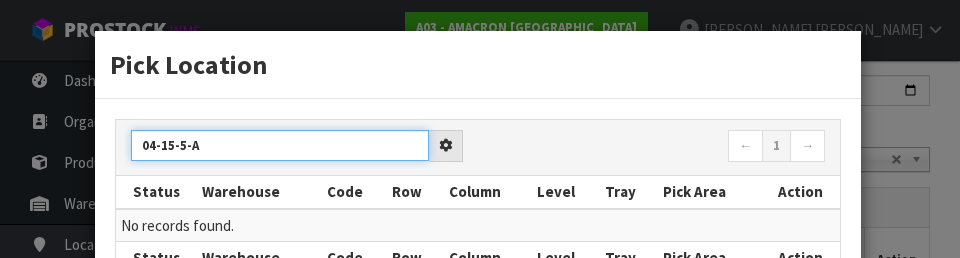 click on "04-15-5-A" at bounding box center (280, 145) 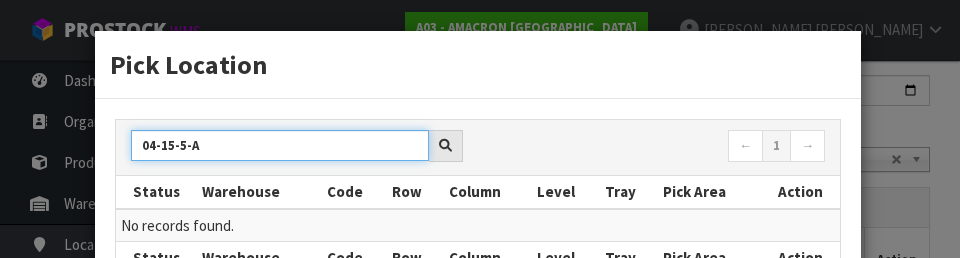 type on "04-15-5-A" 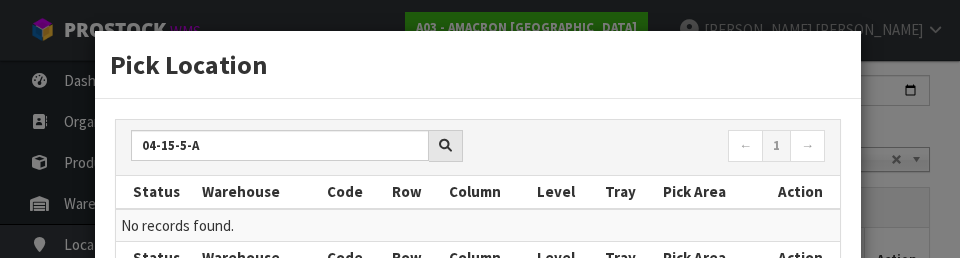 click on "Pick Location" at bounding box center (478, 65) 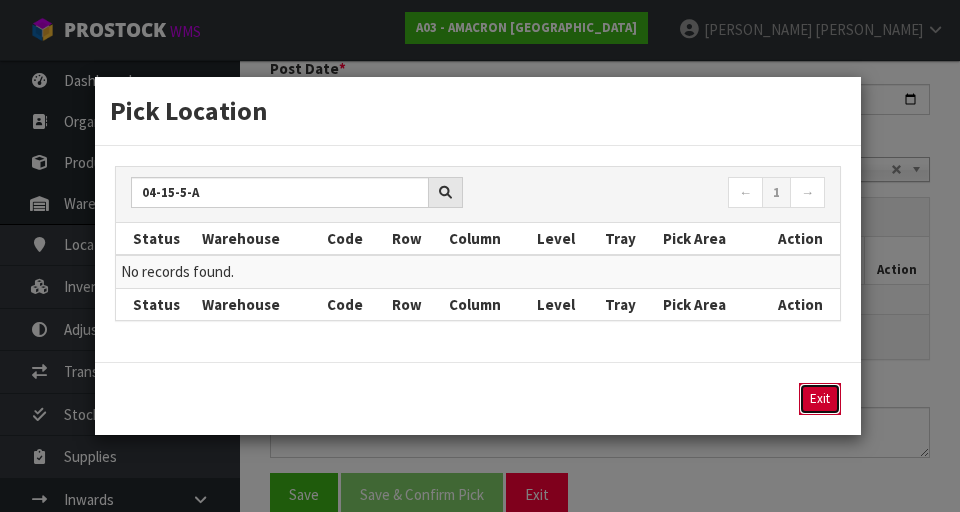 click on "Exit" at bounding box center (820, 399) 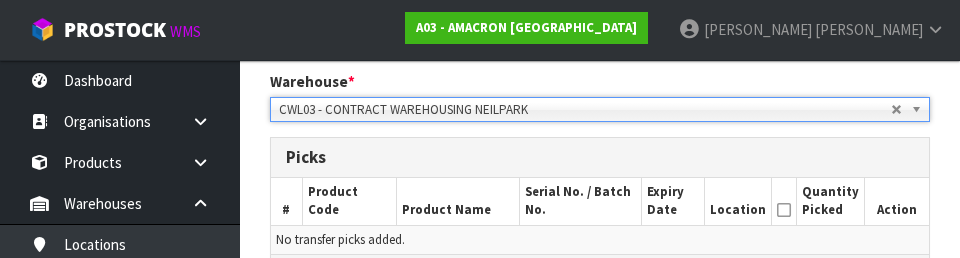 scroll, scrollTop: 386, scrollLeft: 0, axis: vertical 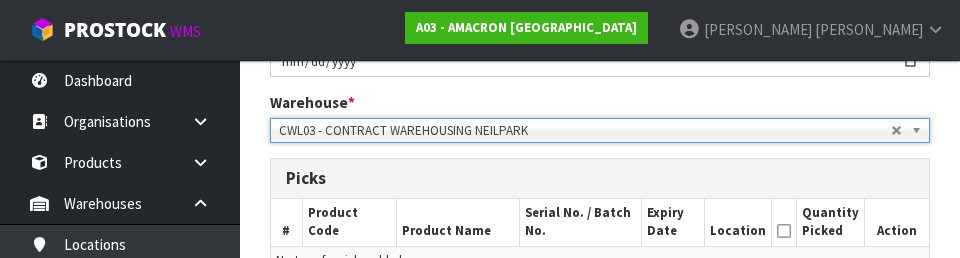 click on "CWL03 - CONTRACT WAREHOUSING NEILPARK" at bounding box center [600, 130] 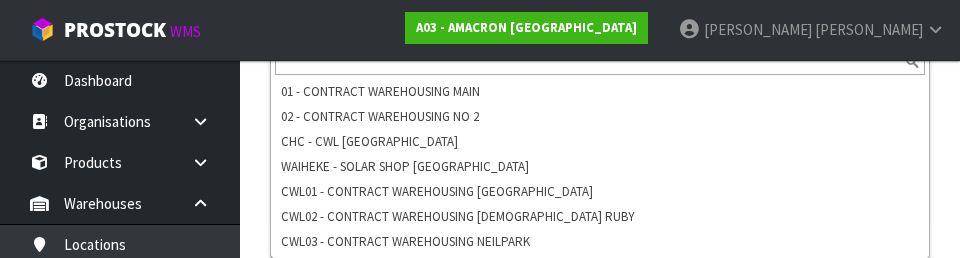 scroll, scrollTop: 496, scrollLeft: 0, axis: vertical 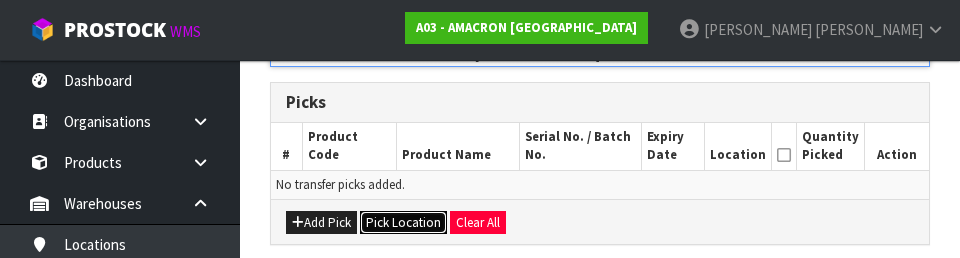 click on "Pick Location" at bounding box center (403, 223) 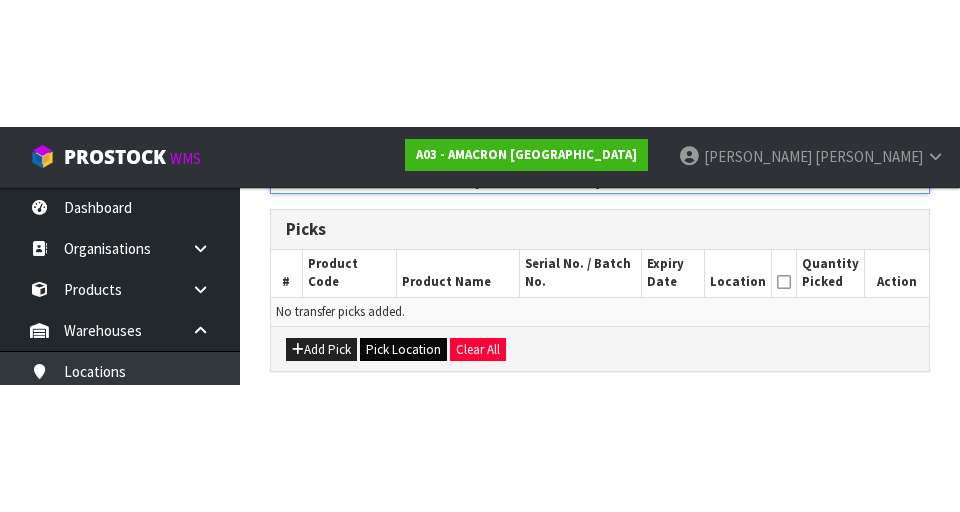 scroll, scrollTop: 449, scrollLeft: 0, axis: vertical 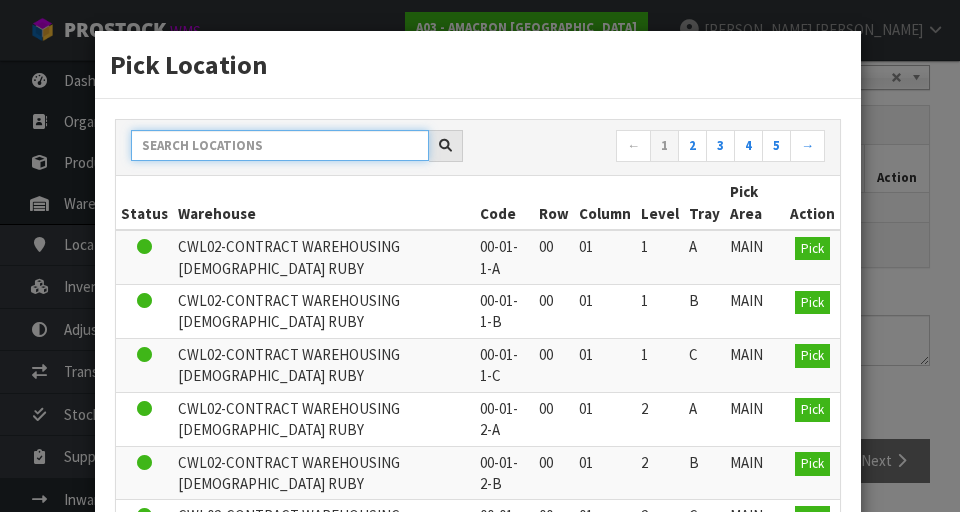 click at bounding box center [280, 145] 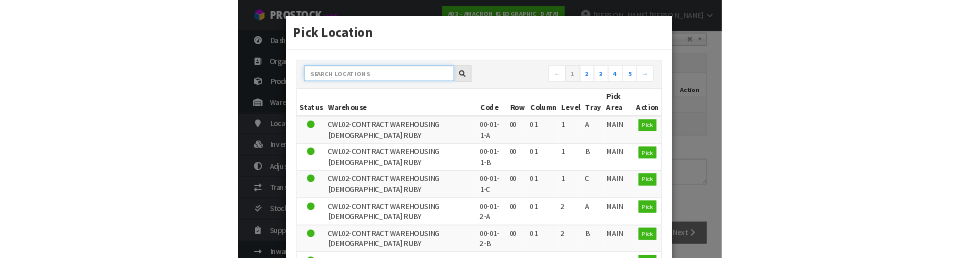 scroll, scrollTop: 440, scrollLeft: 0, axis: vertical 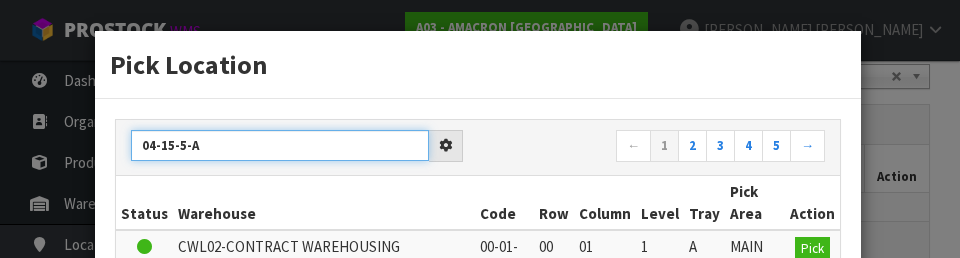 type on "04-15-5-A" 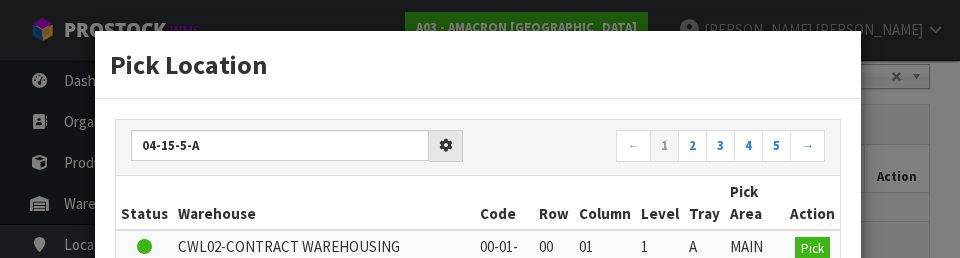 click on "Pick Location" at bounding box center [478, 65] 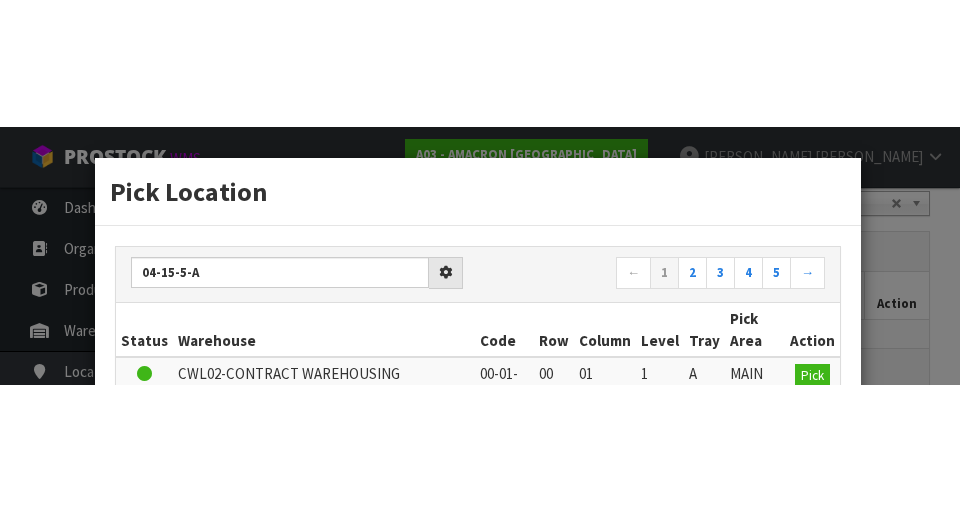 scroll, scrollTop: 449, scrollLeft: 0, axis: vertical 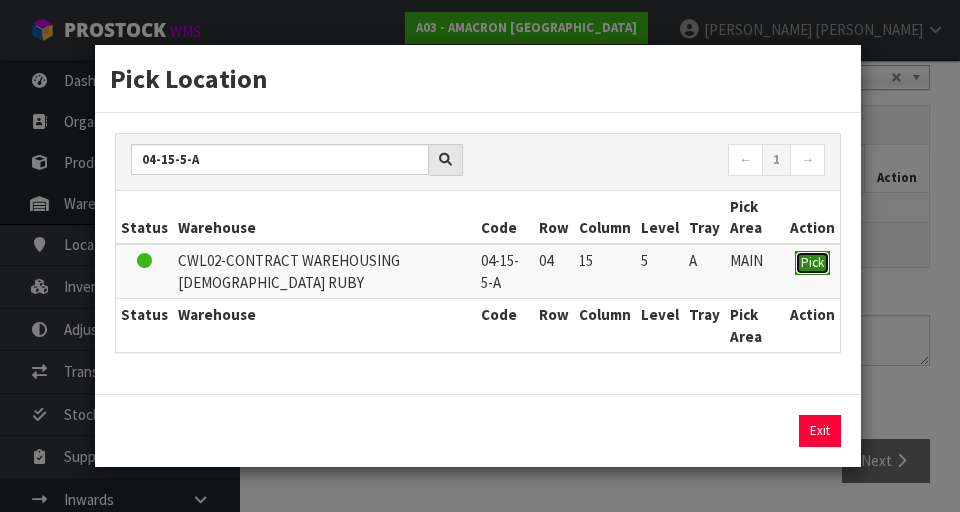 click on "Pick" at bounding box center [812, 262] 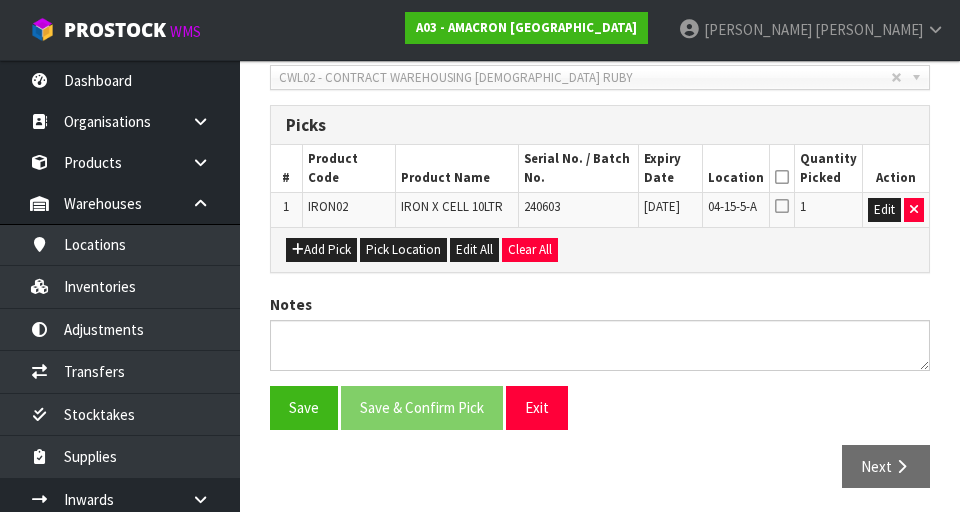 click at bounding box center (782, 177) 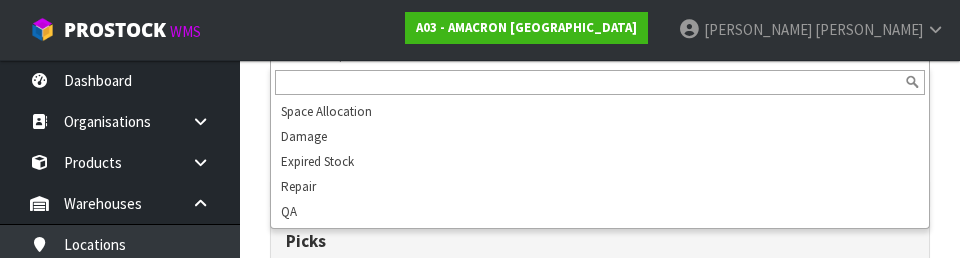 scroll, scrollTop: 323, scrollLeft: 0, axis: vertical 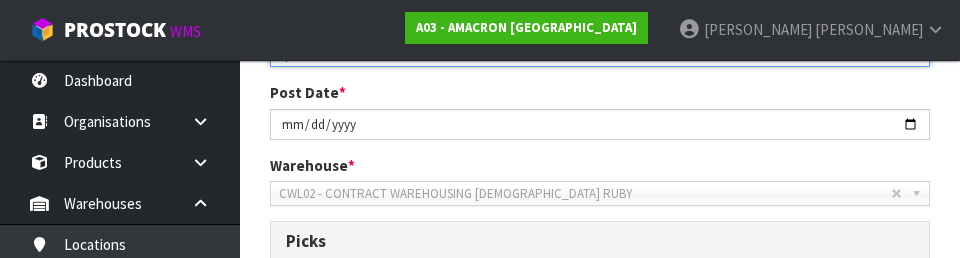 click on "1
Transfer Pick
2
Transfer Putaway
AMACRON [GEOGRAPHIC_DATA]
Reason Transferred  *
Space Allocation Damage Expired Stock Repair QA
Space Allocation
Space Allocation Damage Expired Stock Repair QA
Post Date  *
[DATE]
Warehouse  *
01 - CONTRACT WAREHOUSING MAIN 02 - CONTRACT WAREHOUSING NO 2 CHC - CWL [GEOGRAPHIC_DATA] WAIHEKE - SOLAR SHOP [GEOGRAPHIC_DATA] - CONTRACT WAREHOUSING [GEOGRAPHIC_DATA] - CONTRACT WAREHOUSING [DEMOGRAPHIC_DATA] RUBY CWL03 - CONTRACT WAREHOUSING NEILPARK
CWL02 - CONTRACT WAREHOUSING [DEMOGRAPHIC_DATA] RUBY
Picks
#
Product	Code
Product	Name" at bounding box center (600, 250) 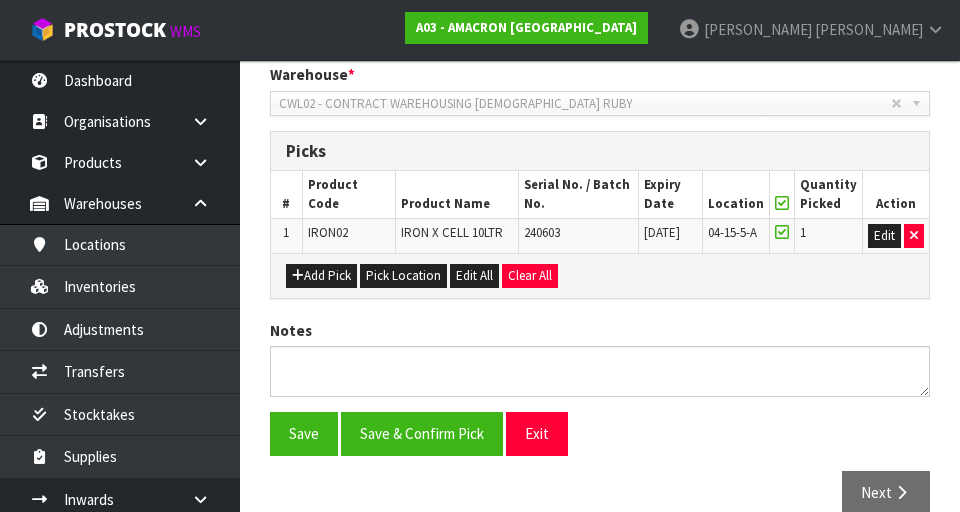 scroll, scrollTop: 454, scrollLeft: 0, axis: vertical 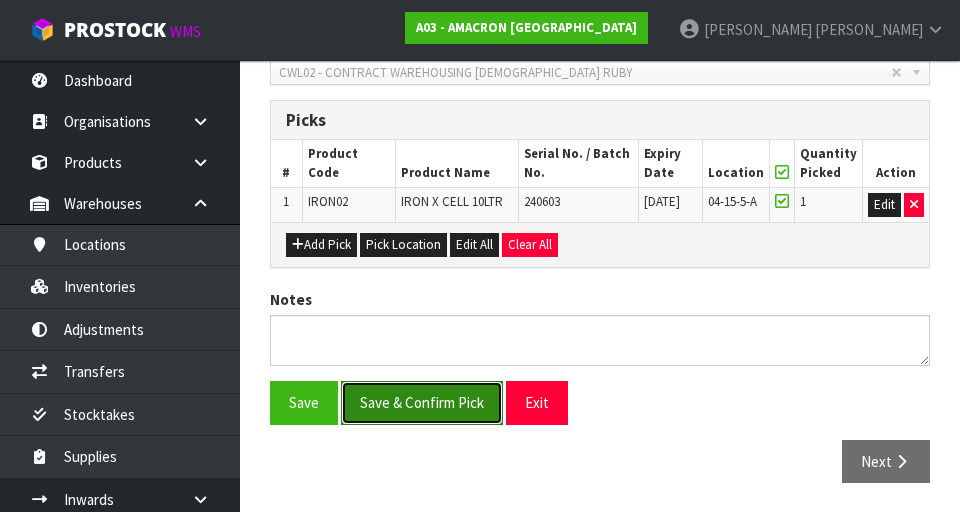 click on "Save & Confirm Pick" at bounding box center (422, 402) 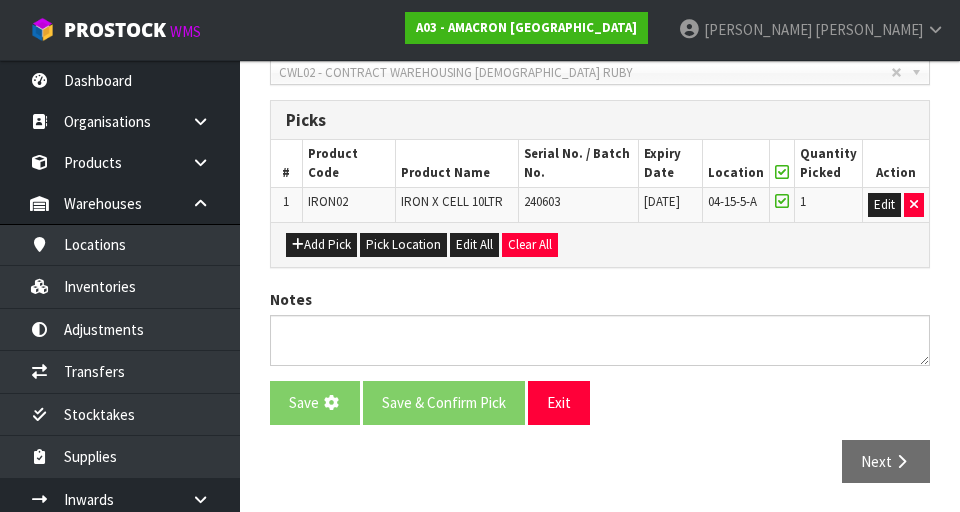 scroll, scrollTop: 0, scrollLeft: 0, axis: both 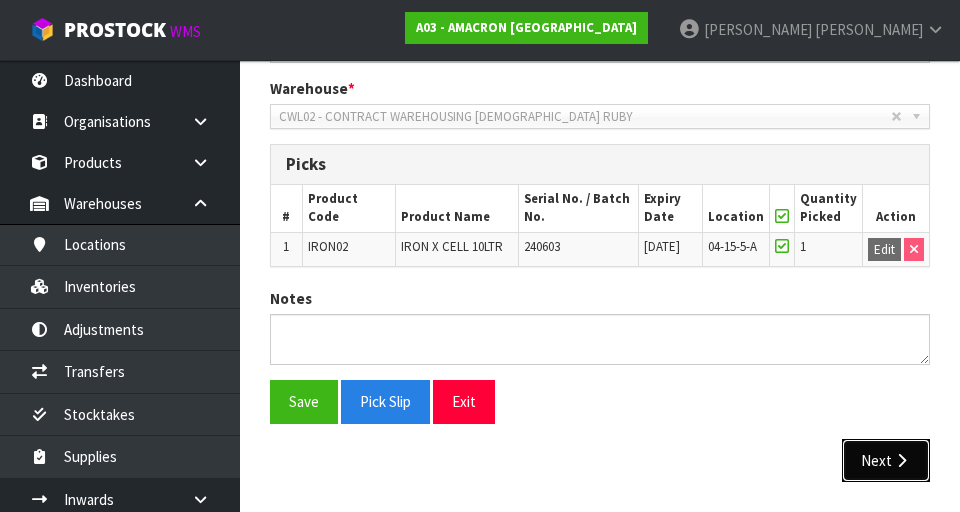click at bounding box center (901, 460) 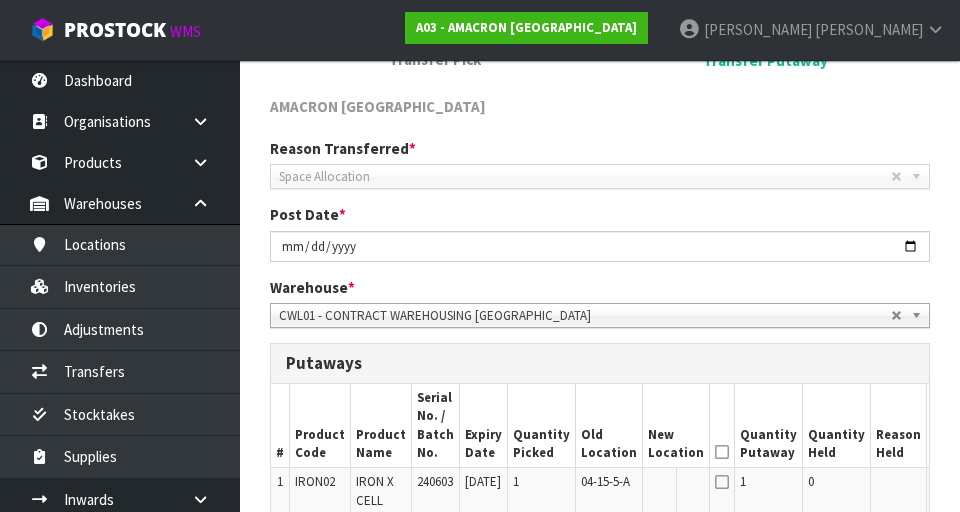 scroll, scrollTop: 292, scrollLeft: 0, axis: vertical 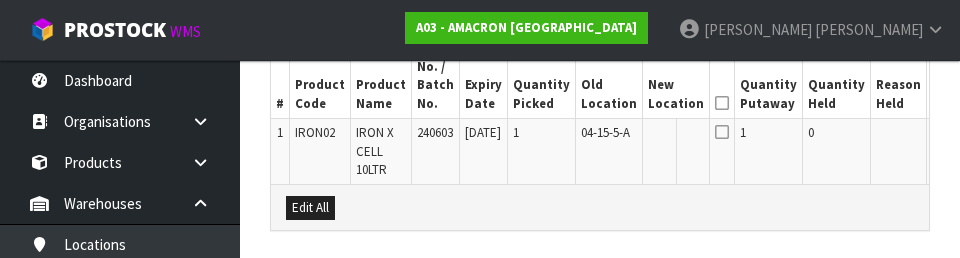 click on "Edit" at bounding box center [948, 136] 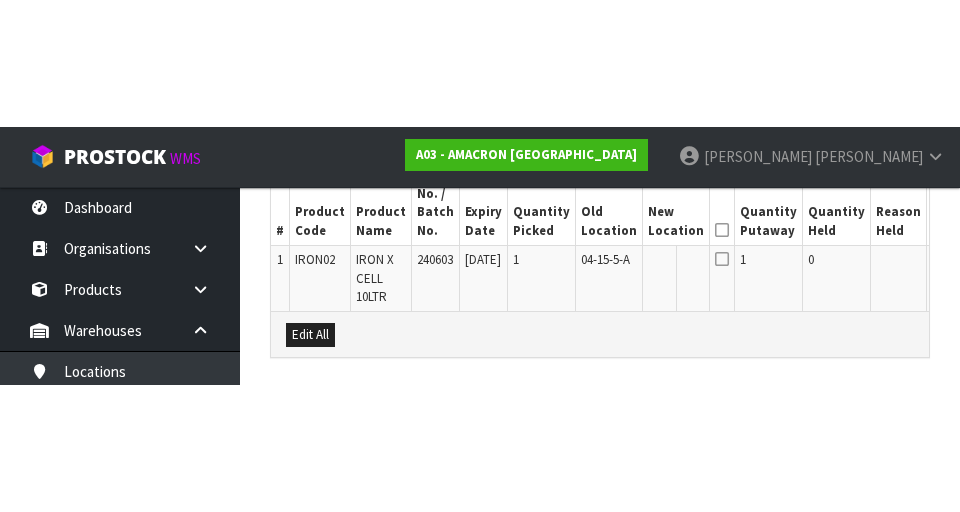 scroll, scrollTop: 595, scrollLeft: 0, axis: vertical 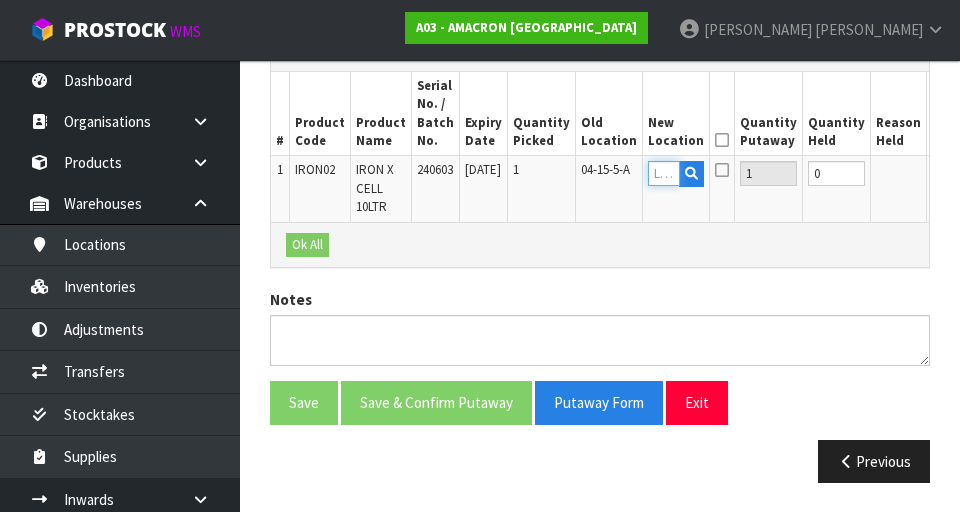click at bounding box center (664, 173) 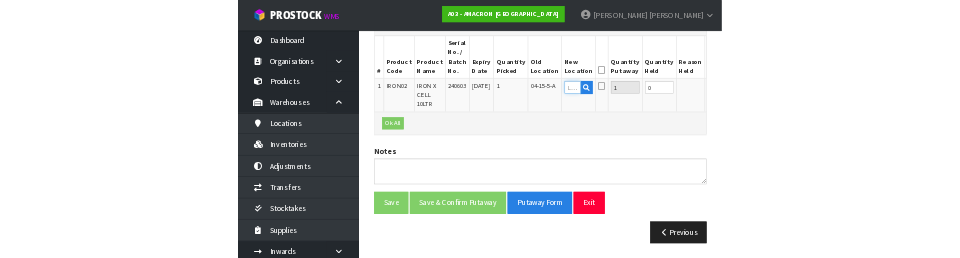 scroll, scrollTop: 586, scrollLeft: 0, axis: vertical 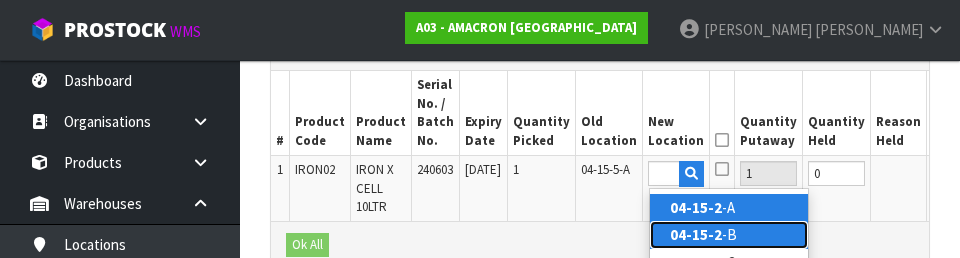 click on "04-15-2 -B" at bounding box center (729, 234) 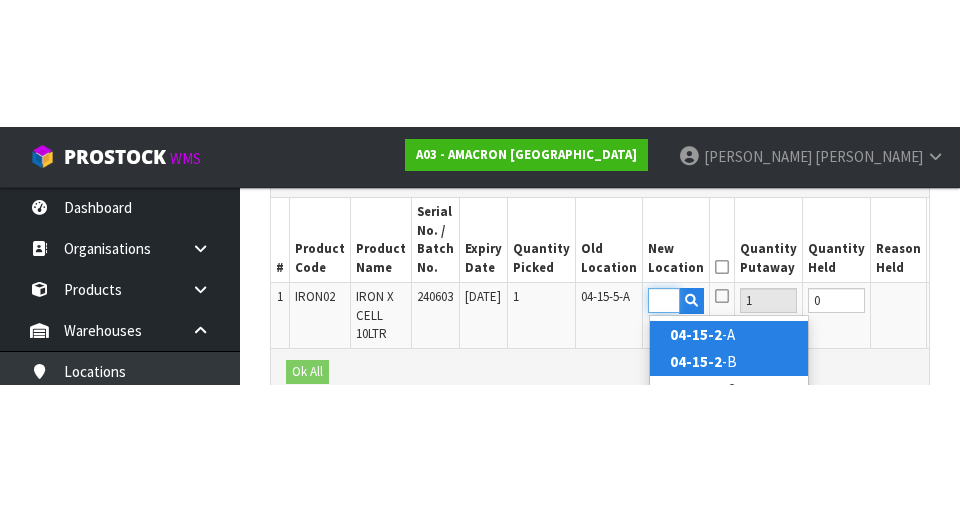 scroll, scrollTop: 595, scrollLeft: 0, axis: vertical 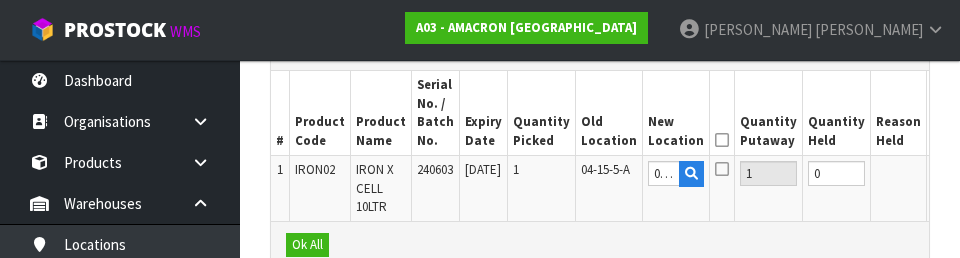 click on "OK" at bounding box center (946, 173) 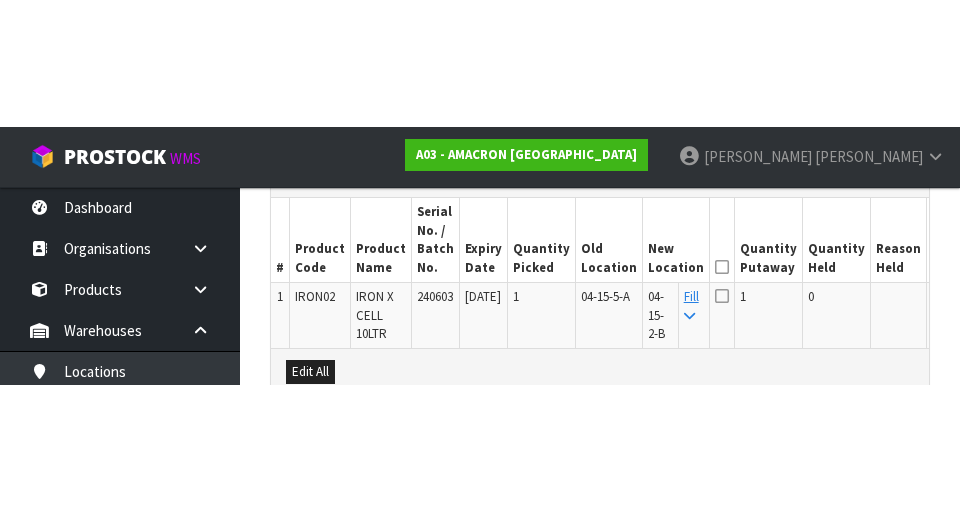 scroll, scrollTop: 595, scrollLeft: 0, axis: vertical 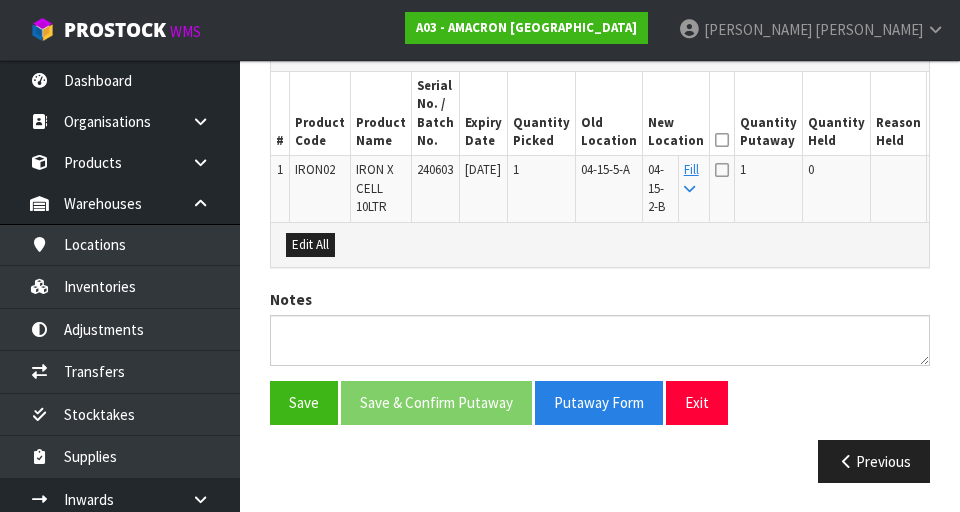 click at bounding box center [722, 140] 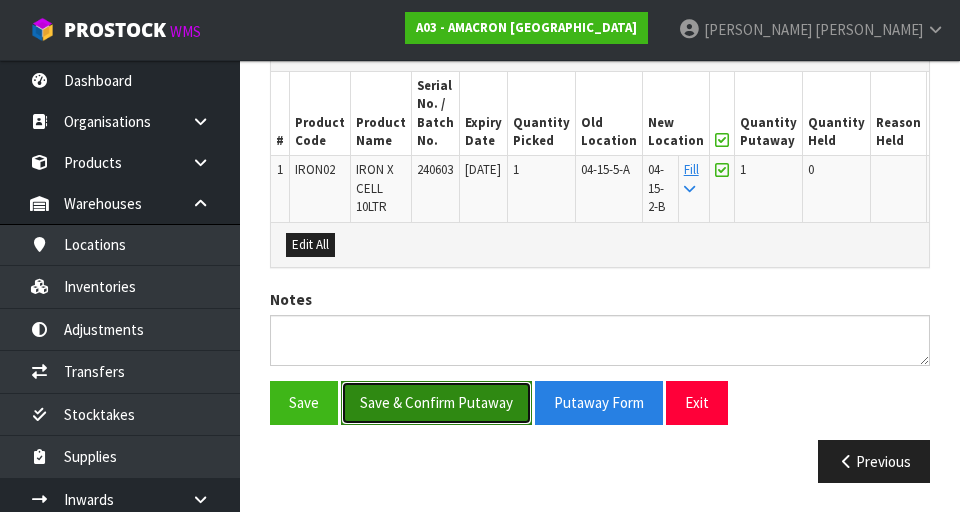 click on "Save & Confirm Putaway" at bounding box center [436, 402] 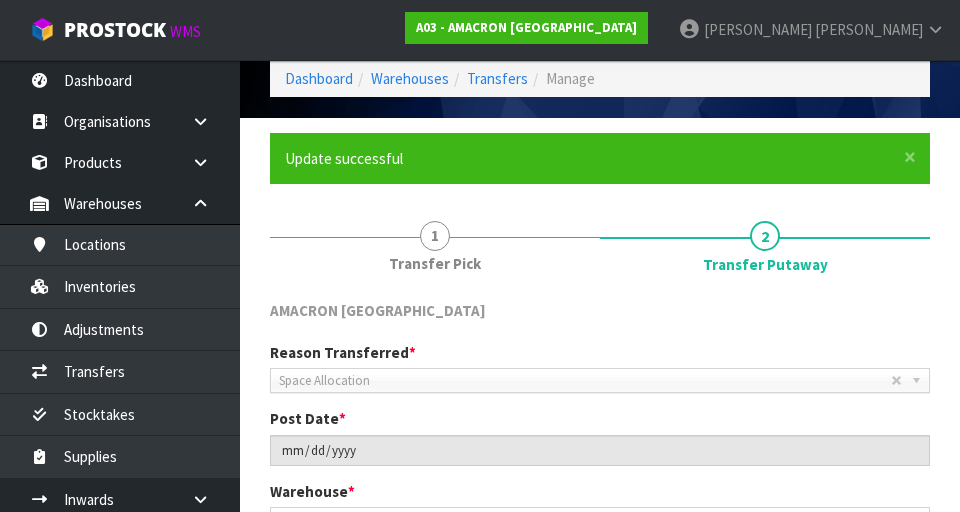 scroll, scrollTop: 0, scrollLeft: 0, axis: both 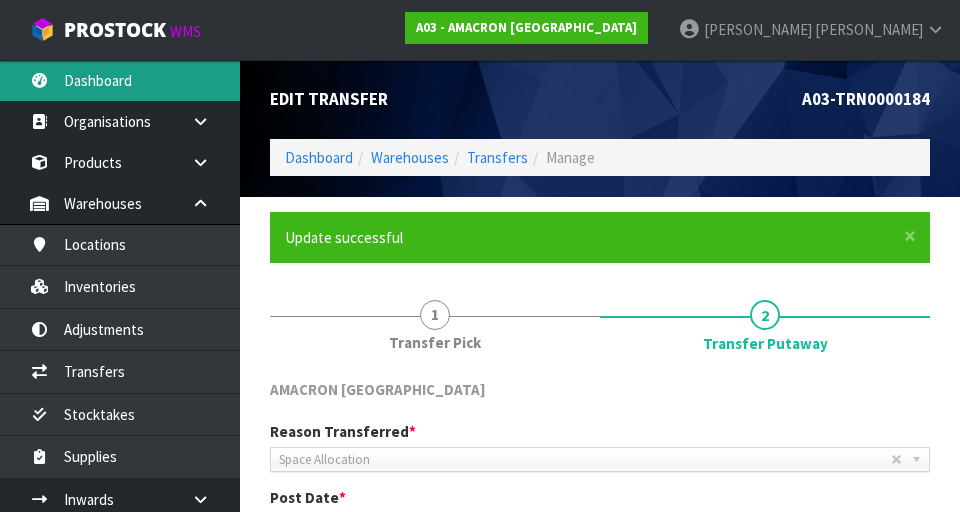 click on "Dashboard" at bounding box center [120, 80] 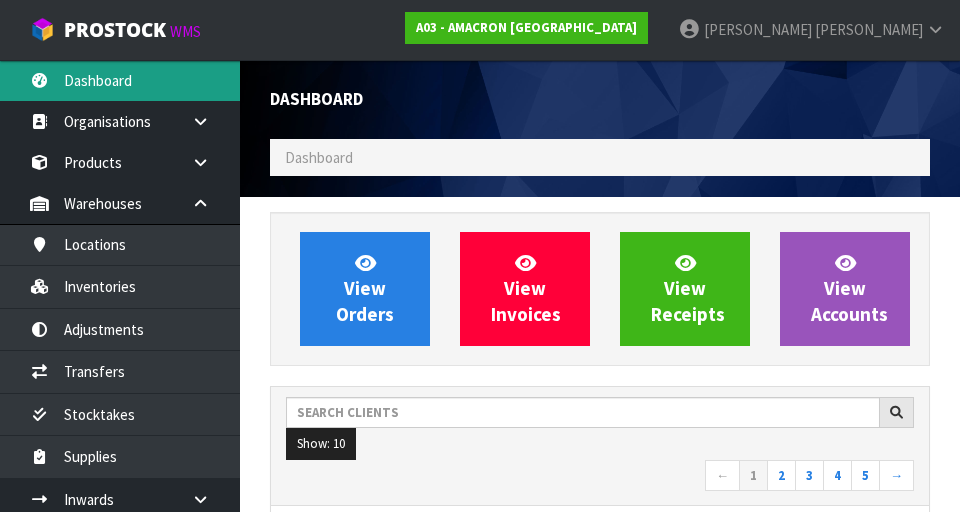 scroll, scrollTop: 998510, scrollLeft: 999310, axis: both 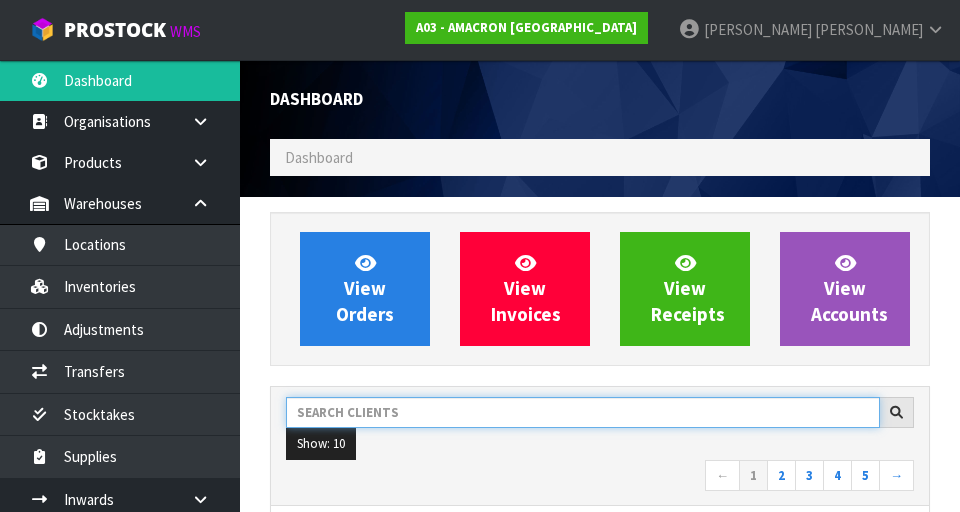 click at bounding box center [583, 412] 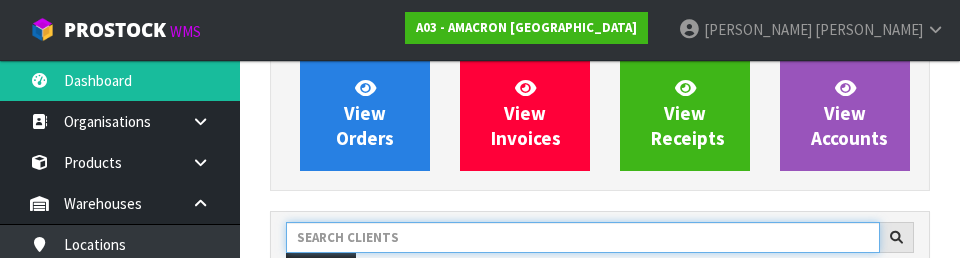 scroll, scrollTop: 274, scrollLeft: 0, axis: vertical 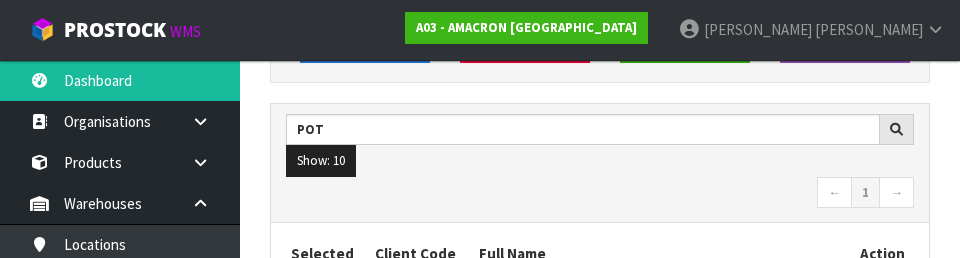 click on "Show: 10
5
10
25
50" at bounding box center (600, 161) 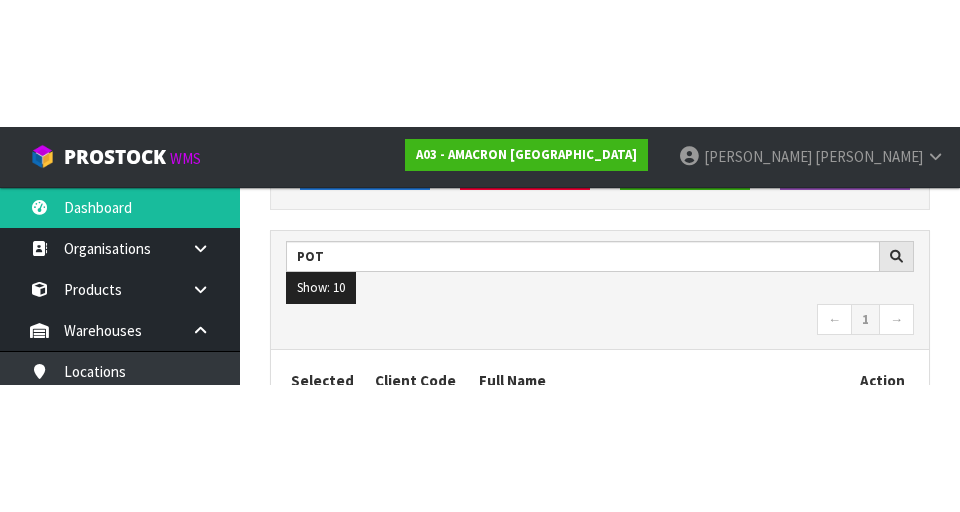 scroll, scrollTop: 283, scrollLeft: 0, axis: vertical 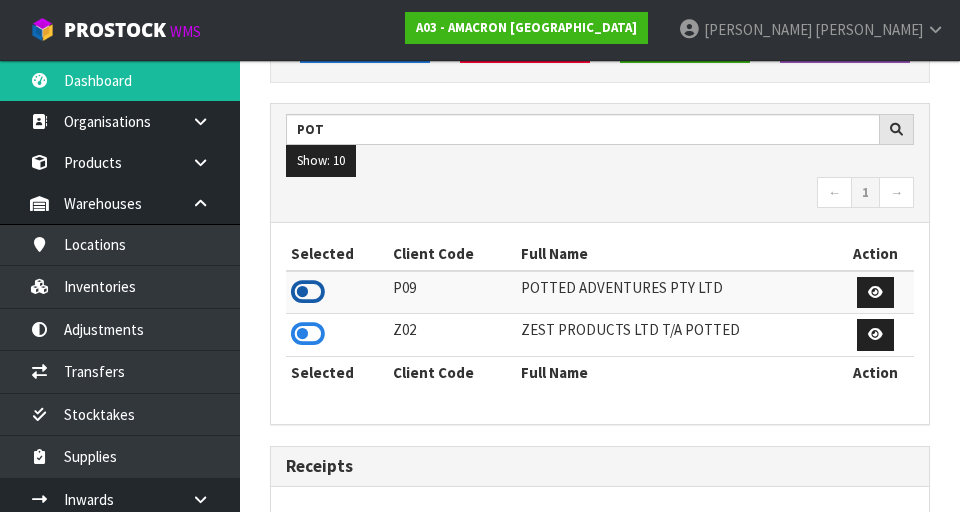 click at bounding box center (308, 292) 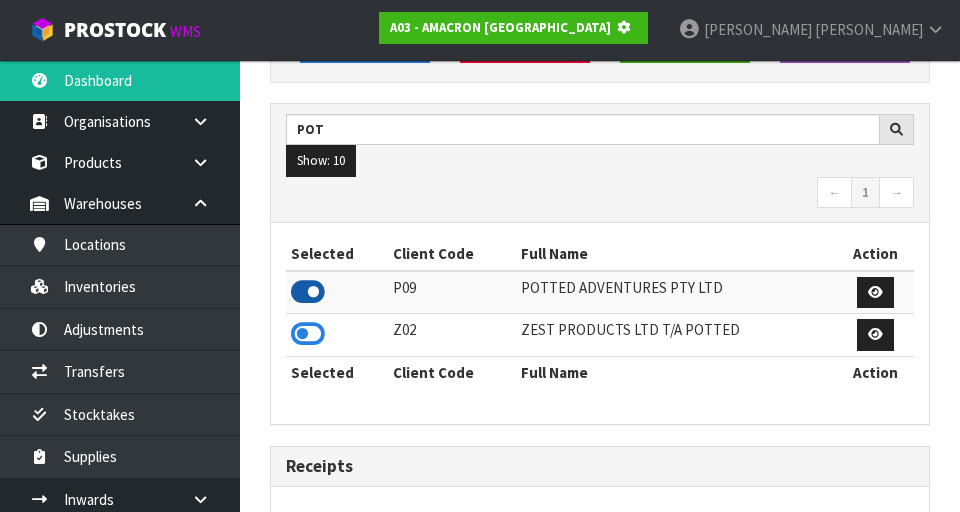 scroll, scrollTop: 1318, scrollLeft: 690, axis: both 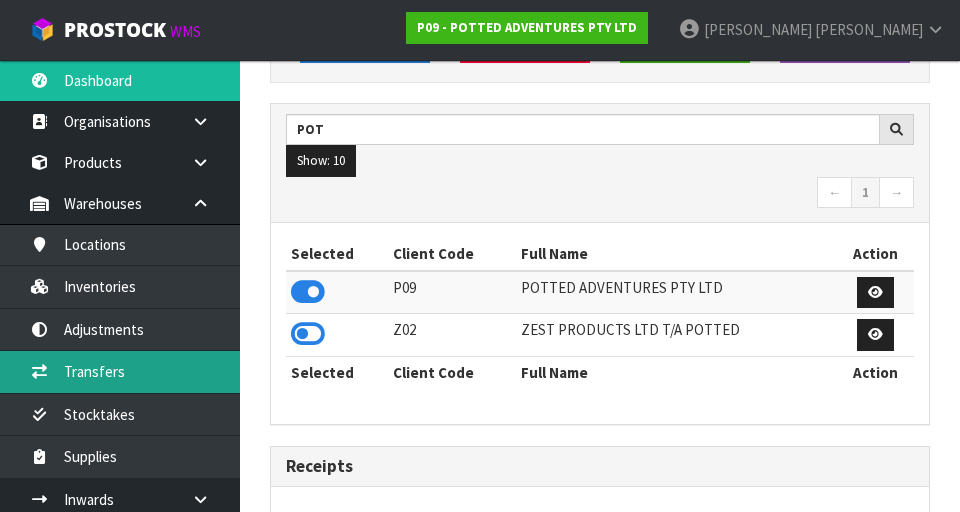 click on "Transfers" at bounding box center (120, 371) 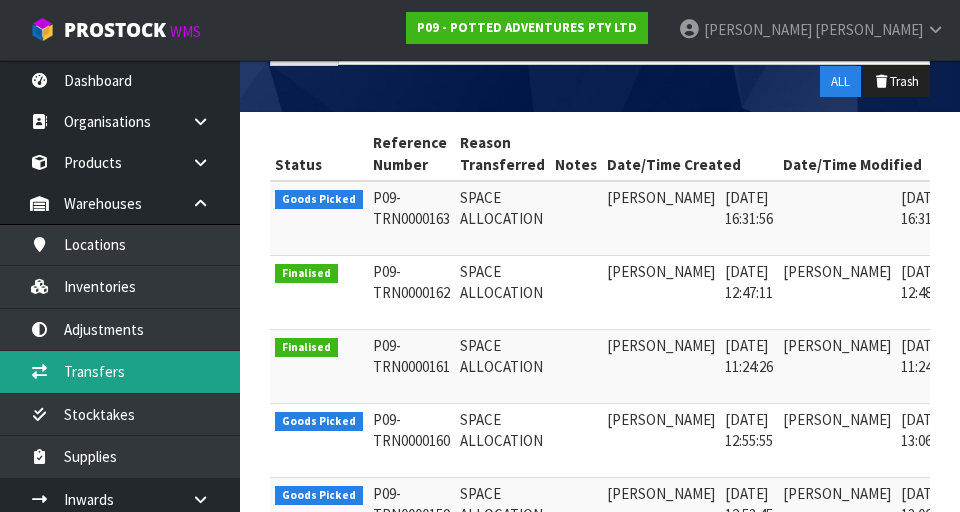 scroll, scrollTop: 355, scrollLeft: 0, axis: vertical 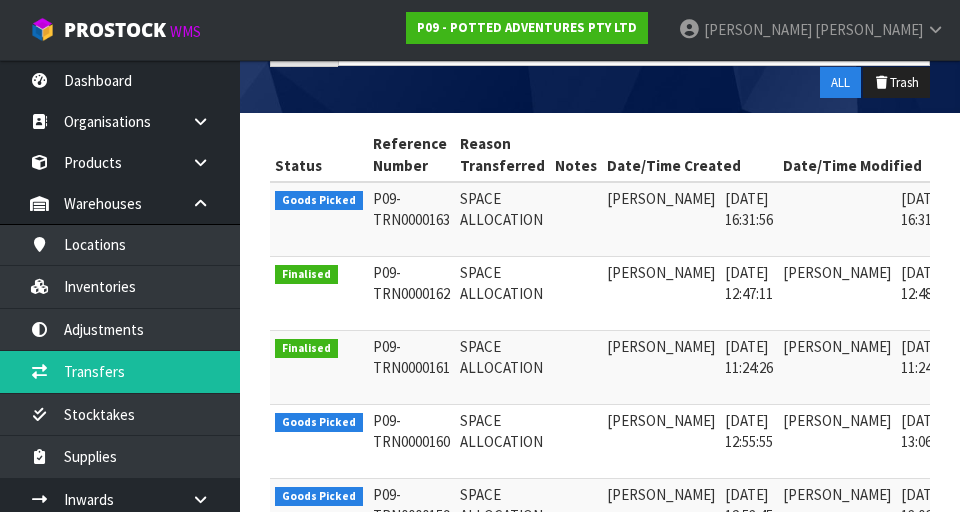 click at bounding box center (981, 204) 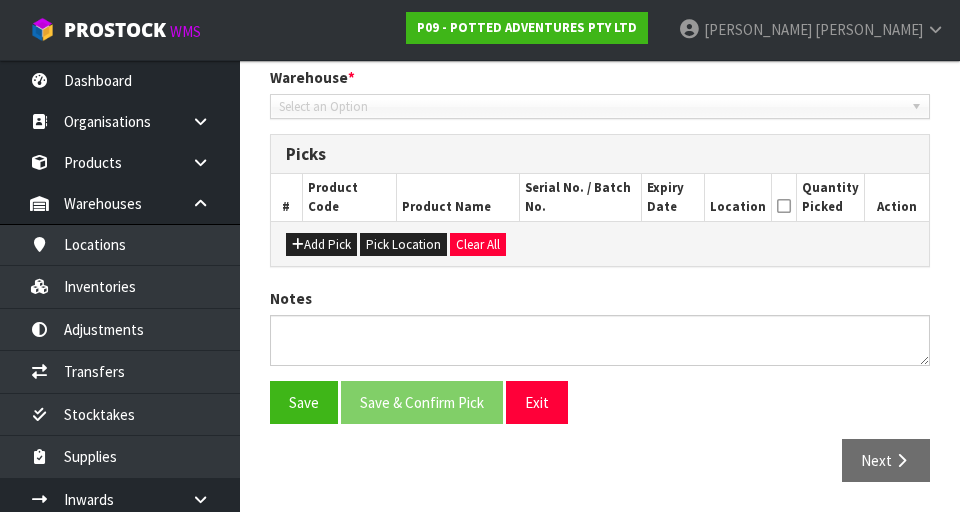 type on "[DATE]" 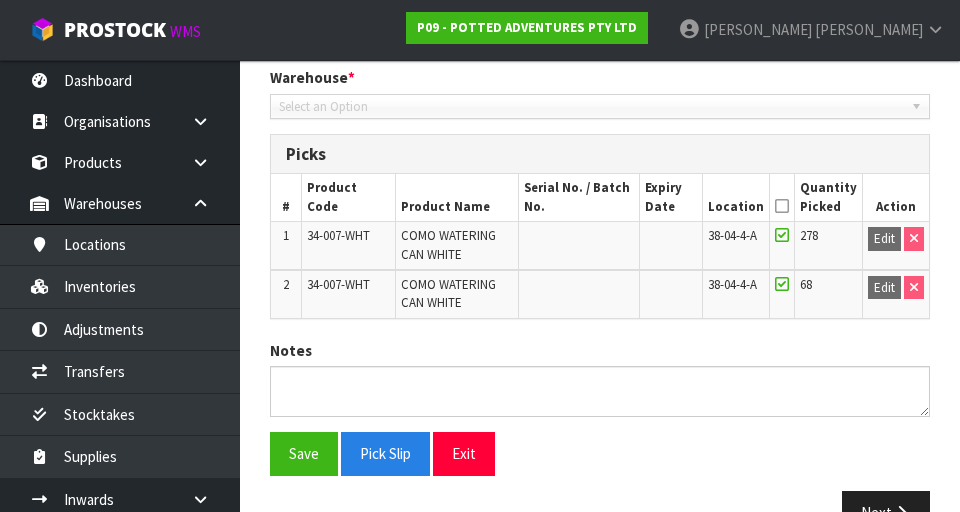 scroll, scrollTop: 472, scrollLeft: 0, axis: vertical 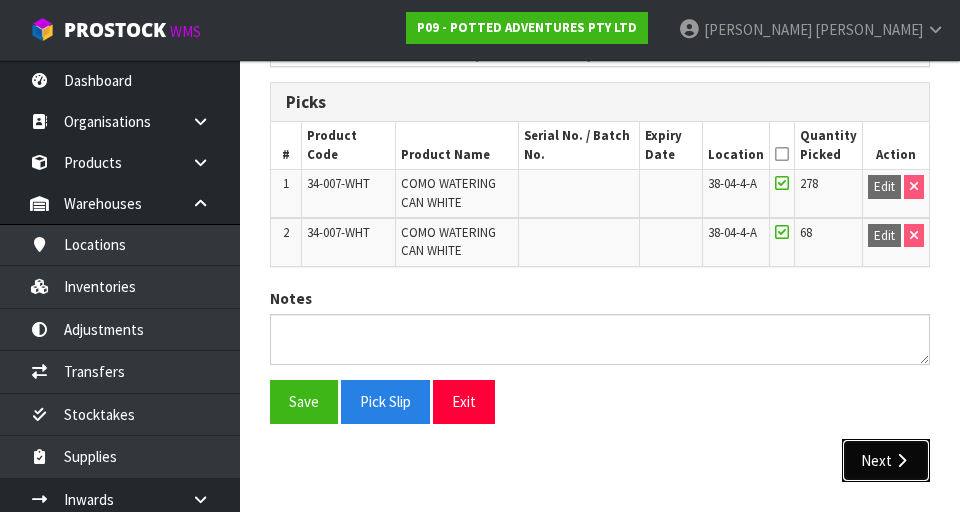 click at bounding box center (901, 460) 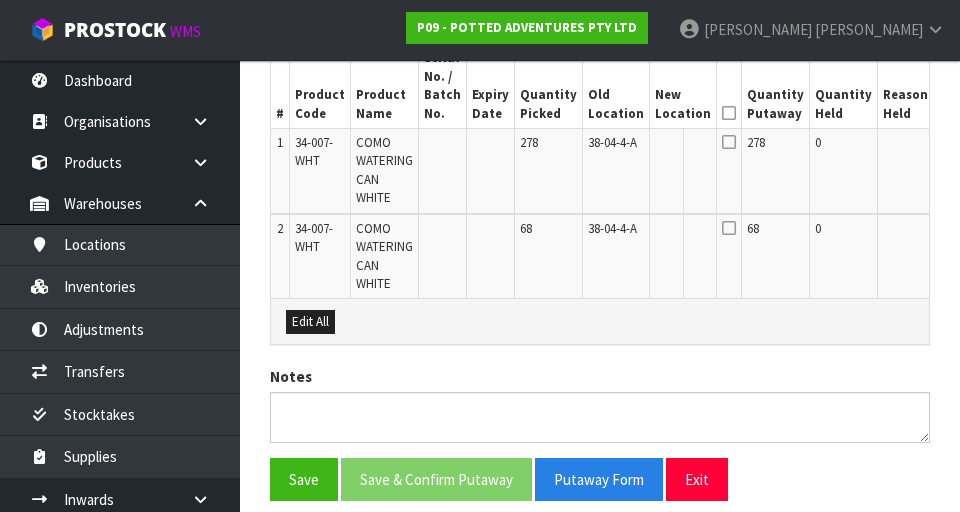 scroll, scrollTop: 560, scrollLeft: 0, axis: vertical 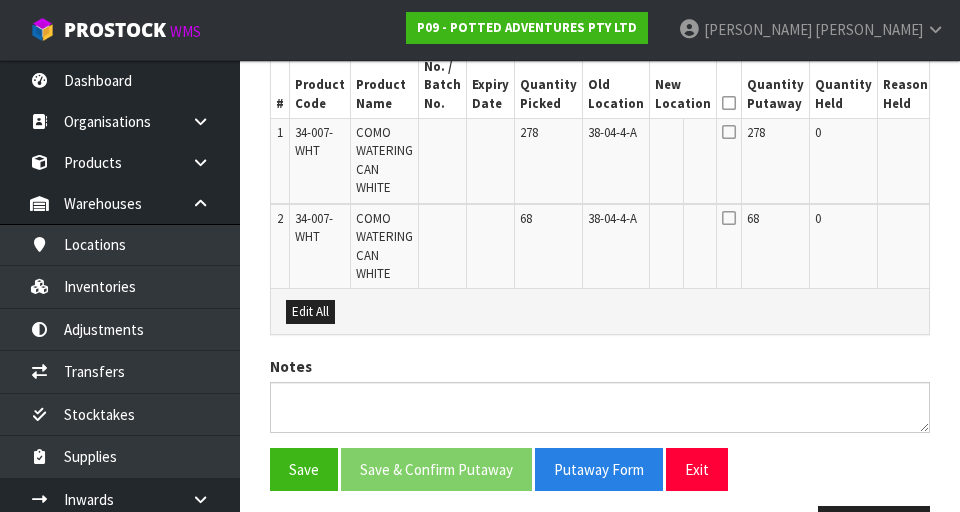 click on "Edit" at bounding box center (955, 222) 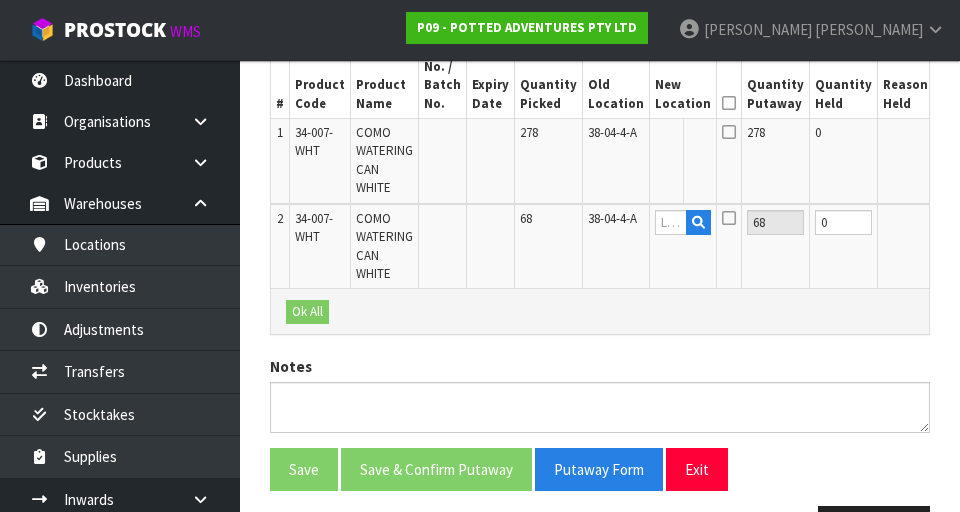 click on "Edit" at bounding box center [955, 136] 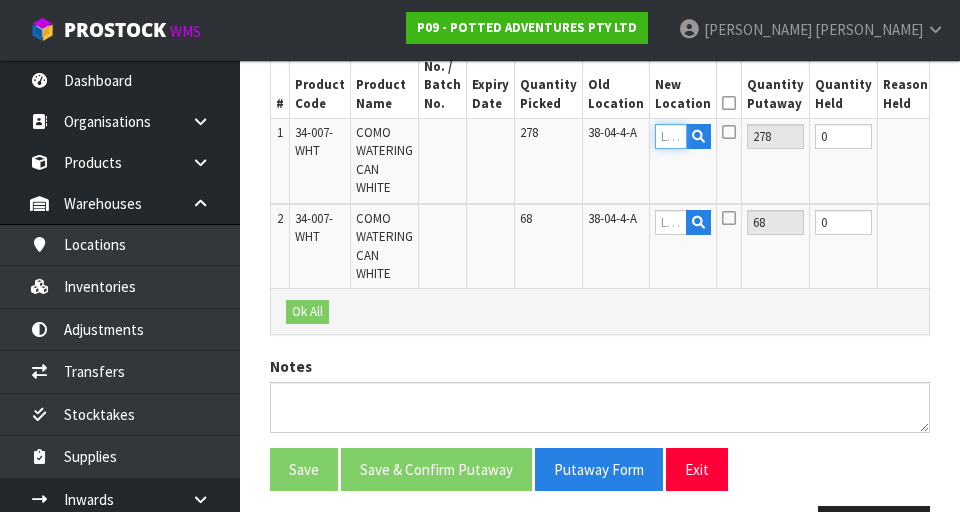 click at bounding box center (671, 136) 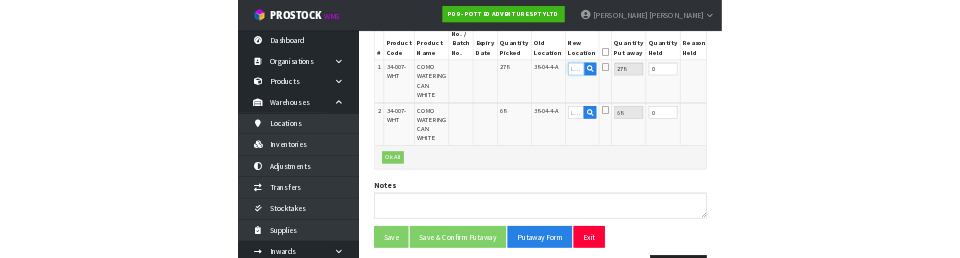 scroll, scrollTop: 551, scrollLeft: 0, axis: vertical 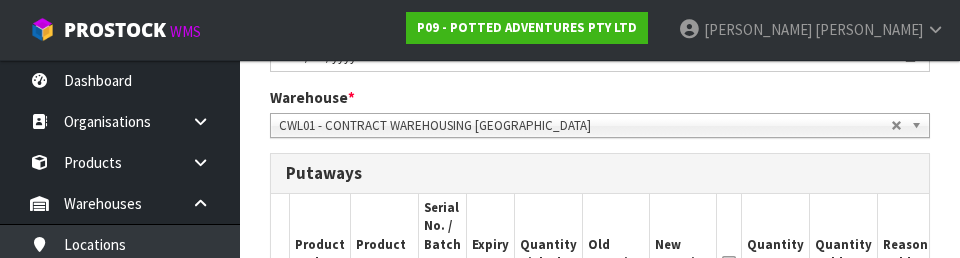 type on "04-15" 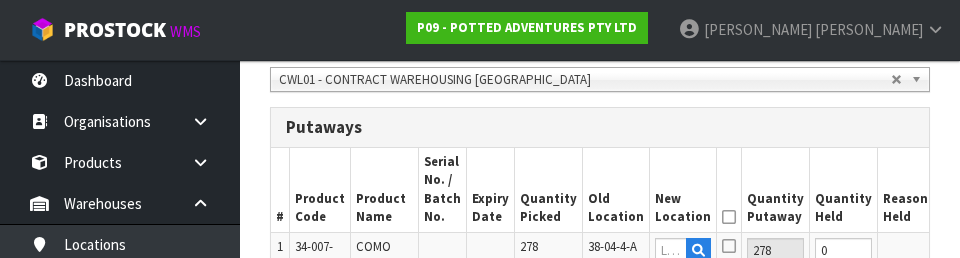 scroll, scrollTop: 0, scrollLeft: 0, axis: both 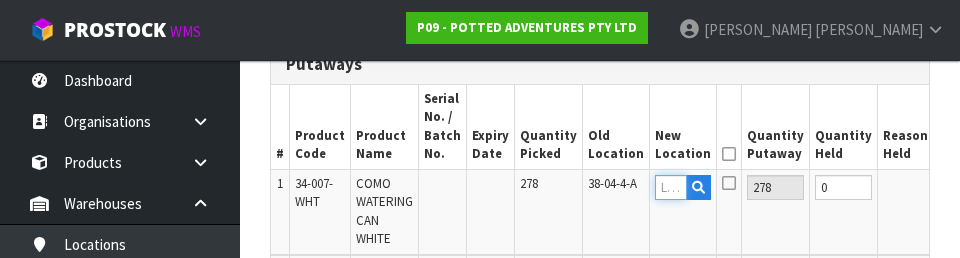 click at bounding box center (671, 187) 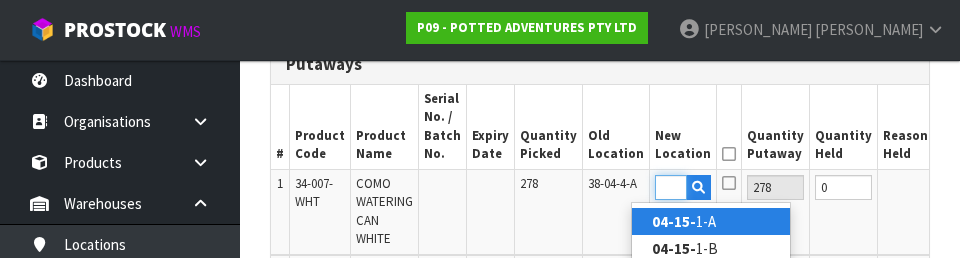scroll, scrollTop: 0, scrollLeft: 27, axis: horizontal 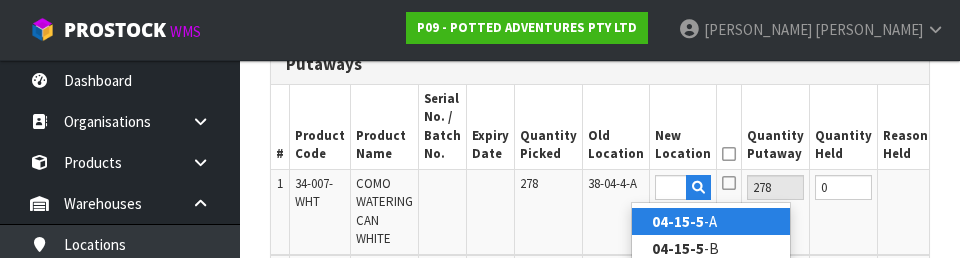 click on "04-15-5 -A" at bounding box center (711, 221) 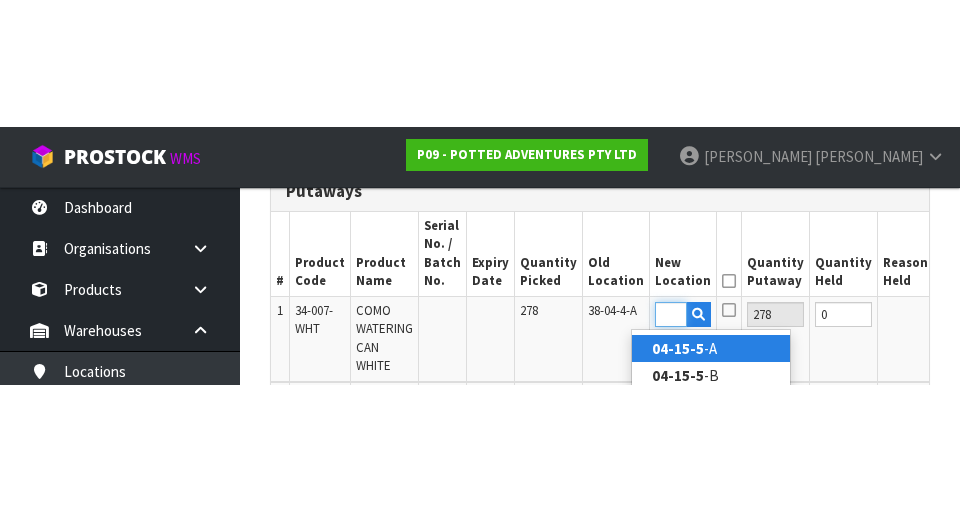 scroll, scrollTop: 509, scrollLeft: 0, axis: vertical 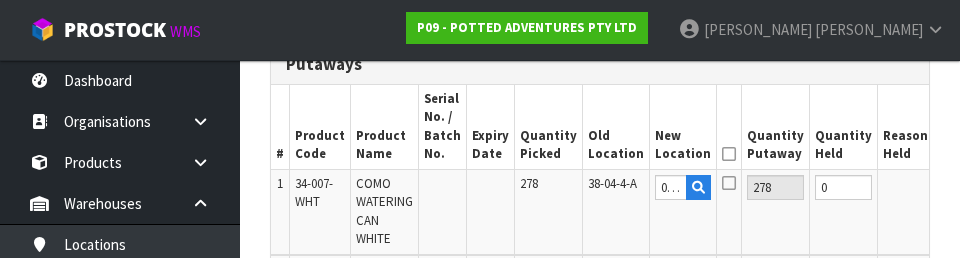 click at bounding box center [729, 154] 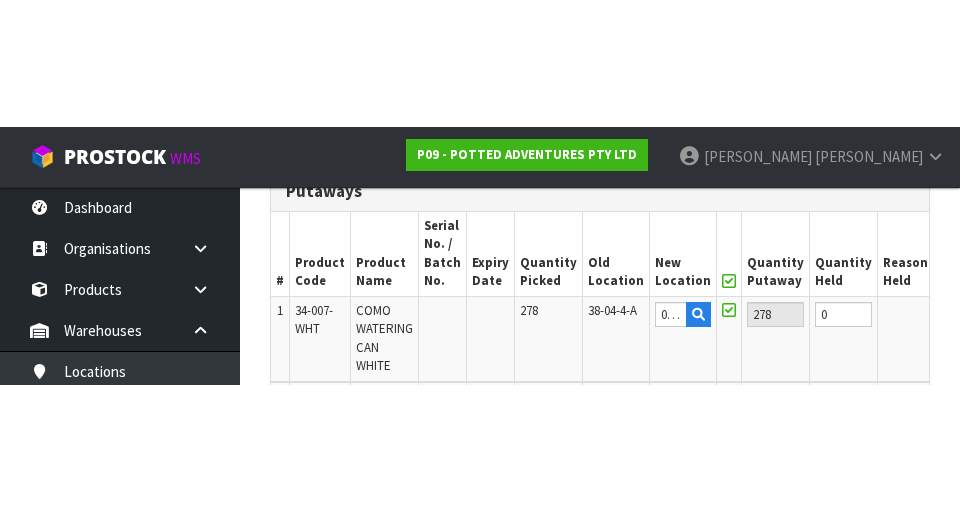 scroll, scrollTop: 509, scrollLeft: 0, axis: vertical 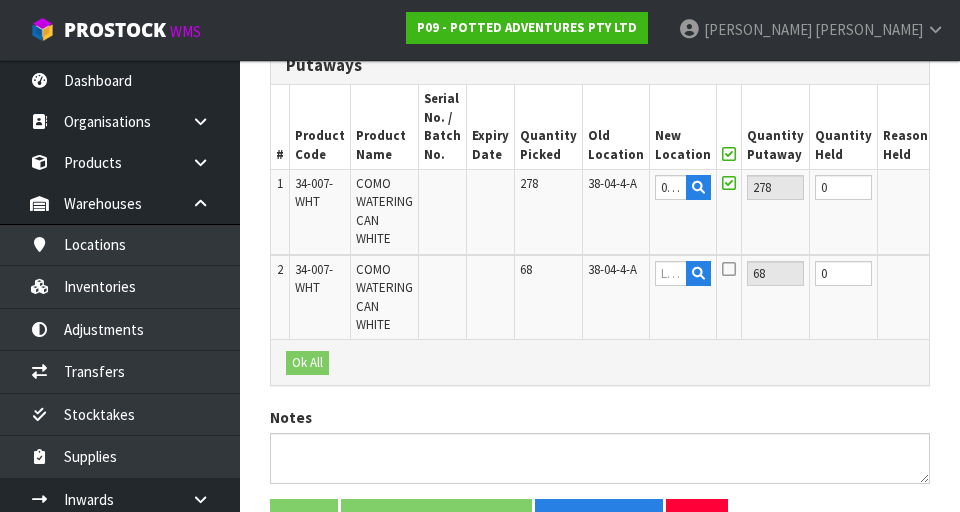 click on "OK" at bounding box center [953, 187] 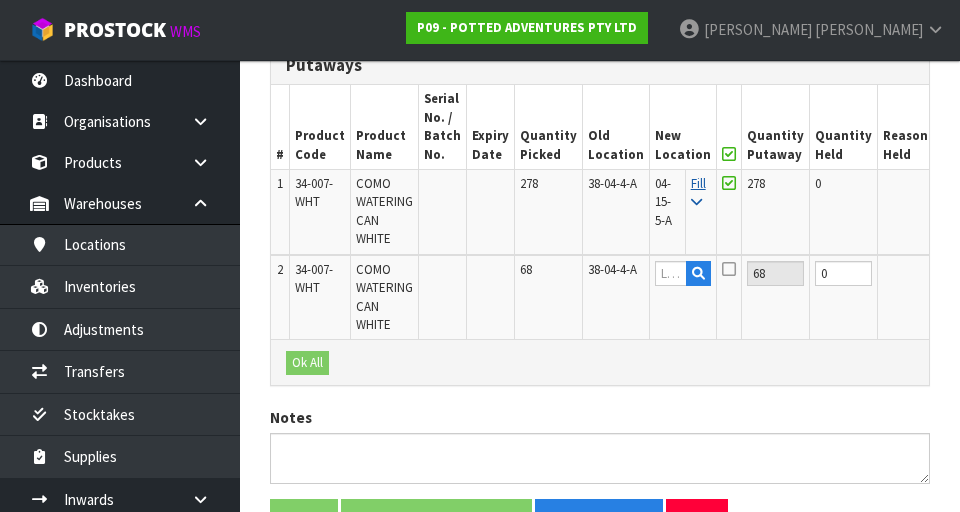 click on "Fill" at bounding box center [698, 192] 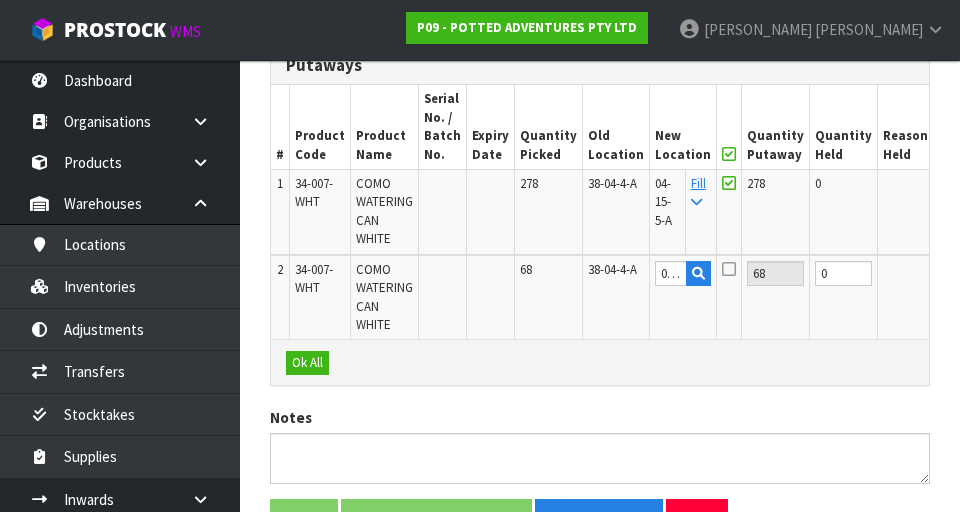 click at bounding box center (729, 154) 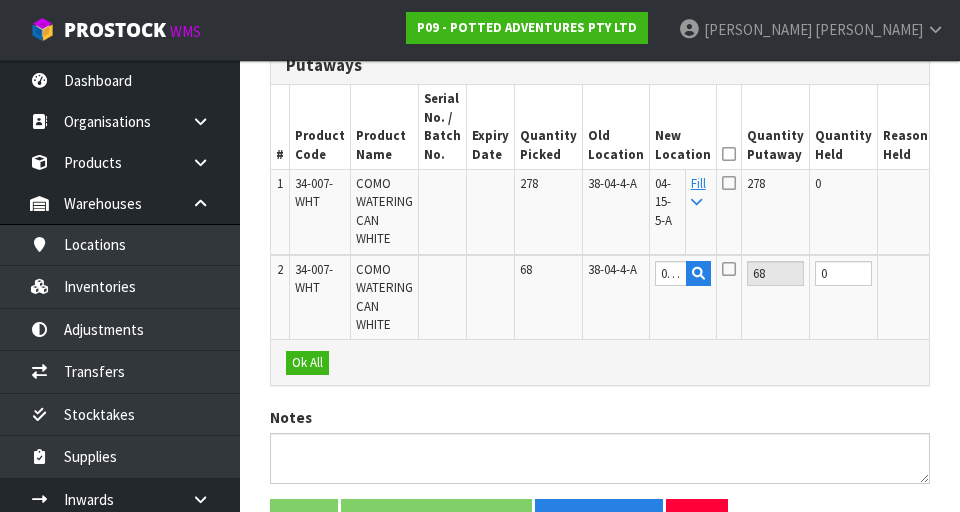 click at bounding box center [729, 154] 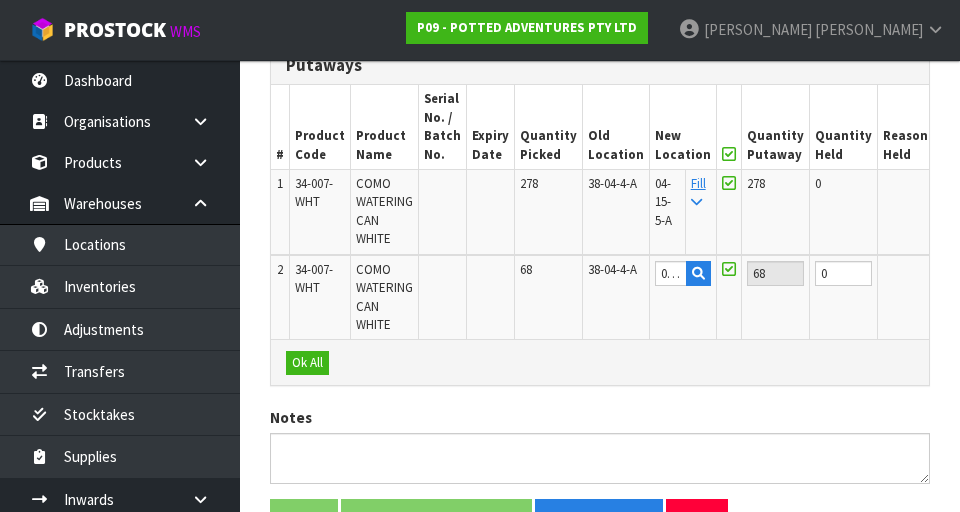click on "OK" at bounding box center (956, 273) 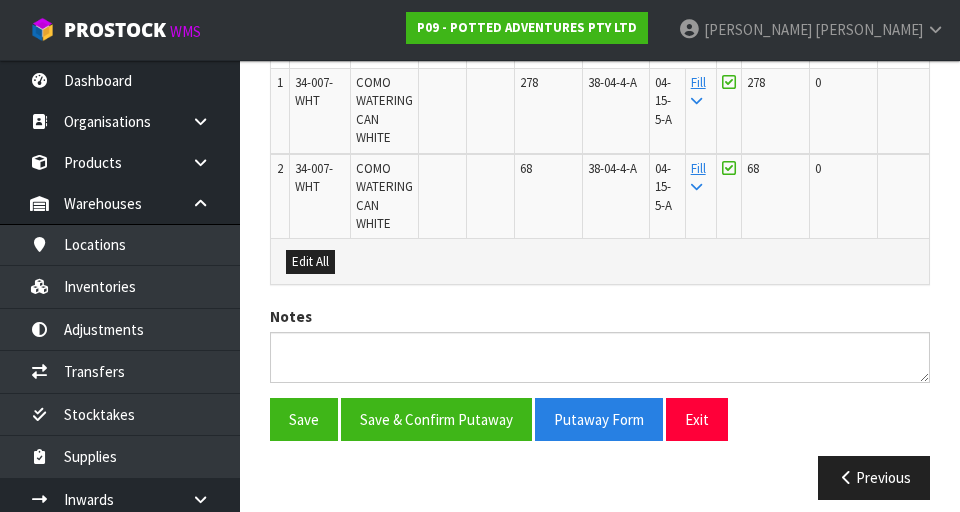 scroll, scrollTop: 619, scrollLeft: 0, axis: vertical 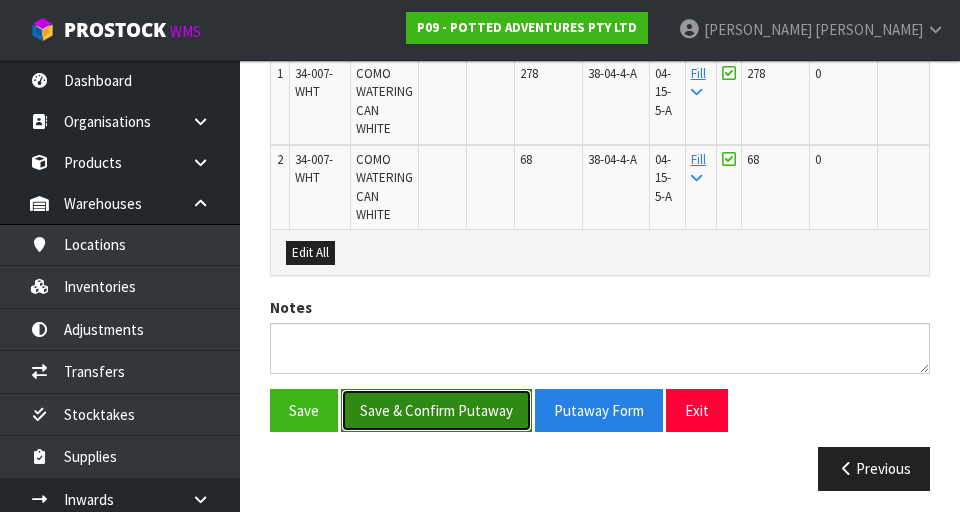 click on "Save & Confirm Putaway" at bounding box center [436, 410] 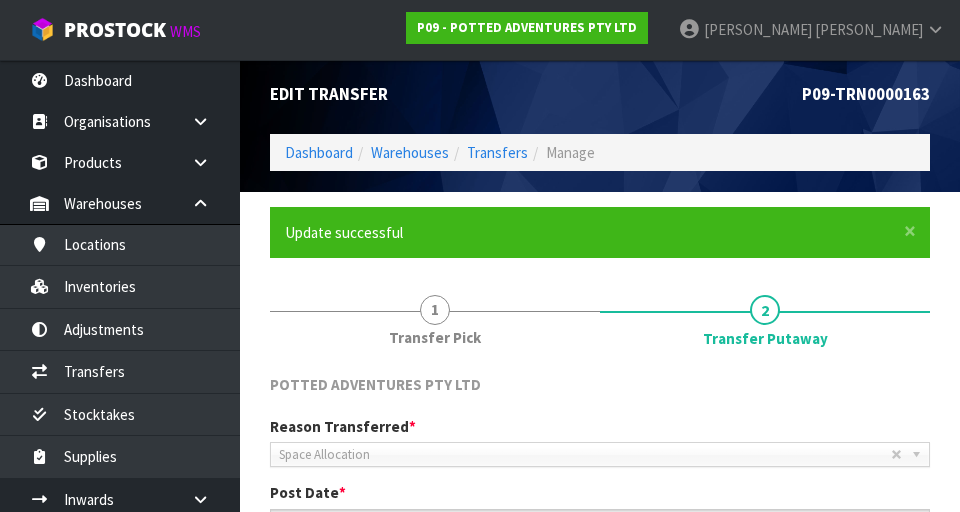 scroll, scrollTop: 0, scrollLeft: 0, axis: both 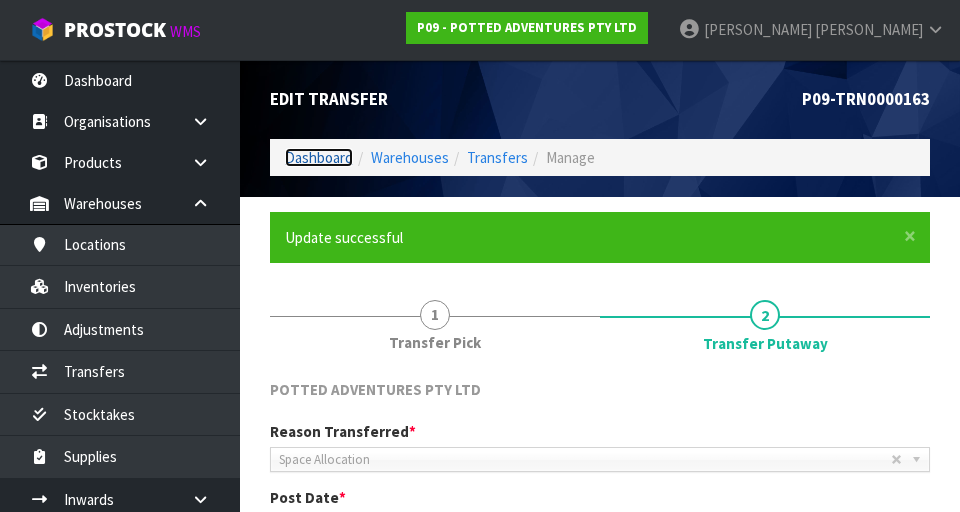 click on "Dashboard" at bounding box center [319, 157] 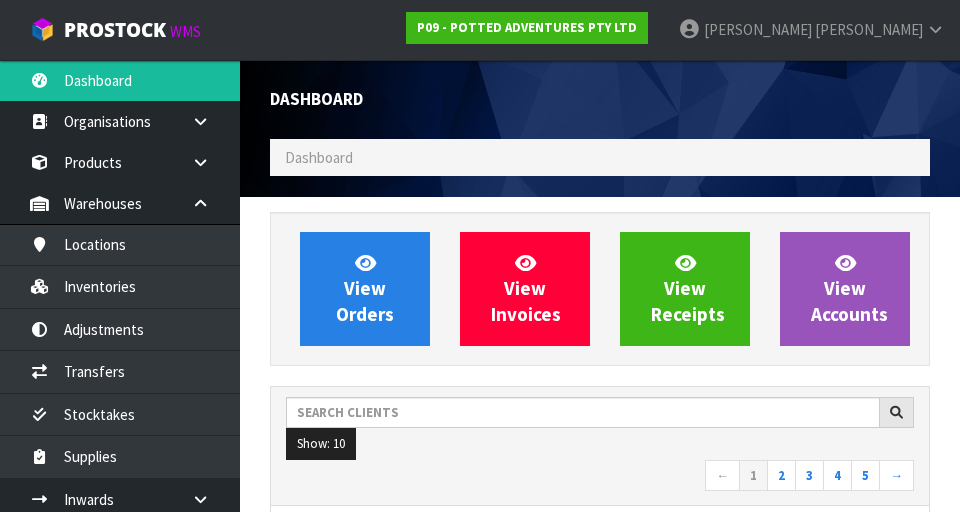 scroll, scrollTop: 998413, scrollLeft: 999310, axis: both 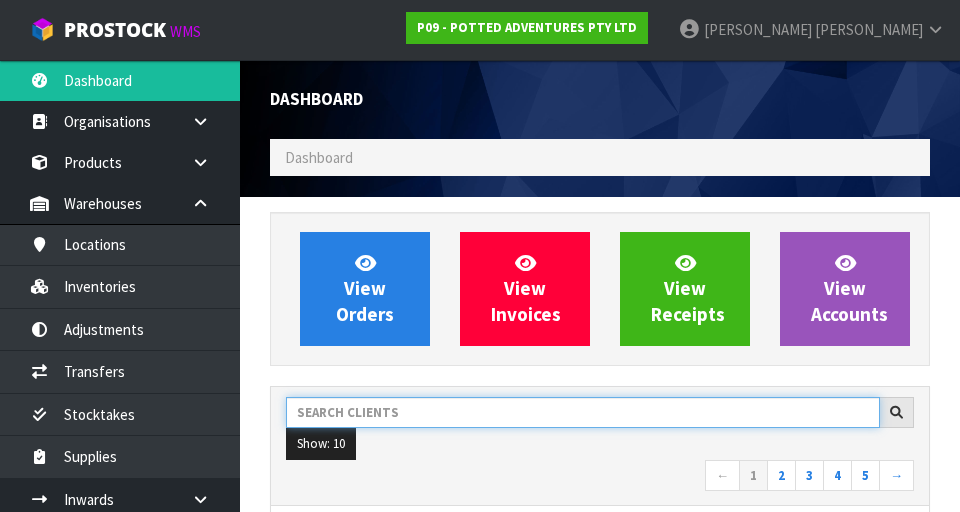click at bounding box center [583, 412] 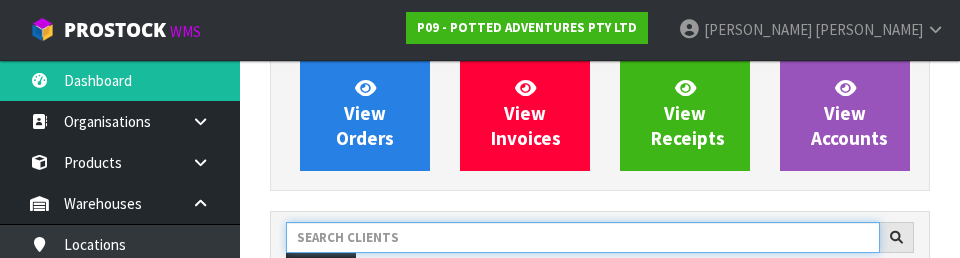 scroll, scrollTop: 274, scrollLeft: 0, axis: vertical 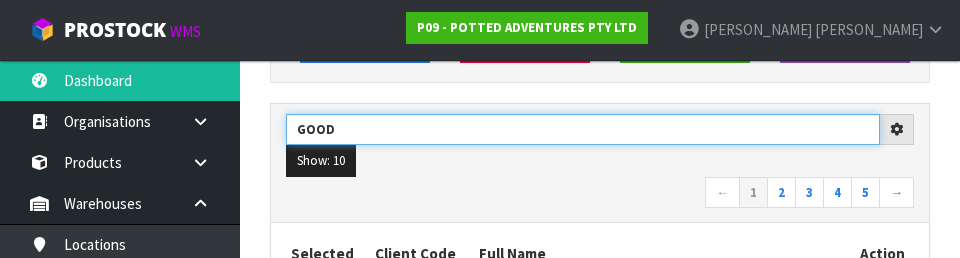 type on "GOOD" 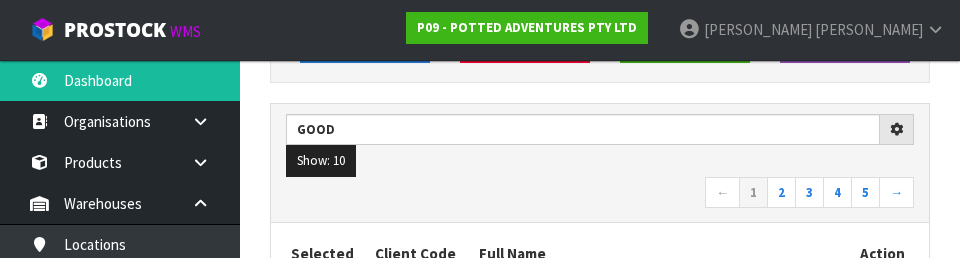 click on "←
1 2 3 4 5
→" at bounding box center (600, 194) 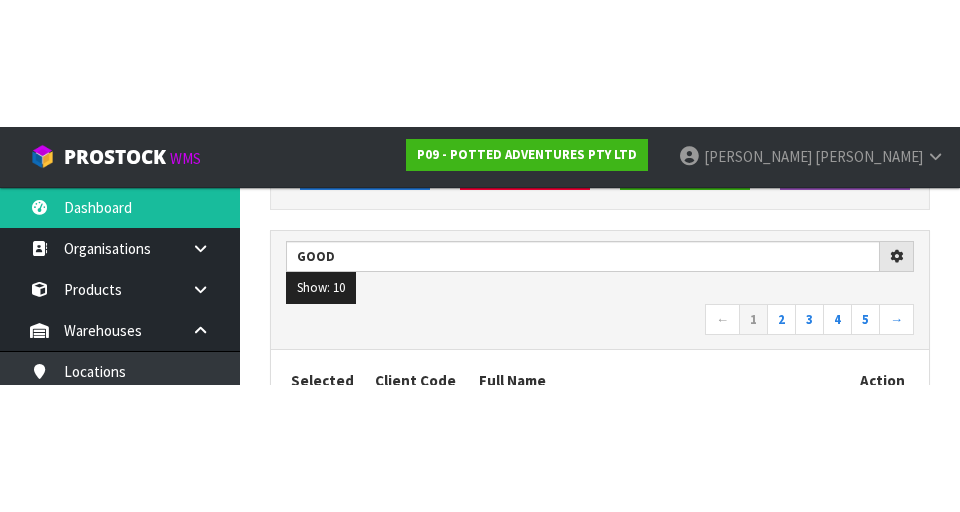 scroll, scrollTop: 283, scrollLeft: 0, axis: vertical 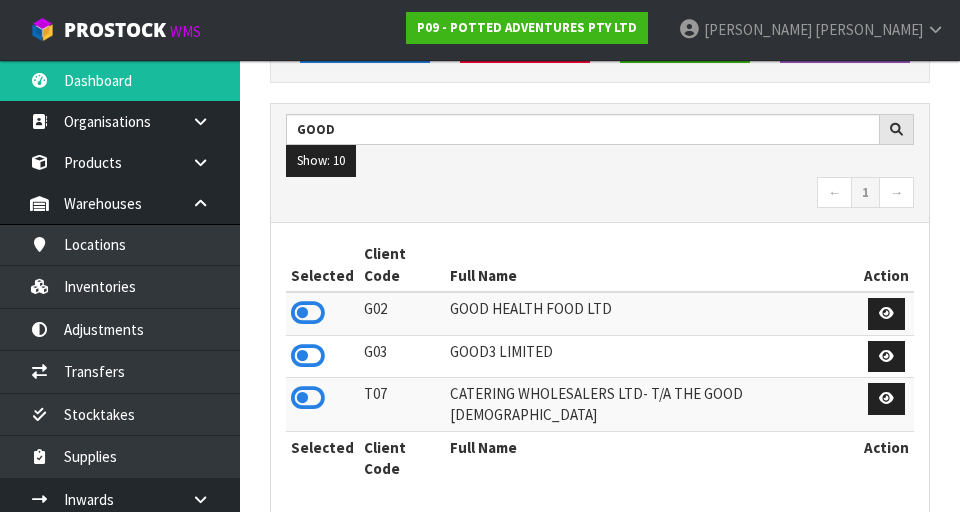 click on "GOOD HEALTH FOOD LTD" at bounding box center [652, 313] 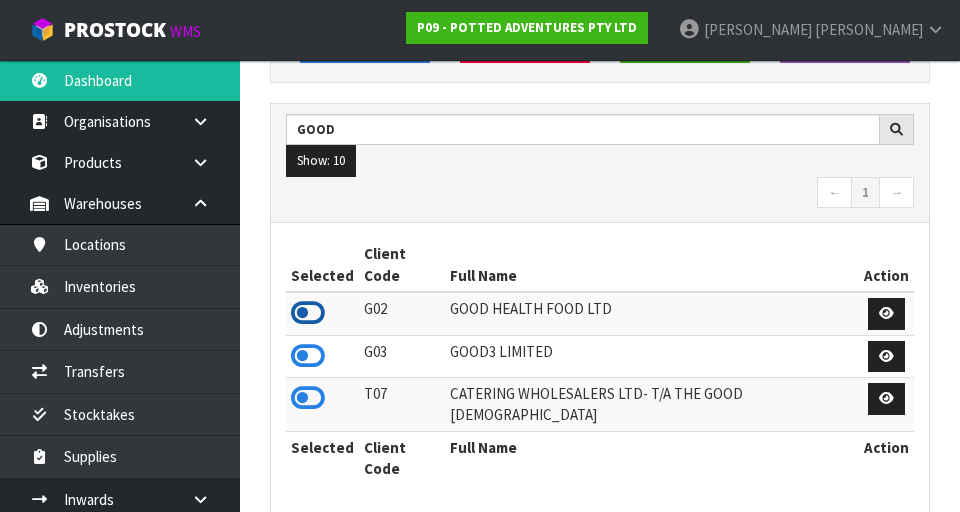 click at bounding box center (308, 313) 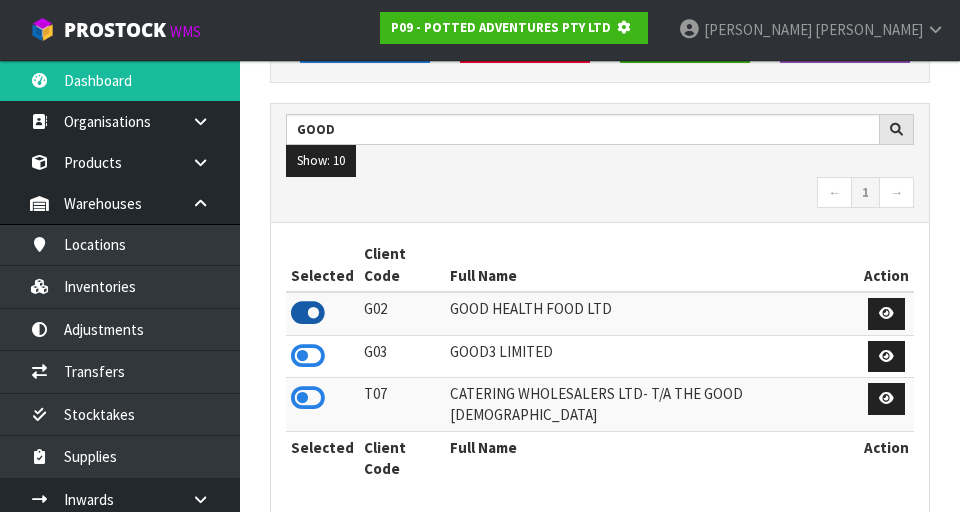 scroll, scrollTop: 1318, scrollLeft: 690, axis: both 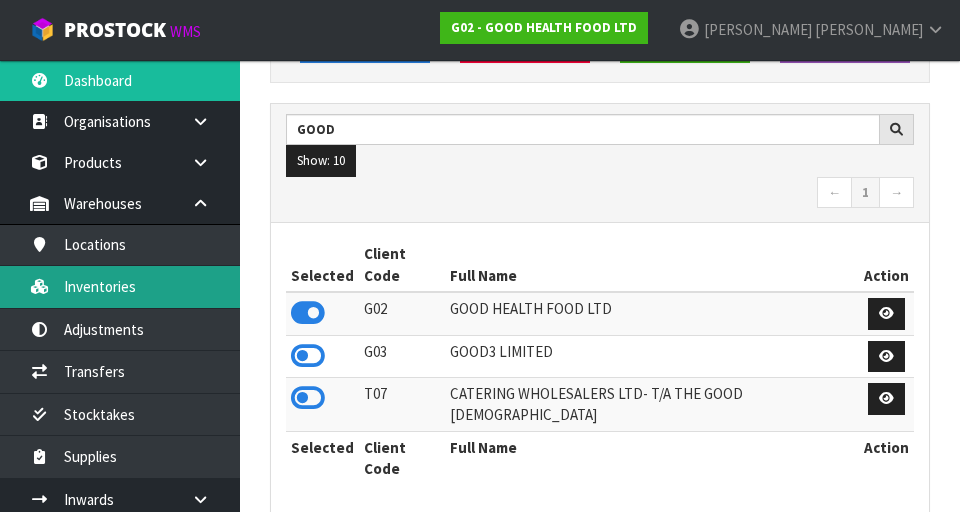 click on "Inventories" at bounding box center [120, 286] 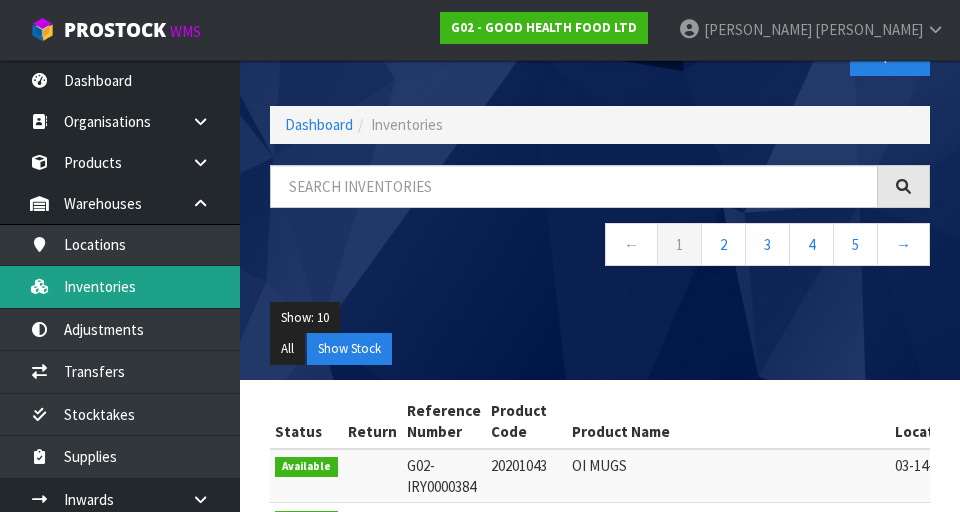 scroll, scrollTop: 55, scrollLeft: 0, axis: vertical 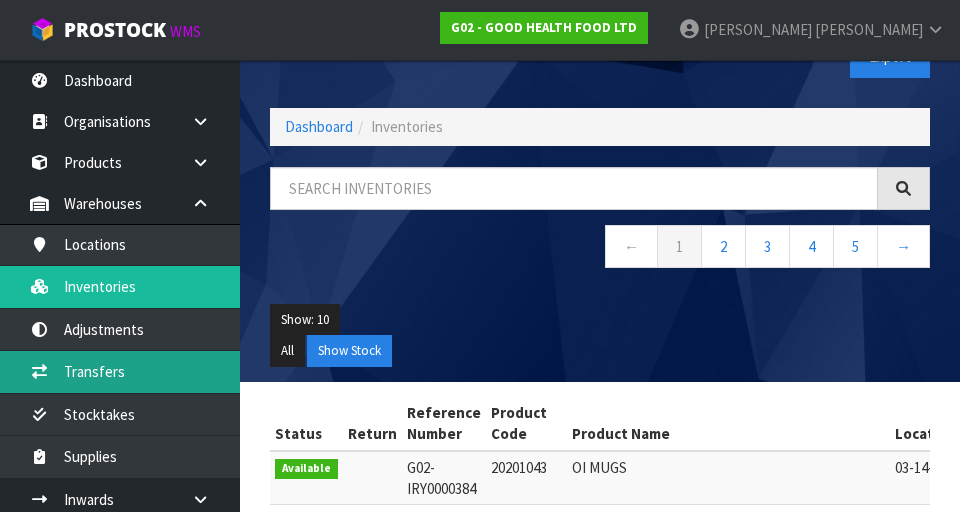 click on "Transfers" at bounding box center (120, 371) 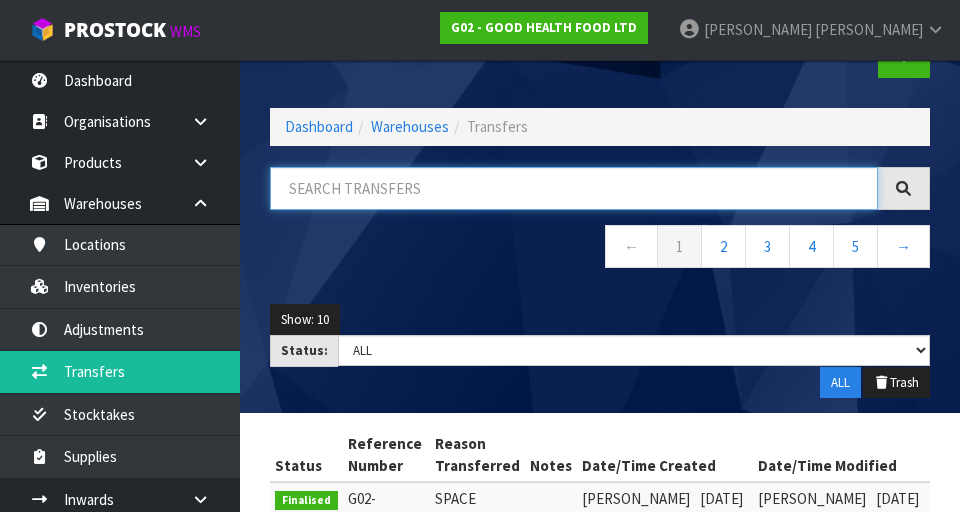 click at bounding box center [574, 188] 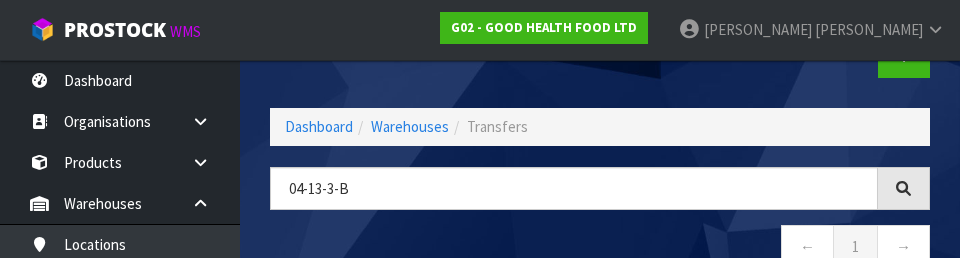 click on "←
1
→" at bounding box center [600, 249] 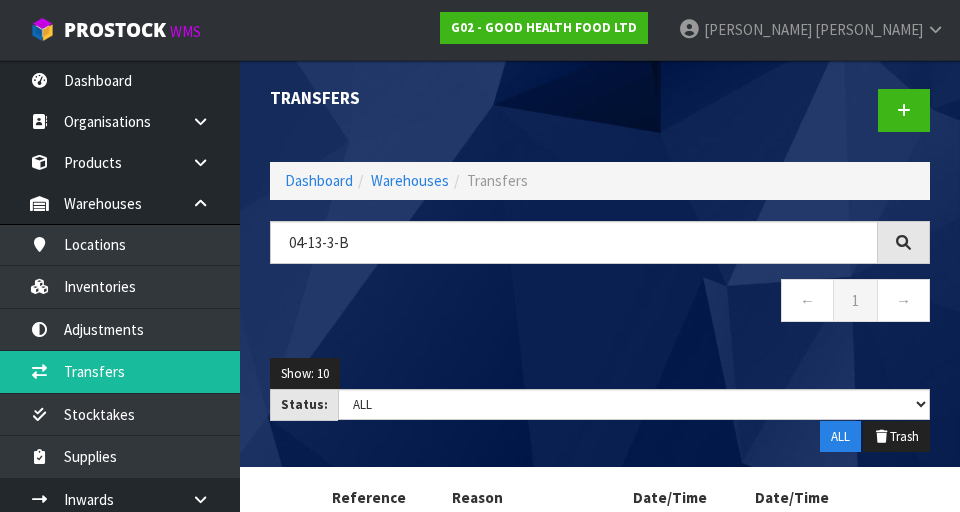 scroll, scrollTop: 0, scrollLeft: 0, axis: both 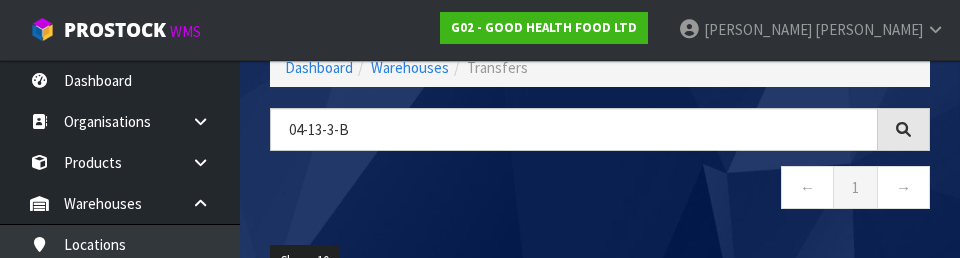 click on "←
1
→" at bounding box center [600, 190] 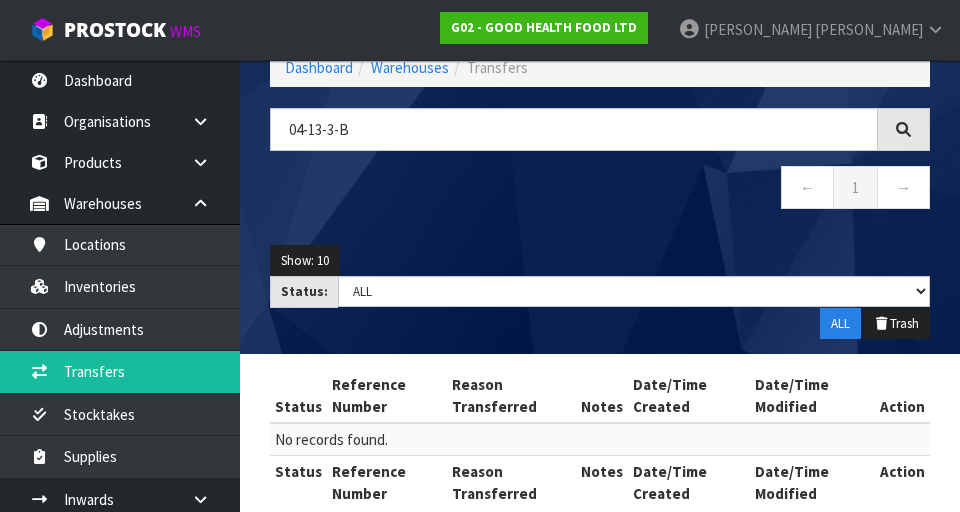 scroll, scrollTop: 0, scrollLeft: 0, axis: both 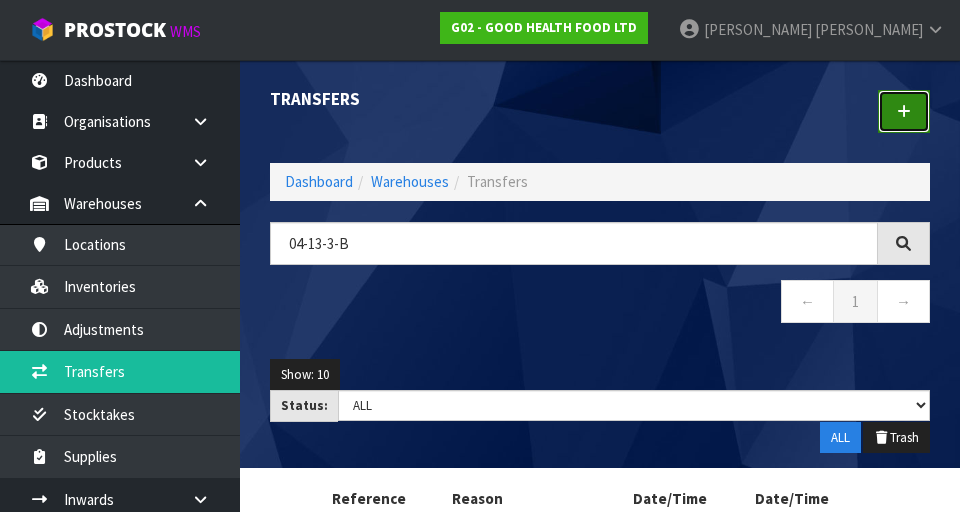 click at bounding box center [904, 111] 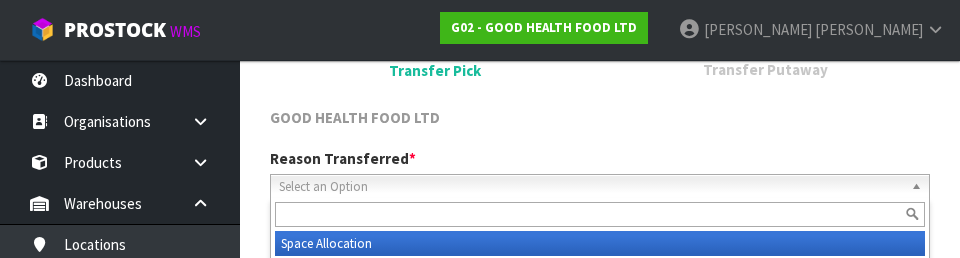 scroll, scrollTop: 276, scrollLeft: 0, axis: vertical 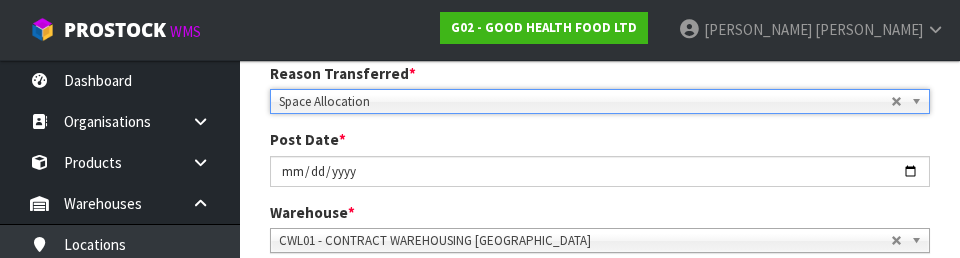 click on "Post Date  *
[DATE]" at bounding box center [600, 157] 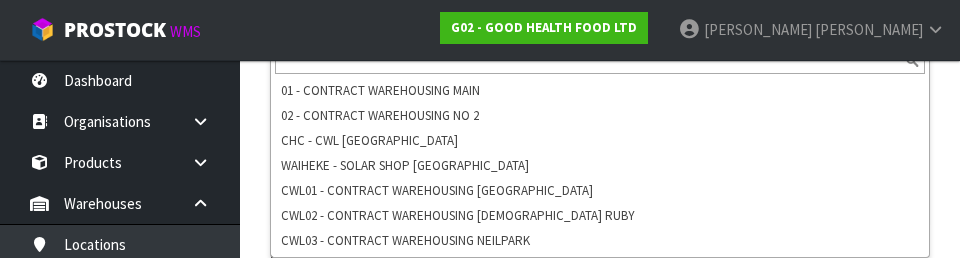 scroll, scrollTop: 498, scrollLeft: 0, axis: vertical 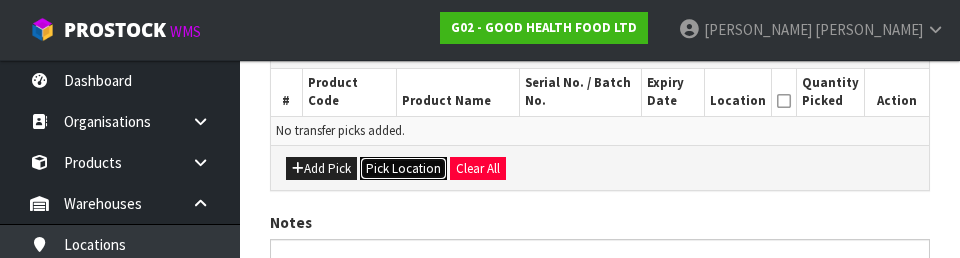 click on "Pick Location" at bounding box center [403, 169] 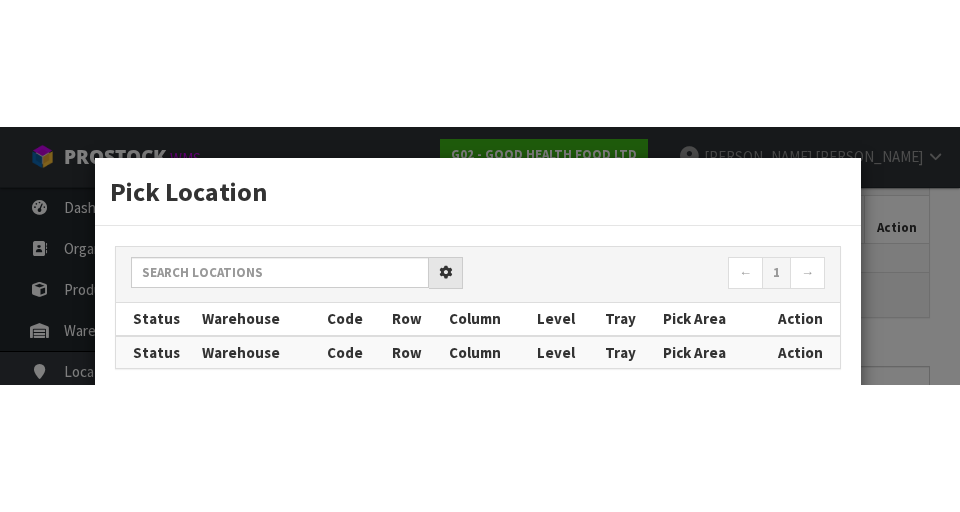 scroll, scrollTop: 449, scrollLeft: 0, axis: vertical 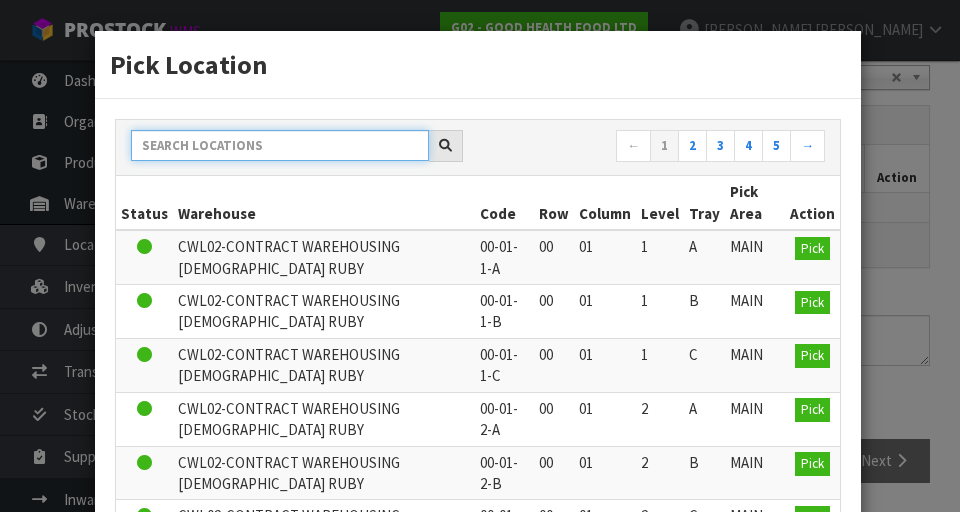 click at bounding box center (280, 145) 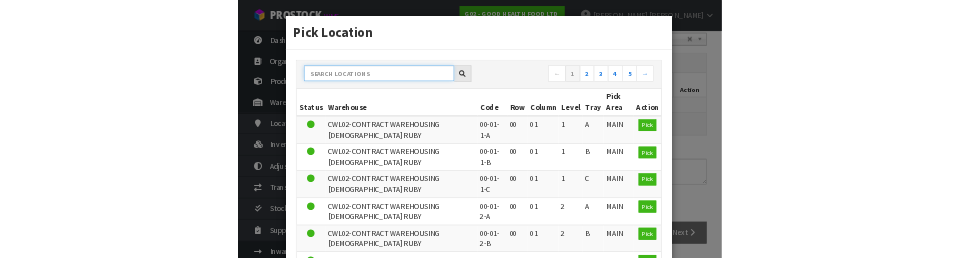 scroll, scrollTop: 440, scrollLeft: 0, axis: vertical 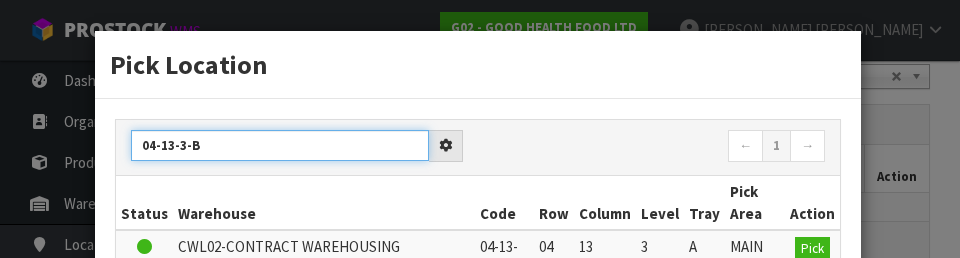 type on "04-13-3-B" 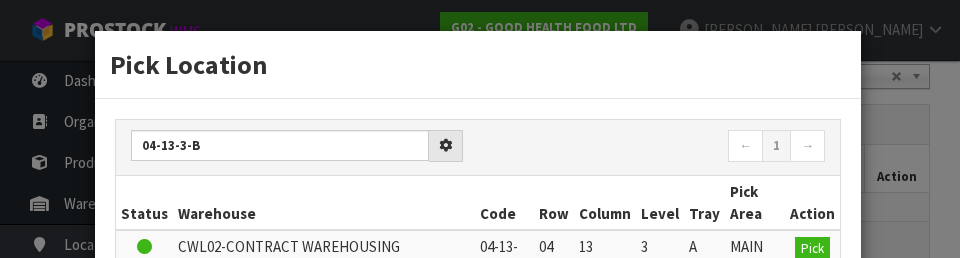 click on "←
1
→" at bounding box center [659, 147] 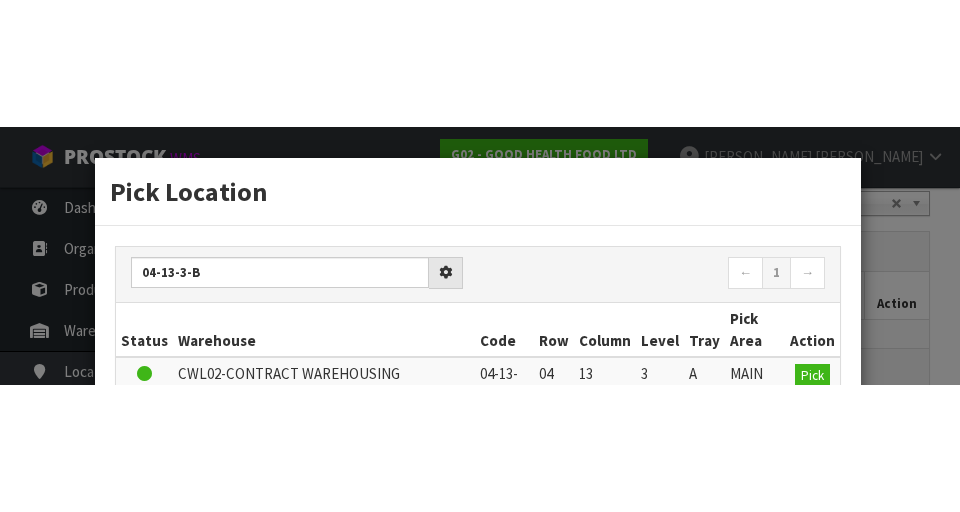 scroll, scrollTop: 449, scrollLeft: 0, axis: vertical 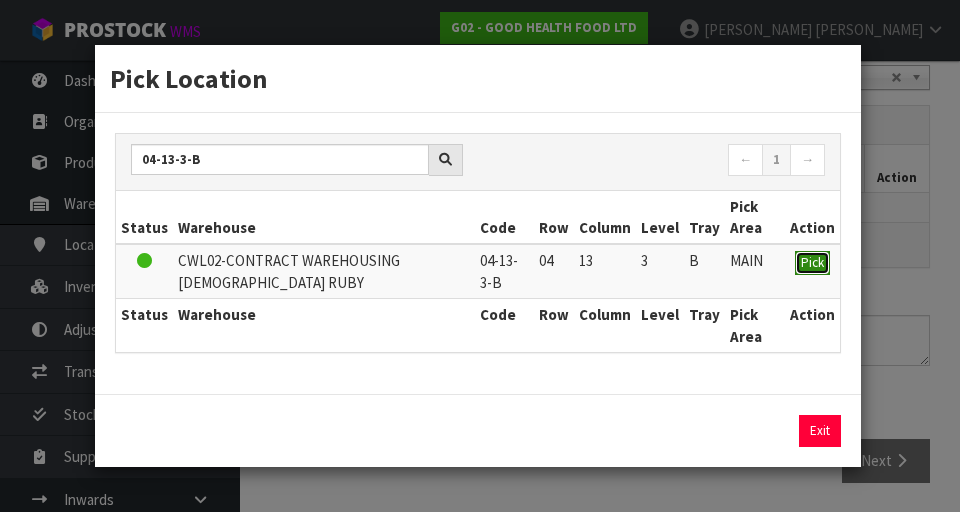 click on "Pick" at bounding box center (812, 262) 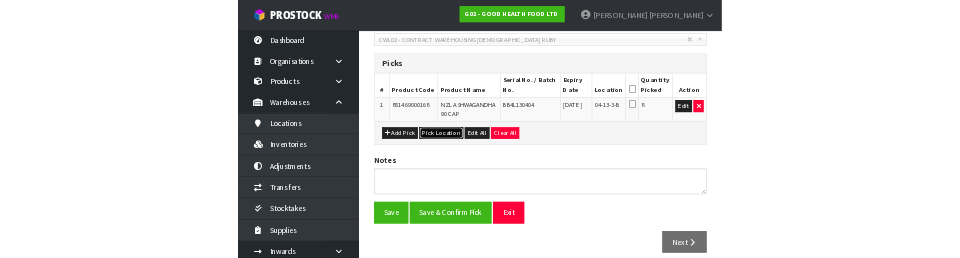 scroll, scrollTop: 0, scrollLeft: 0, axis: both 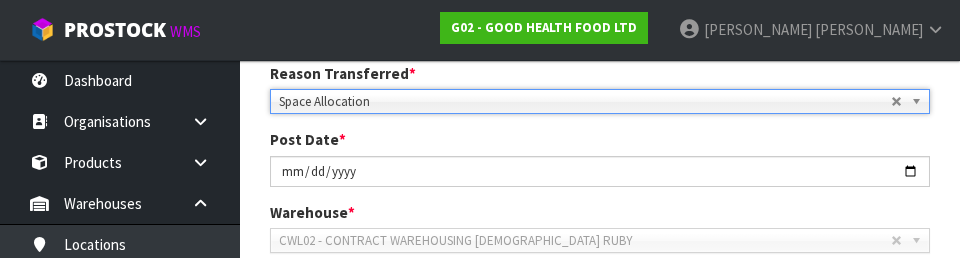 click on "Space Allocation" at bounding box center [585, 102] 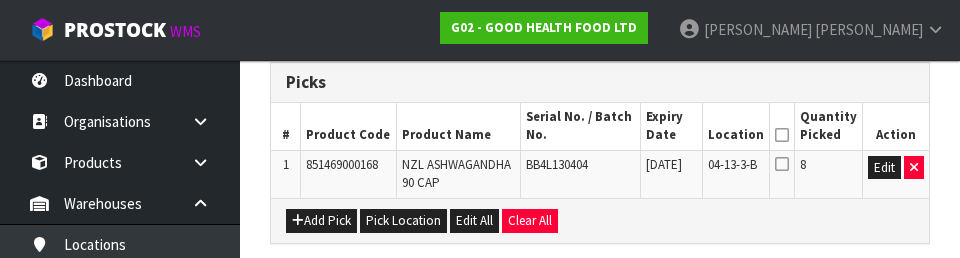 scroll, scrollTop: 493, scrollLeft: 0, axis: vertical 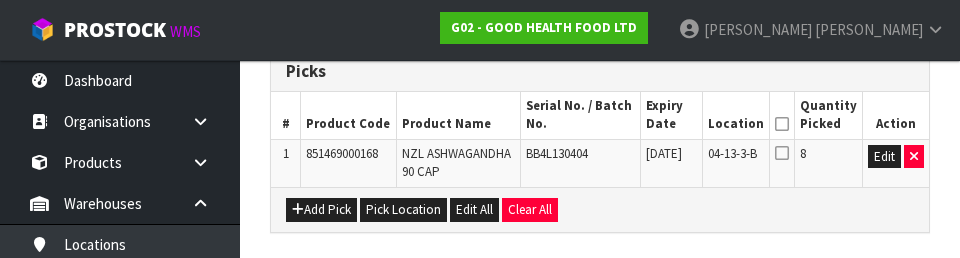 click at bounding box center (782, 124) 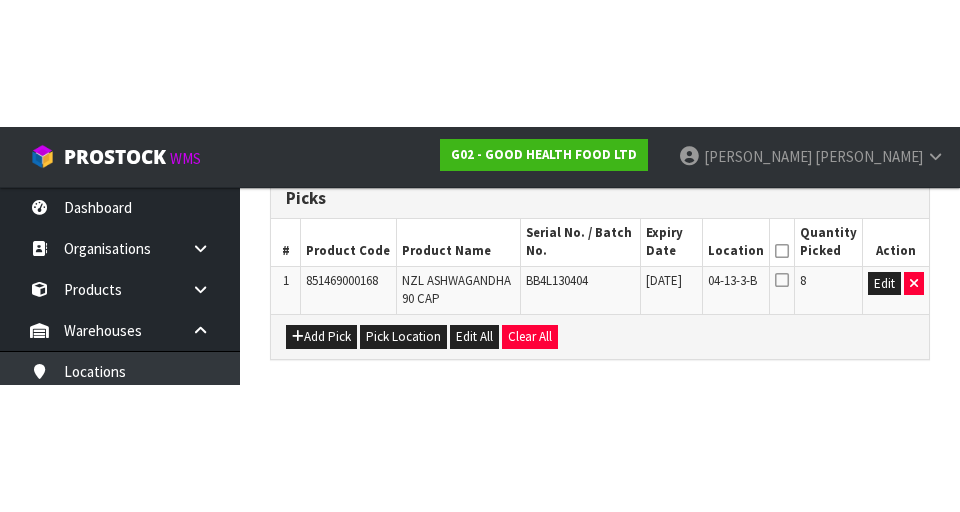 scroll, scrollTop: 468, scrollLeft: 0, axis: vertical 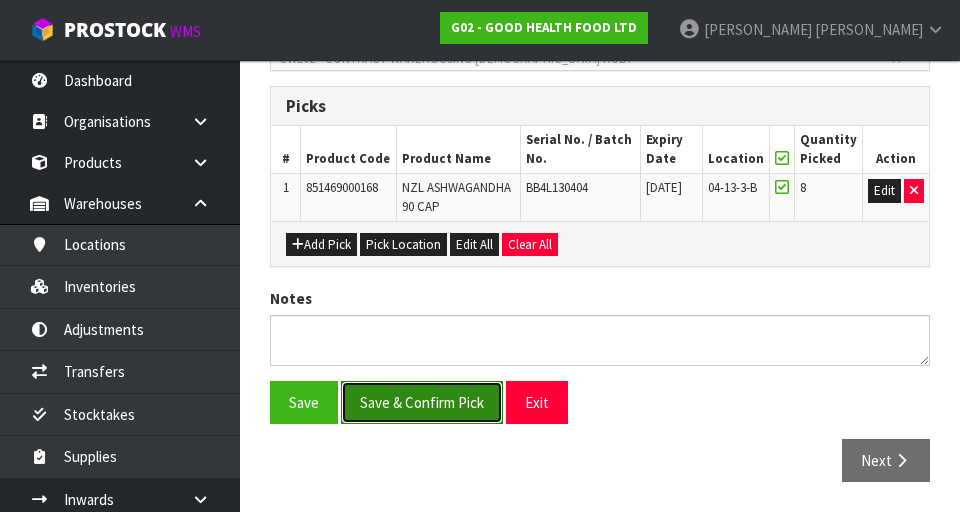 click on "Save & Confirm Pick" at bounding box center (422, 402) 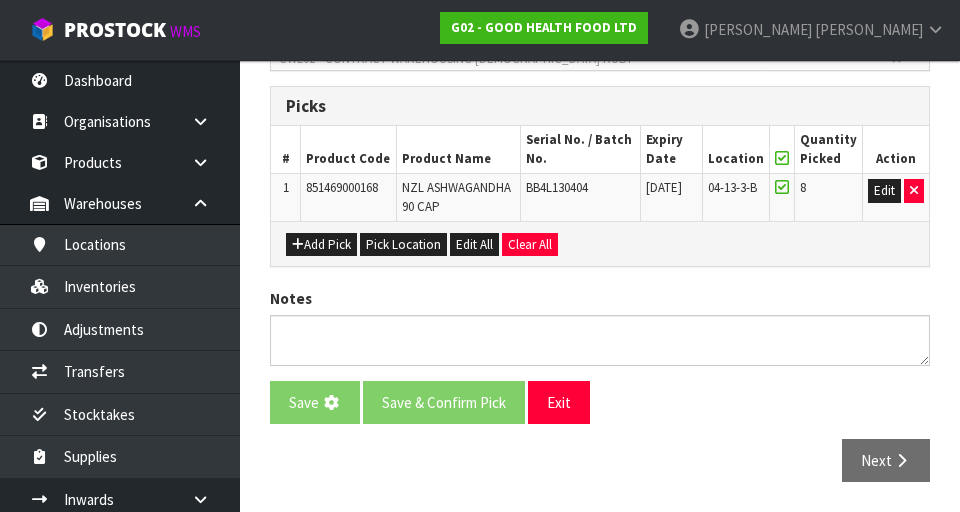 scroll, scrollTop: 0, scrollLeft: 0, axis: both 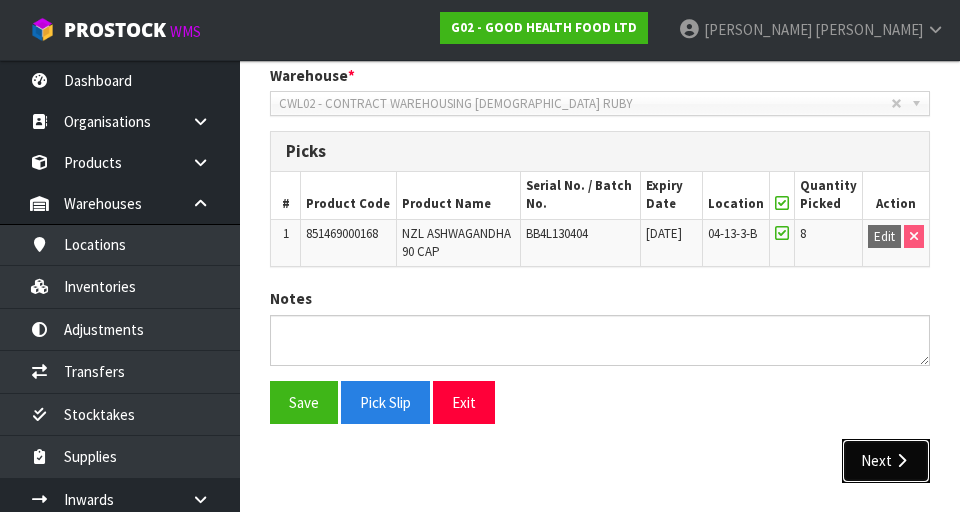 click on "Next" at bounding box center (886, 460) 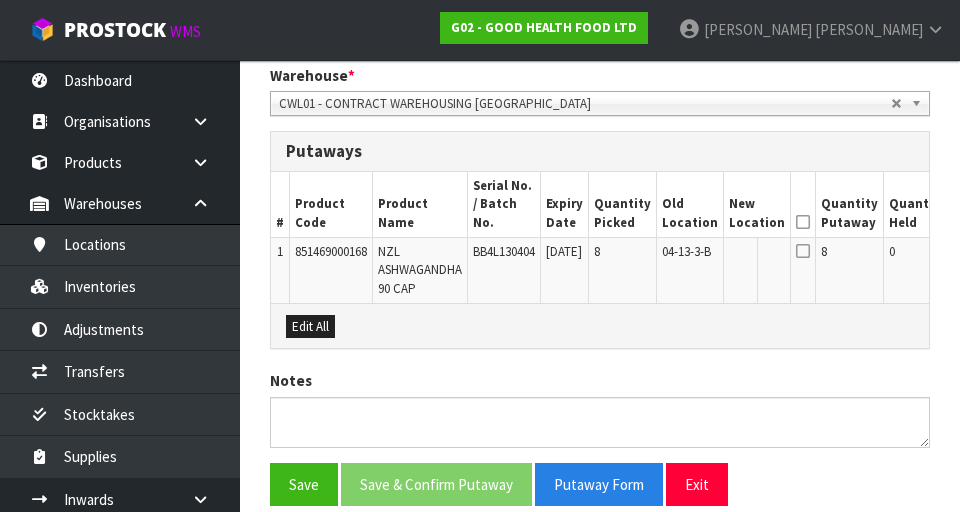 scroll, scrollTop: 0, scrollLeft: 0, axis: both 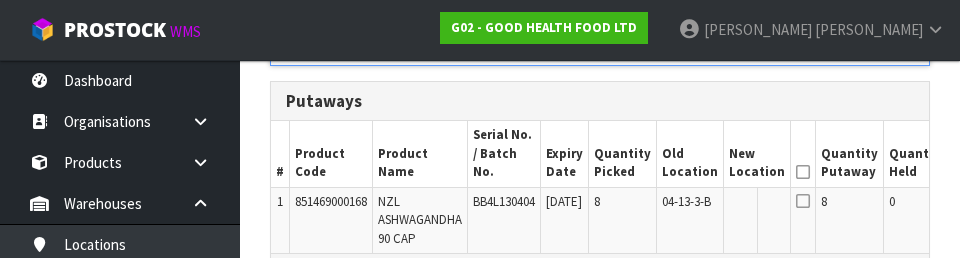 click at bounding box center [803, 172] 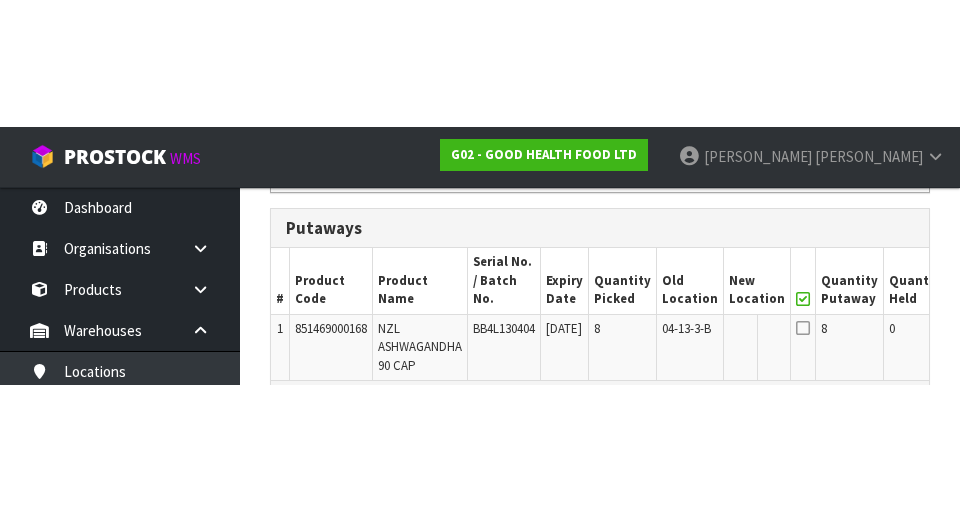 scroll, scrollTop: 545, scrollLeft: 0, axis: vertical 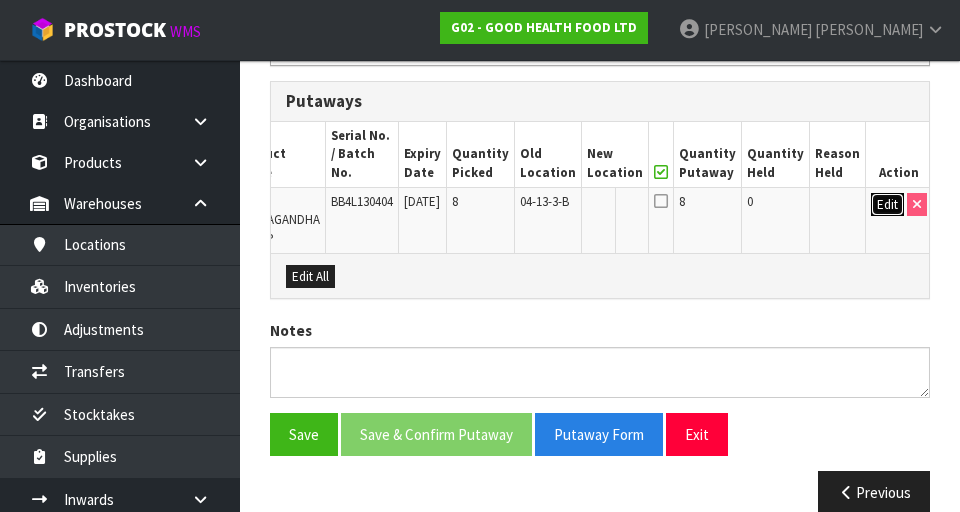 click on "Edit" at bounding box center (887, 205) 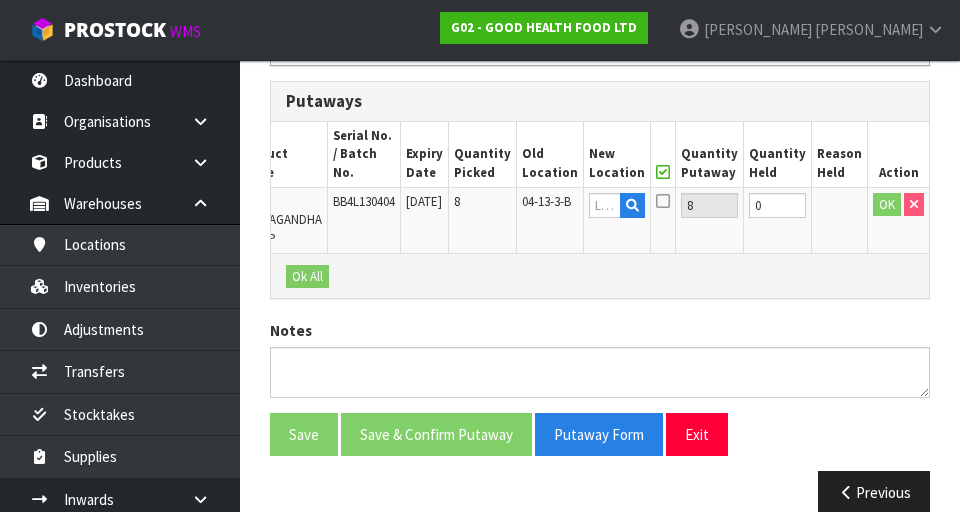 scroll, scrollTop: 0, scrollLeft: 136, axis: horizontal 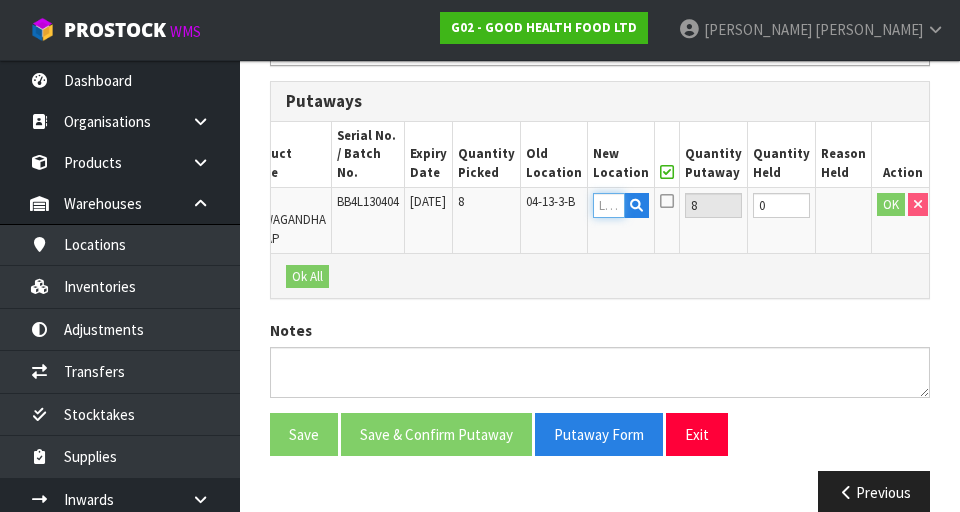 click at bounding box center (609, 205) 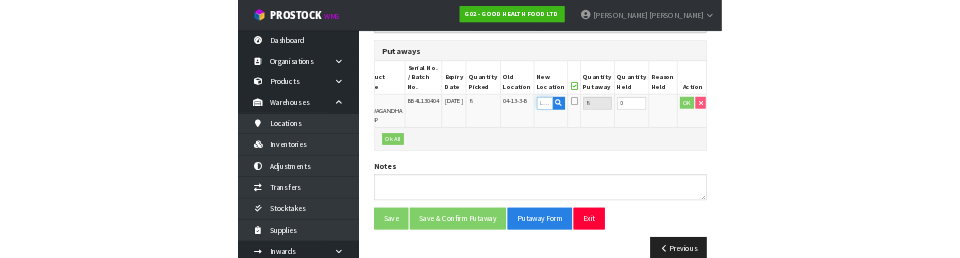 scroll, scrollTop: 536, scrollLeft: 0, axis: vertical 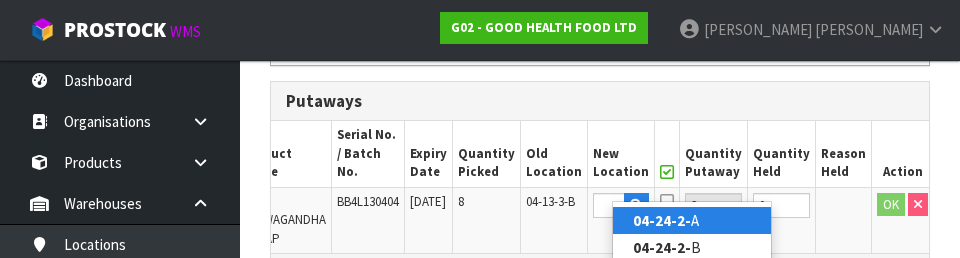 click on "04-24-2- A" at bounding box center [692, 220] 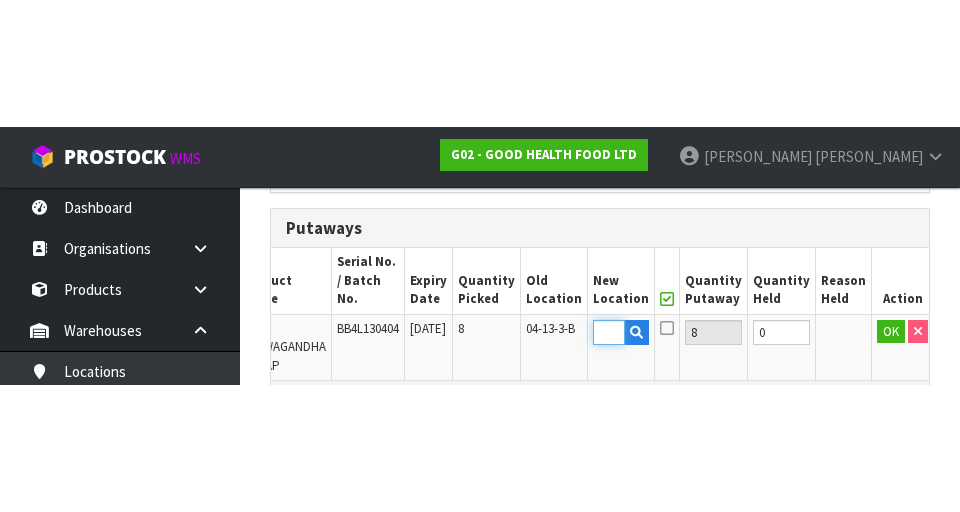 scroll, scrollTop: 545, scrollLeft: 0, axis: vertical 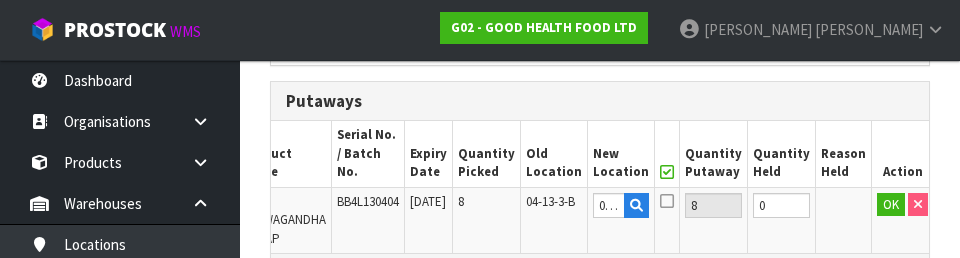 click at bounding box center [667, 201] 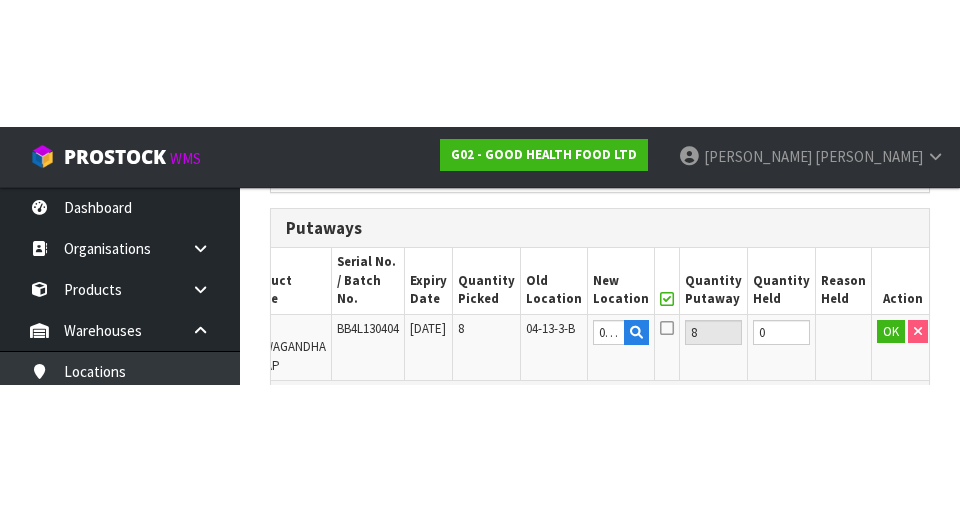 scroll, scrollTop: 545, scrollLeft: 0, axis: vertical 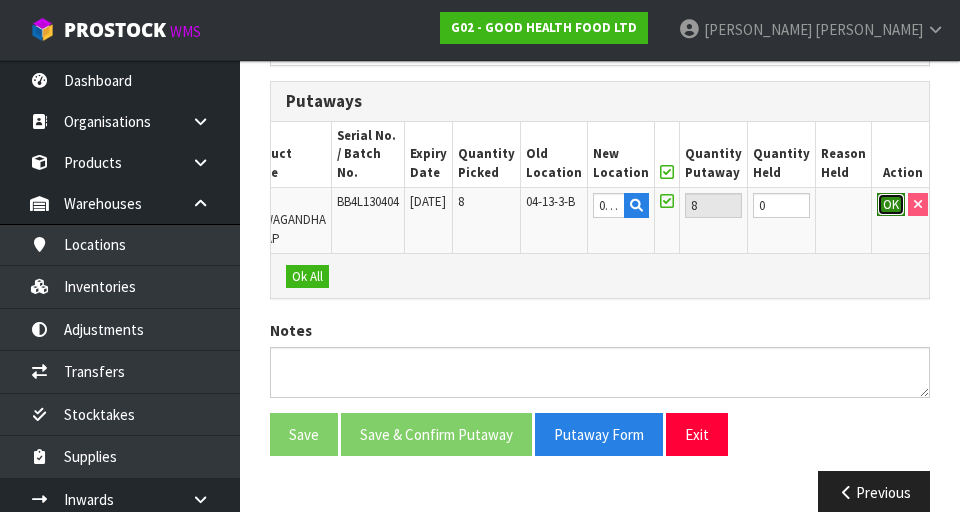 click on "OK" at bounding box center [891, 205] 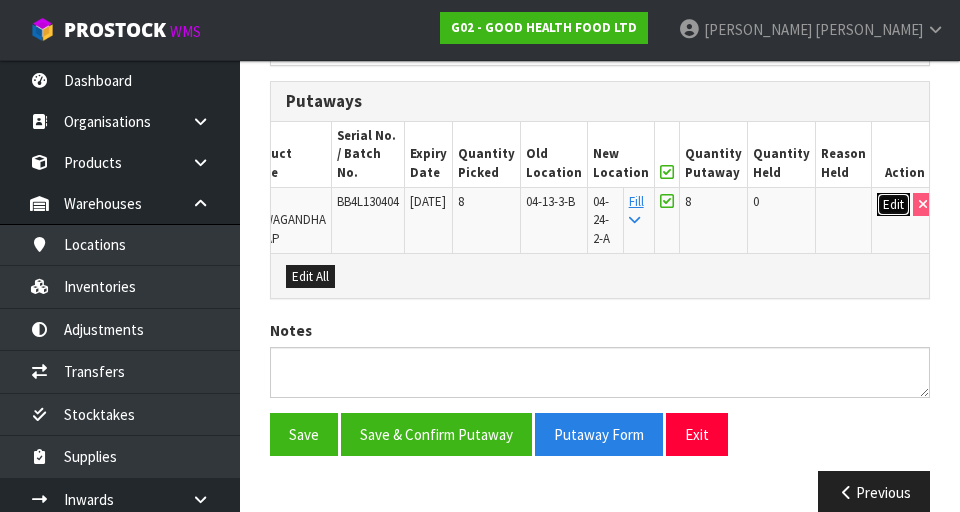 click on "Edit" at bounding box center (893, 205) 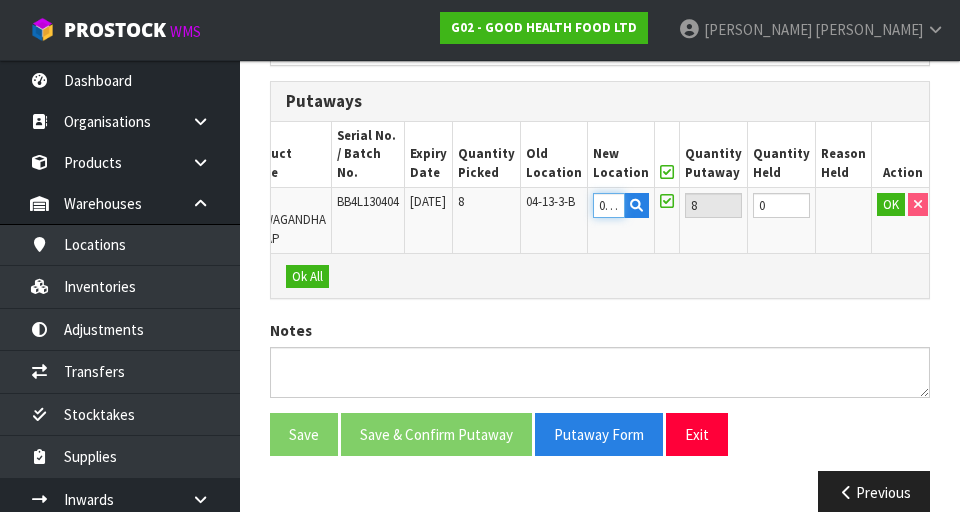 click on "04-24-2-A" at bounding box center [609, 205] 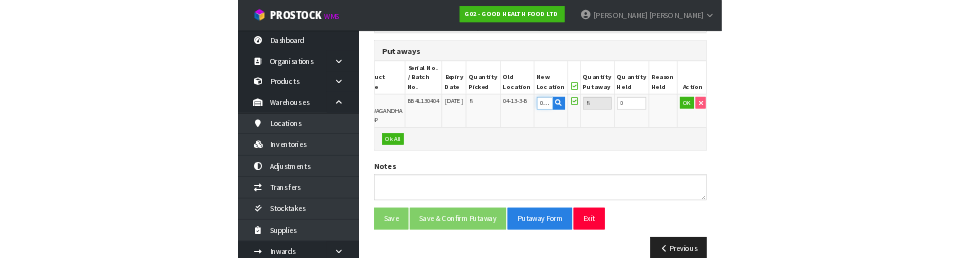 scroll, scrollTop: 536, scrollLeft: 0, axis: vertical 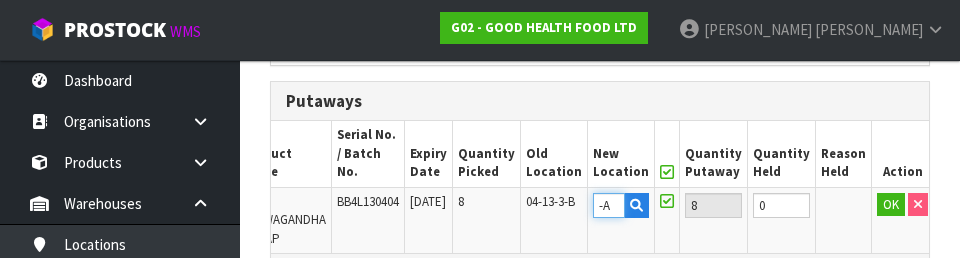 type on "A" 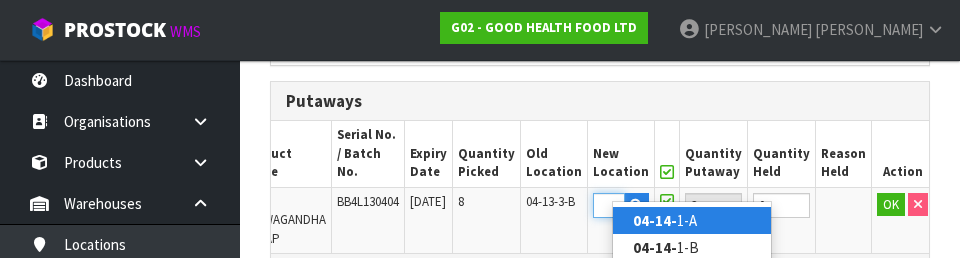 scroll, scrollTop: 0, scrollLeft: 27, axis: horizontal 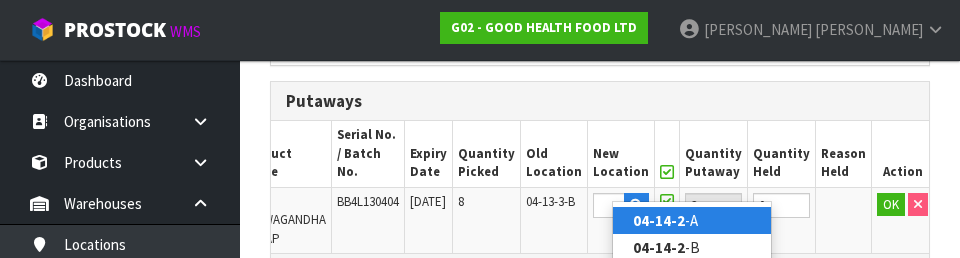 click on "04-14-2 -A" at bounding box center (692, 220) 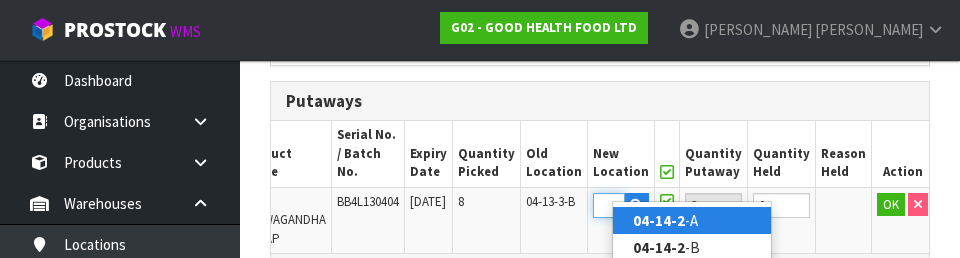 scroll, scrollTop: 0, scrollLeft: 0, axis: both 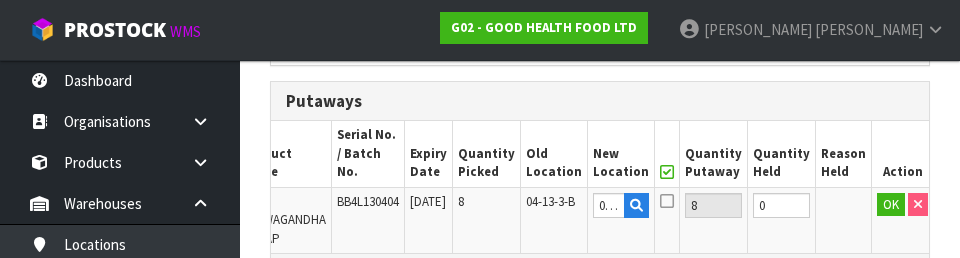click at bounding box center [667, 201] 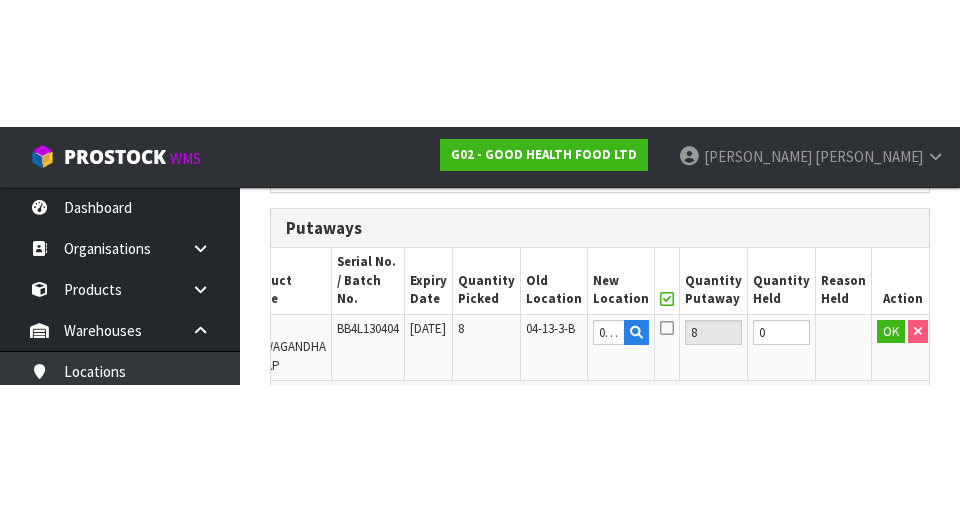 scroll, scrollTop: 545, scrollLeft: 0, axis: vertical 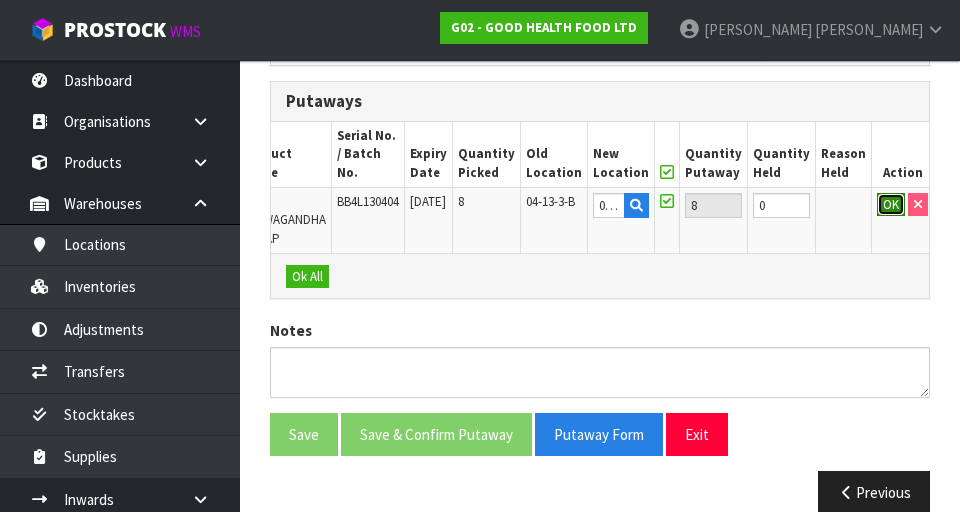 click on "OK" at bounding box center [891, 205] 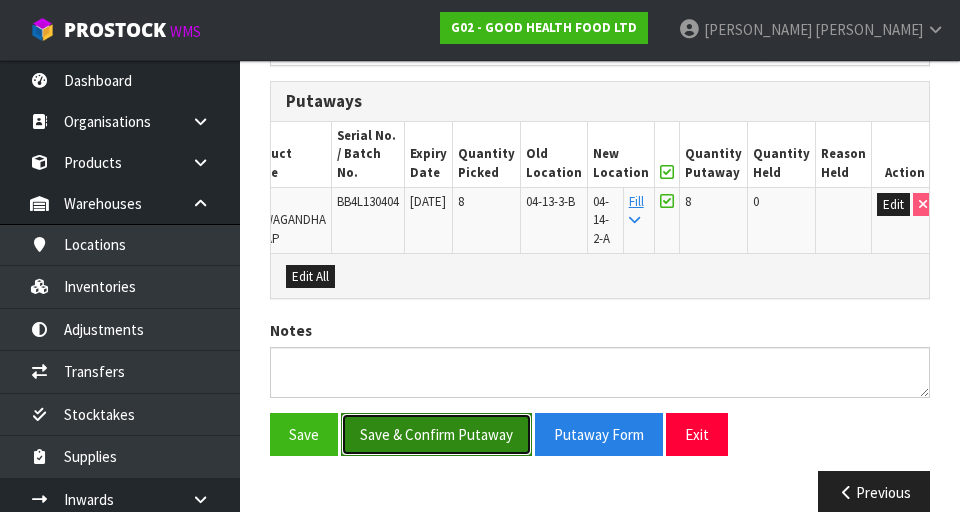 click on "Save & Confirm Putaway" at bounding box center [436, 434] 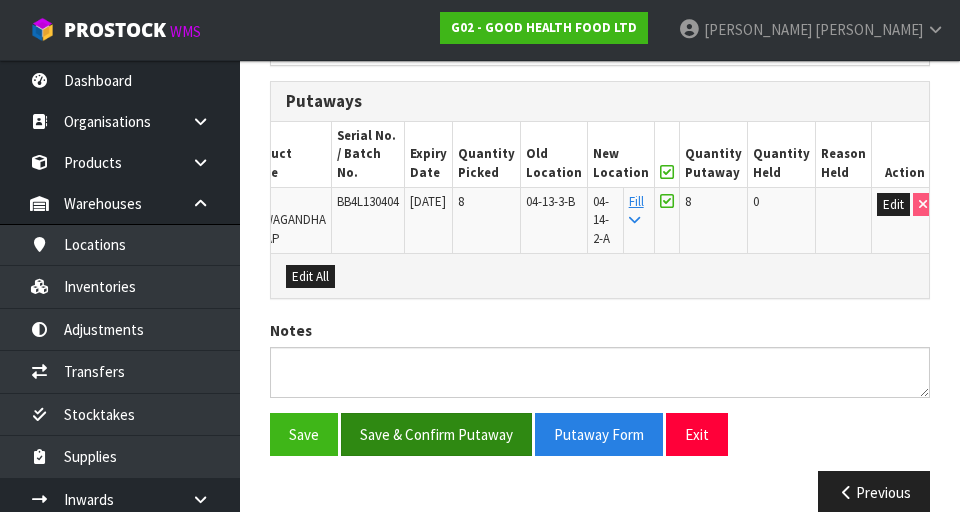 scroll, scrollTop: 0, scrollLeft: 0, axis: both 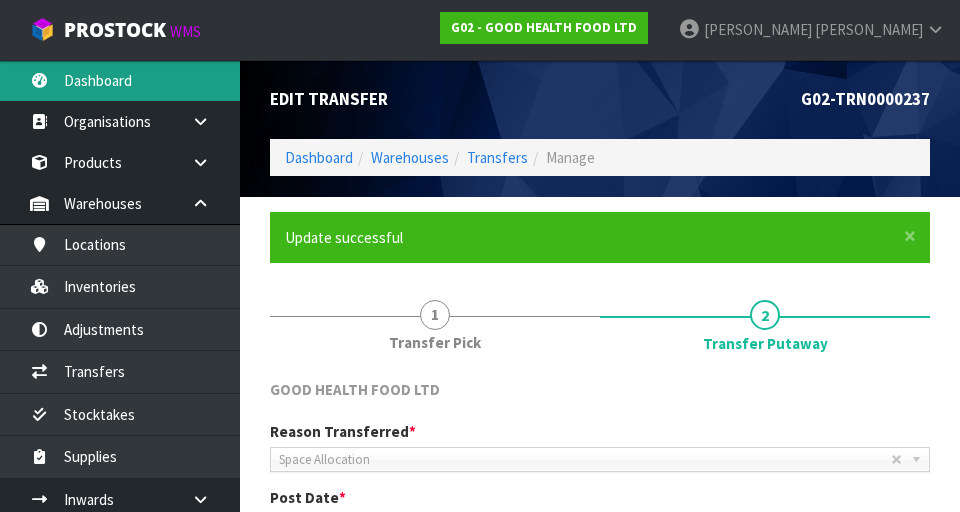 click on "Dashboard" at bounding box center [120, 80] 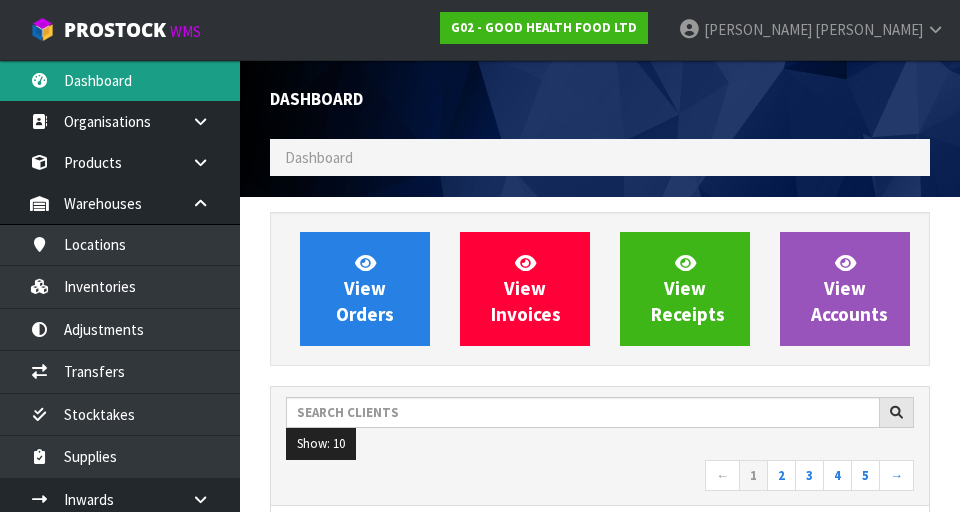 scroll, scrollTop: 998705, scrollLeft: 999310, axis: both 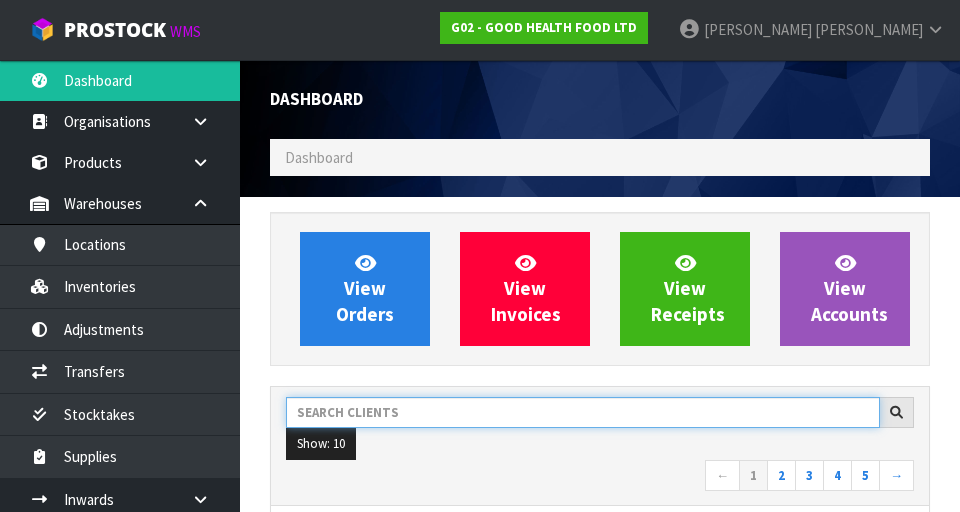 click at bounding box center [583, 412] 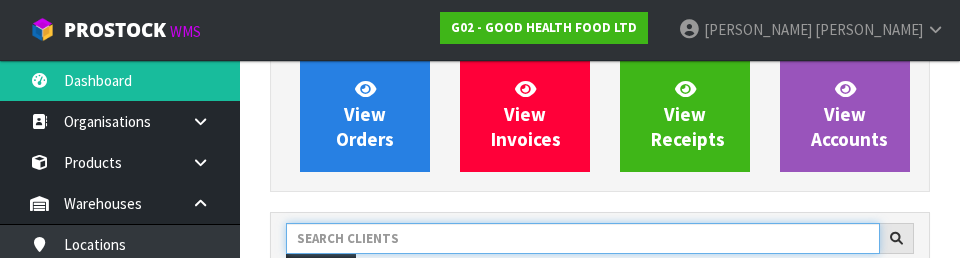 scroll, scrollTop: 274, scrollLeft: 0, axis: vertical 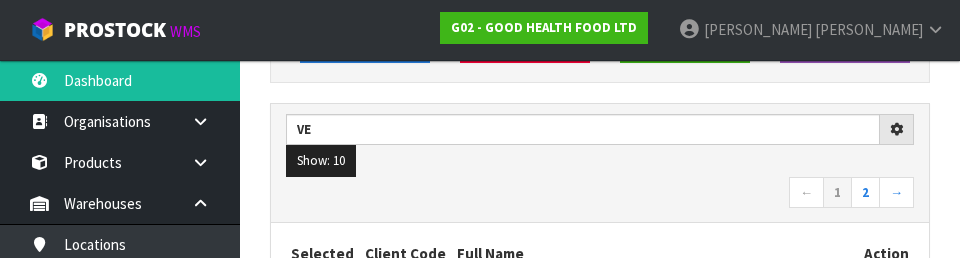 click on "←
1 2
→" at bounding box center (600, 194) 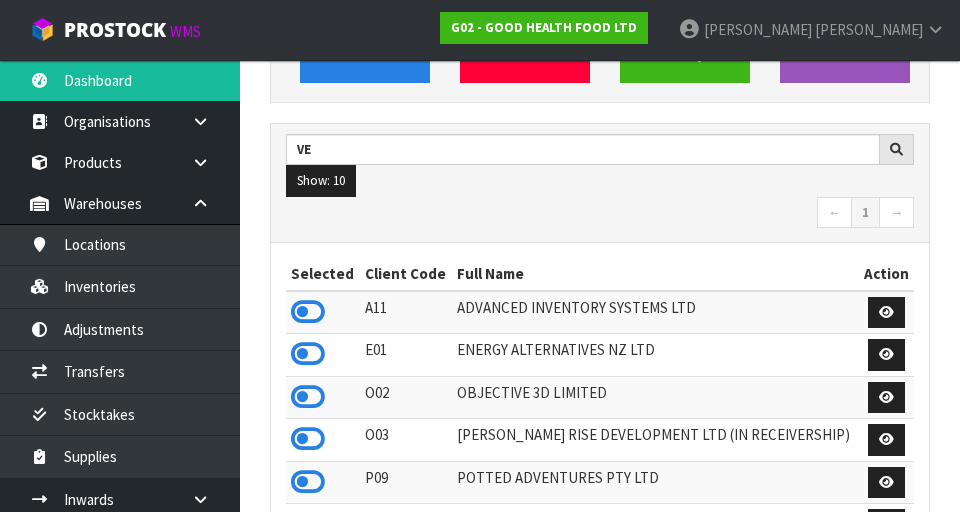 scroll, scrollTop: 262, scrollLeft: 0, axis: vertical 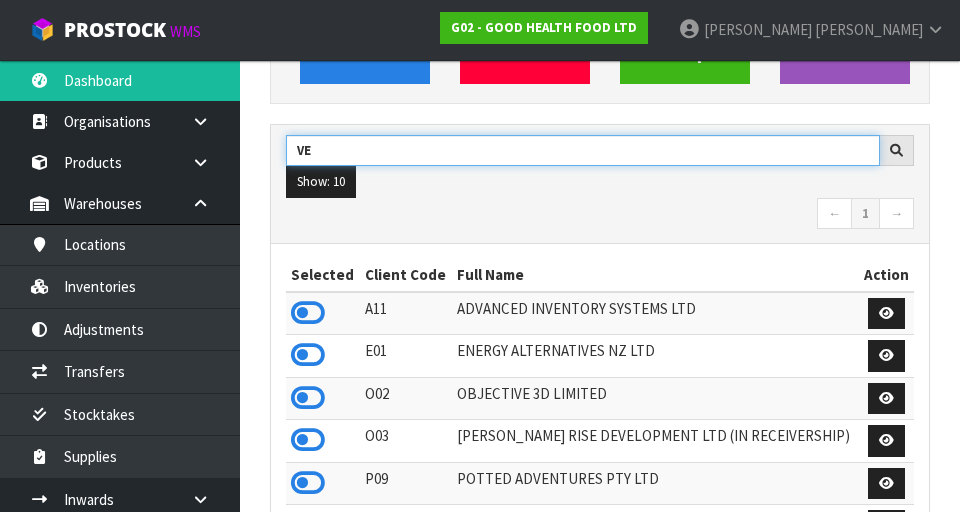 click on "VE" at bounding box center (583, 150) 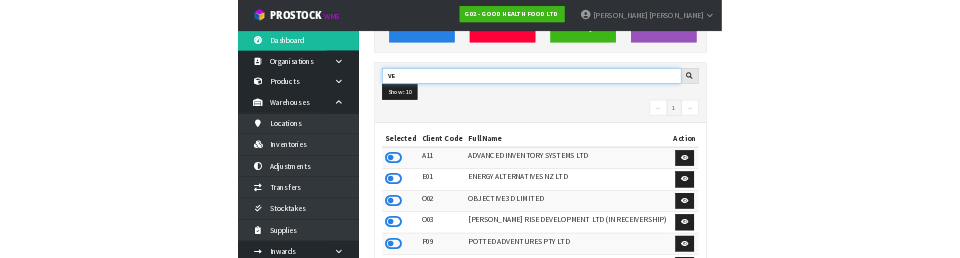 scroll, scrollTop: 253, scrollLeft: 0, axis: vertical 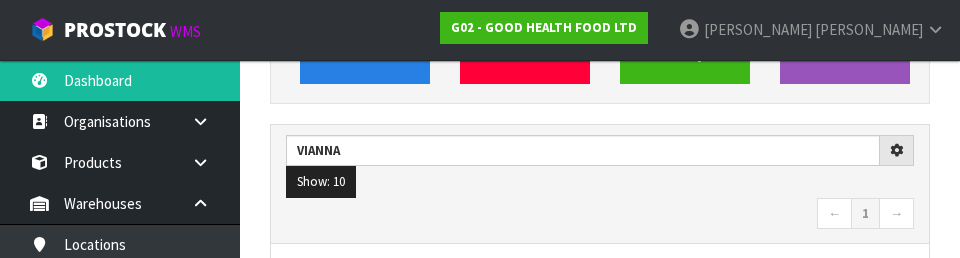 click on "←
1
→" at bounding box center (600, 215) 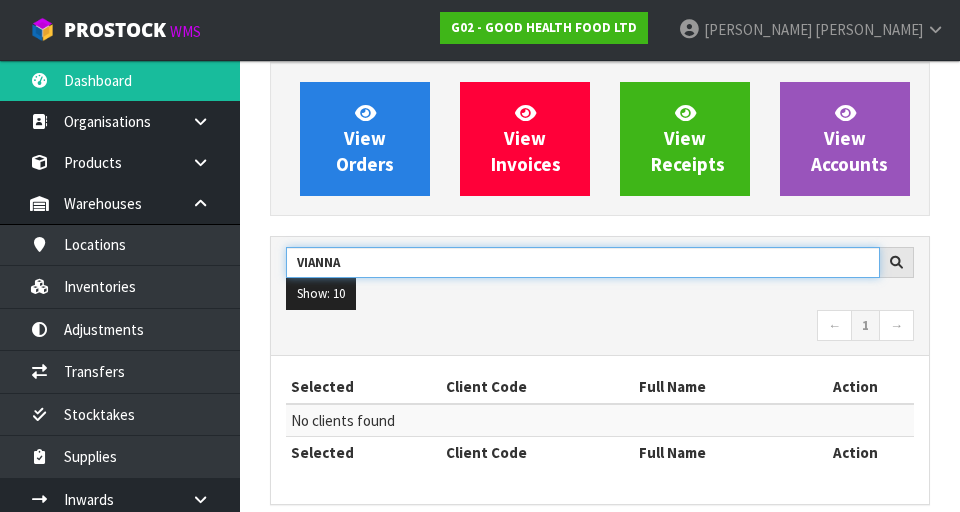 click on "VIANNA" at bounding box center (583, 262) 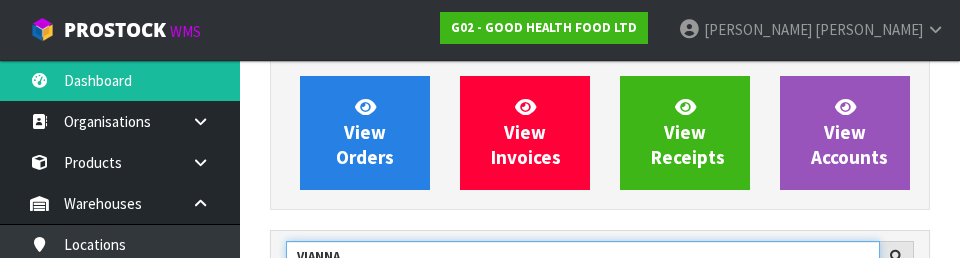 scroll, scrollTop: 274, scrollLeft: 0, axis: vertical 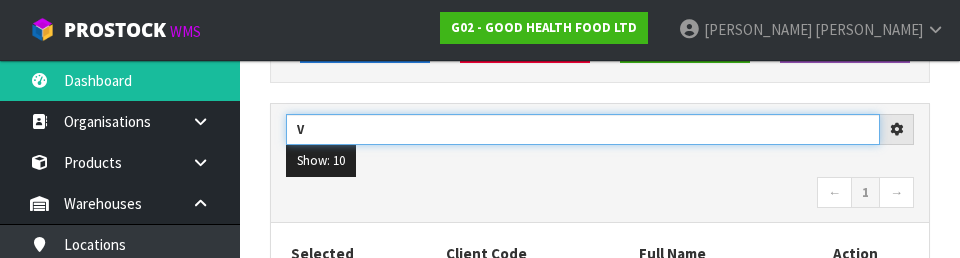 type on "V" 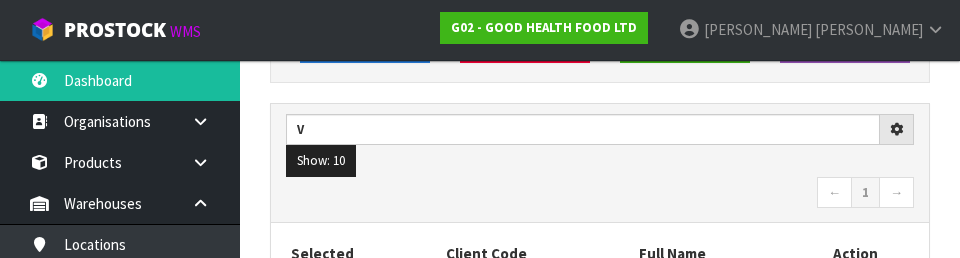 click on "←
1
→" at bounding box center (600, 194) 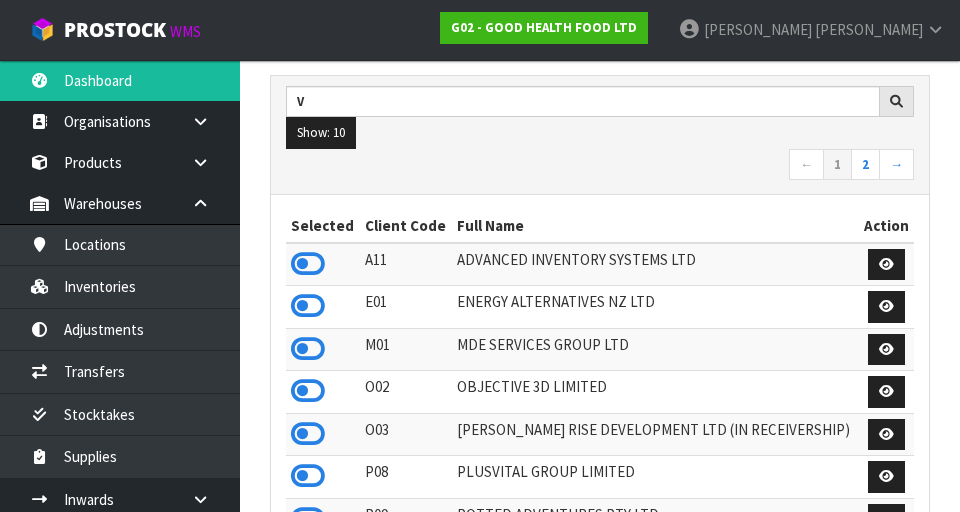 scroll, scrollTop: 303, scrollLeft: 0, axis: vertical 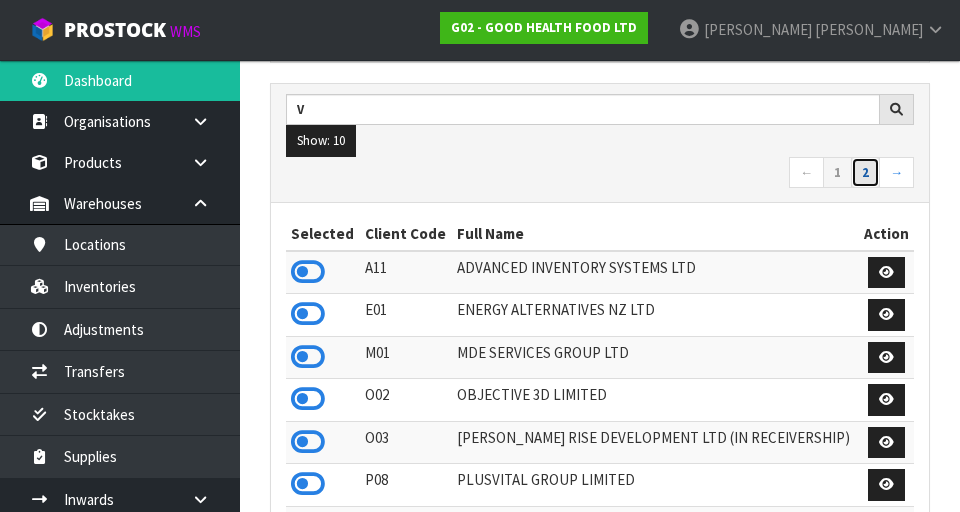click on "2" at bounding box center [865, 173] 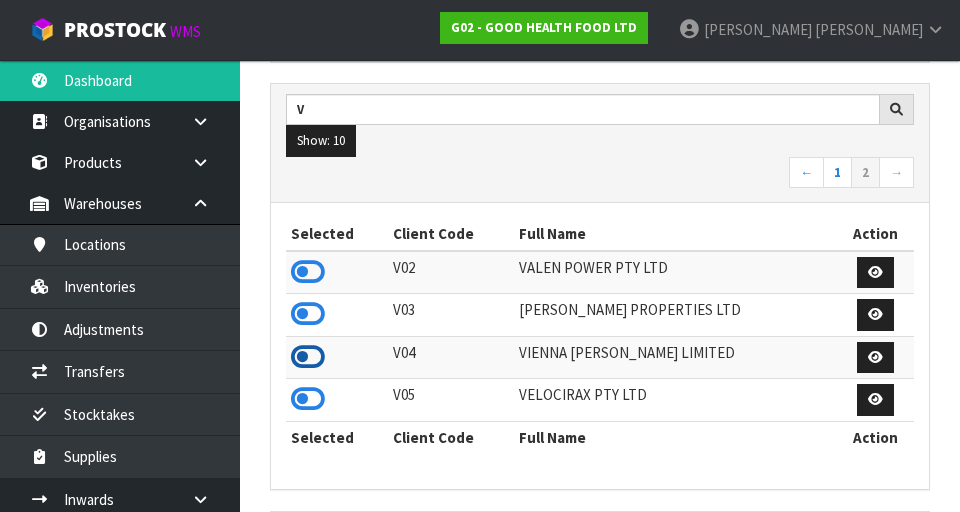 click at bounding box center [308, 357] 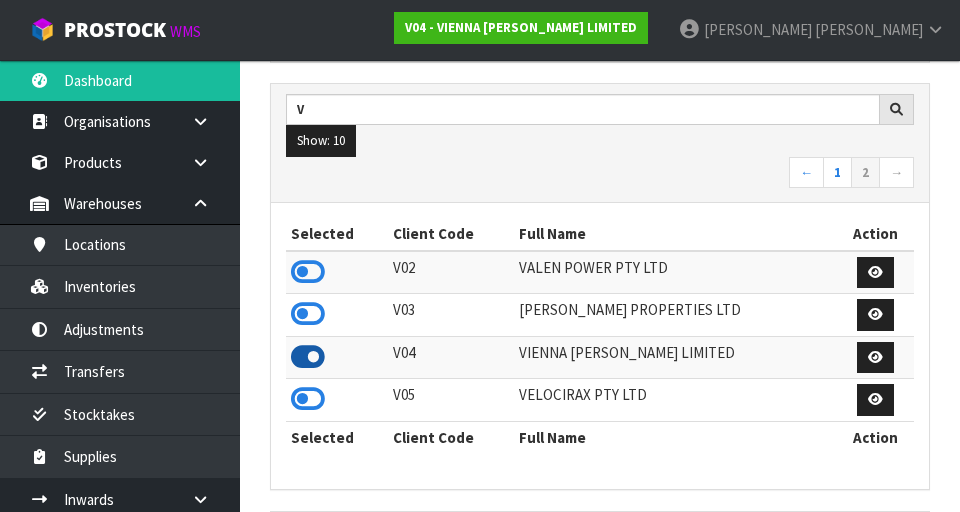 scroll, scrollTop: 998681, scrollLeft: 999310, axis: both 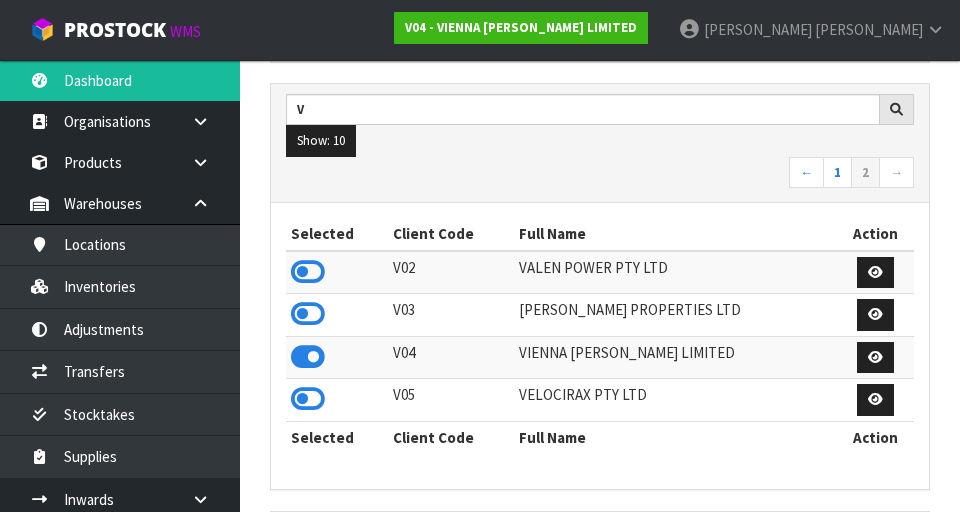 click on "←
1 2
→" at bounding box center (600, 174) 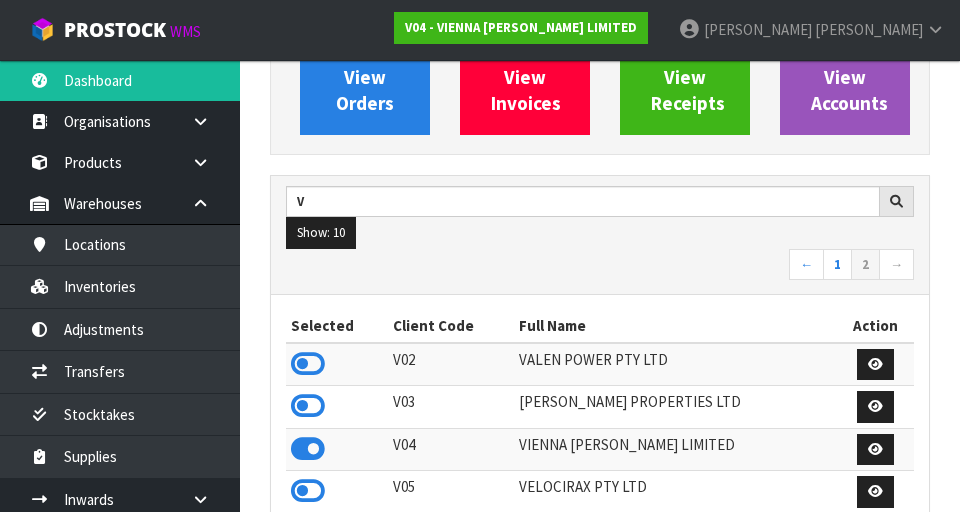 scroll, scrollTop: 212, scrollLeft: 0, axis: vertical 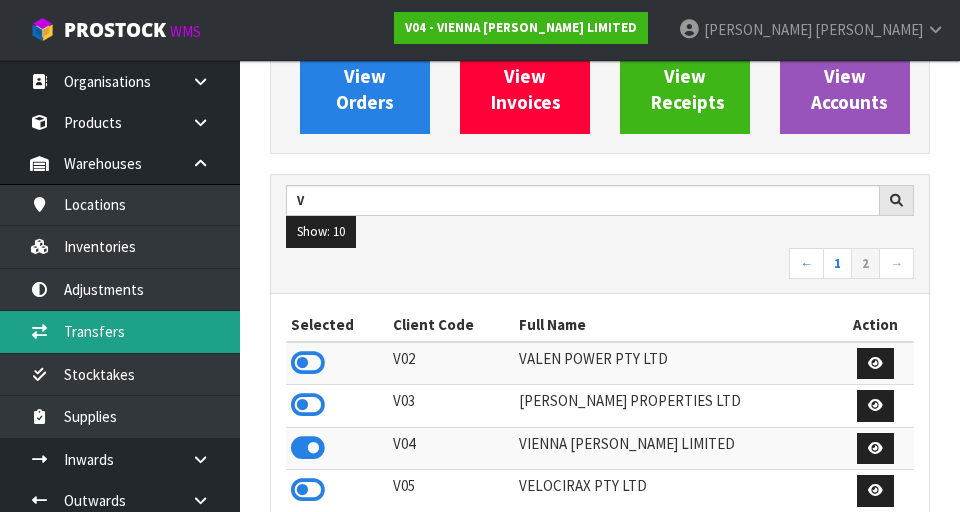 click on "Transfers" at bounding box center [120, 331] 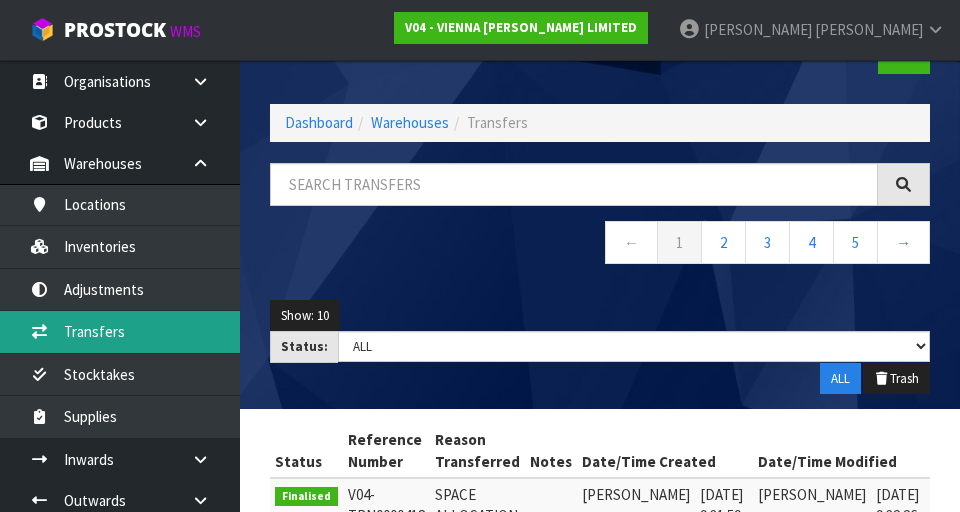 scroll, scrollTop: 58, scrollLeft: 0, axis: vertical 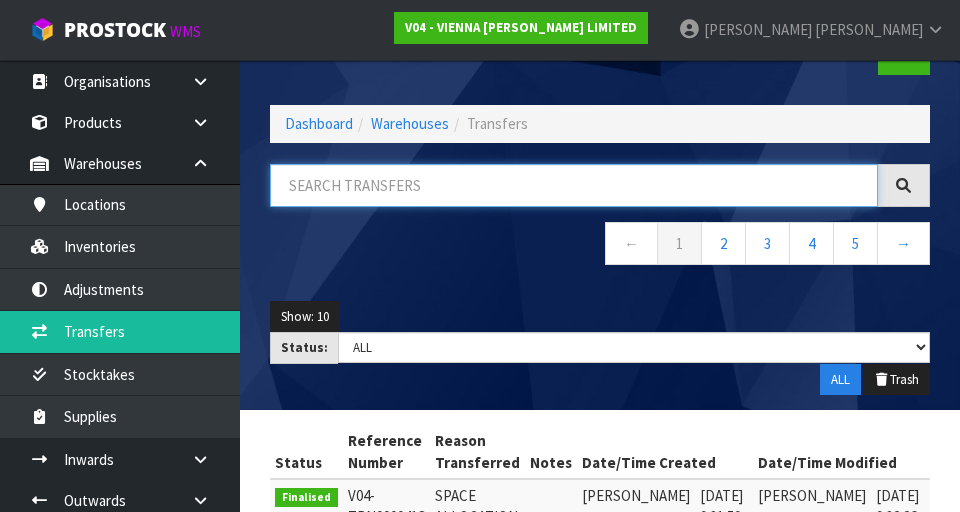 click at bounding box center [574, 185] 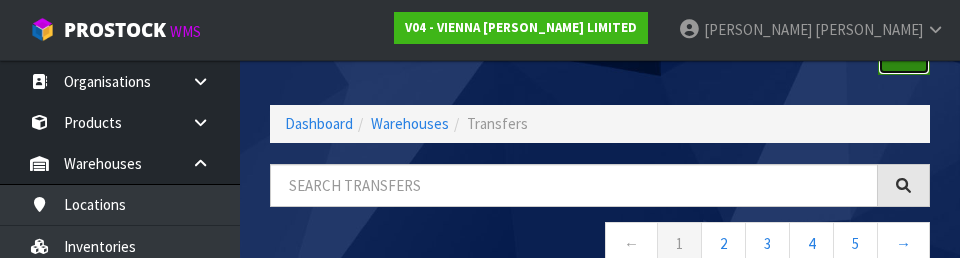 click at bounding box center [904, 53] 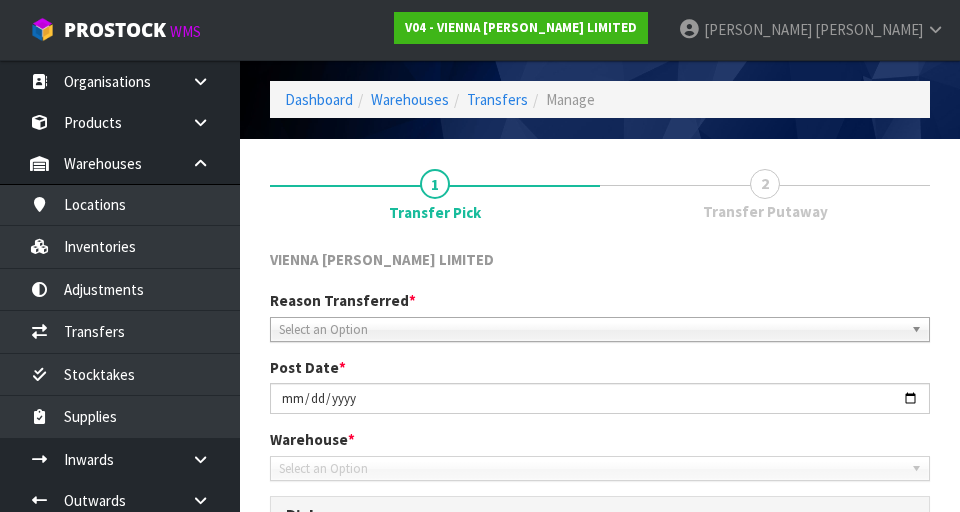 scroll, scrollTop: 449, scrollLeft: 0, axis: vertical 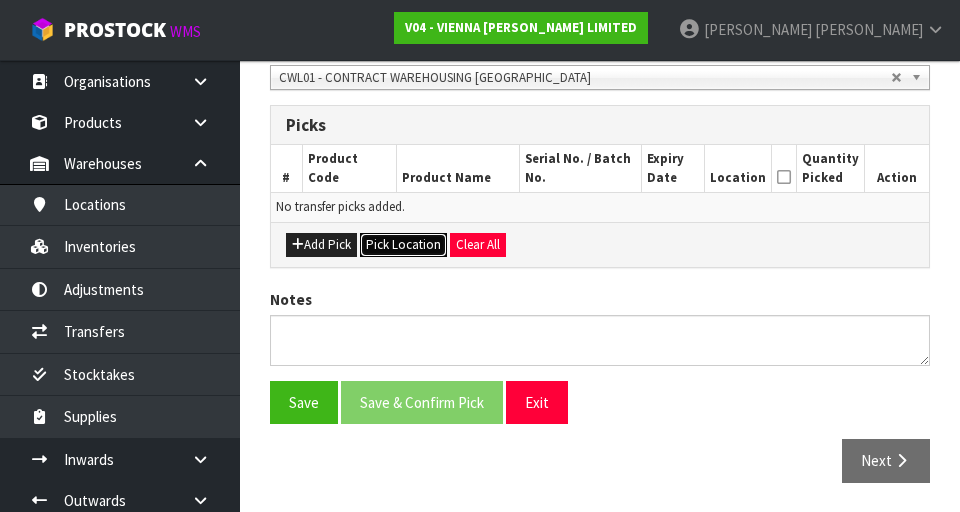 click on "Pick Location" at bounding box center (403, 245) 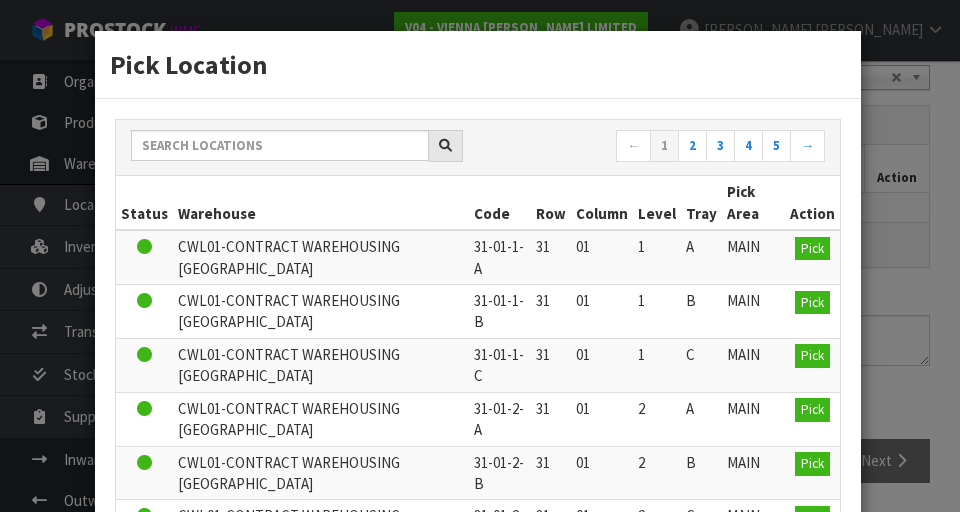 click on "Pick Location
←
1 2 3 4 5
→
Status
Warehouse
Code
Row
Column
Level
Tray
Pick Area
Action
CWL01-CONTRACT WAREHOUSING [GEOGRAPHIC_DATA]
31-01-1-A
31
01
1
A
MAIN
Pick
CWL01-CONTRACT WAREHOUSING [GEOGRAPHIC_DATA]
31-01-1-B
31
01
1
B
MAIN
Pick
CWL01-CONTRACT WAREHOUSING [GEOGRAPHIC_DATA]
31-01-1-C
31
01
1
C" at bounding box center [480, 256] 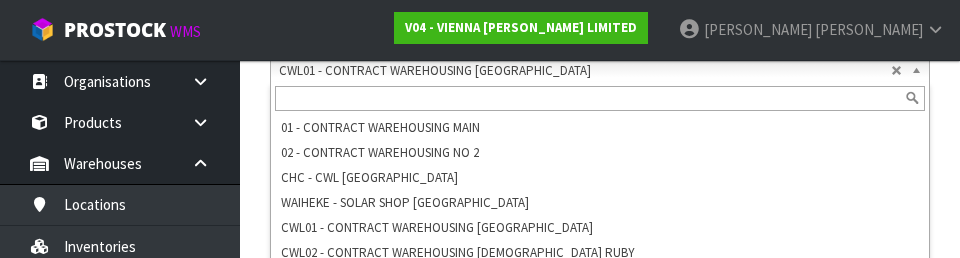 scroll, scrollTop: 467, scrollLeft: 0, axis: vertical 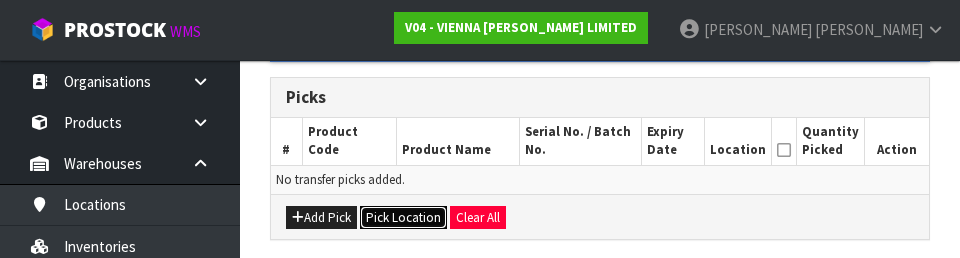 click on "Pick Location" at bounding box center (403, 218) 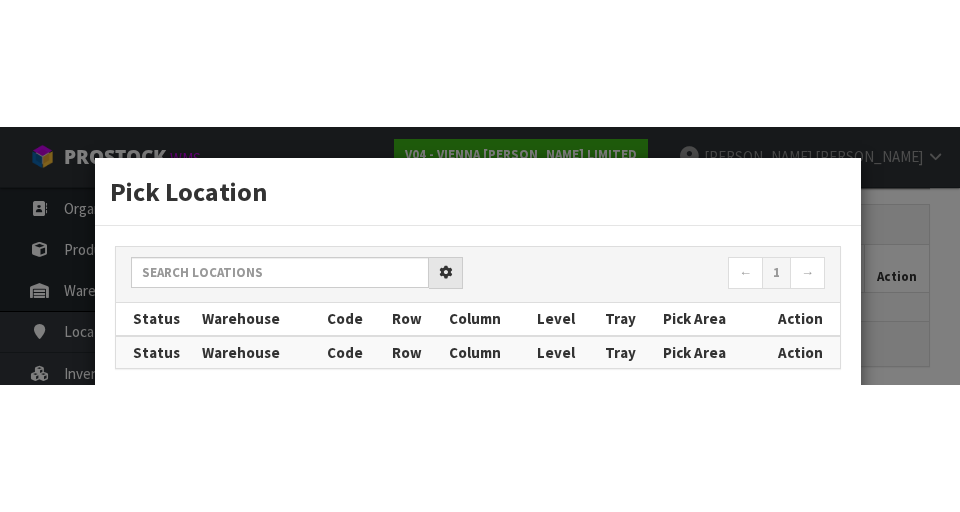scroll, scrollTop: 449, scrollLeft: 0, axis: vertical 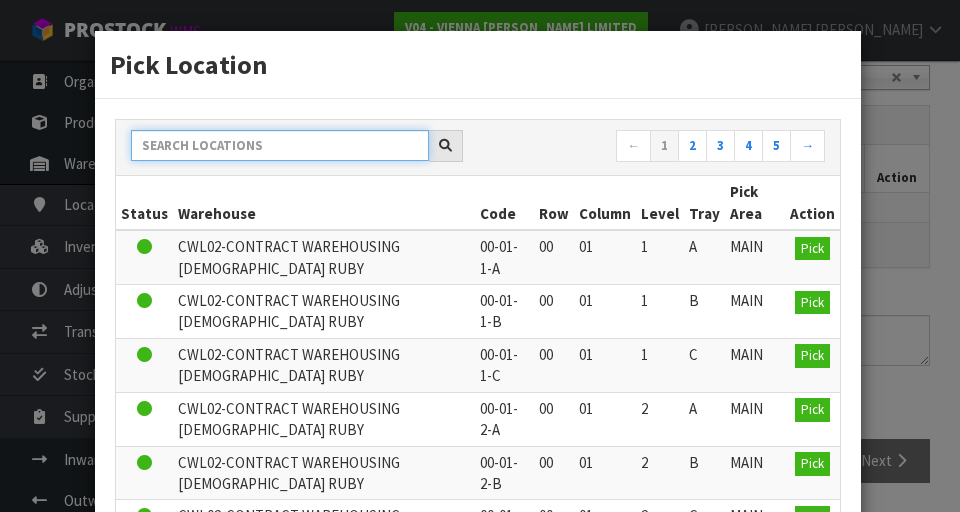 click at bounding box center [280, 145] 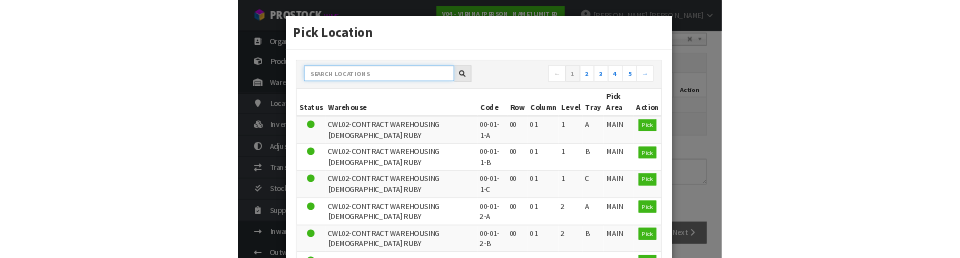 scroll, scrollTop: 440, scrollLeft: 0, axis: vertical 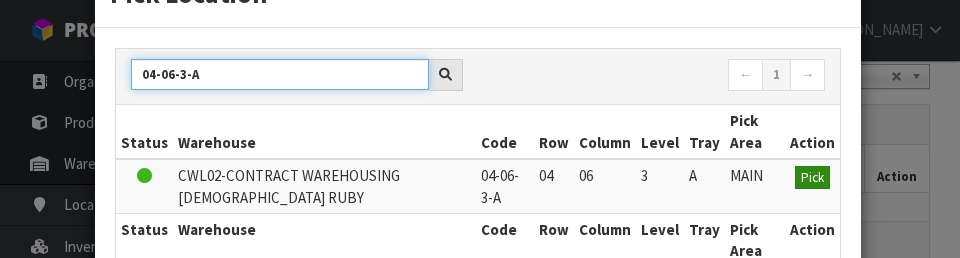 type on "04-06-3-A" 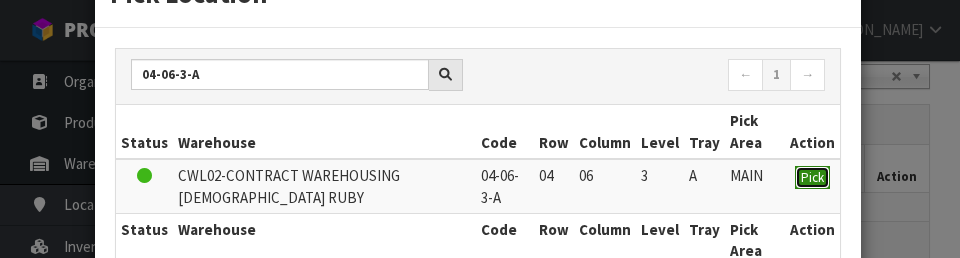 click on "Pick" at bounding box center [812, 177] 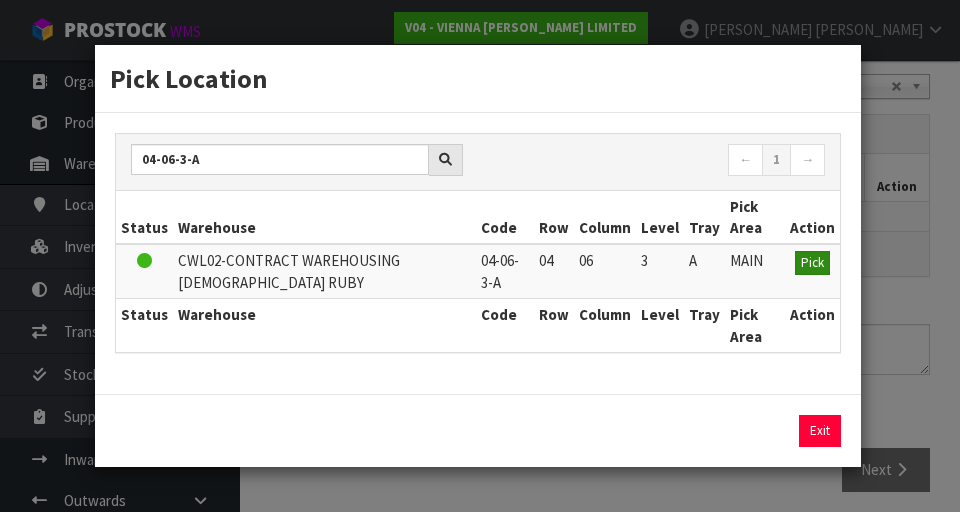 scroll, scrollTop: 0, scrollLeft: 0, axis: both 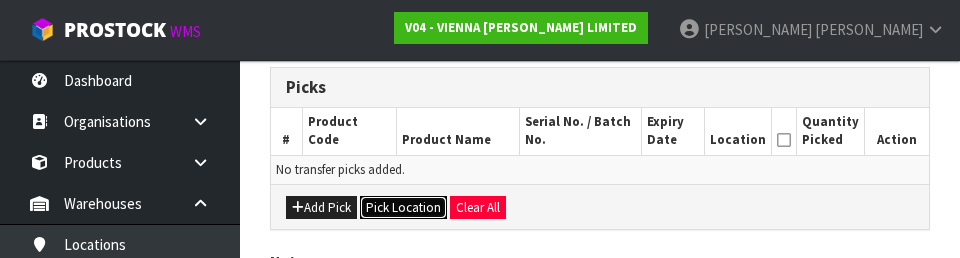 click on "Pick Location" at bounding box center (403, 208) 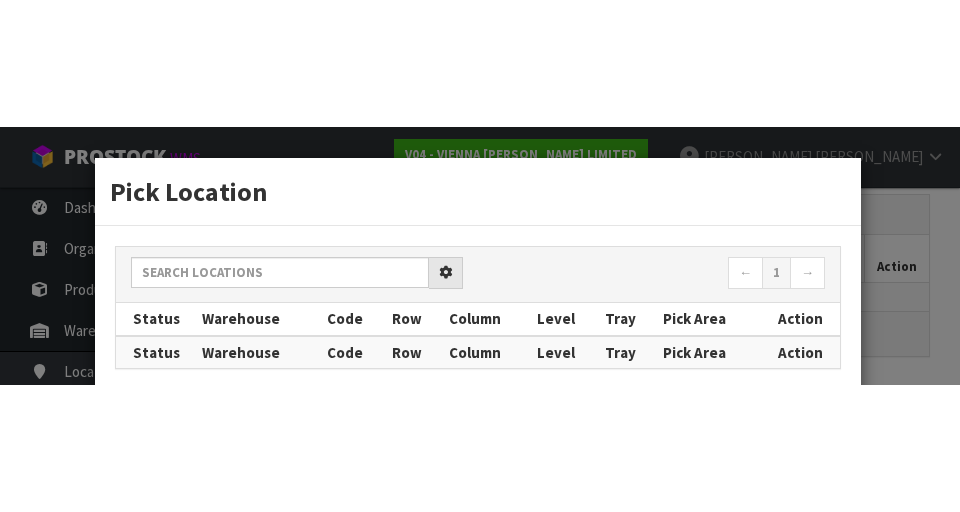 scroll, scrollTop: 449, scrollLeft: 0, axis: vertical 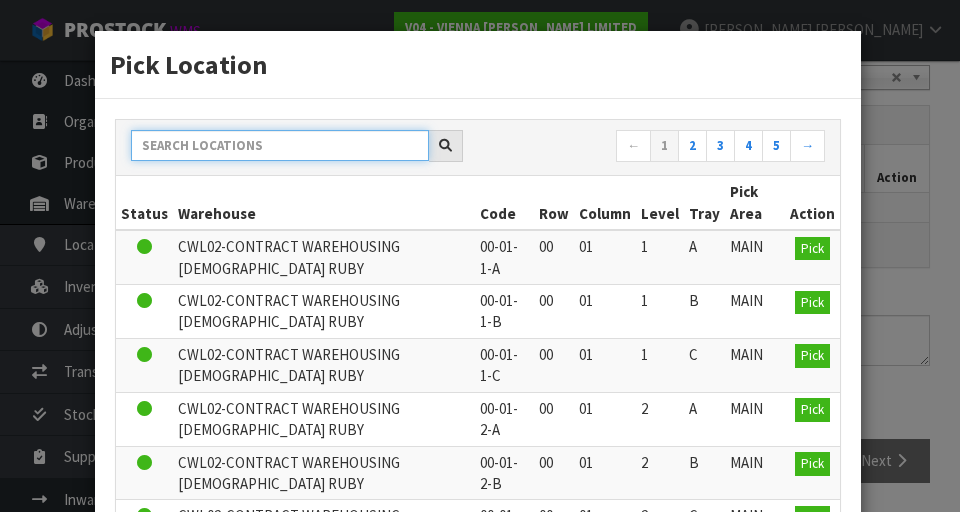 click at bounding box center (280, 145) 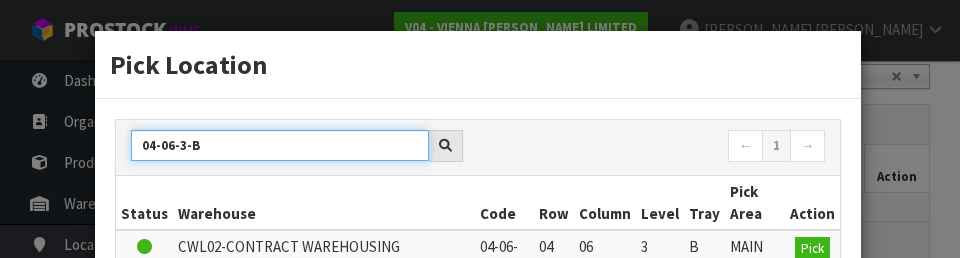 type on "04-06-3-B" 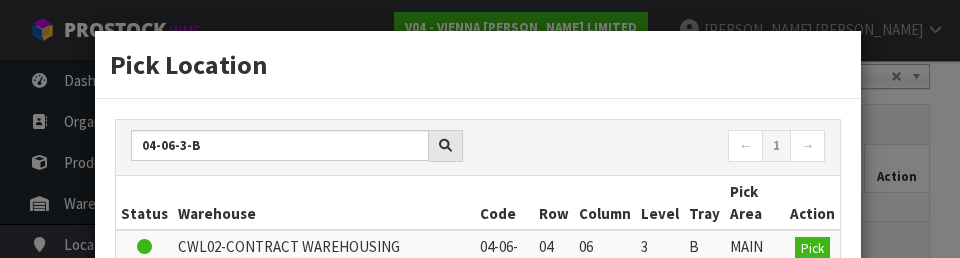 click on "←
1
→" at bounding box center (659, 147) 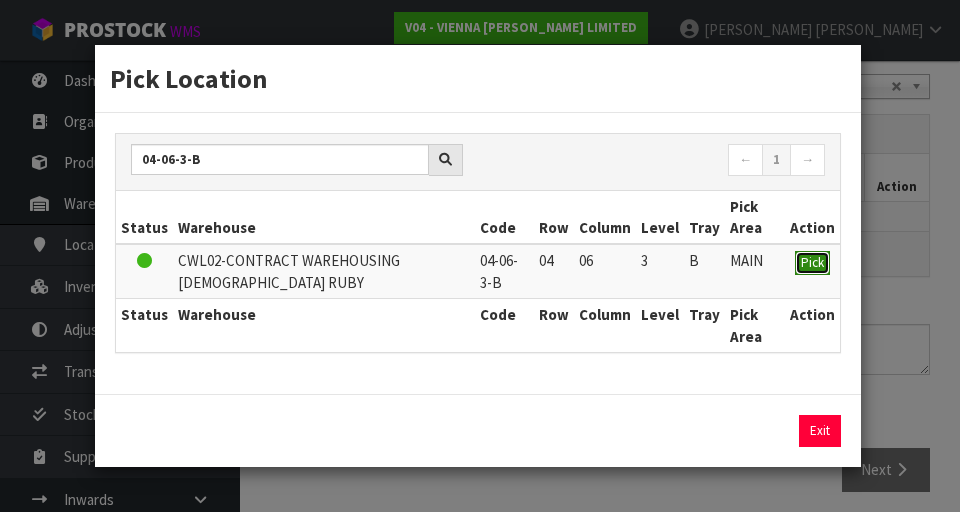 click on "Pick" at bounding box center (812, 262) 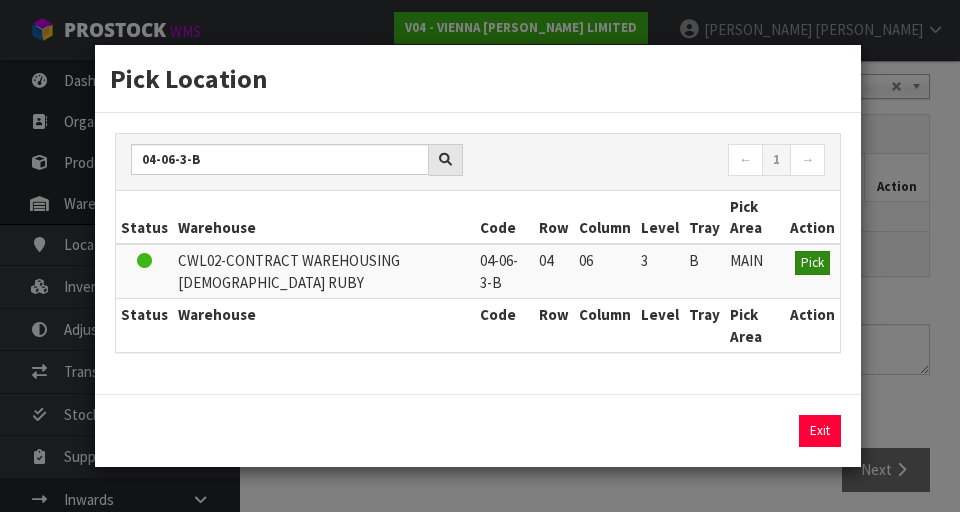 click on "Pick Location
04-06-3-B
←
1
→
Status
Warehouse
Code
Row
Column
Level
Tray
Pick Area
Action
CWL02-CONTRACT WAREHOUSING [DEMOGRAPHIC_DATA] RUBY
04-06-3-B
04
06
3
B
MAIN
Pick
Status
Warehouse
Code
Row
Column
Level
Tray
Pick Area
Action
Exit" at bounding box center [480, 256] 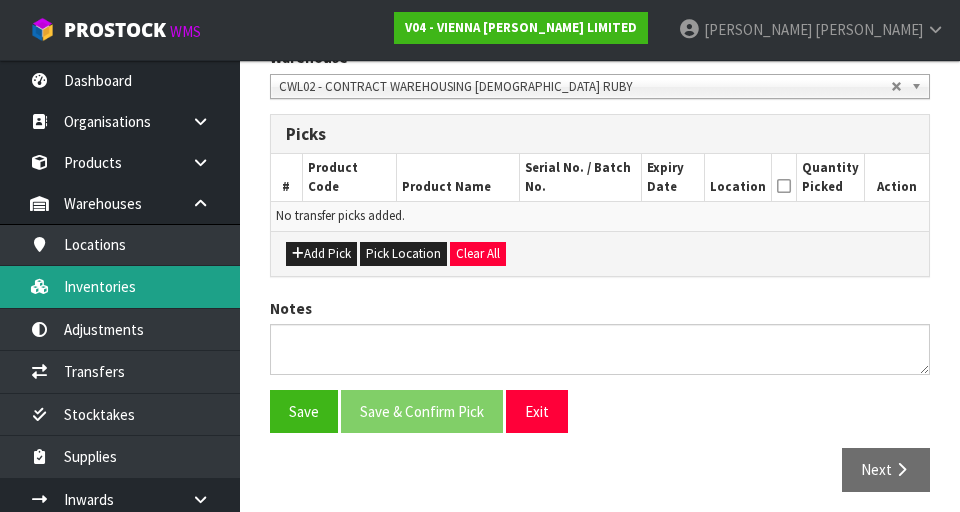 click on "Inventories" at bounding box center [120, 286] 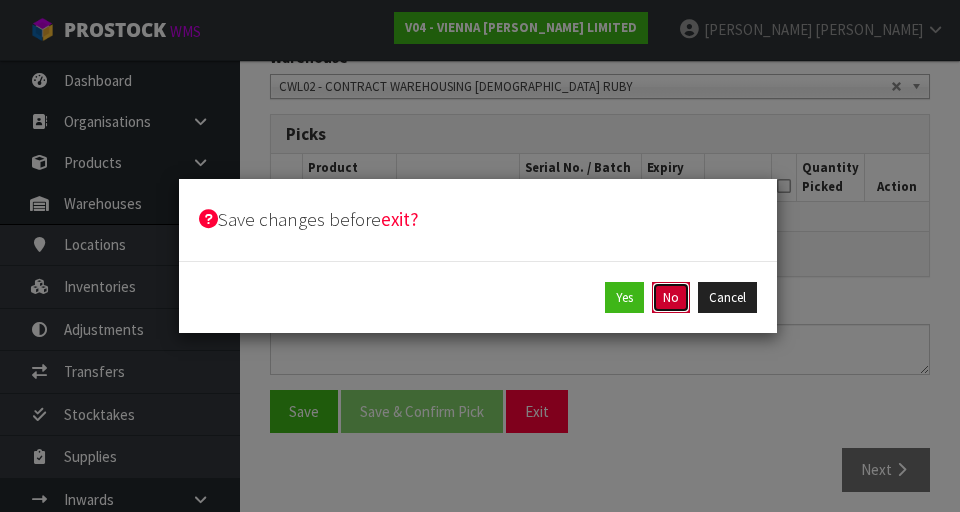 click on "No" at bounding box center (671, 298) 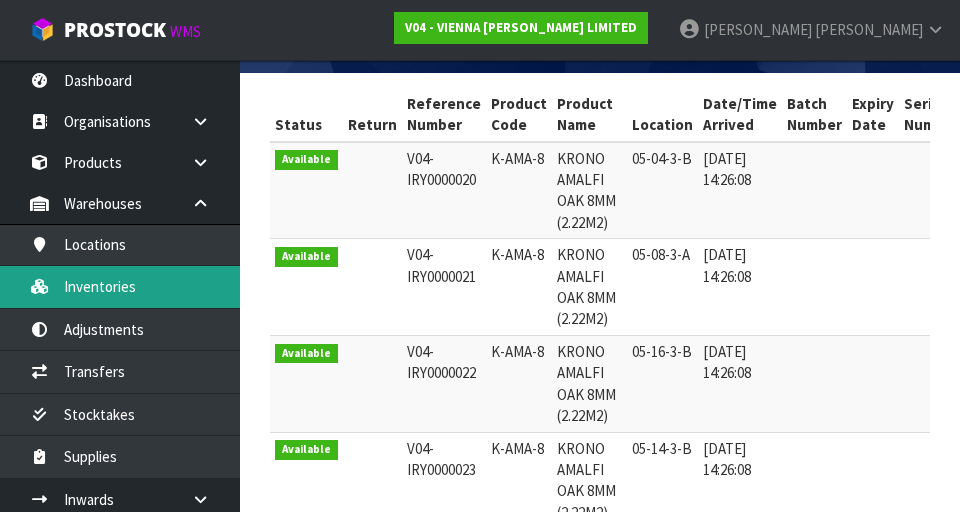 scroll, scrollTop: 0, scrollLeft: 0, axis: both 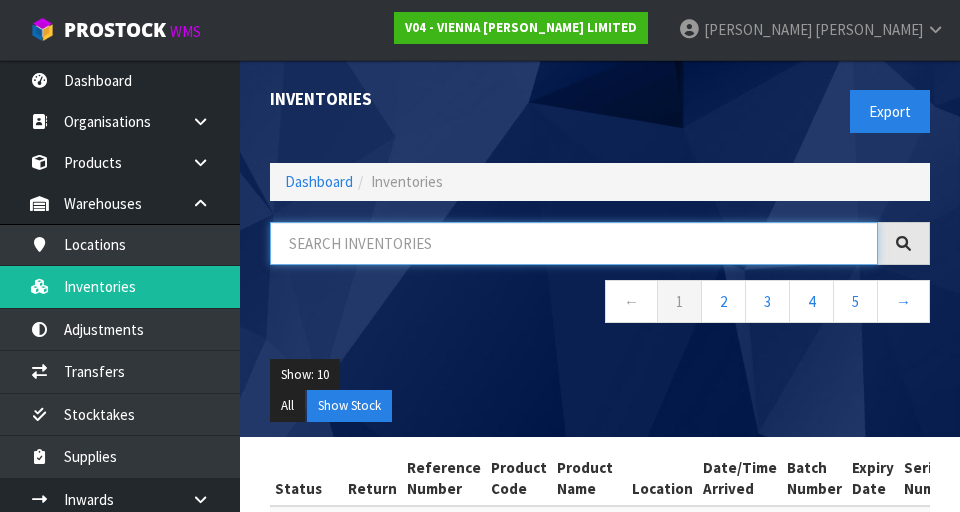 click at bounding box center (574, 243) 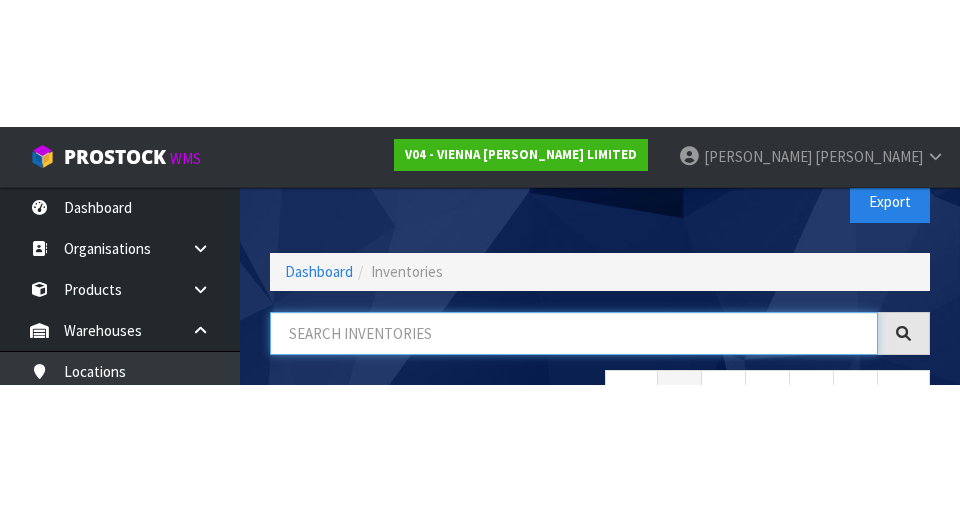 scroll, scrollTop: 114, scrollLeft: 0, axis: vertical 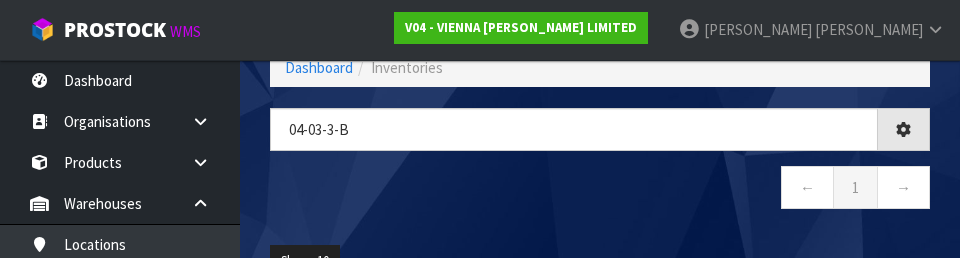 click on "←
1
→" at bounding box center (600, 190) 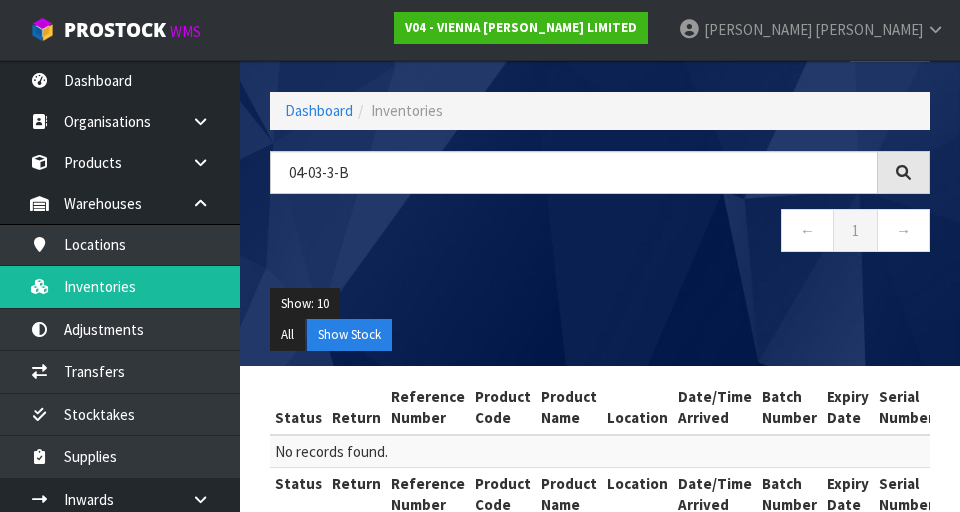 scroll, scrollTop: 77, scrollLeft: 0, axis: vertical 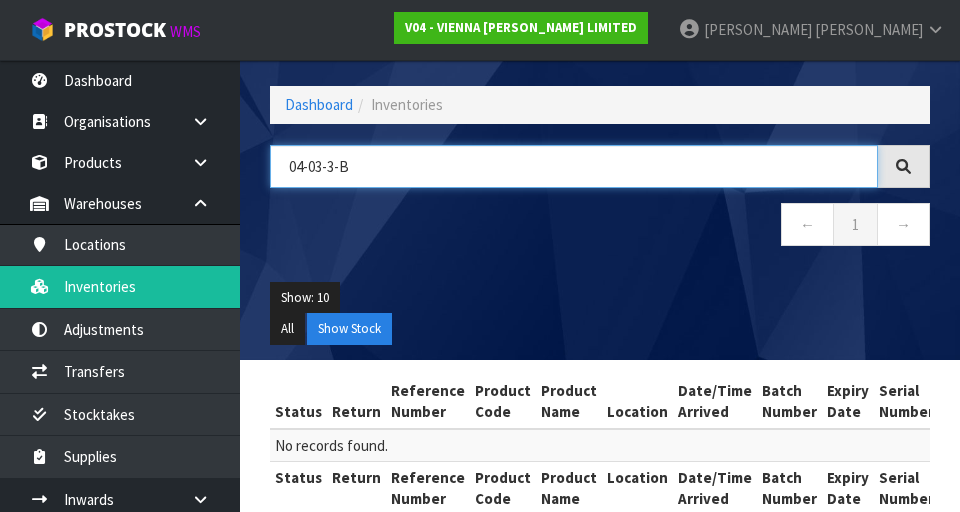 click on "04-03-3-B" at bounding box center (574, 166) 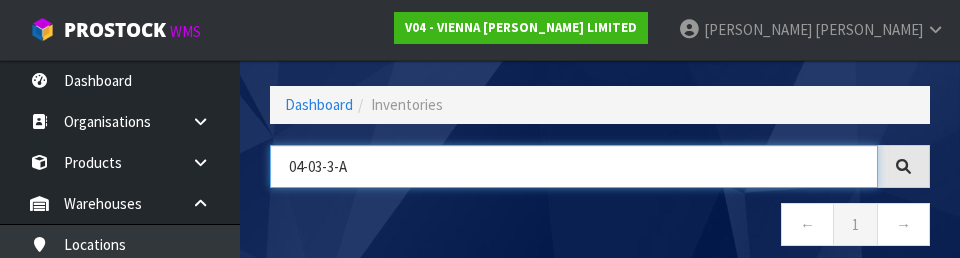 type on "04-03-3-A" 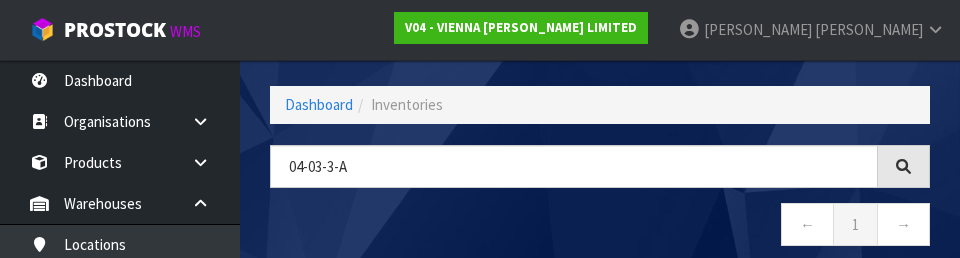 click on "←
1
→" at bounding box center [600, 227] 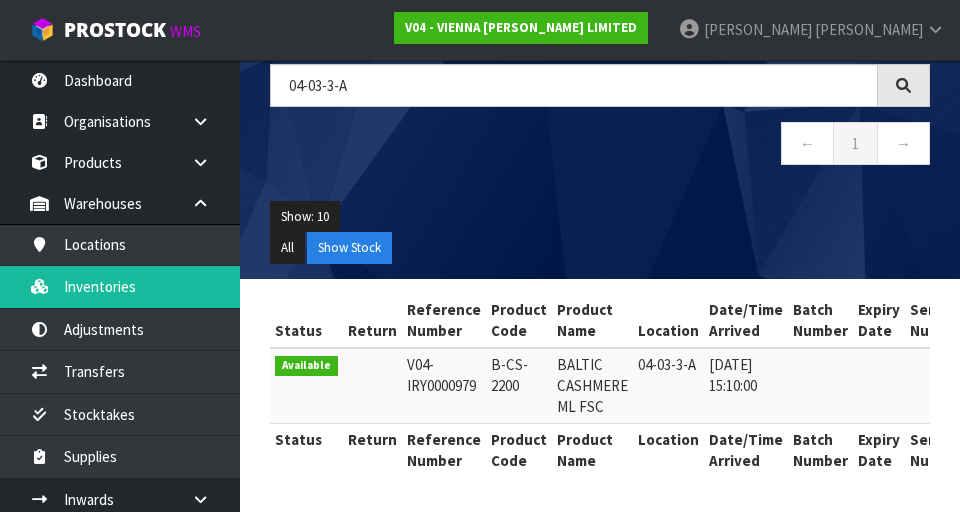 scroll, scrollTop: 159, scrollLeft: 0, axis: vertical 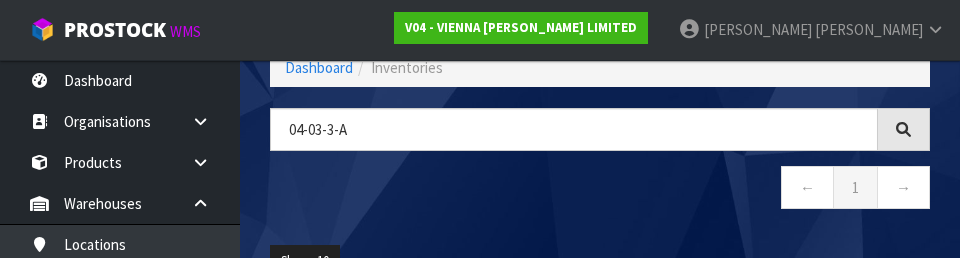 click on "←
1
→" at bounding box center (600, 190) 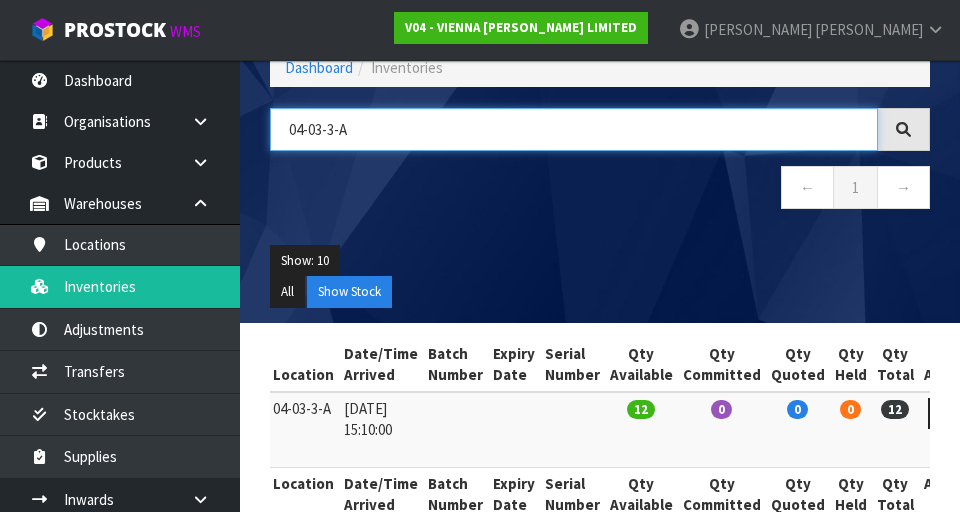 click on "04-03-3-A" at bounding box center (574, 129) 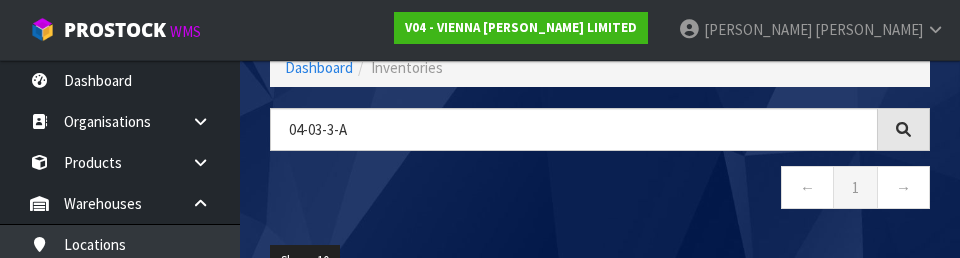 click on "04-03-3-A
←
1
→" at bounding box center (600, 169) 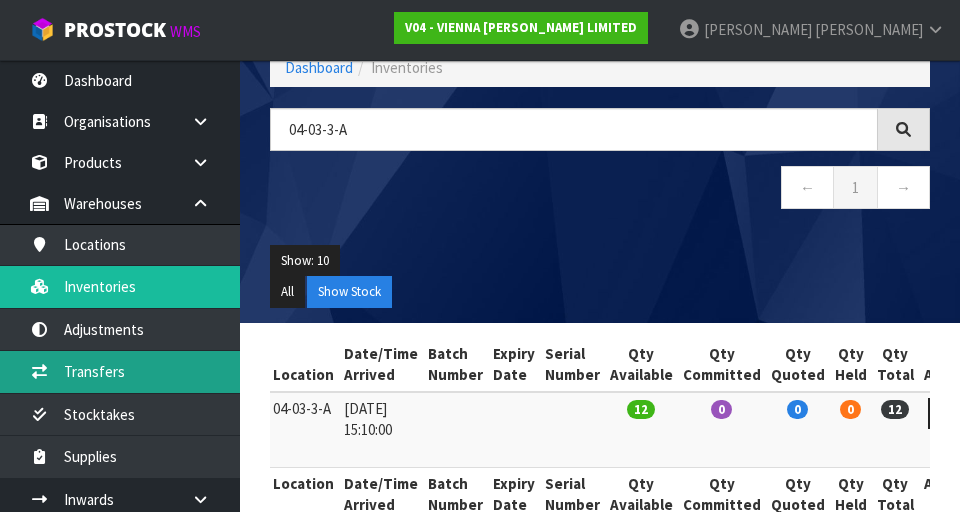 click on "Transfers" at bounding box center [120, 371] 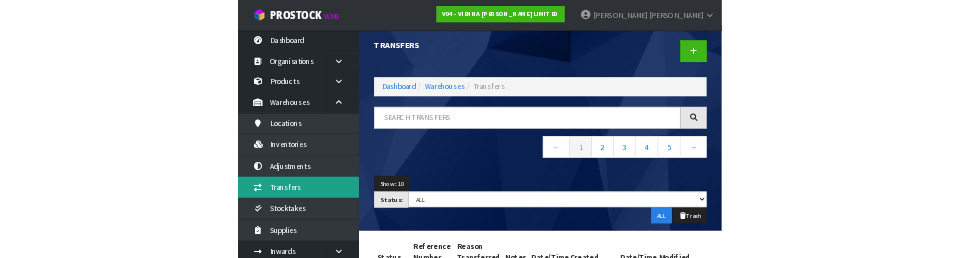 scroll, scrollTop: 0, scrollLeft: 0, axis: both 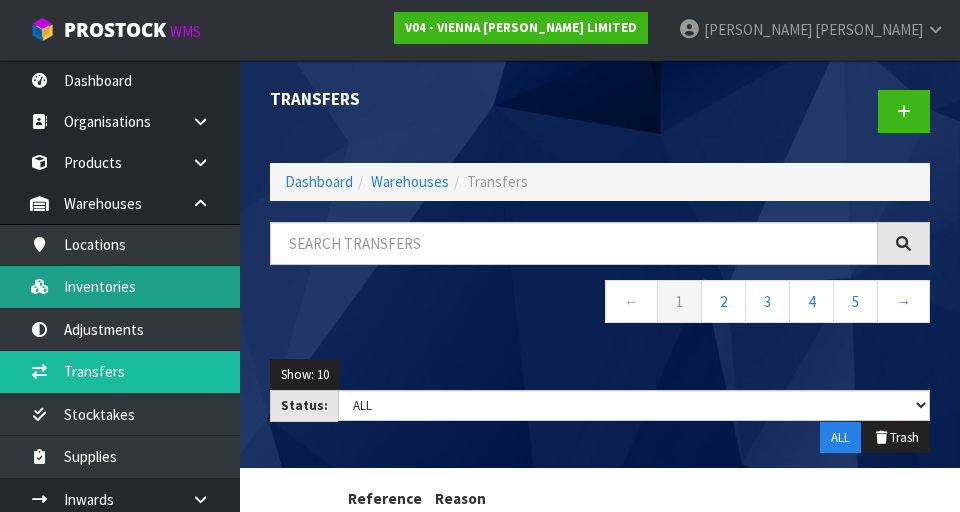 click on "Inventories" at bounding box center (120, 286) 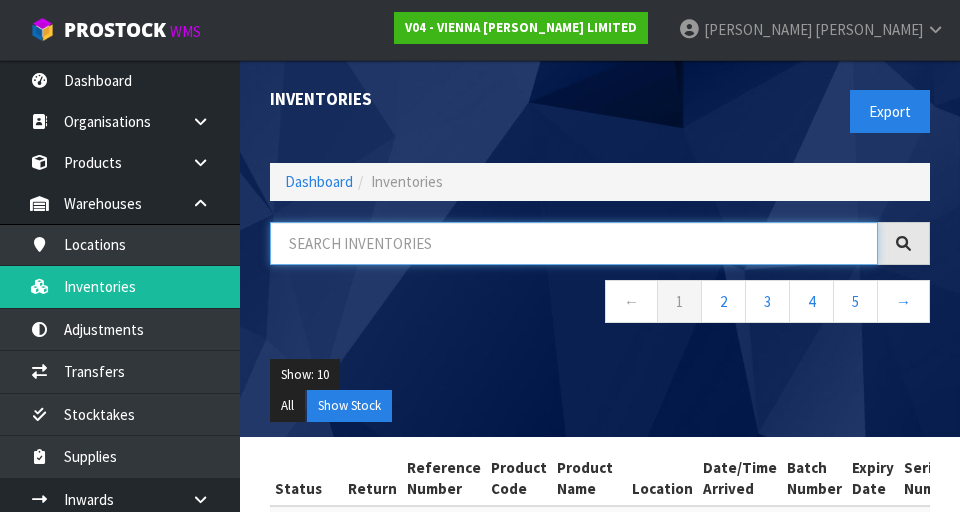 click at bounding box center [574, 243] 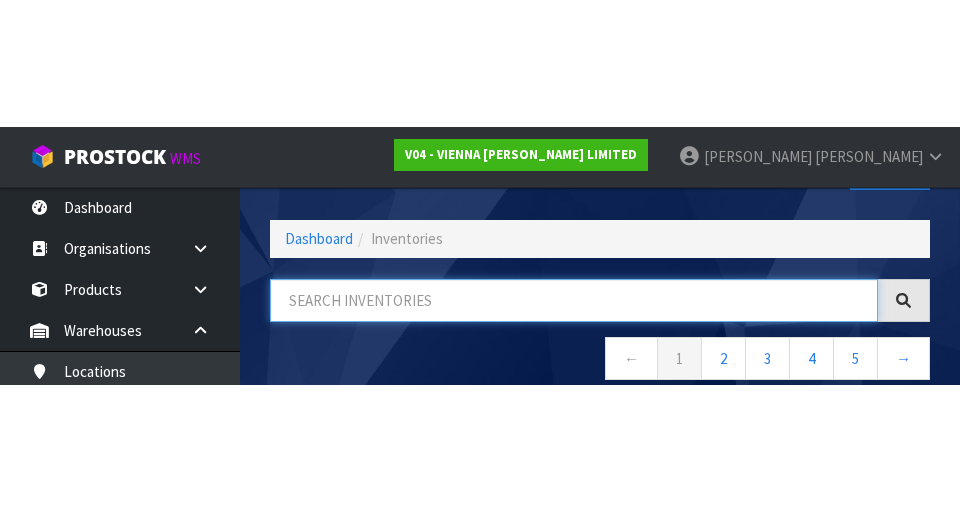 scroll, scrollTop: 114, scrollLeft: 0, axis: vertical 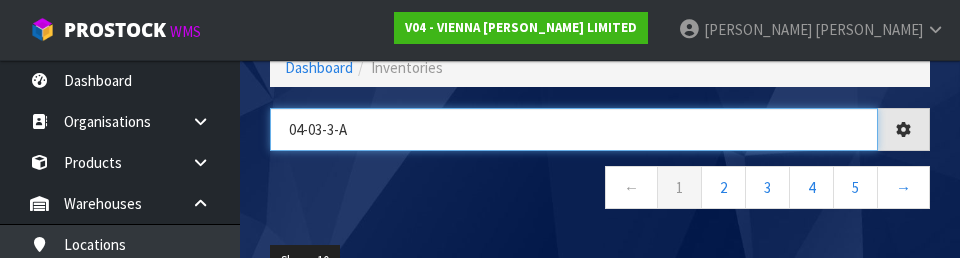 type on "04-03-3-A" 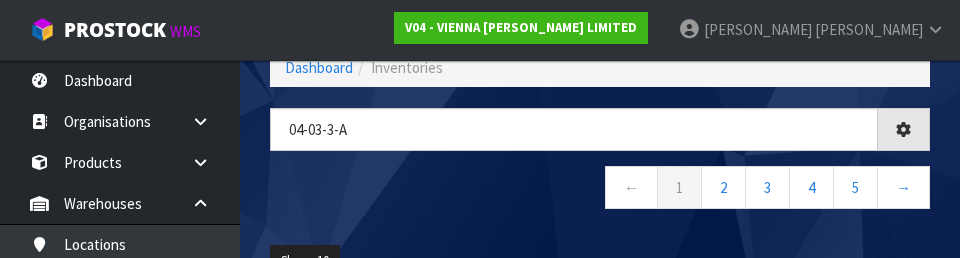 click on "←
1 2 3 4 5
→" at bounding box center (600, 190) 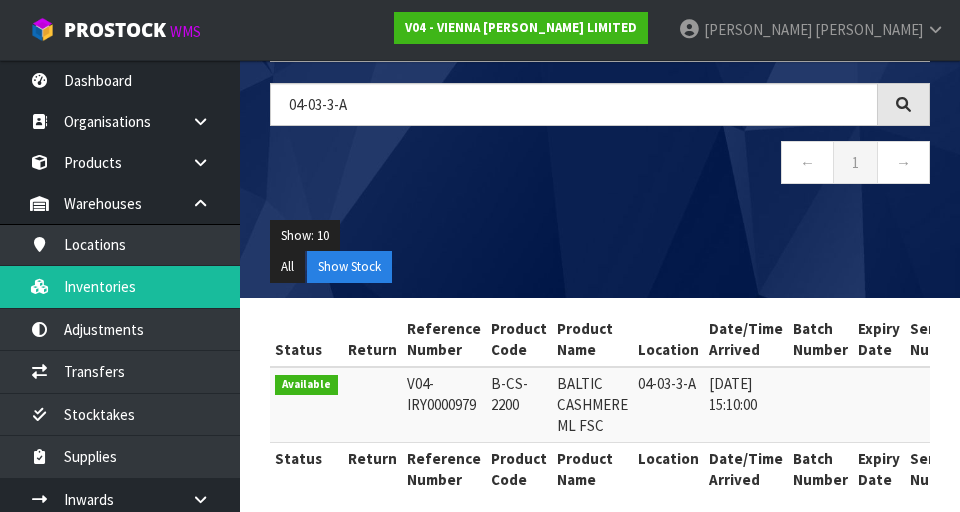 scroll, scrollTop: 135, scrollLeft: 0, axis: vertical 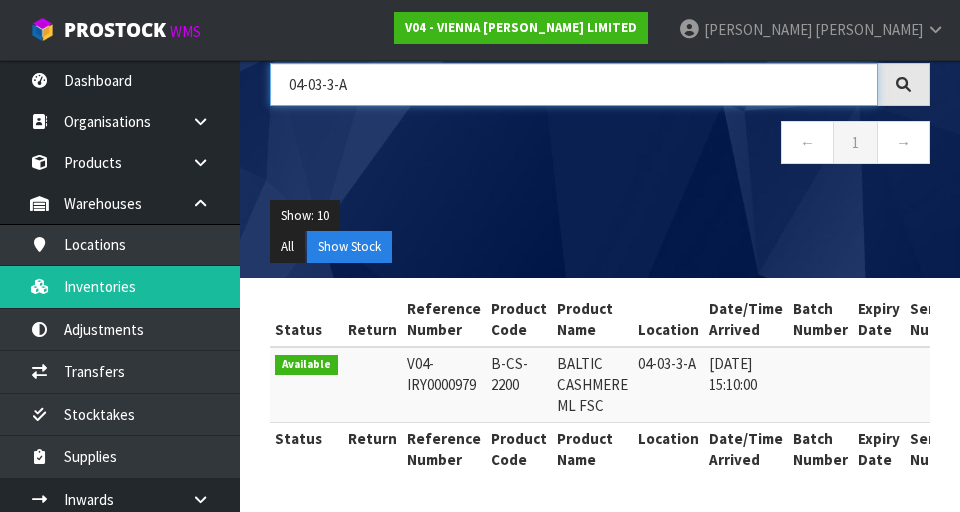 click on "04-03-3-A" at bounding box center (574, 84) 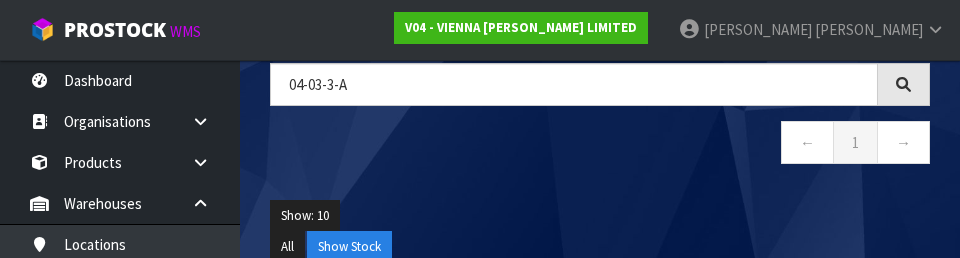 click on "04-03-3-A
←
1
→" at bounding box center (600, 124) 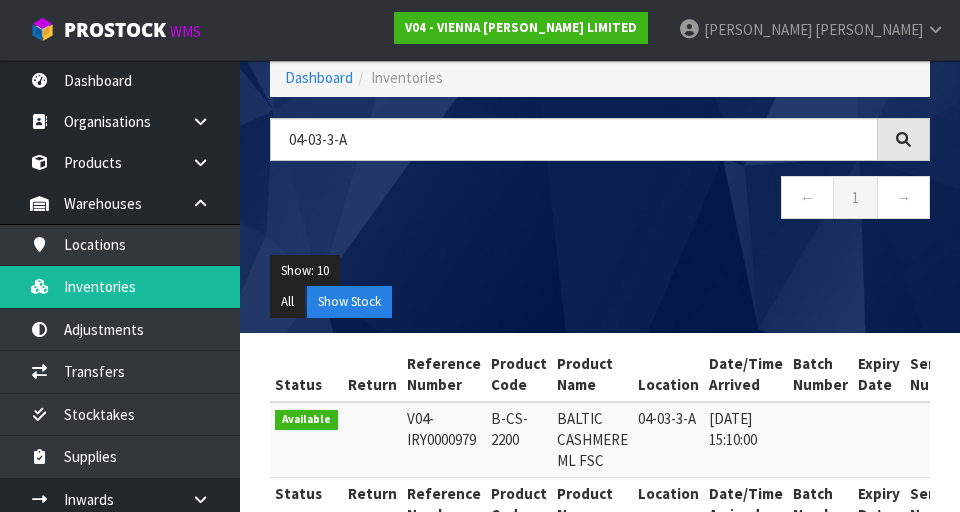 scroll, scrollTop: 159, scrollLeft: 0, axis: vertical 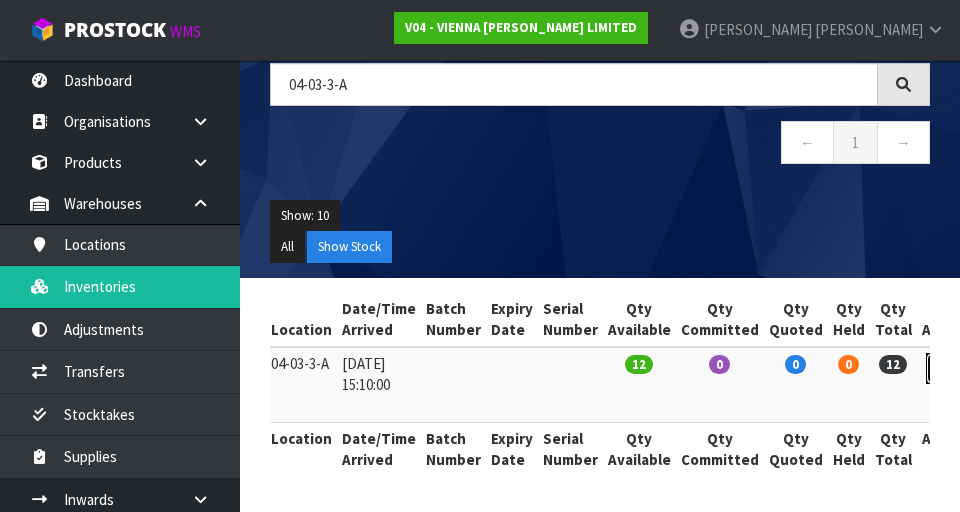 click at bounding box center [944, 369] 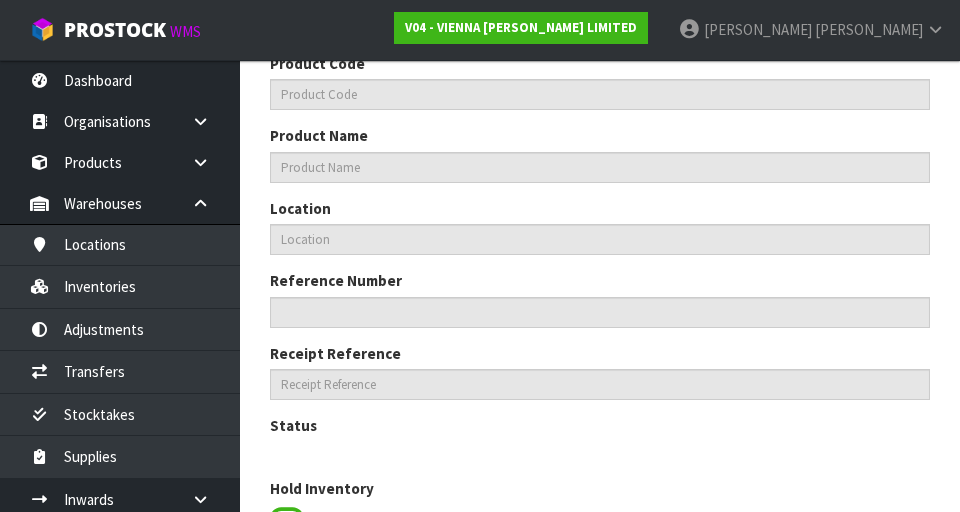 scroll, scrollTop: 671, scrollLeft: 0, axis: vertical 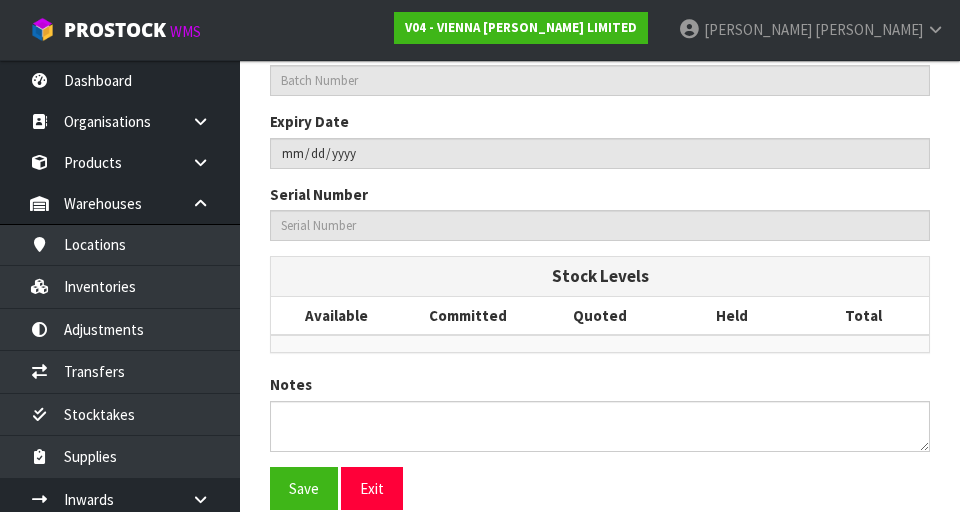 type on "B-CS-2200" 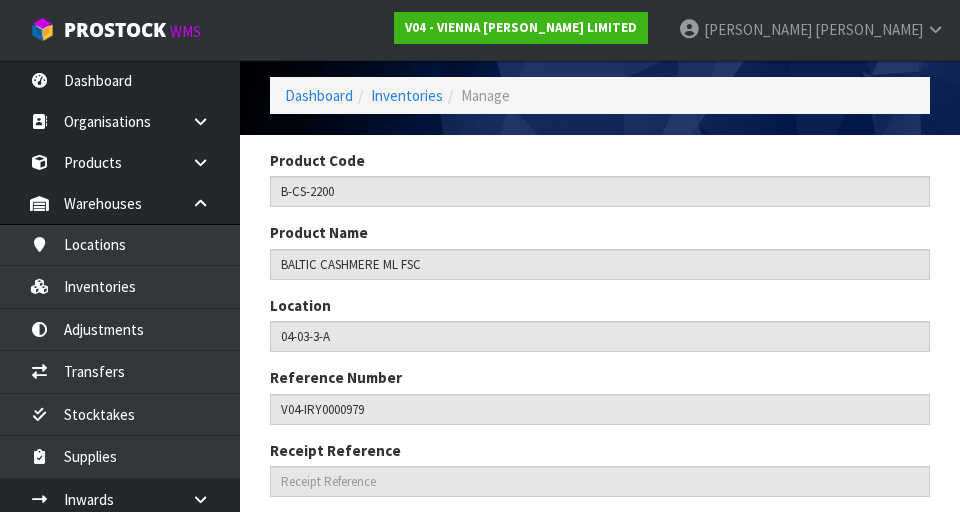 scroll, scrollTop: 0, scrollLeft: 0, axis: both 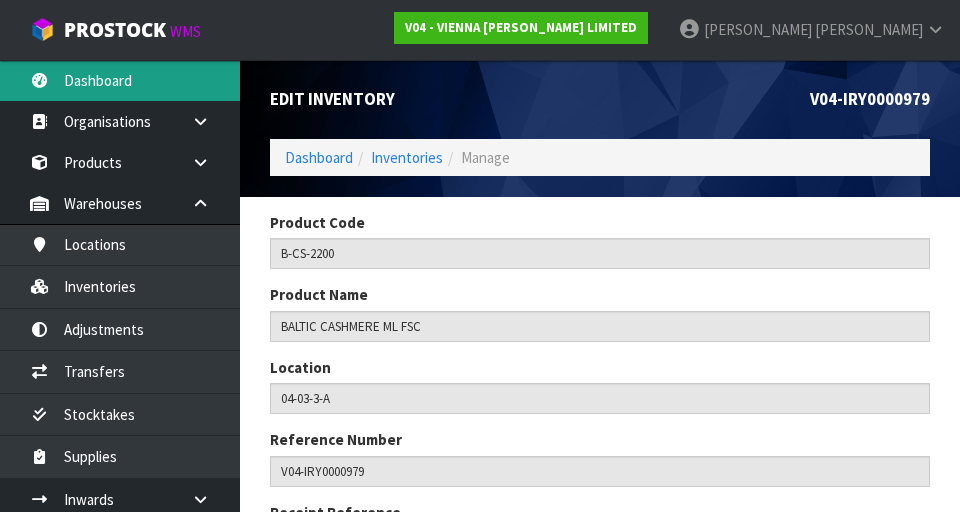 click on "Dashboard" at bounding box center [120, 80] 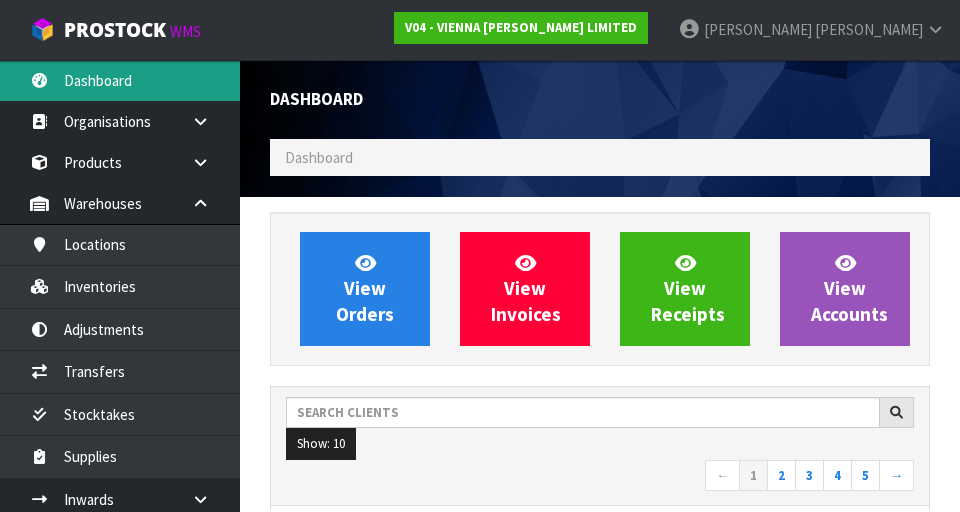 scroll, scrollTop: 998284, scrollLeft: 999310, axis: both 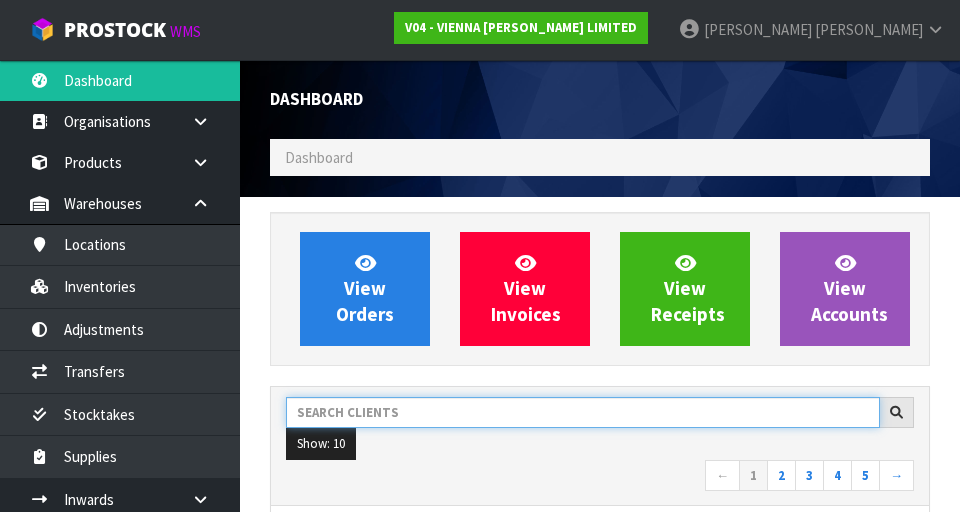 click at bounding box center [583, 412] 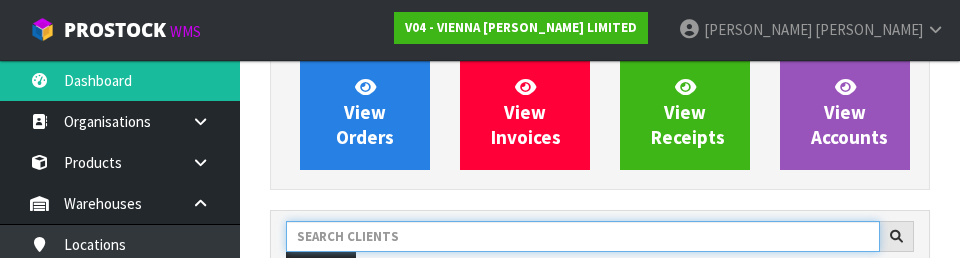 scroll, scrollTop: 274, scrollLeft: 0, axis: vertical 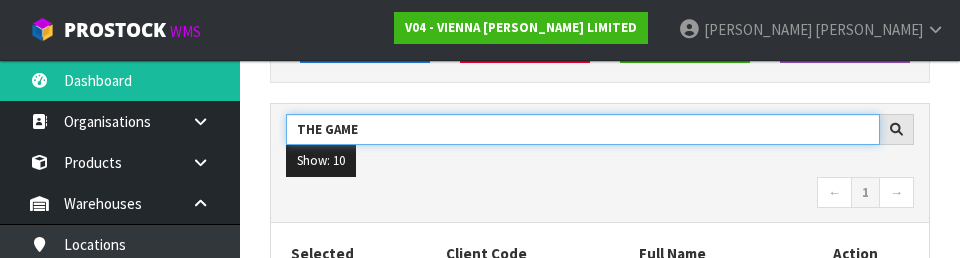 click on "THE GAME" at bounding box center [583, 129] 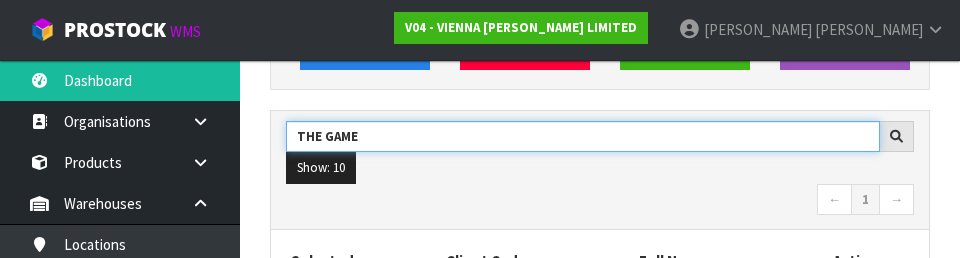 click on "THE GAME" at bounding box center (583, 136) 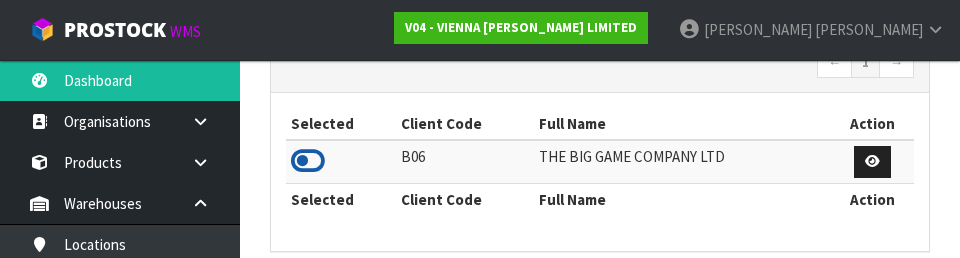type on "THE BIG GAME" 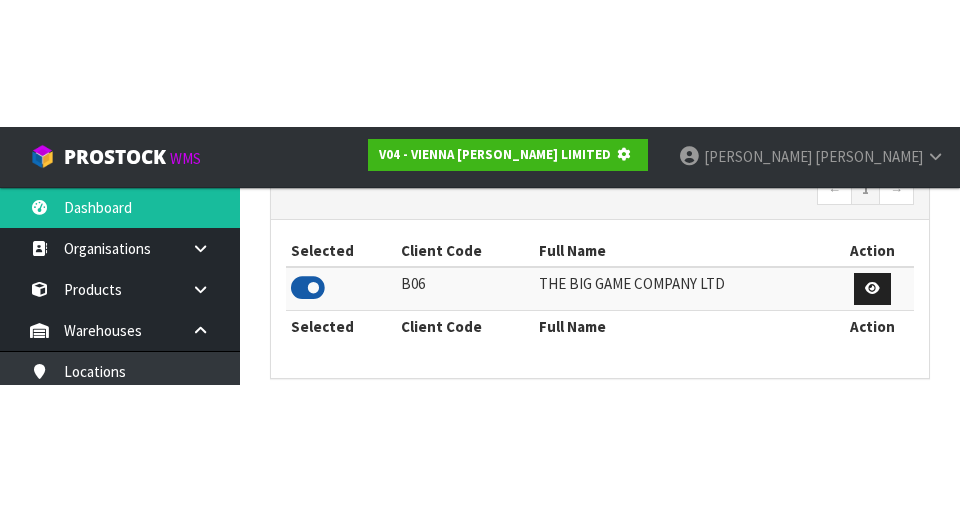 scroll, scrollTop: 413, scrollLeft: 0, axis: vertical 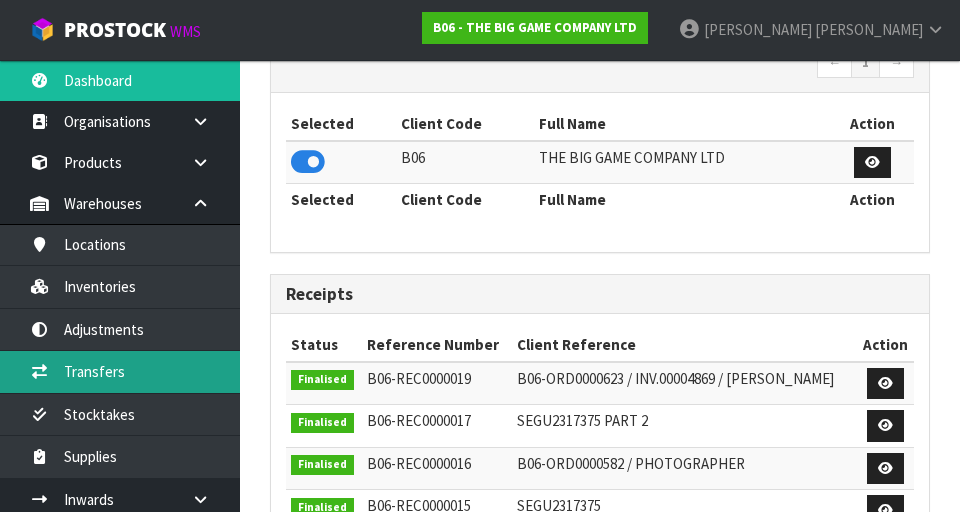 click on "Transfers" at bounding box center [120, 371] 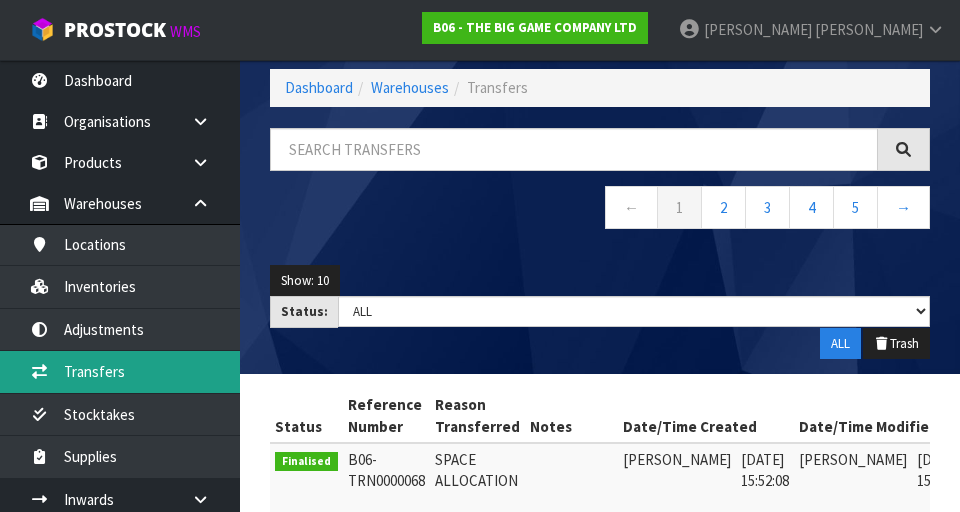 scroll, scrollTop: 0, scrollLeft: 0, axis: both 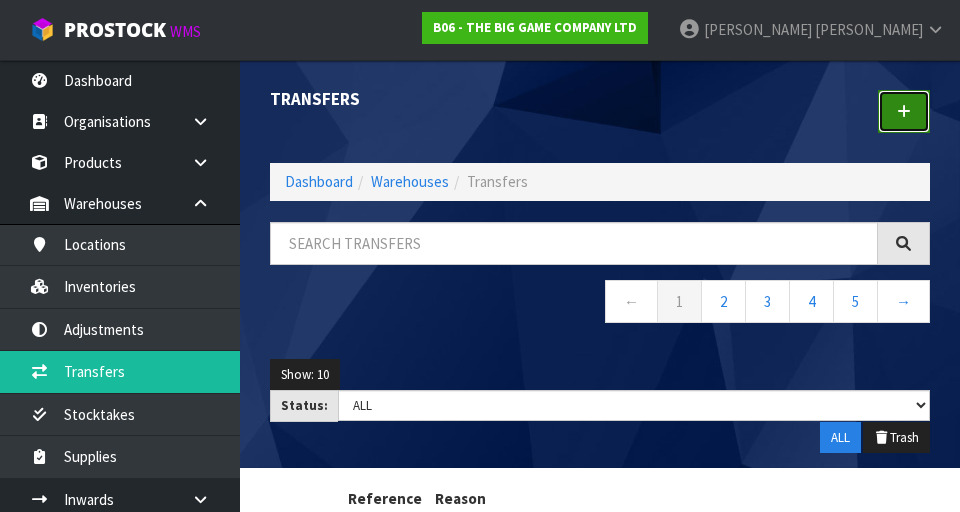 click at bounding box center (904, 111) 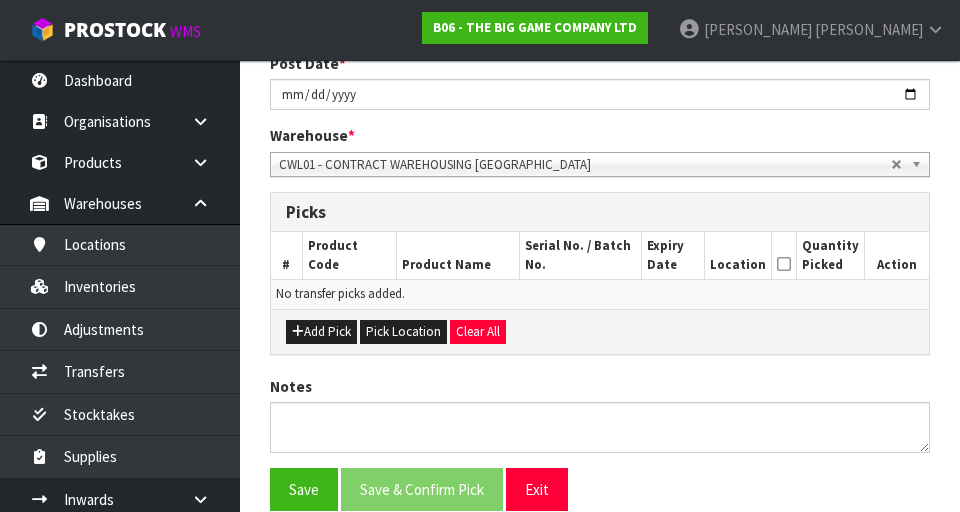 scroll, scrollTop: 368, scrollLeft: 0, axis: vertical 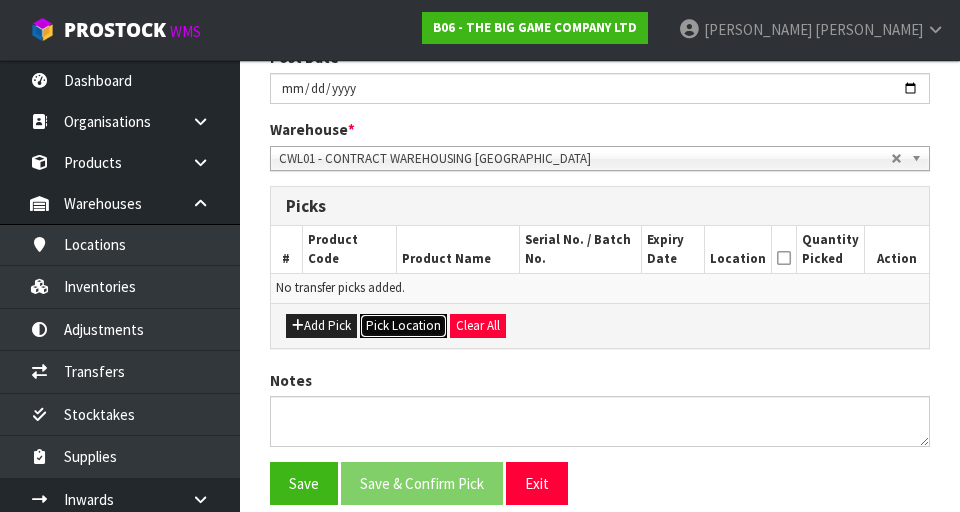click on "Pick Location" at bounding box center (403, 326) 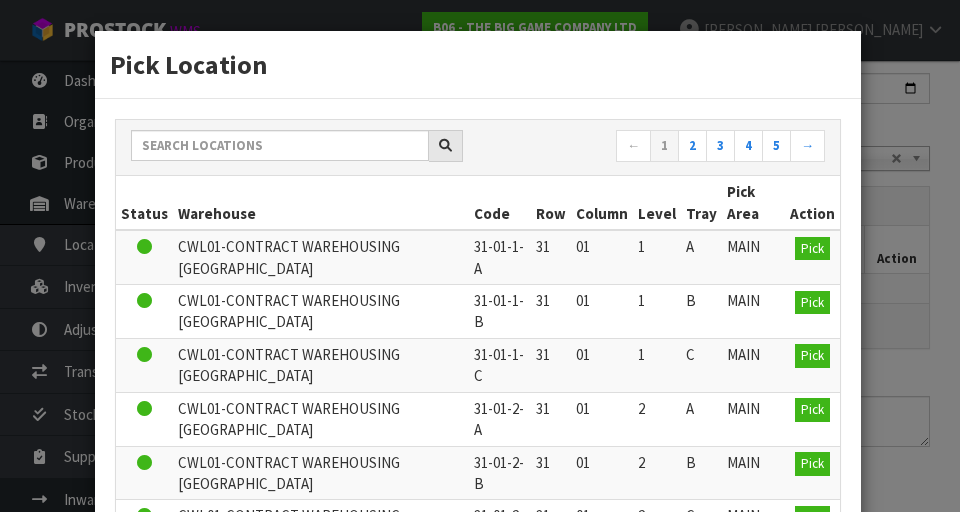 click on "Pick Location
←
1 2 3 4 5
→
Status
Warehouse
Code
Row
Column
Level
Tray
Pick Area
Action
CWL01-CONTRACT WAREHOUSING [GEOGRAPHIC_DATA]
31-01-1-A
31
01
1
A
MAIN
Pick
CWL01-CONTRACT WAREHOUSING [GEOGRAPHIC_DATA]
31-01-1-B
31
01
1
B
MAIN
Pick
CWL01-CONTRACT WAREHOUSING [GEOGRAPHIC_DATA]
31-01-1-C
31
01
1
C" at bounding box center (480, 256) 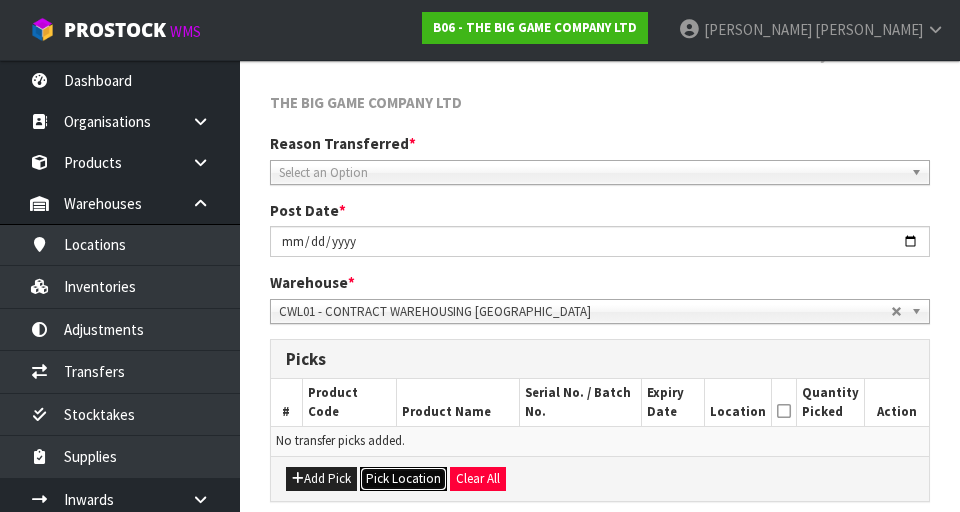 scroll, scrollTop: 214, scrollLeft: 0, axis: vertical 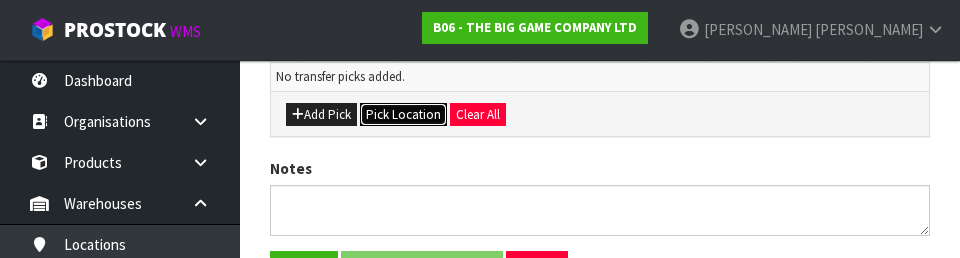 click on "Pick Location" at bounding box center (403, 115) 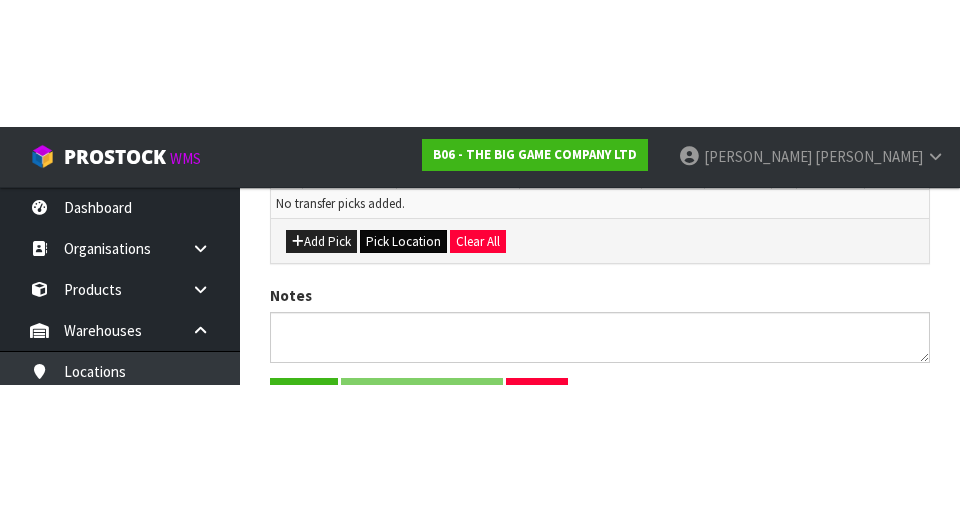 scroll, scrollTop: 449, scrollLeft: 0, axis: vertical 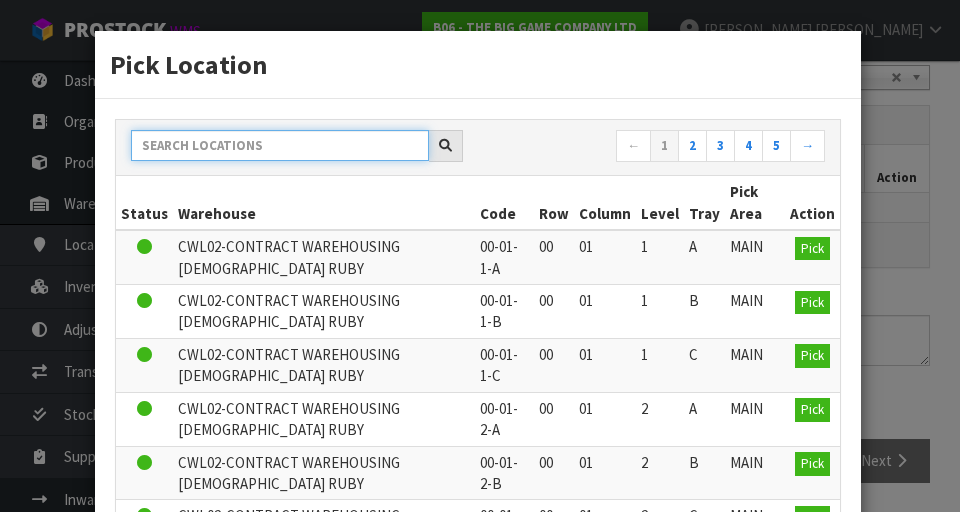 click at bounding box center [280, 145] 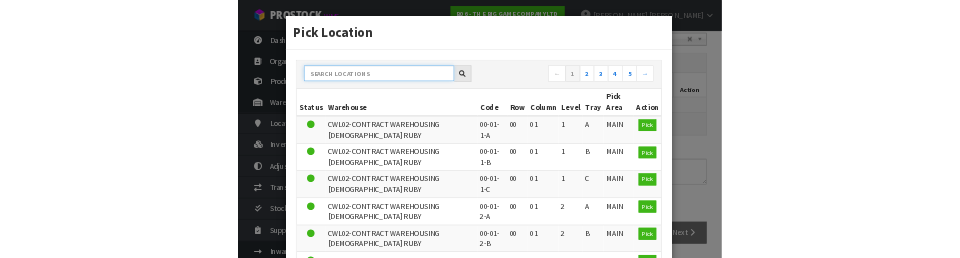 scroll, scrollTop: 440, scrollLeft: 0, axis: vertical 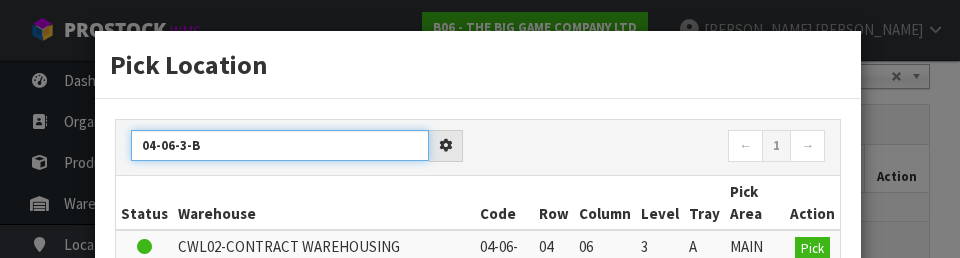 type on "04-06-3-B" 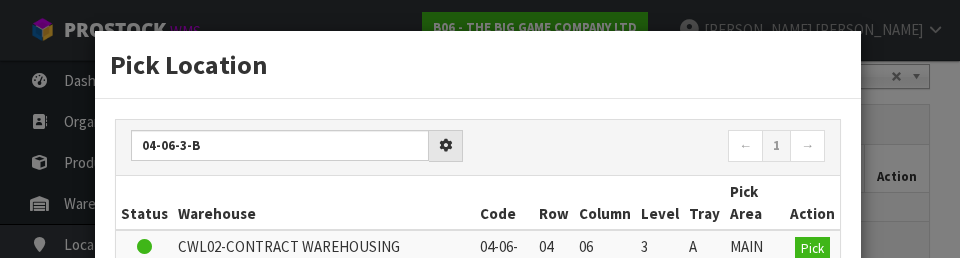 click on "←
1
→" at bounding box center [659, 147] 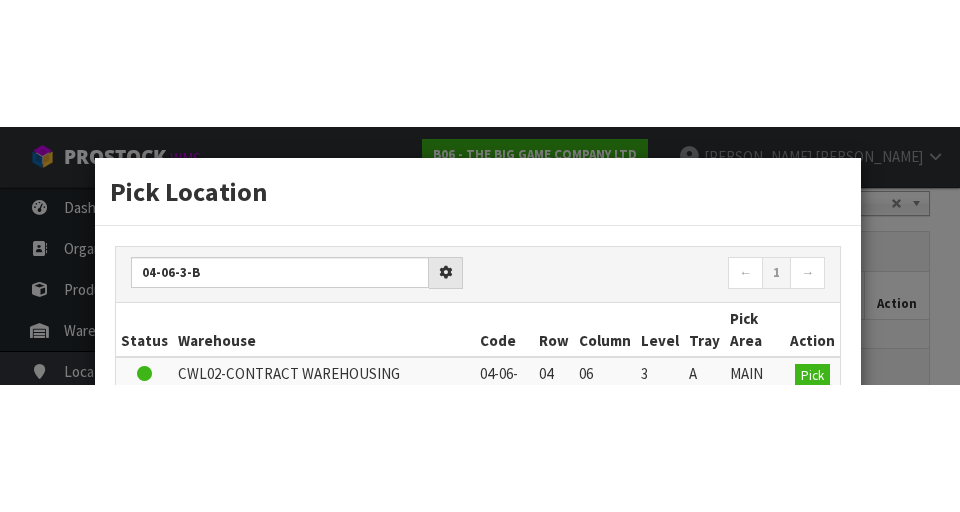 scroll, scrollTop: 449, scrollLeft: 0, axis: vertical 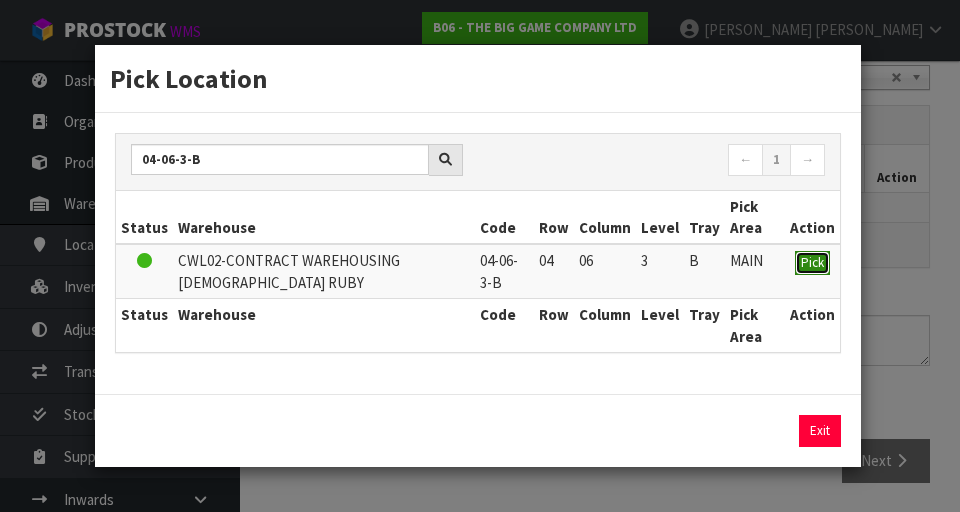 click on "Pick" at bounding box center (812, 263) 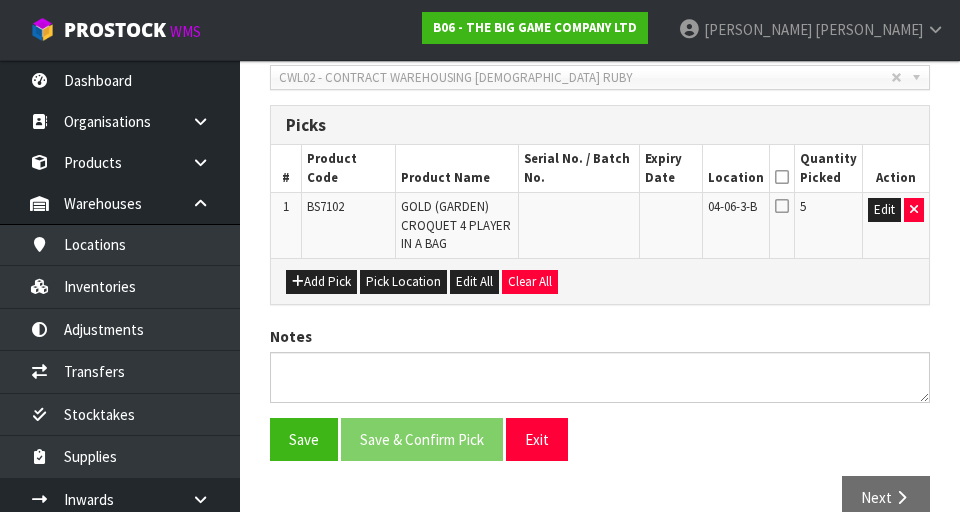 click at bounding box center [782, 206] 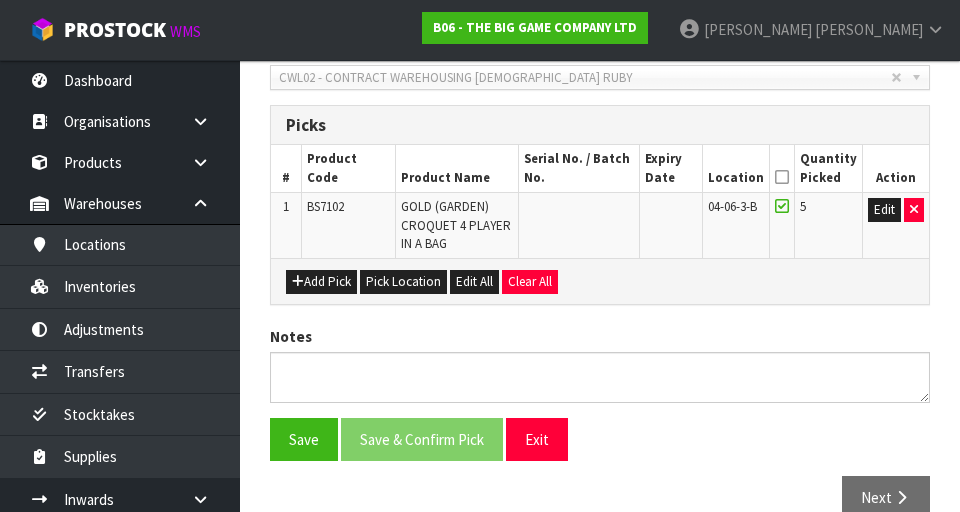 click at bounding box center (782, 177) 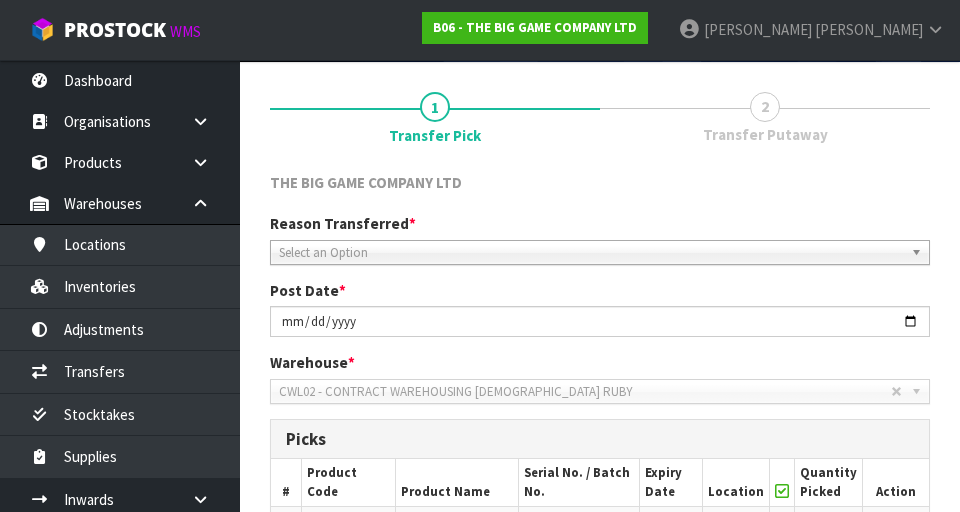 scroll, scrollTop: 141, scrollLeft: 0, axis: vertical 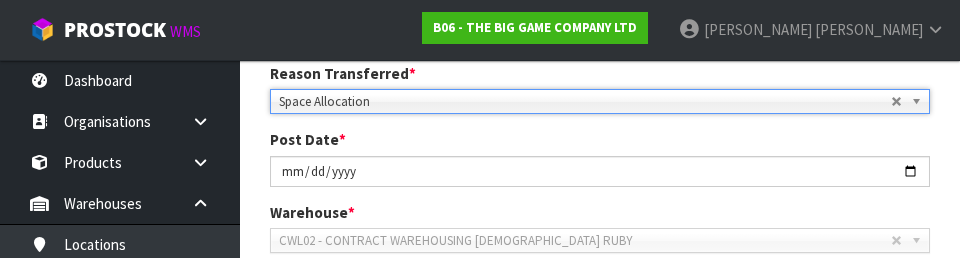 click on "Post Date  *
[DATE]" at bounding box center (600, 157) 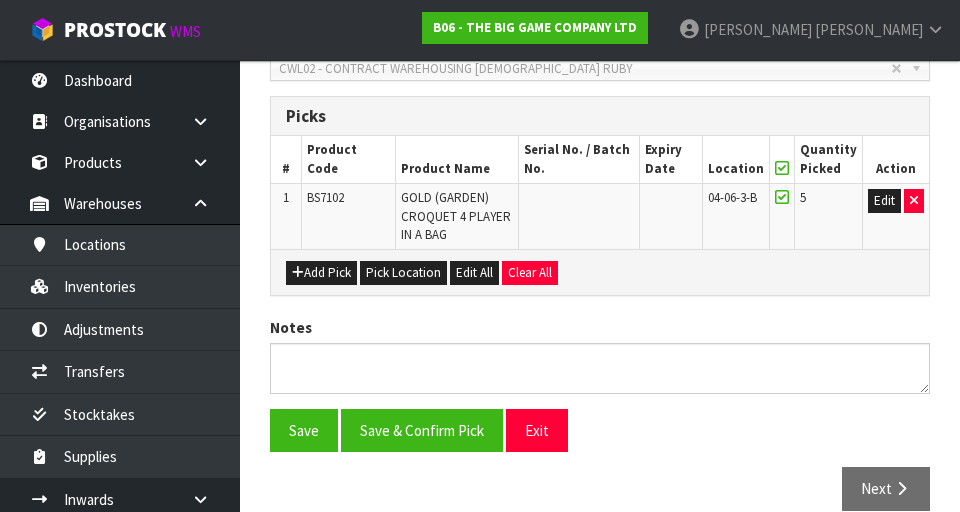 scroll, scrollTop: 447, scrollLeft: 0, axis: vertical 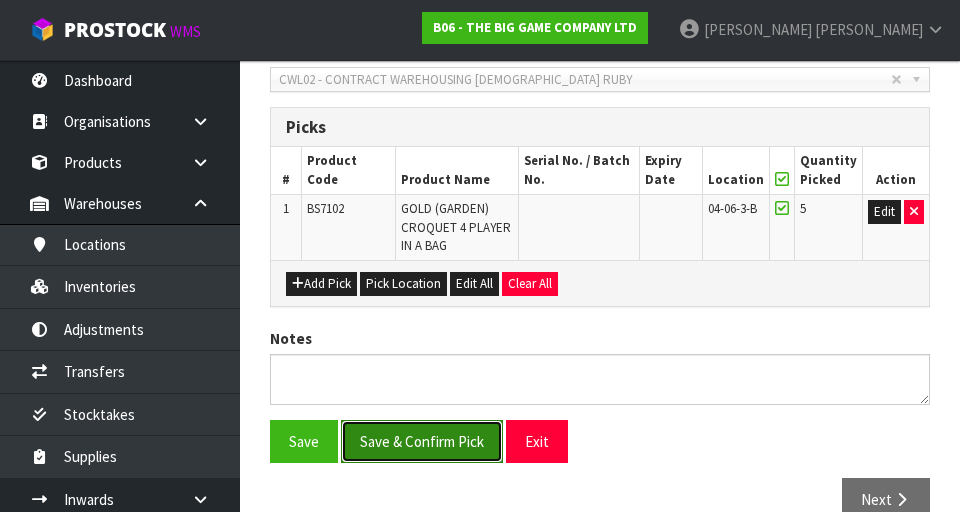click on "Save & Confirm Pick" at bounding box center (422, 441) 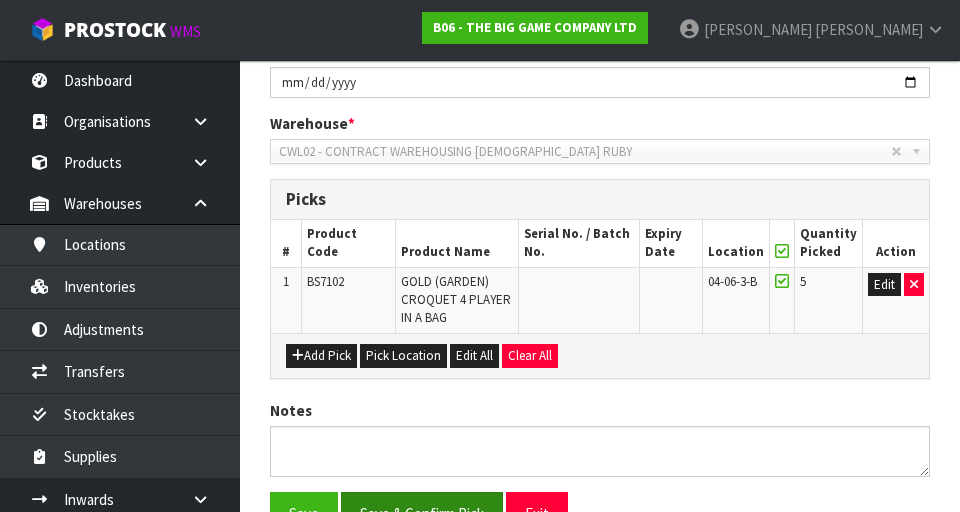 scroll, scrollTop: 0, scrollLeft: 0, axis: both 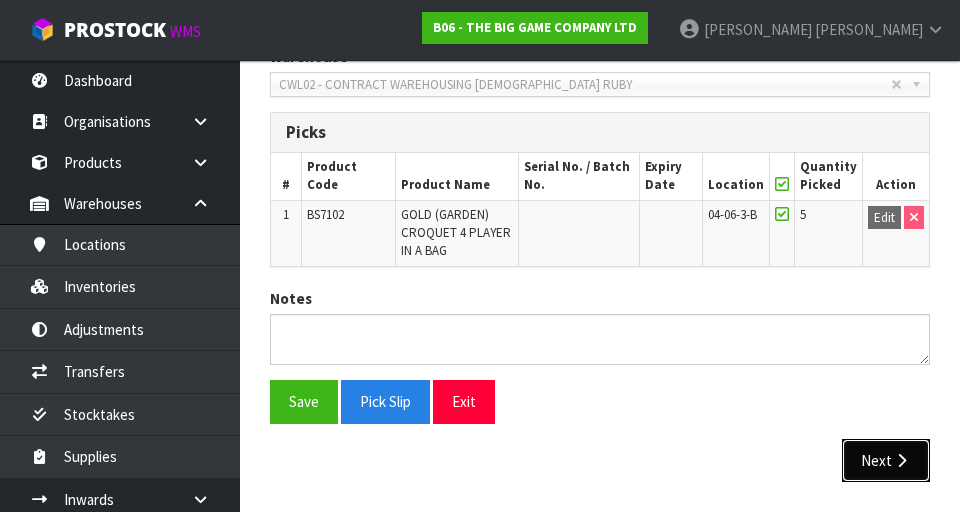 click on "Next" at bounding box center (886, 460) 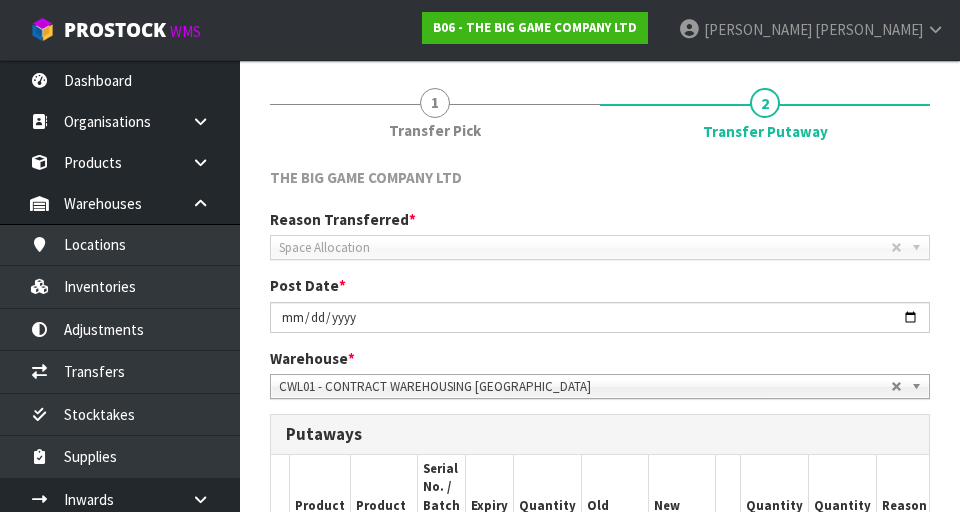 scroll, scrollTop: 211, scrollLeft: 0, axis: vertical 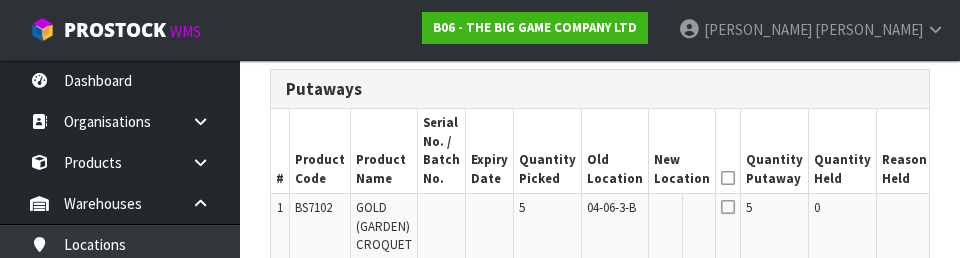 click at bounding box center [905, 245] 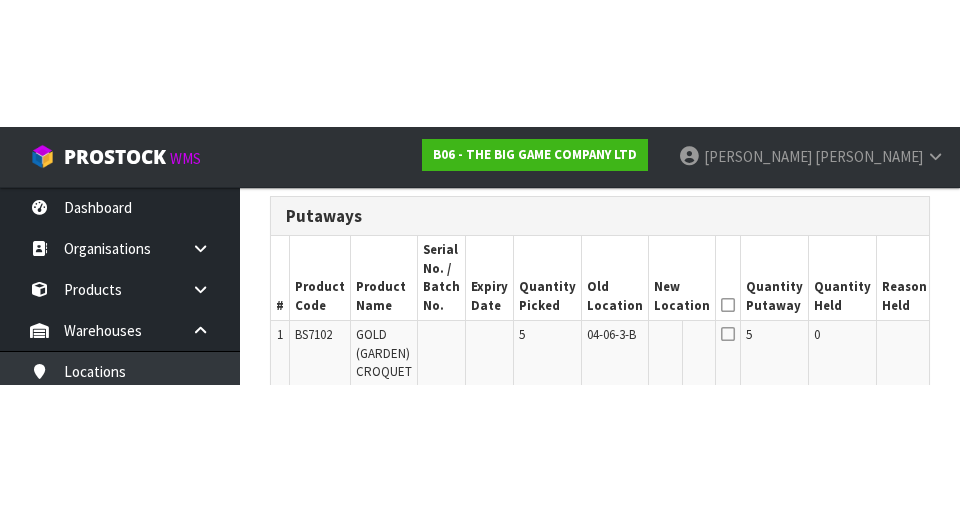 scroll, scrollTop: 557, scrollLeft: 0, axis: vertical 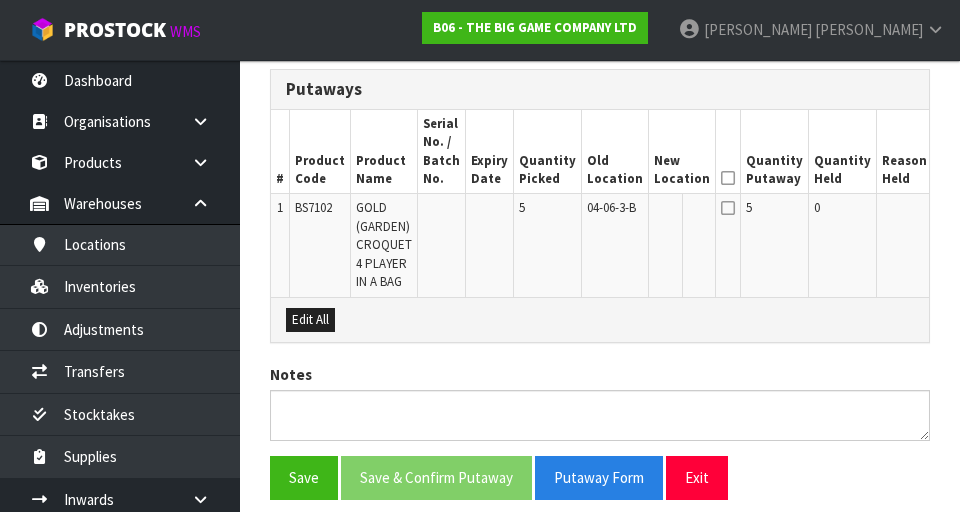 click on "Edit" at bounding box center (954, 211) 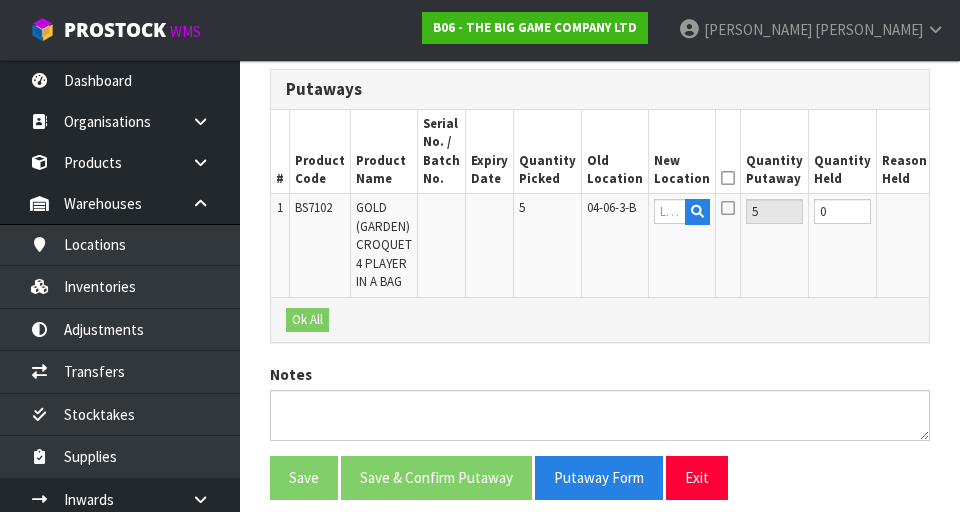 scroll, scrollTop: 0, scrollLeft: 0, axis: both 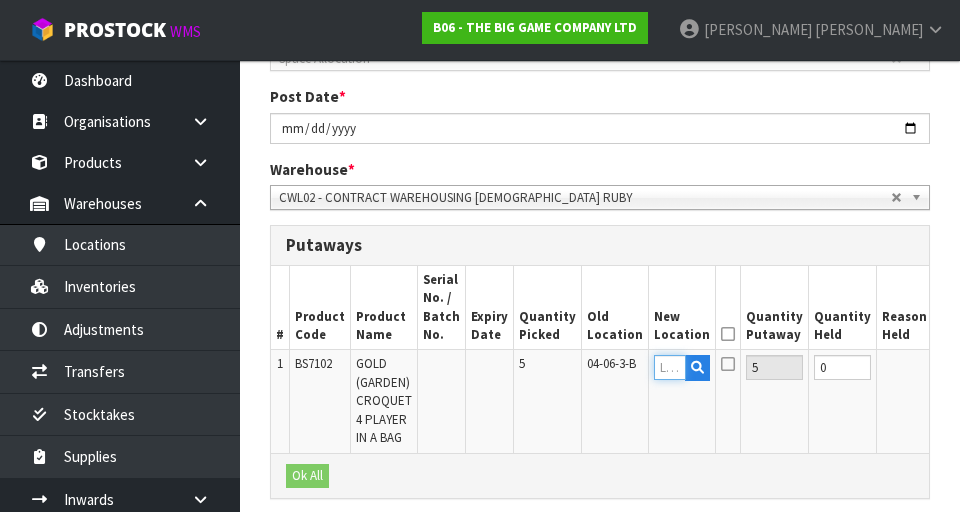 click at bounding box center [670, 367] 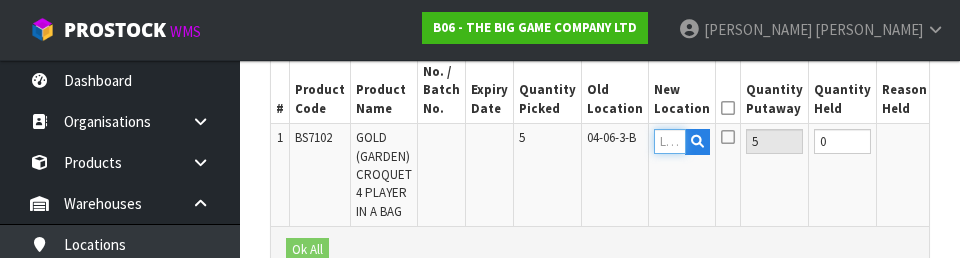 scroll, scrollTop: 630, scrollLeft: 0, axis: vertical 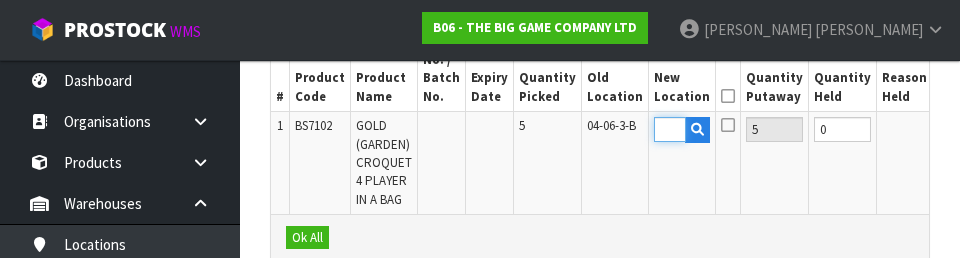 type on "04-03-2-A" 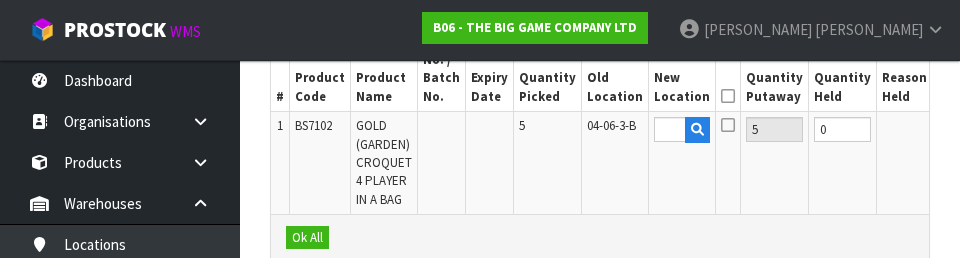 click at bounding box center (728, 125) 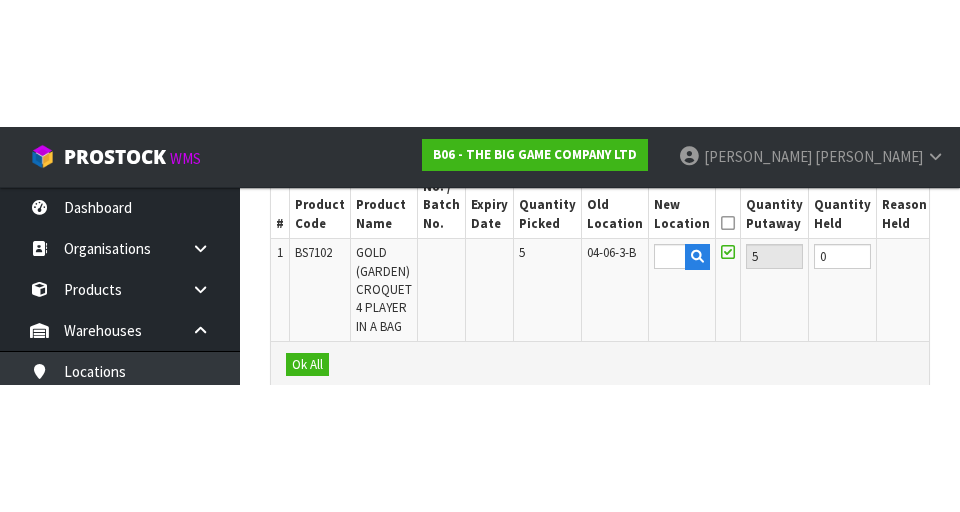 scroll, scrollTop: 632, scrollLeft: 0, axis: vertical 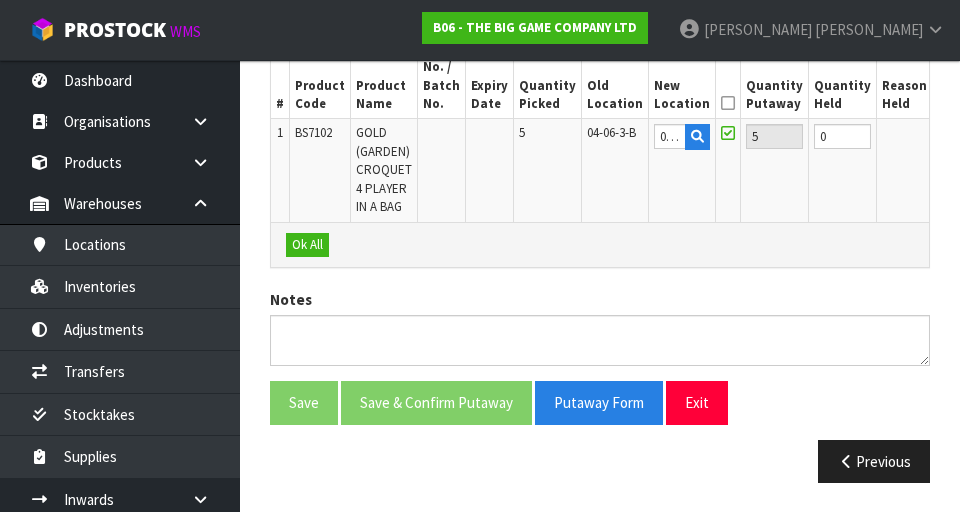 click on "OK" at bounding box center (952, 136) 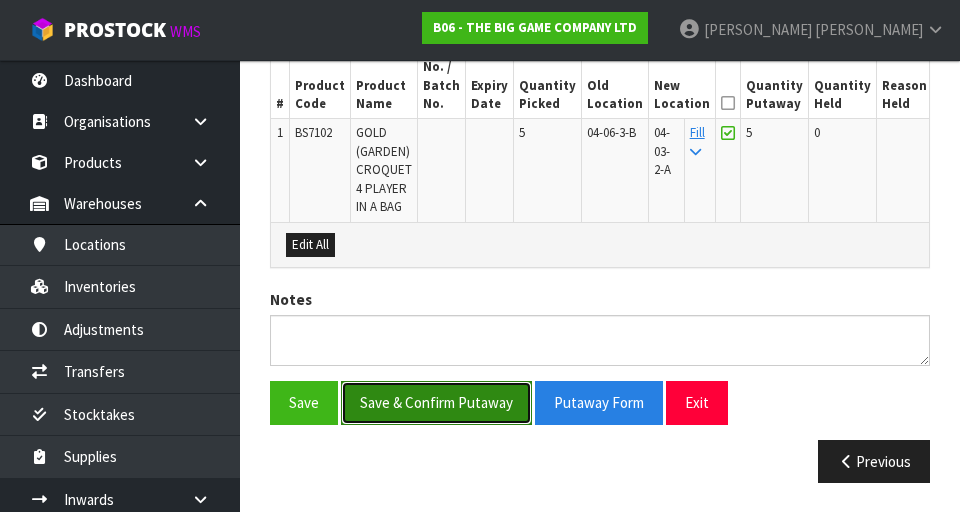 click on "Save & Confirm Putaway" at bounding box center [436, 402] 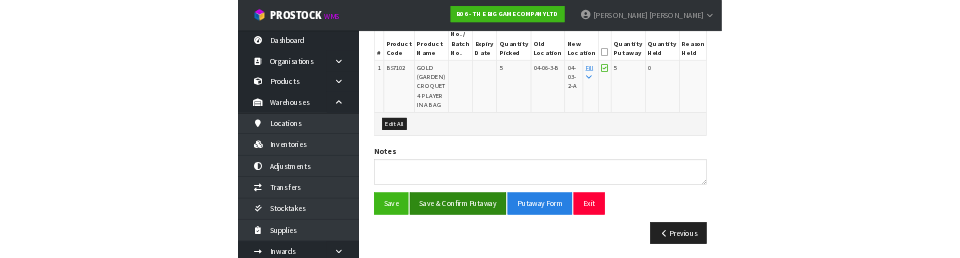 scroll, scrollTop: 0, scrollLeft: 0, axis: both 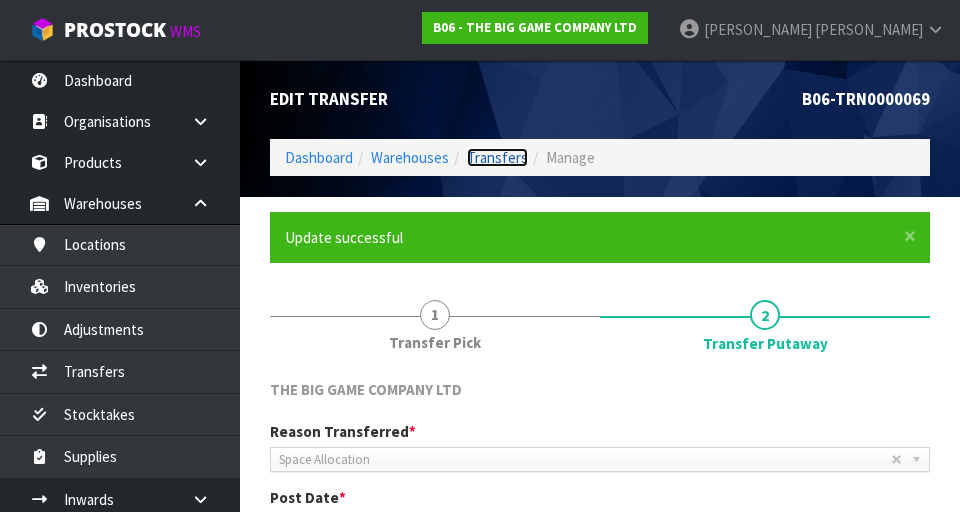 click on "Transfers" at bounding box center [497, 157] 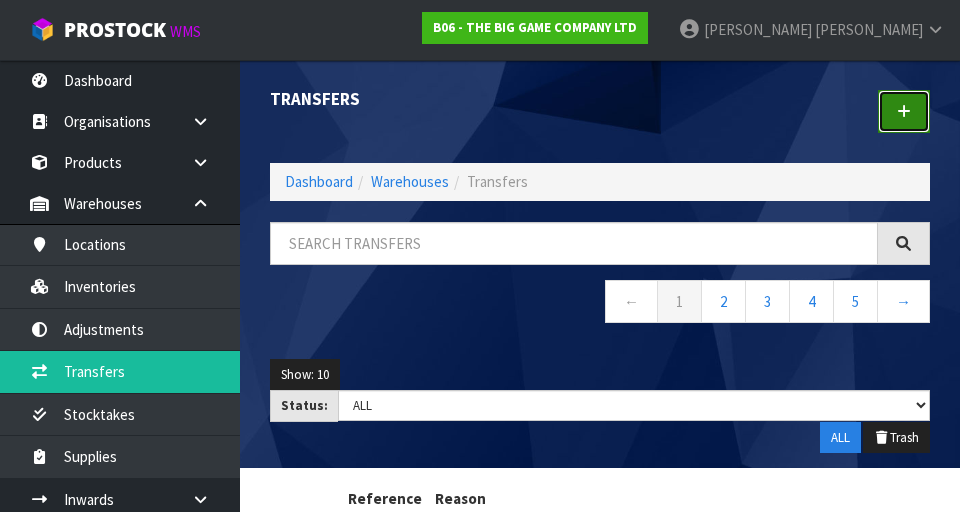 click at bounding box center (904, 111) 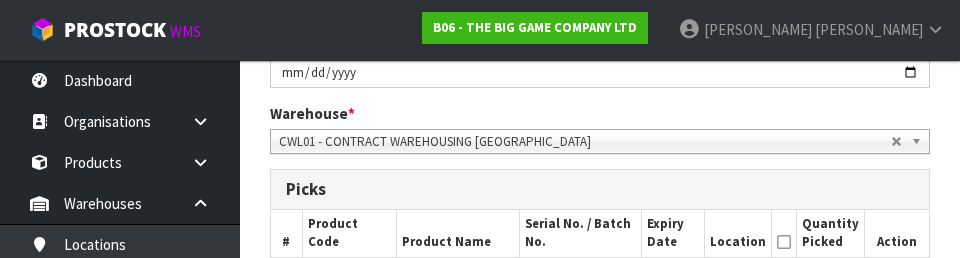 scroll, scrollTop: 376, scrollLeft: 0, axis: vertical 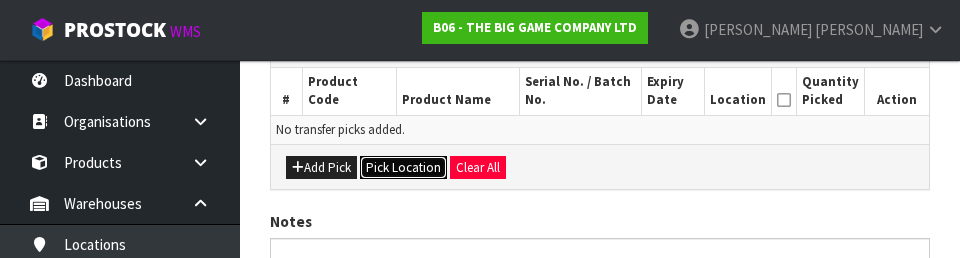 click on "Pick Location" at bounding box center (403, 168) 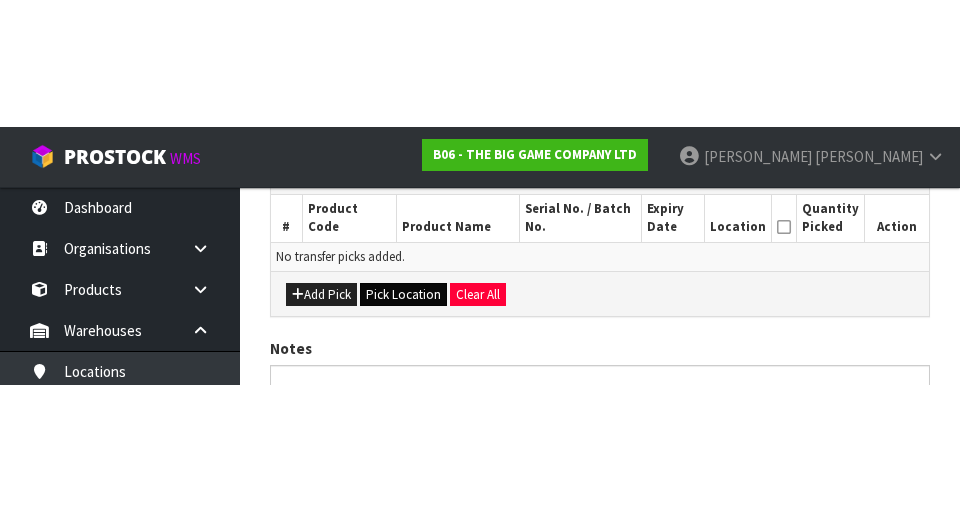 scroll, scrollTop: 449, scrollLeft: 0, axis: vertical 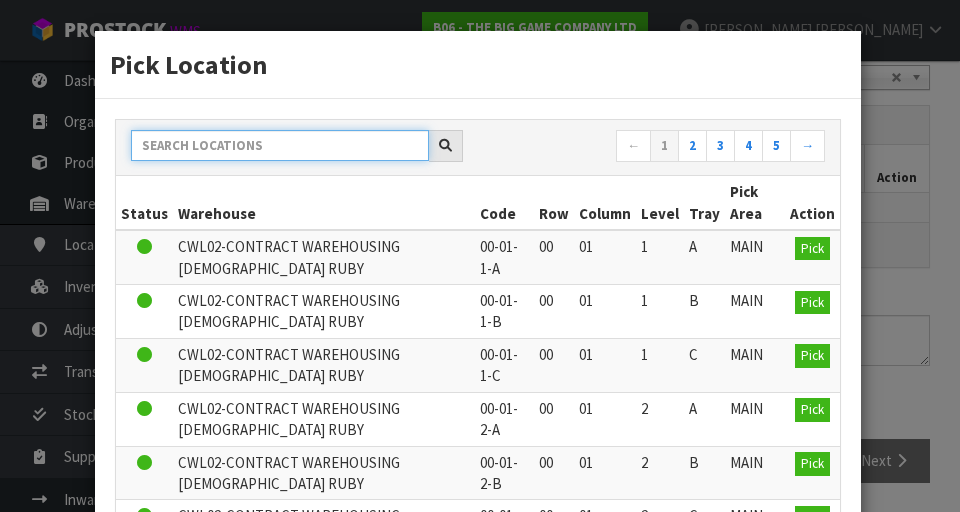 click at bounding box center [280, 145] 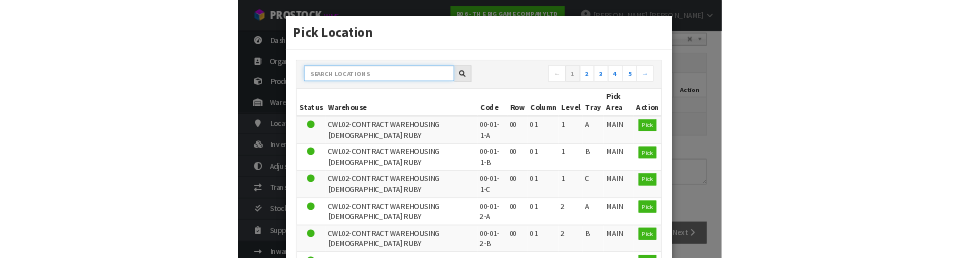 scroll, scrollTop: 440, scrollLeft: 0, axis: vertical 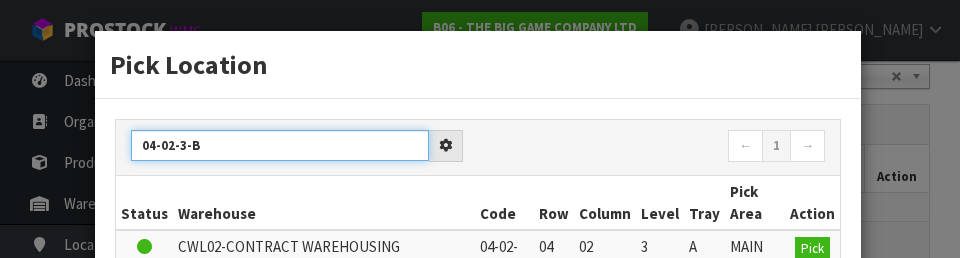 type on "04-02-3-B" 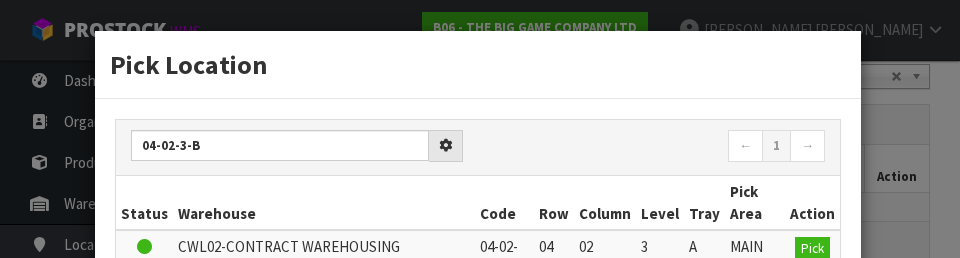 click on "←
1
→" at bounding box center (659, 147) 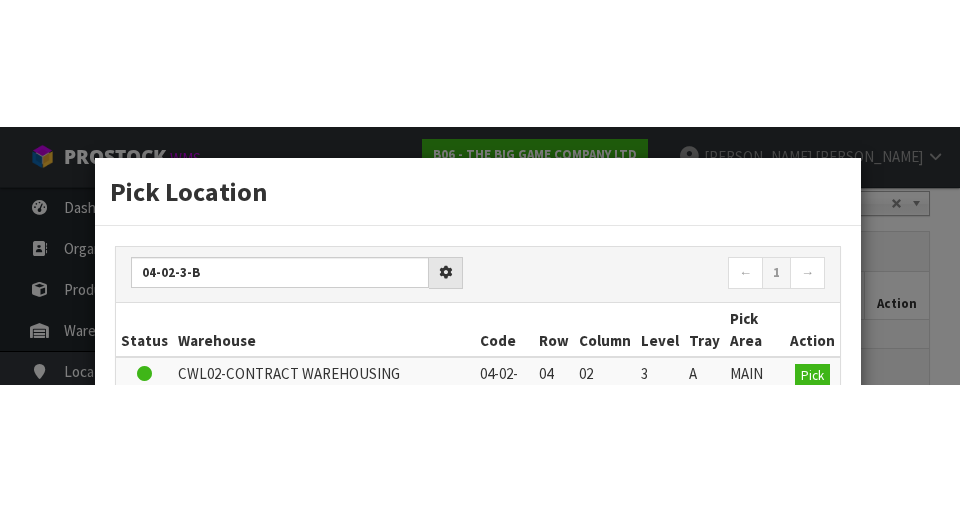 scroll, scrollTop: 449, scrollLeft: 0, axis: vertical 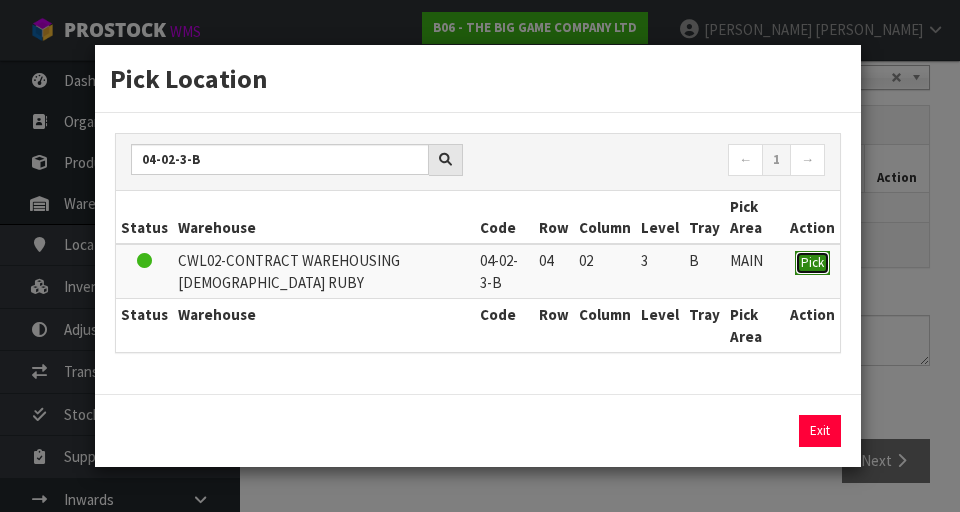 click on "Pick" at bounding box center [812, 263] 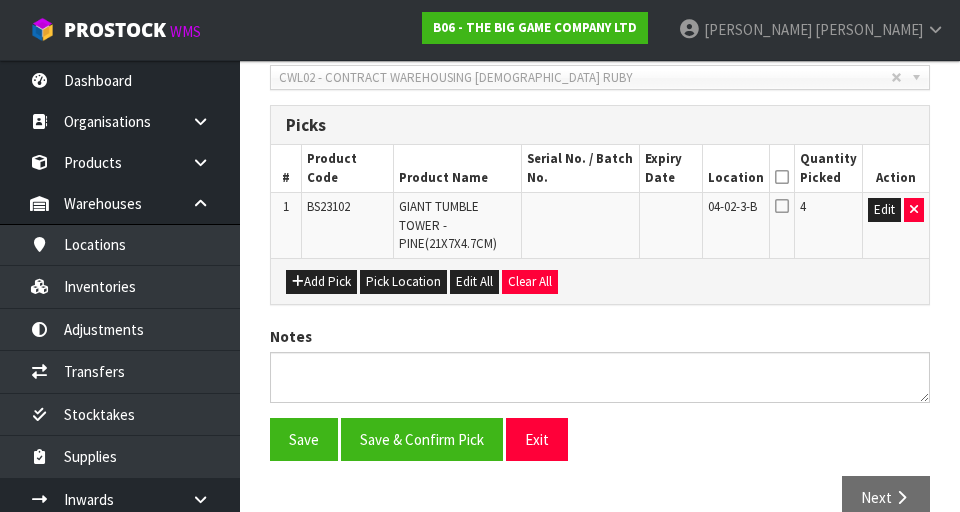 click at bounding box center (782, 177) 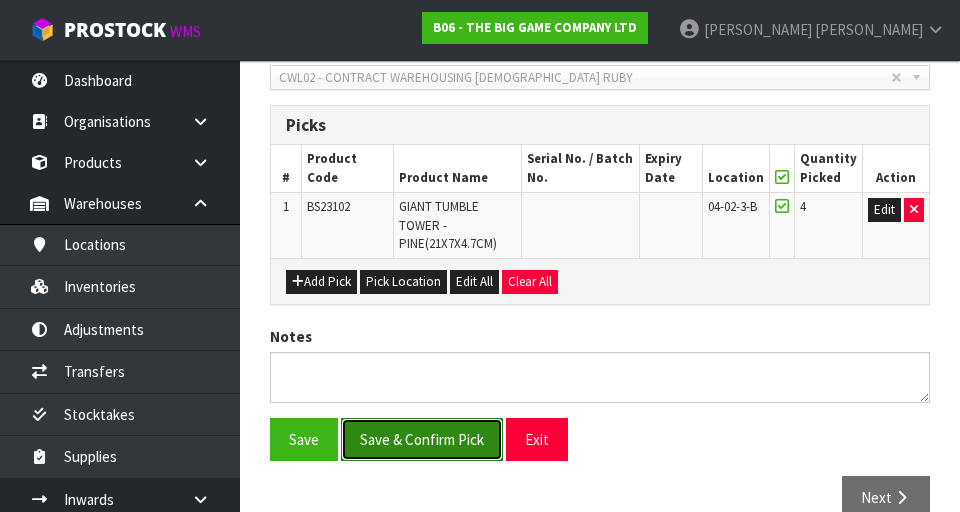 click on "Save & Confirm Pick" at bounding box center (422, 439) 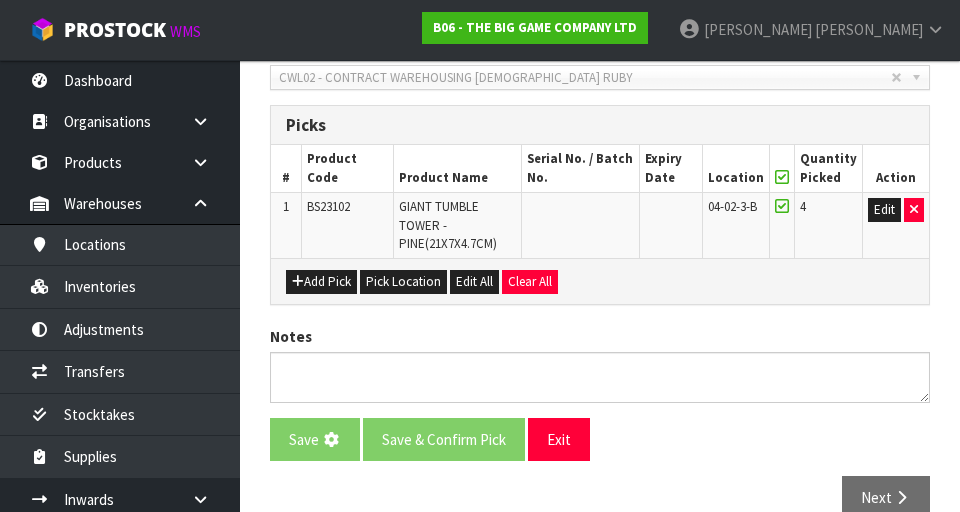 scroll, scrollTop: 0, scrollLeft: 0, axis: both 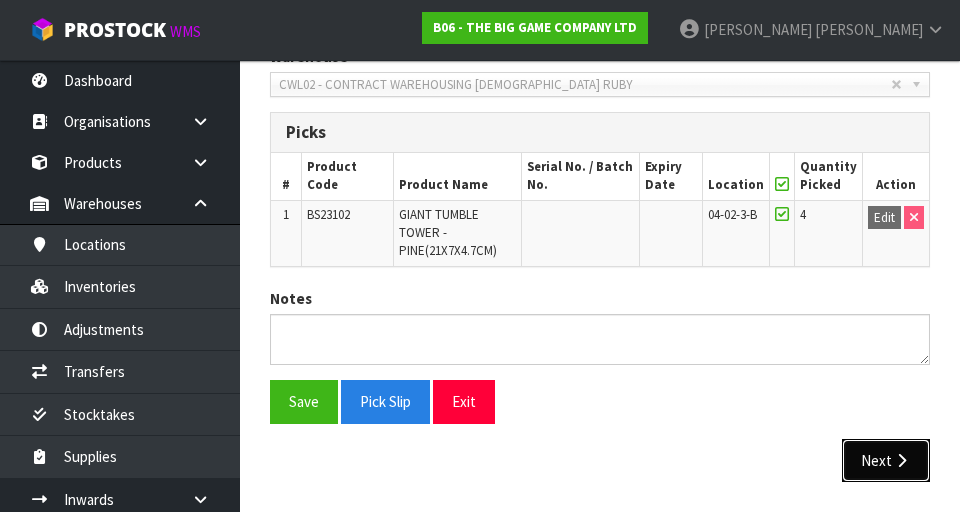 click on "Next" at bounding box center [886, 460] 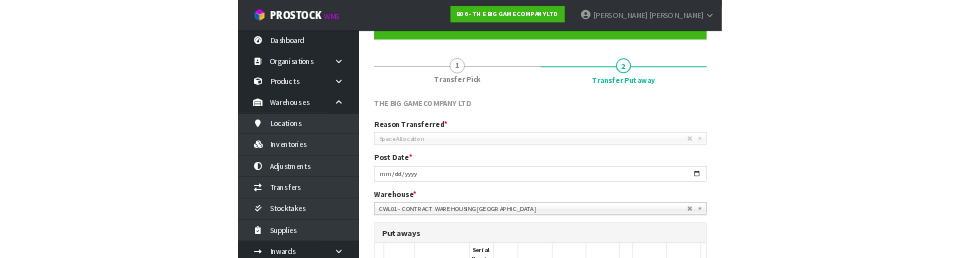 scroll, scrollTop: 187, scrollLeft: 0, axis: vertical 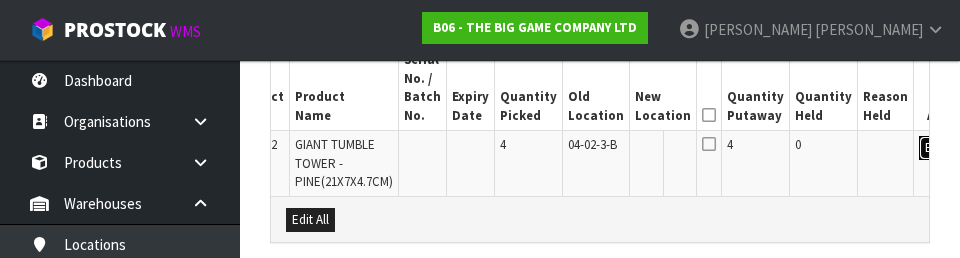 click on "Edit" at bounding box center [935, 148] 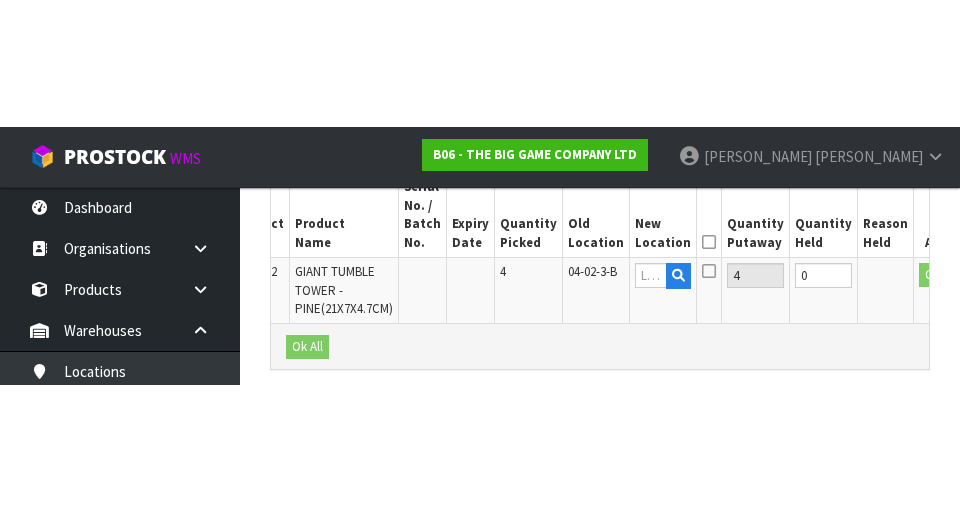 scroll, scrollTop: 595, scrollLeft: 0, axis: vertical 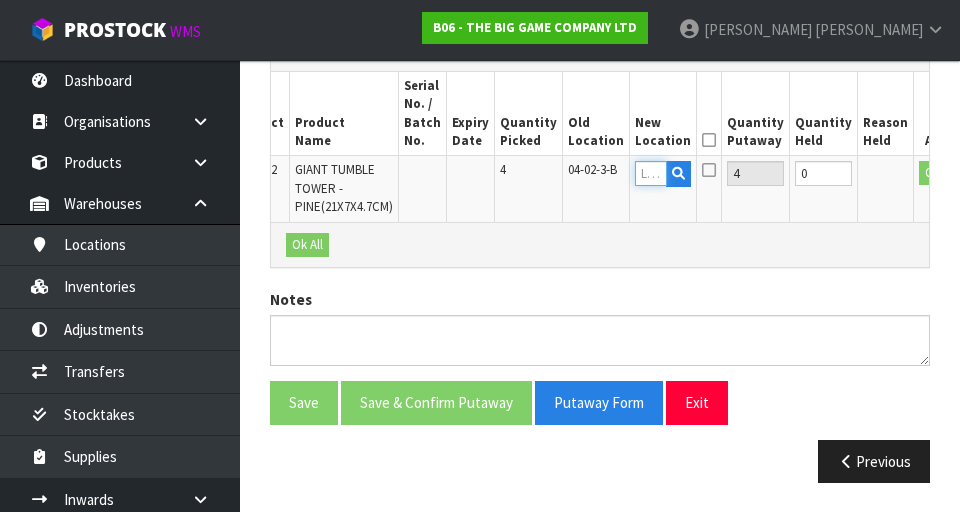 click at bounding box center [651, 173] 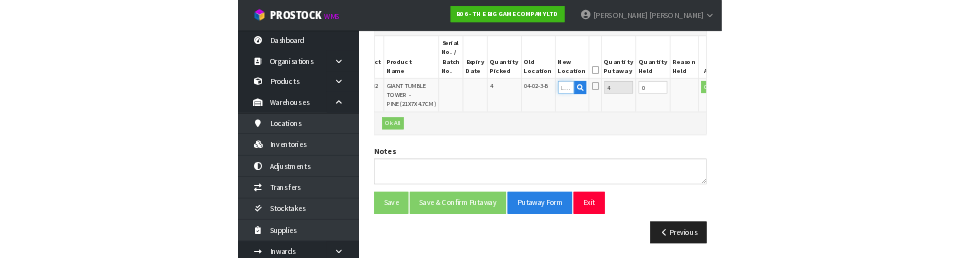 scroll, scrollTop: 586, scrollLeft: 0, axis: vertical 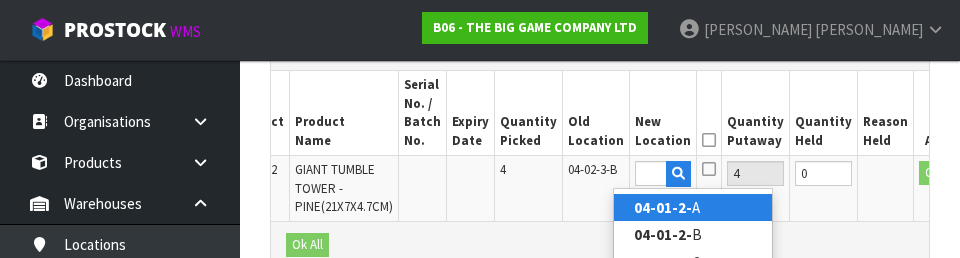click on "04-01-2- A" at bounding box center (693, 207) 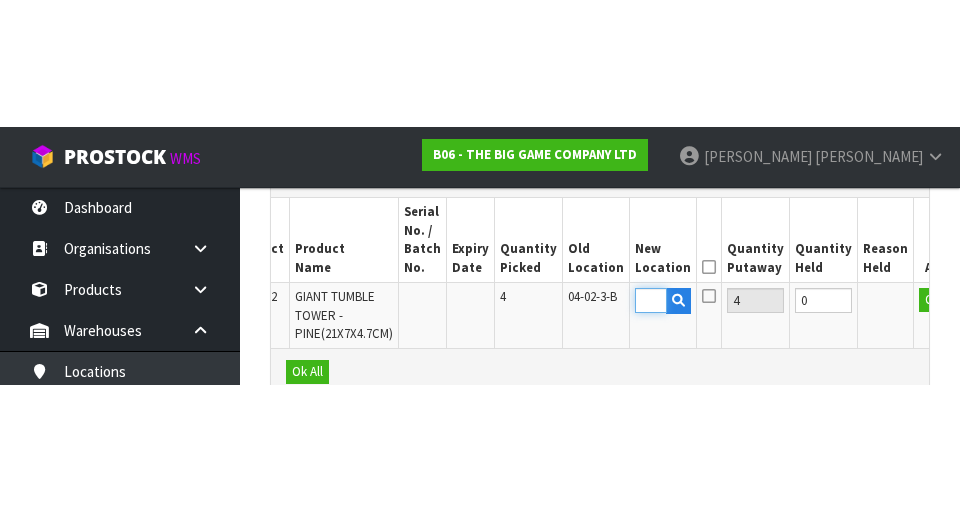 scroll, scrollTop: 595, scrollLeft: 0, axis: vertical 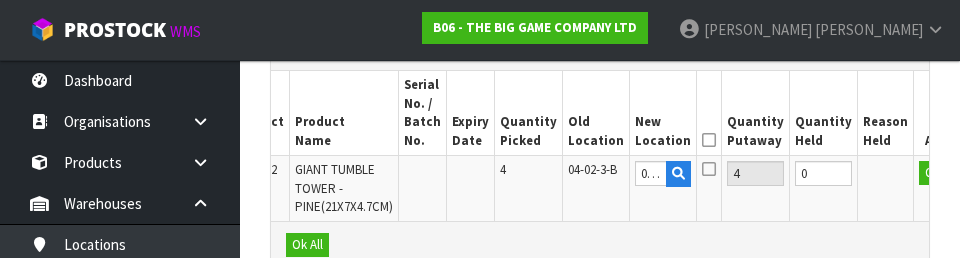 click at bounding box center (709, 140) 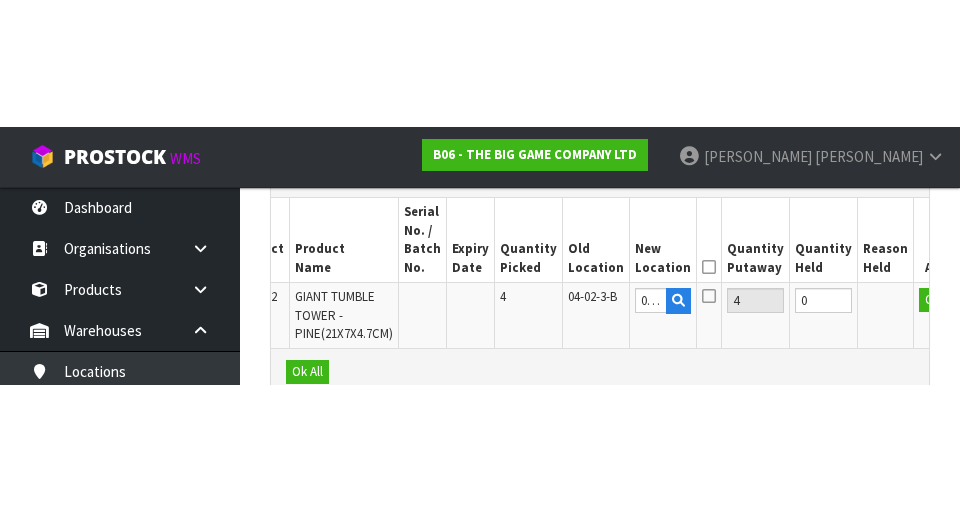 scroll, scrollTop: 595, scrollLeft: 0, axis: vertical 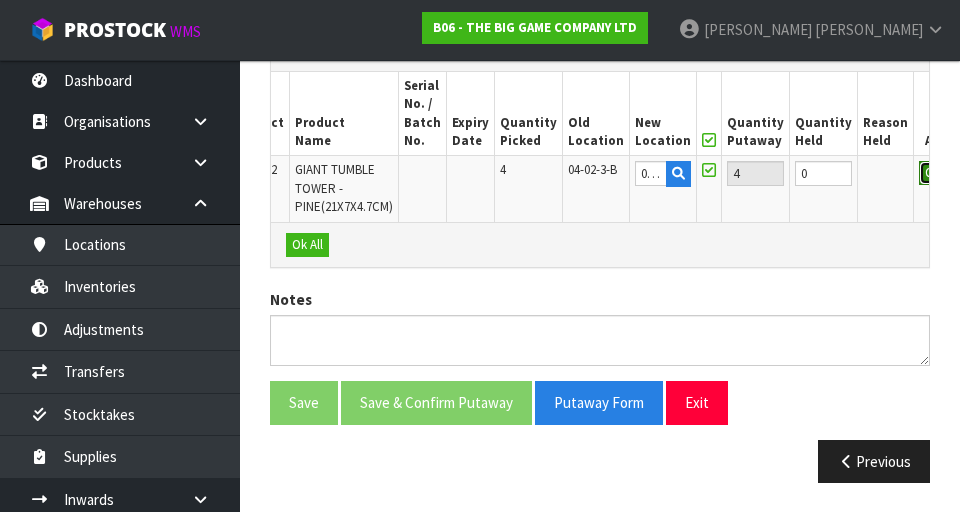 click on "OK" at bounding box center (933, 173) 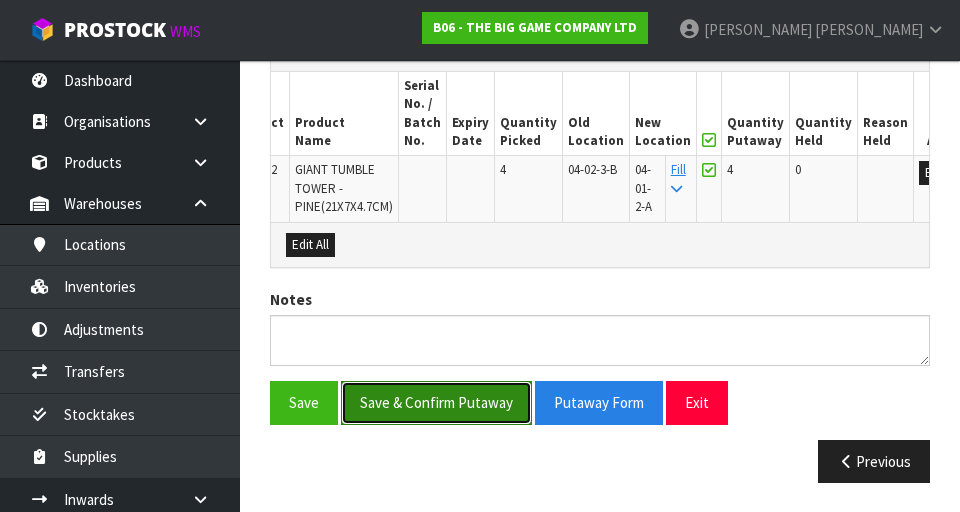 click on "Save & Confirm Putaway" at bounding box center [436, 402] 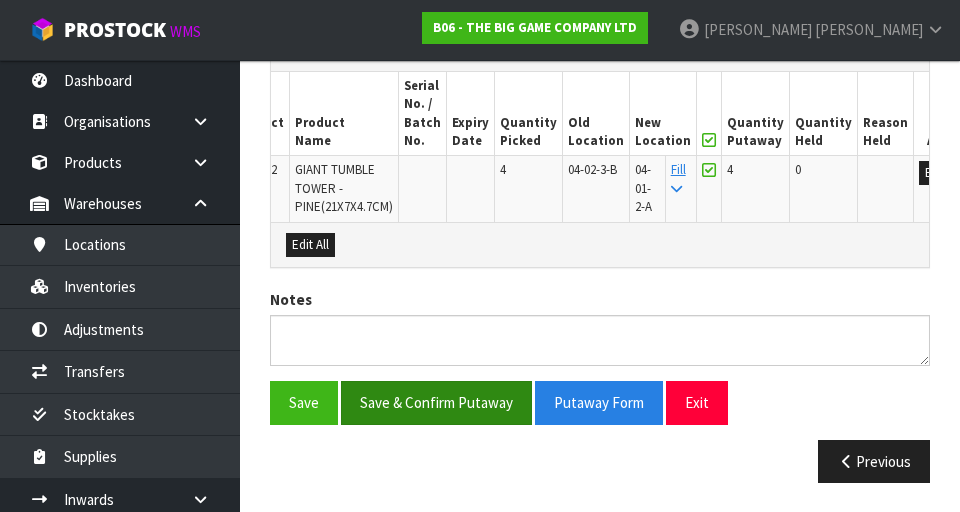 scroll, scrollTop: 0, scrollLeft: 0, axis: both 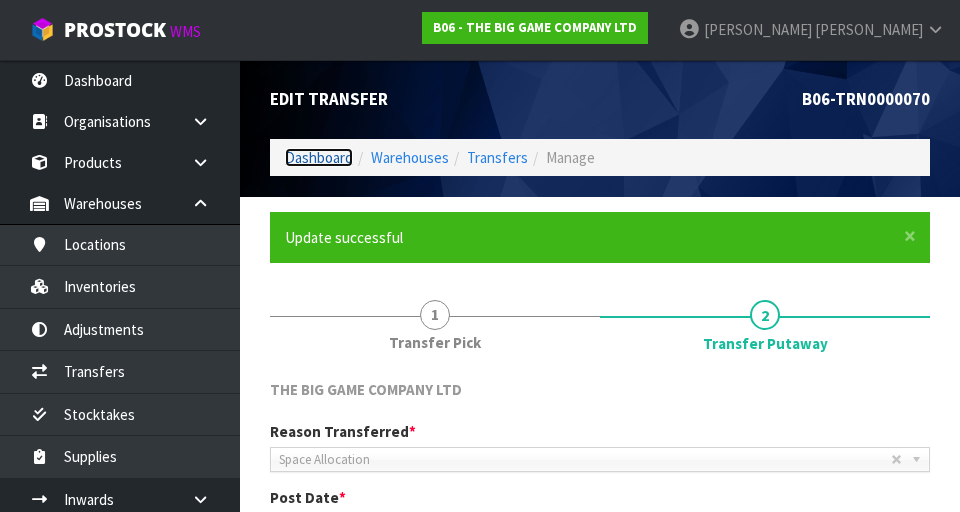 click on "Dashboard" at bounding box center [319, 157] 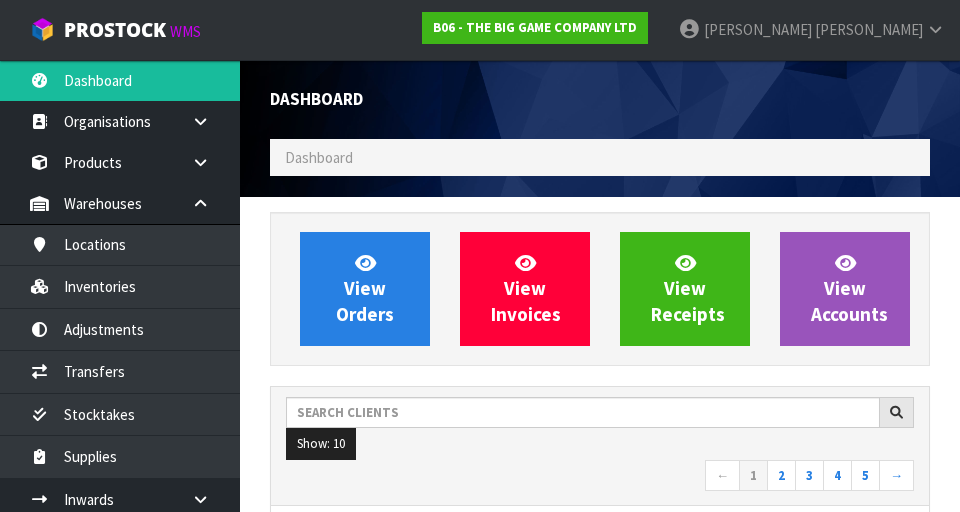 scroll, scrollTop: 998510, scrollLeft: 999310, axis: both 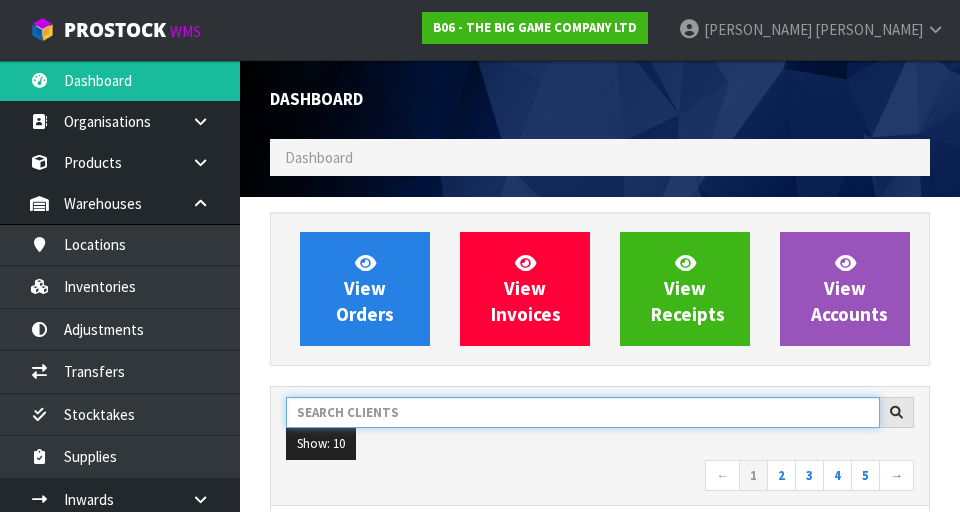 click at bounding box center [583, 412] 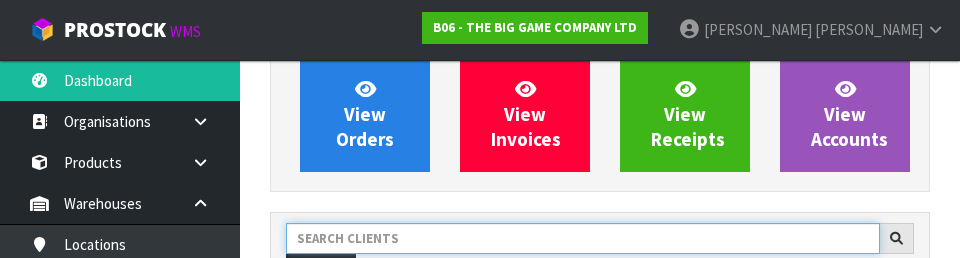 scroll, scrollTop: 274, scrollLeft: 0, axis: vertical 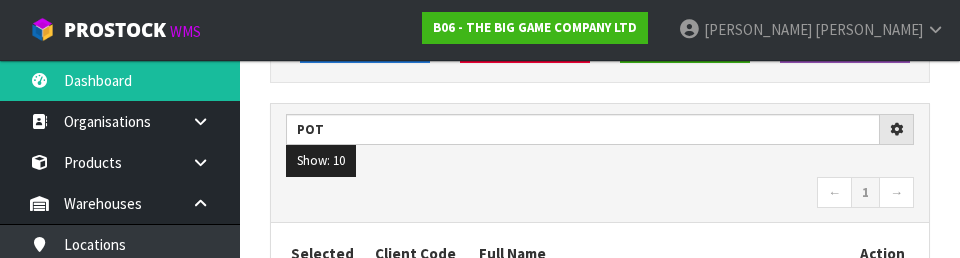 click on "←
1
→" at bounding box center (600, 194) 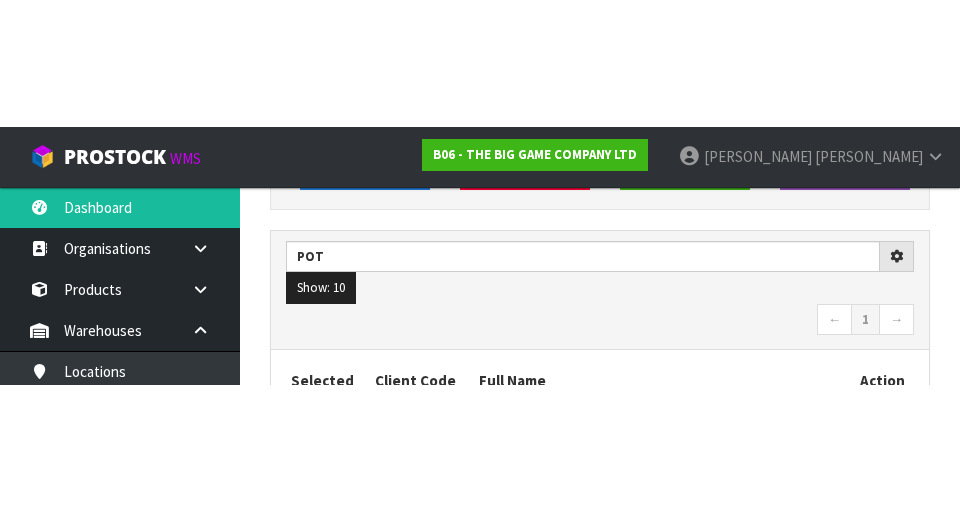 scroll, scrollTop: 283, scrollLeft: 0, axis: vertical 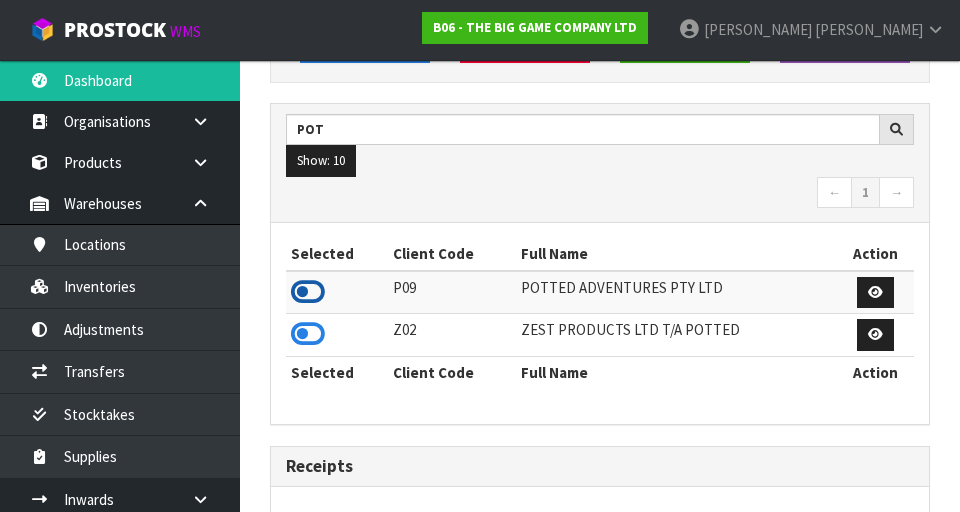 click at bounding box center (308, 292) 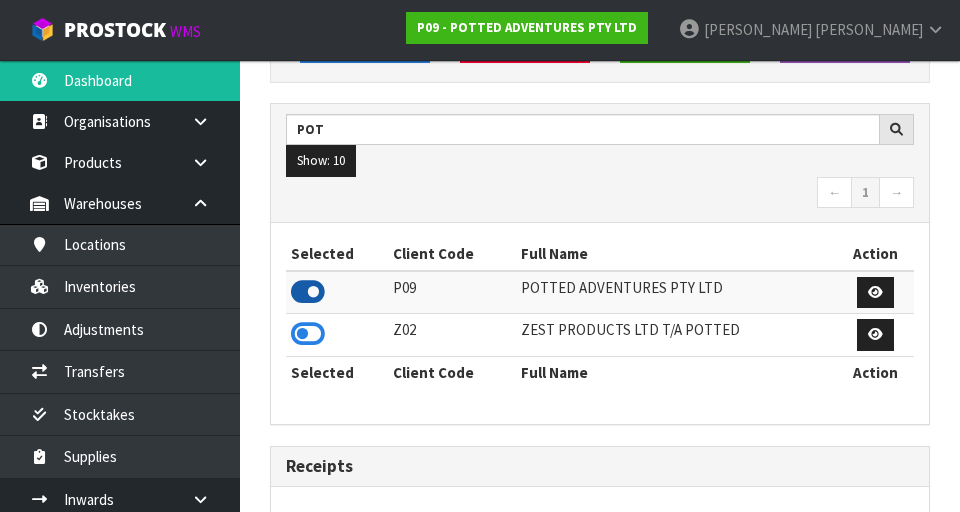 scroll, scrollTop: 1318, scrollLeft: 690, axis: both 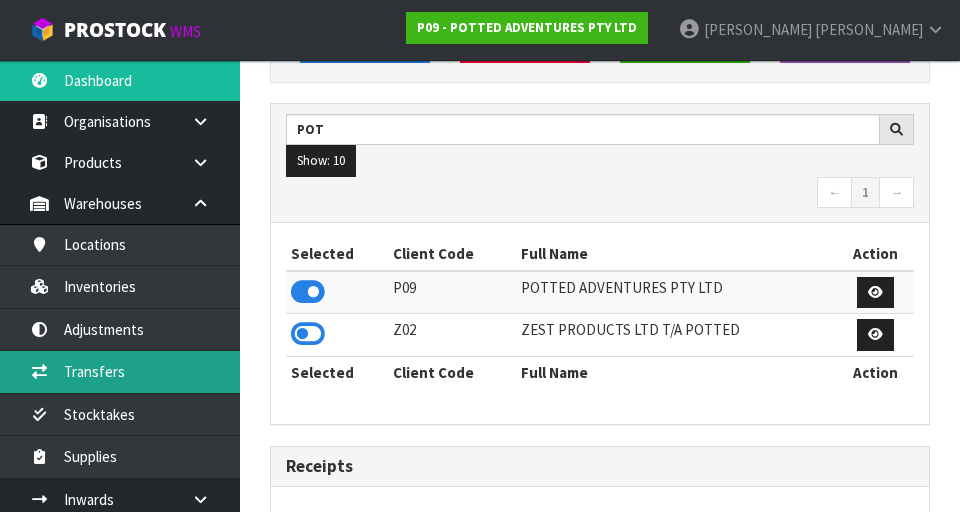click on "Transfers" at bounding box center [120, 371] 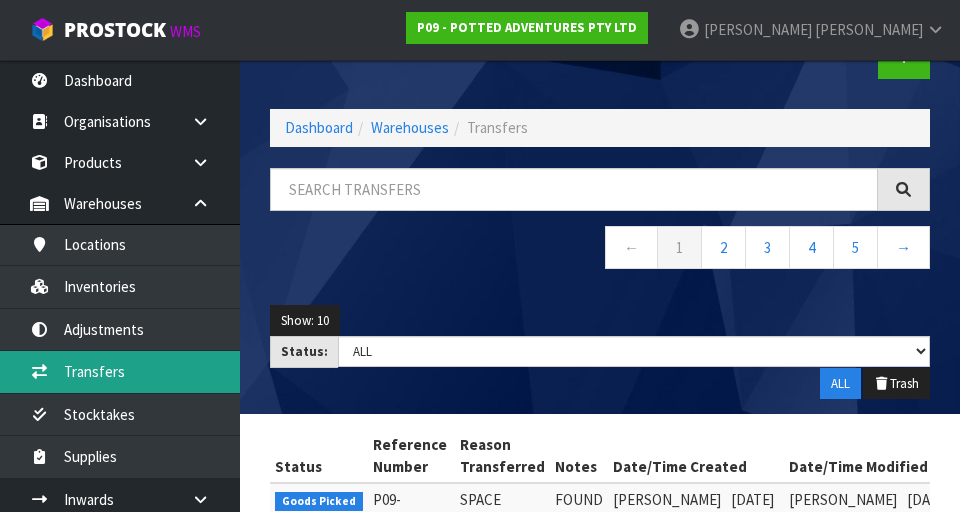 scroll, scrollTop: 0, scrollLeft: 0, axis: both 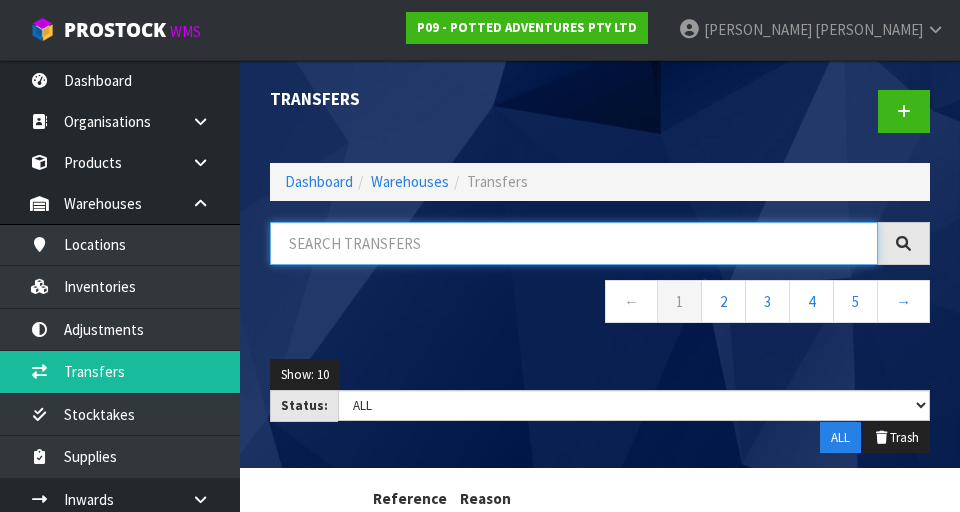 click at bounding box center [574, 243] 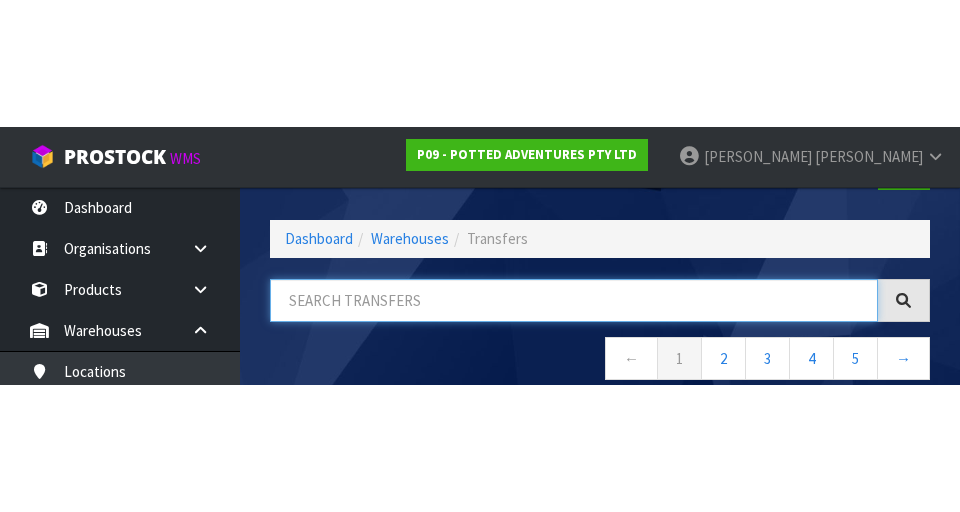 scroll, scrollTop: 114, scrollLeft: 0, axis: vertical 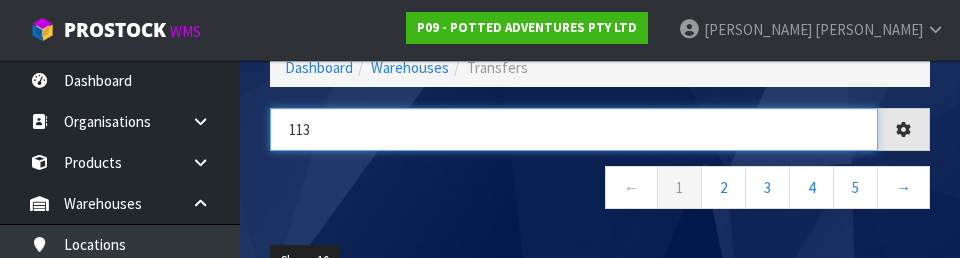 type on "113" 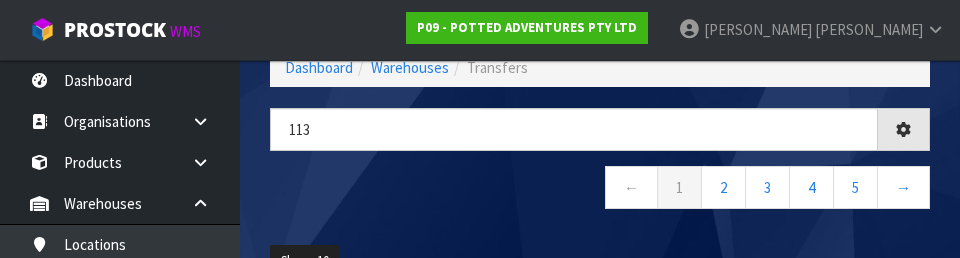 click on "←
1 2 3 4 5
→" at bounding box center (600, 190) 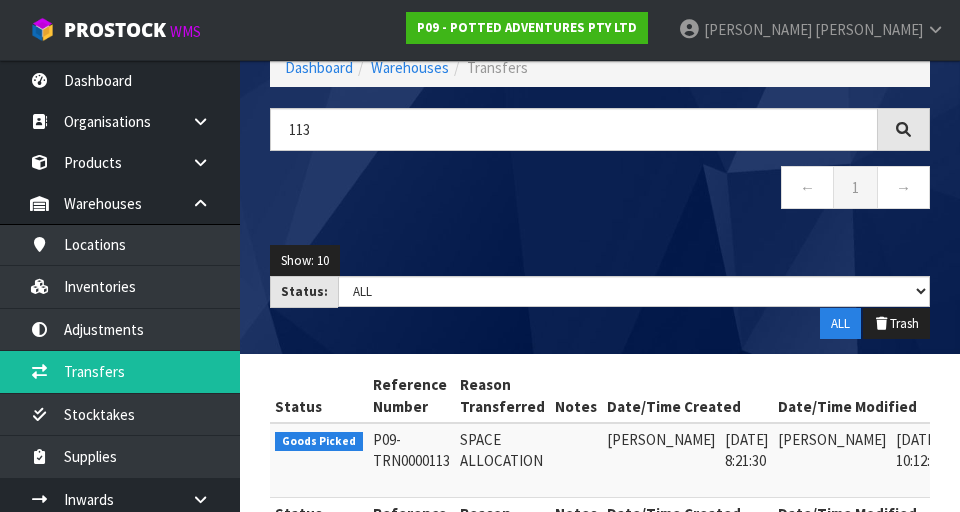 click at bounding box center (976, 444) 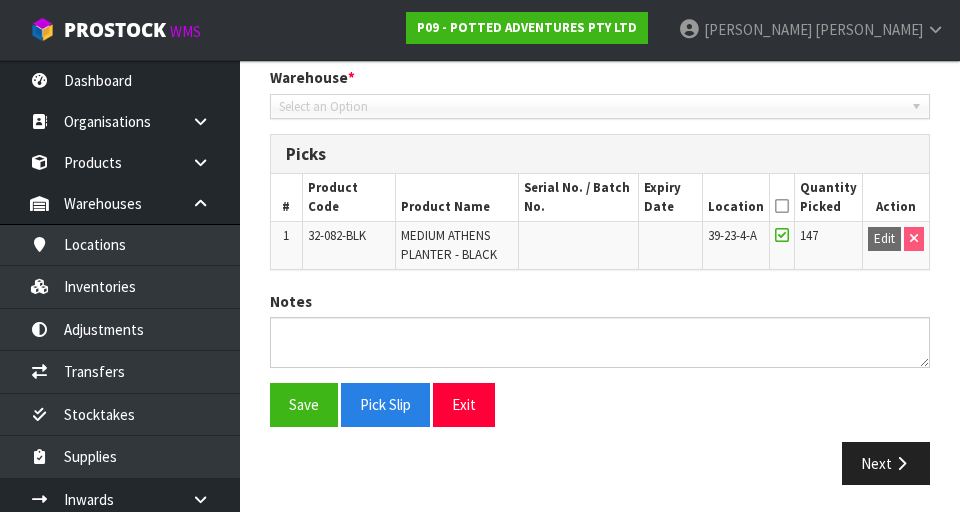 type on "[DATE]" 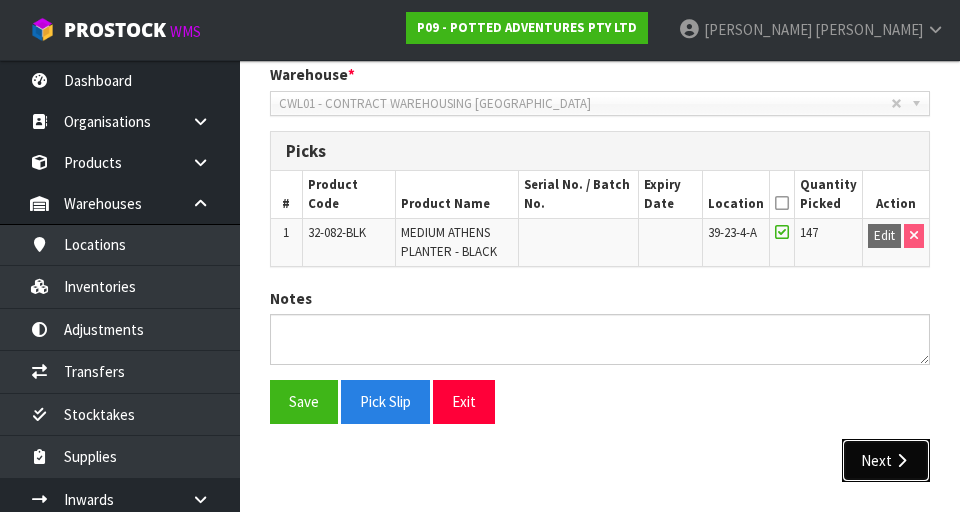click on "Next" at bounding box center (886, 460) 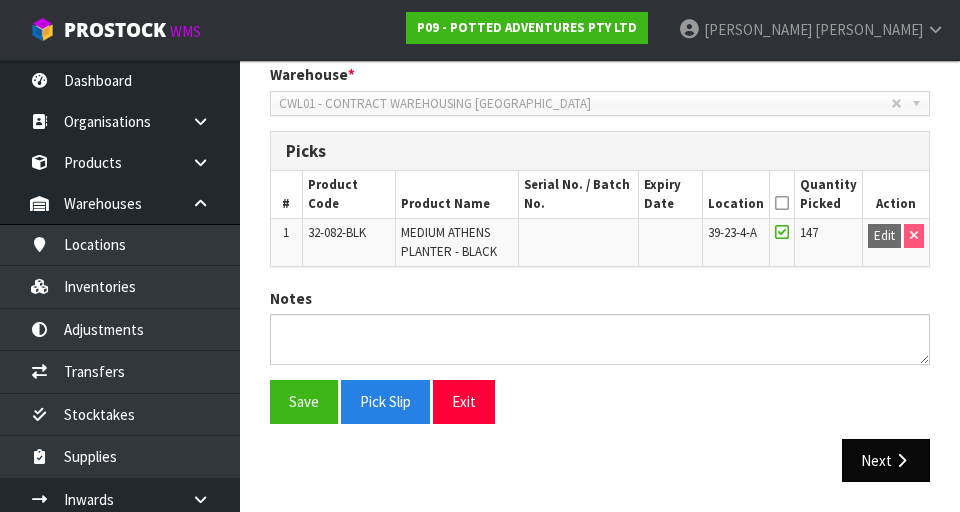 scroll, scrollTop: 0, scrollLeft: 0, axis: both 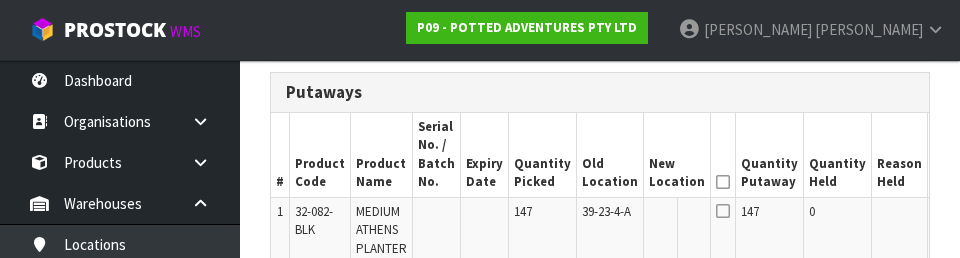 click at bounding box center [723, 182] 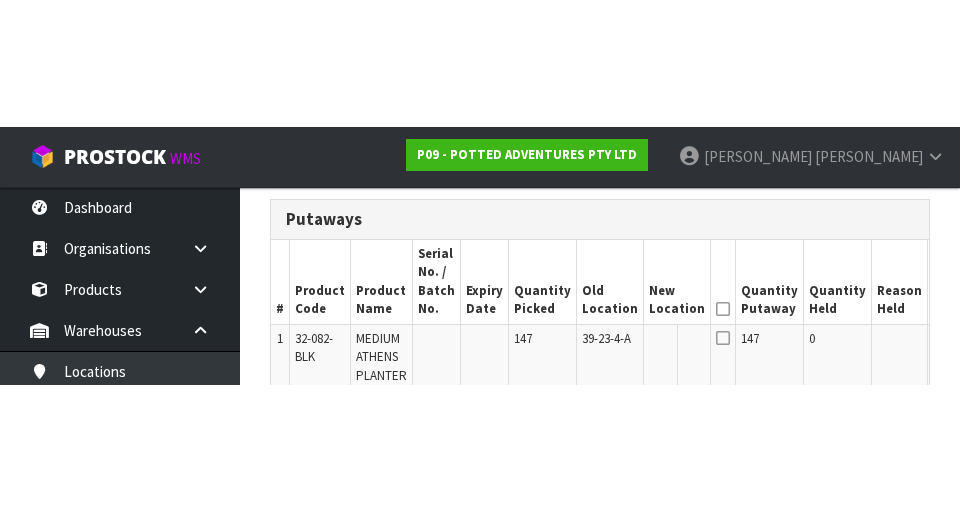 scroll, scrollTop: 481, scrollLeft: 0, axis: vertical 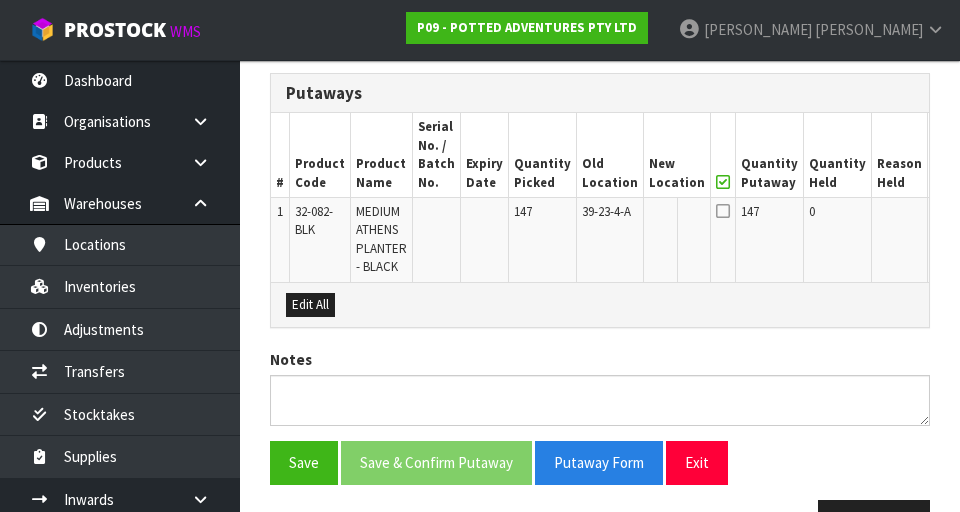 click at bounding box center [723, 211] 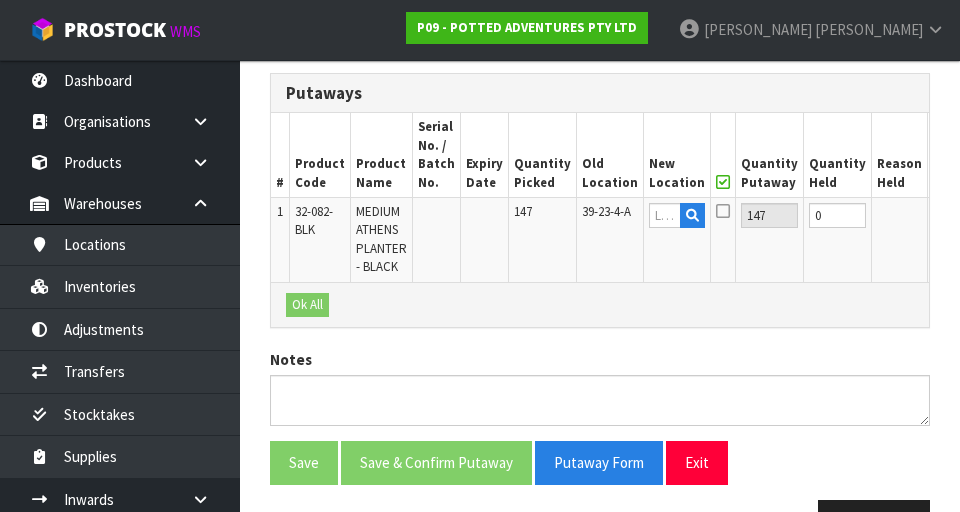 scroll, scrollTop: 541, scrollLeft: 0, axis: vertical 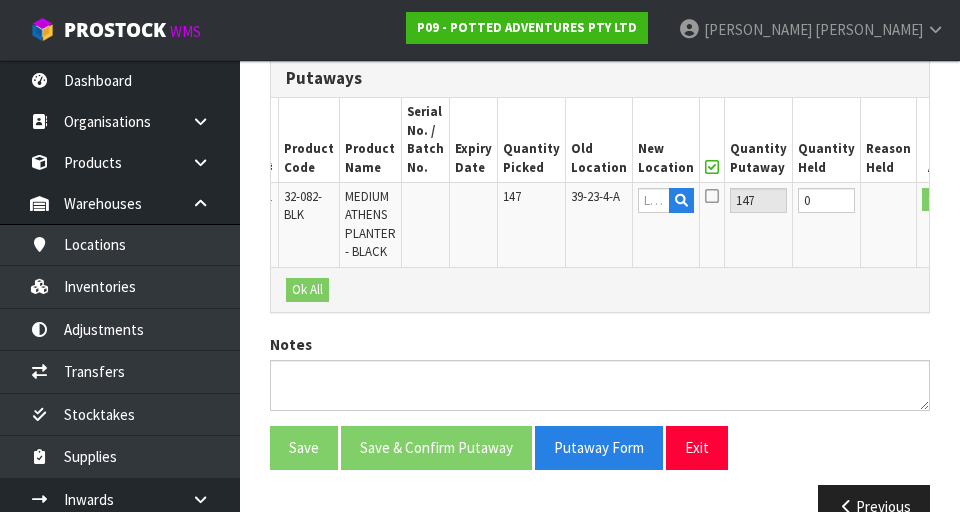 click on "[PERSON_NAME]" at bounding box center [811, 30] 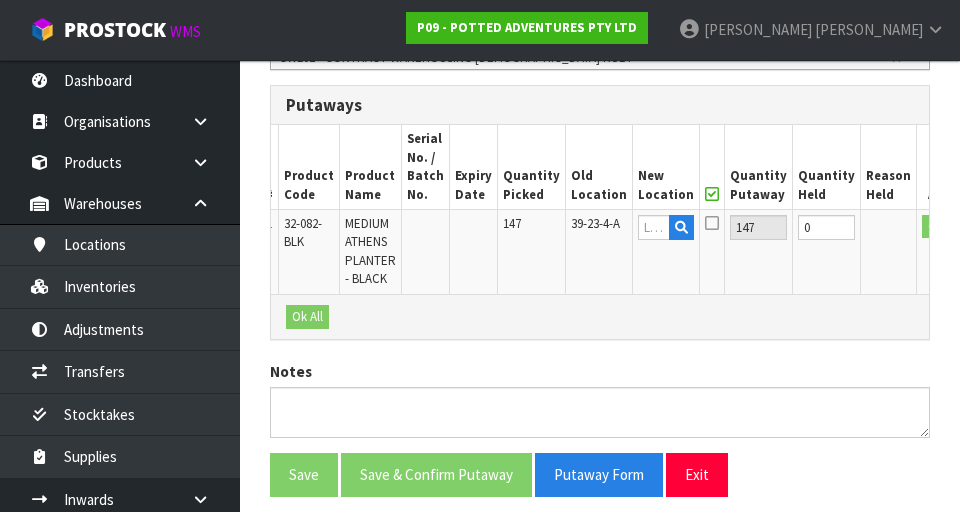 click at bounding box center (600, 85) 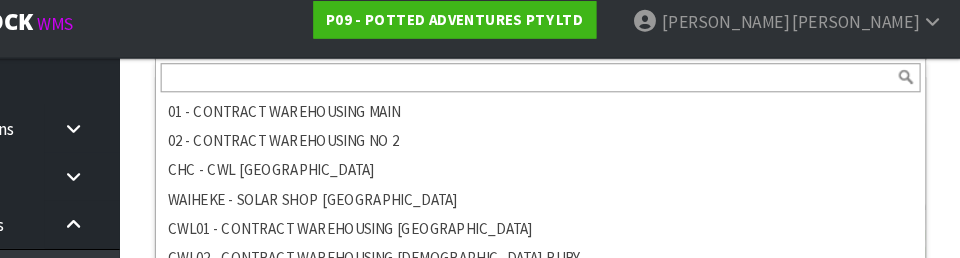 scroll, scrollTop: 473, scrollLeft: 0, axis: vertical 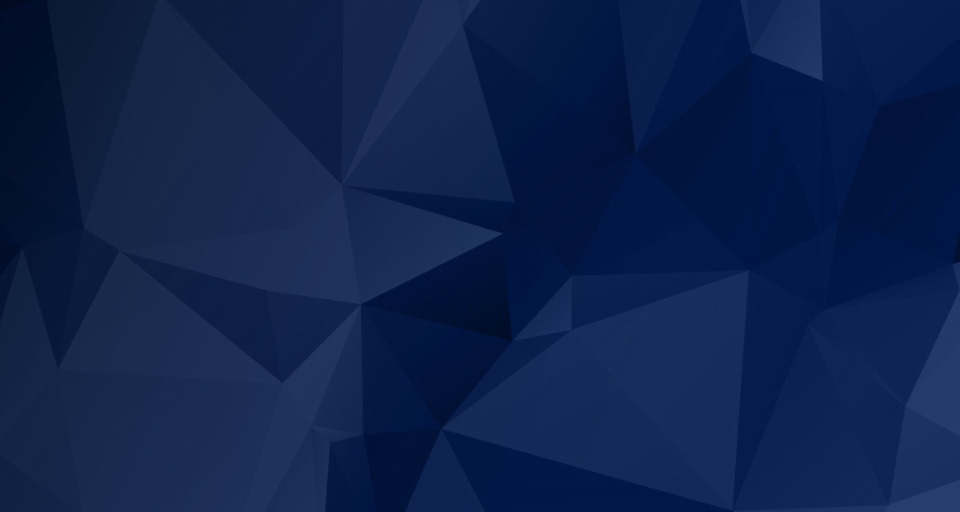 click on "P ro S tock
WMS" at bounding box center [480, 246] 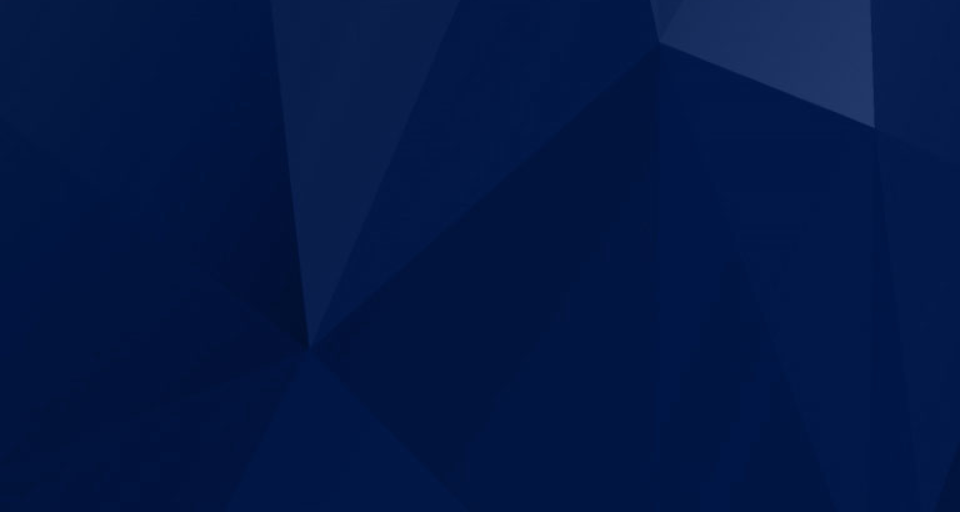 click on "P ro S tock
WMS" at bounding box center [480, 246] 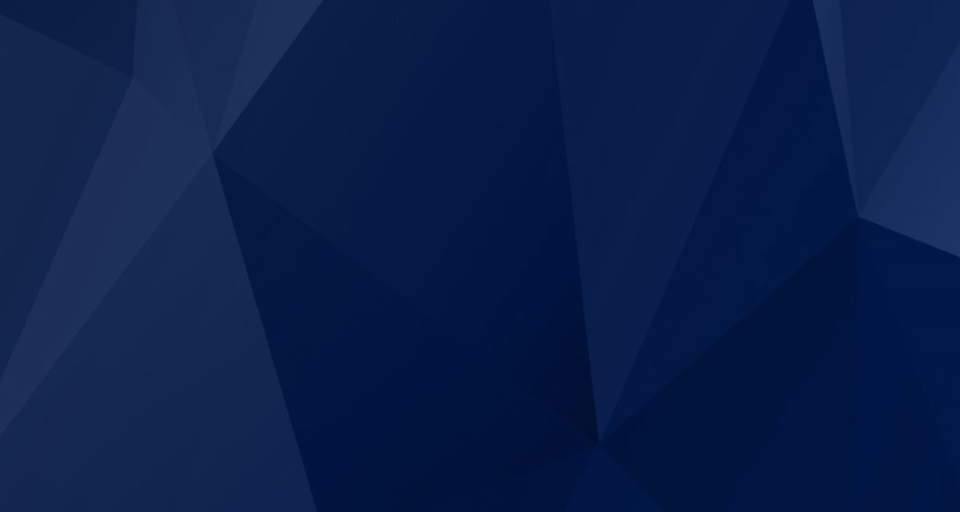 click on "P ro S tock
WMS" at bounding box center [480, 246] 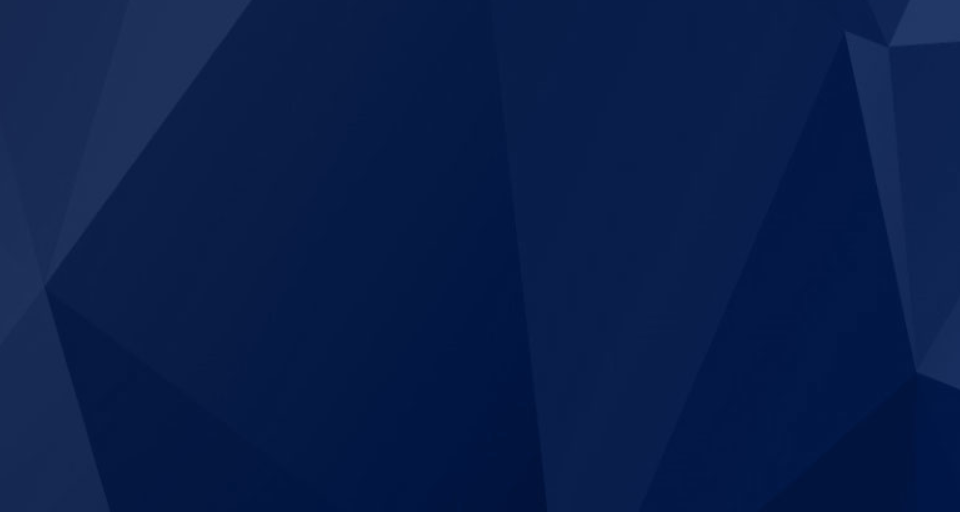 click on "P ro S tock
WMS" at bounding box center [480, 246] 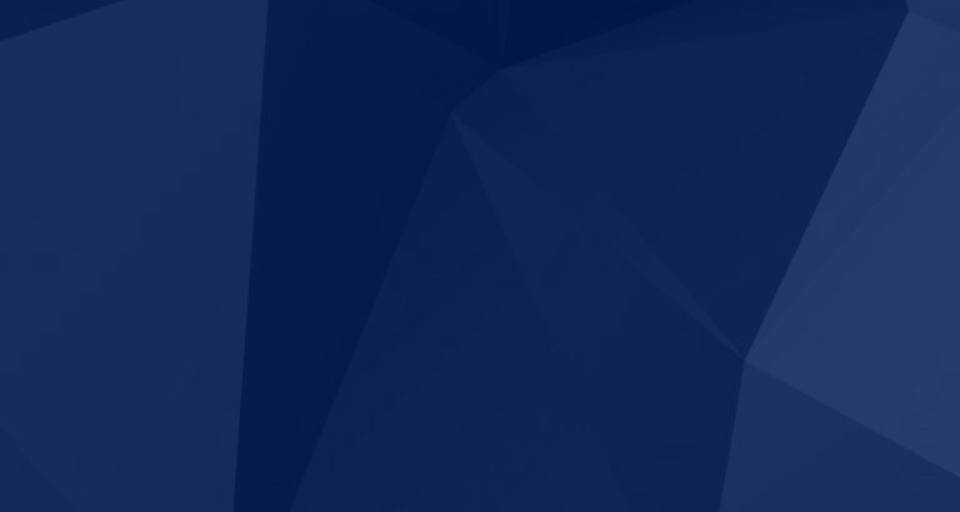 click on "P ro S tock
WMS" at bounding box center (480, 246) 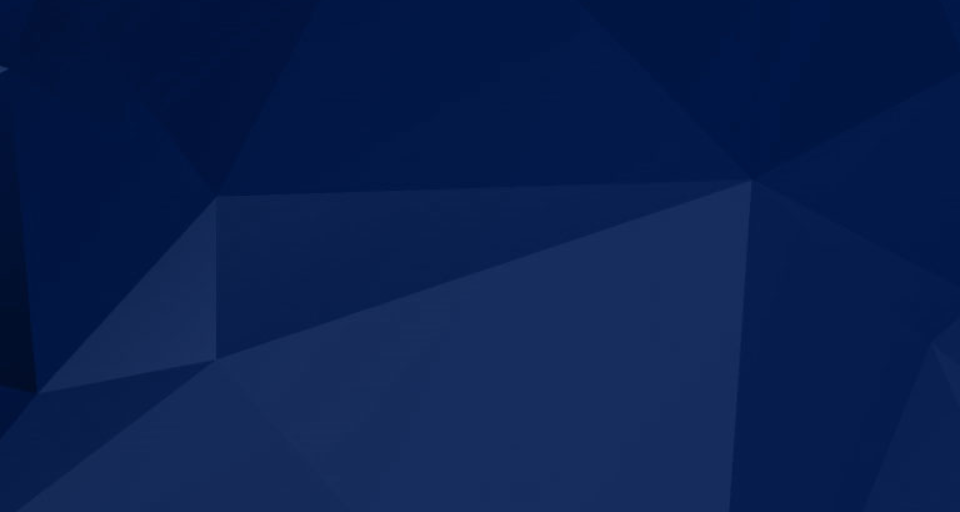 click on "P ro S tock
WMS" at bounding box center (480, 246) 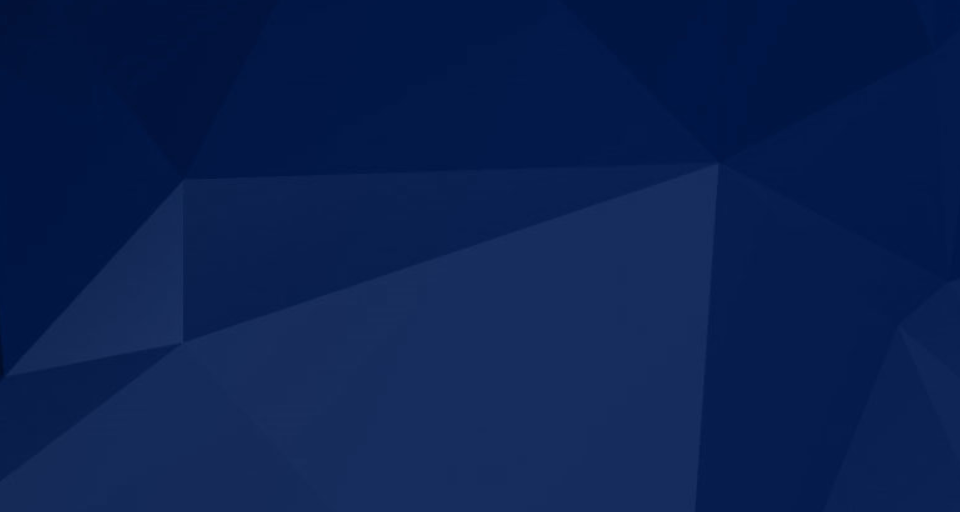 click on "P ro S tock
WMS" at bounding box center [480, 246] 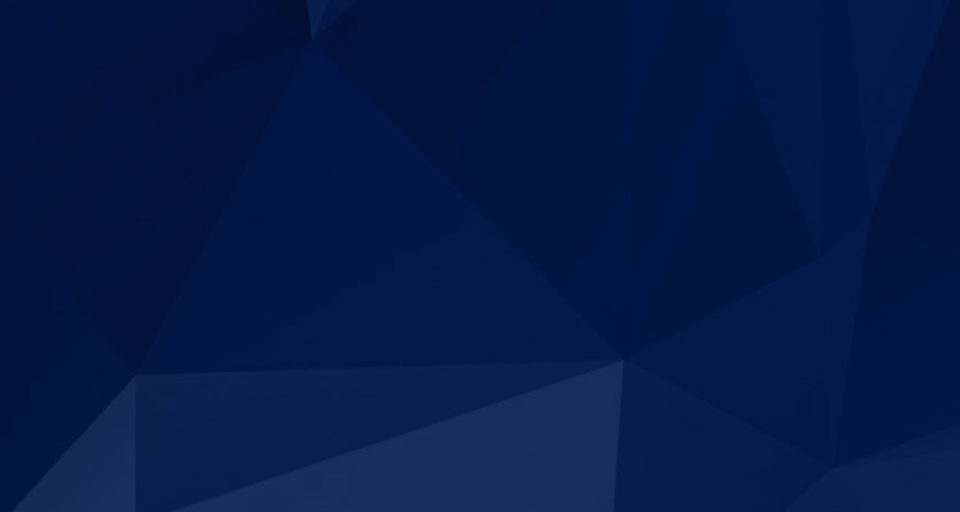 click on "P ro S tock
WMS" at bounding box center [480, 246] 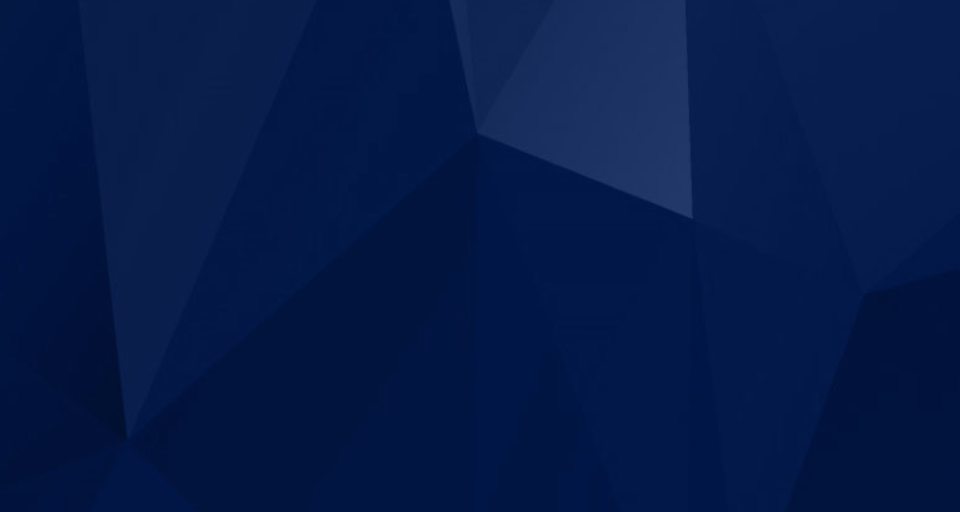 click on "P ro S tock
WMS" at bounding box center (480, 246) 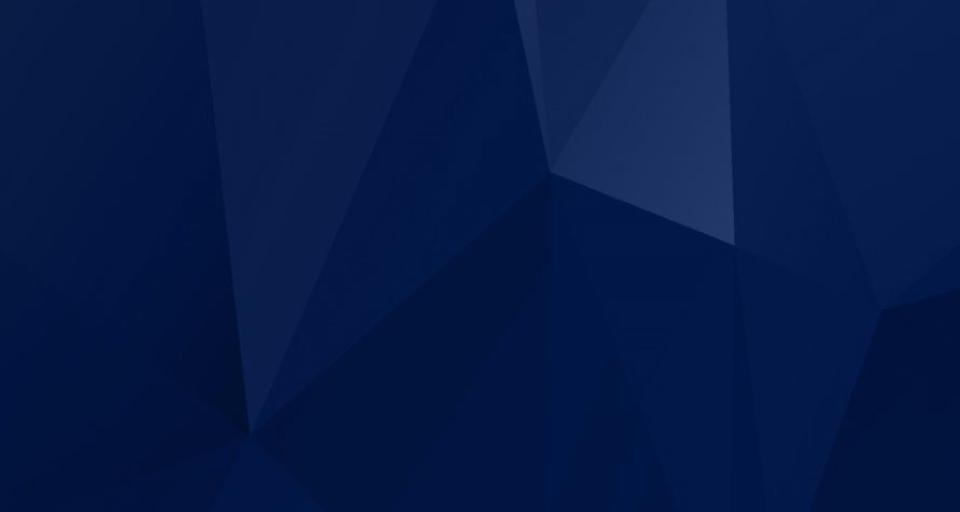 click on "P ro S tock
WMS" at bounding box center [480, 246] 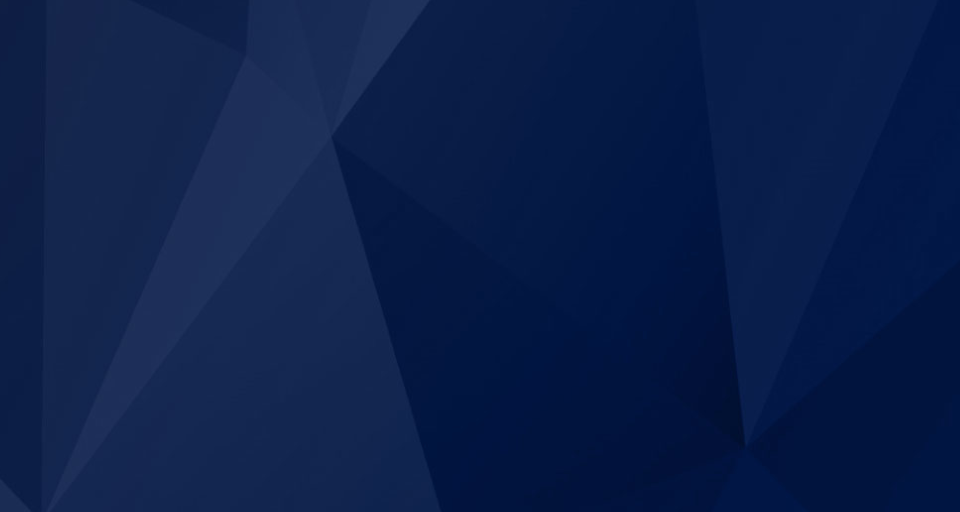 click on "P ro S tock
WMS" at bounding box center (480, 246) 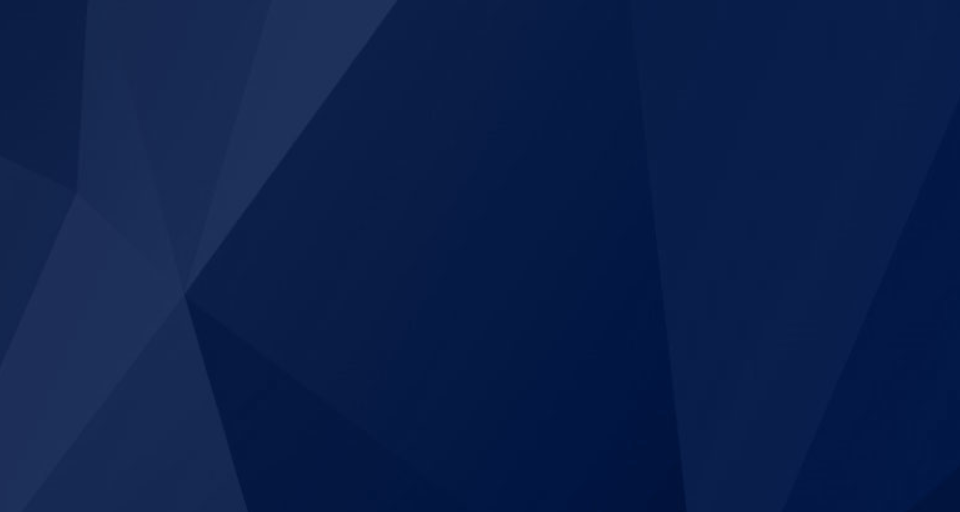 click on "P ro S tock
WMS" at bounding box center (480, 246) 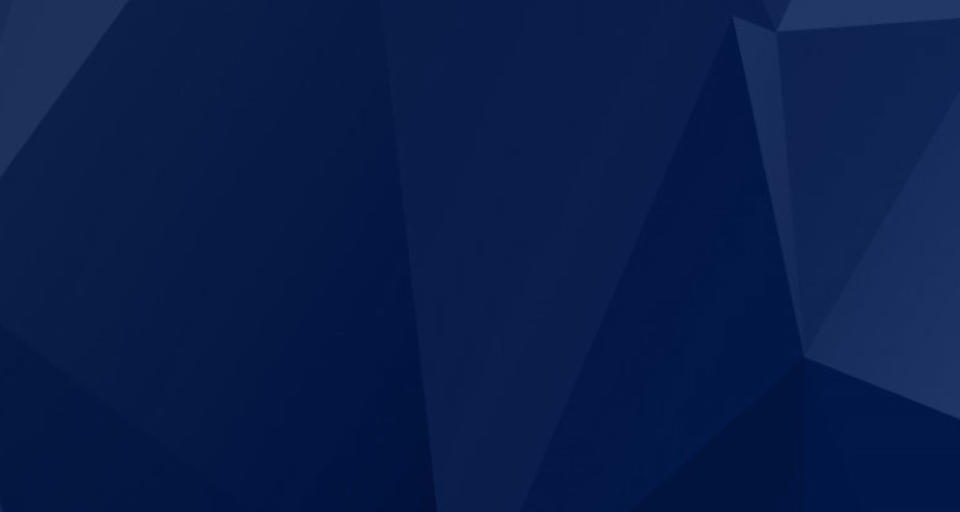 click on "P ro S tock
WMS" at bounding box center [480, 246] 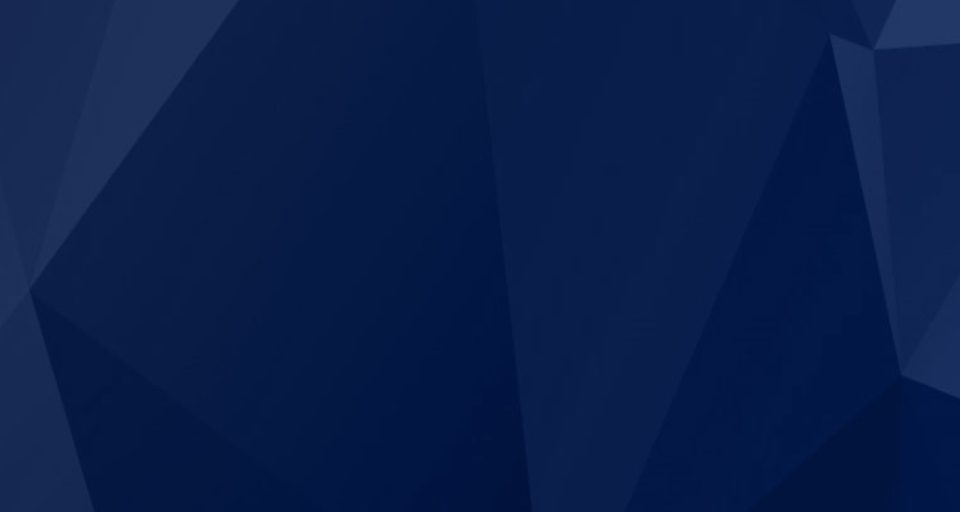 click on "P ro S tock
WMS" at bounding box center [480, 246] 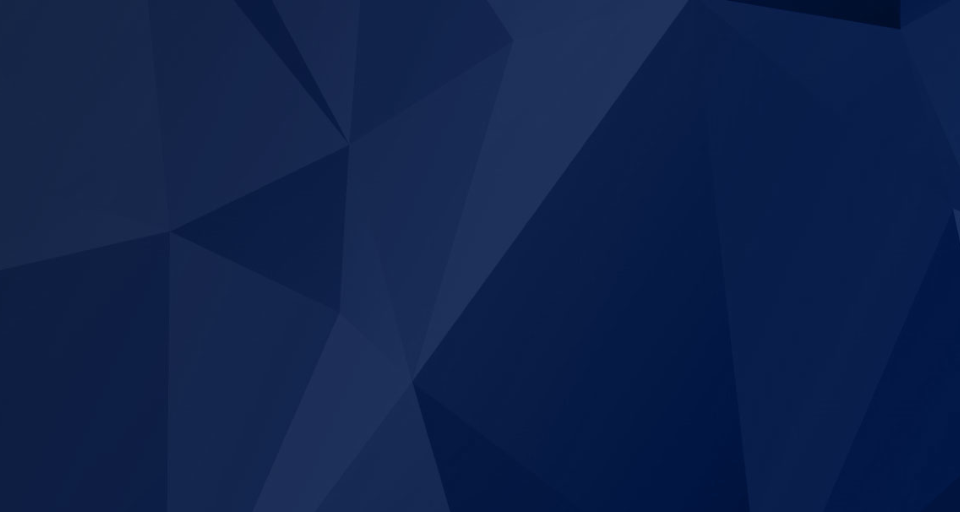 click on "P ro S tock
WMS" at bounding box center (480, 246) 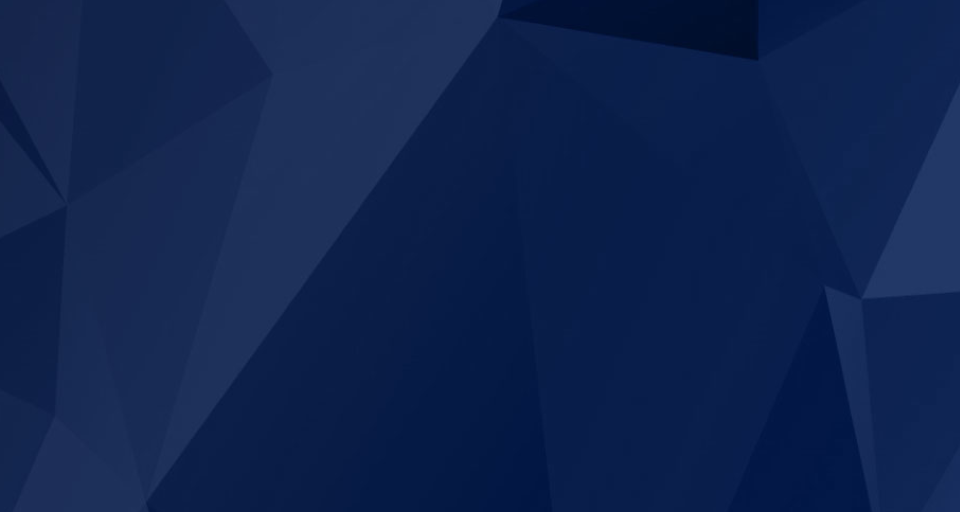 scroll, scrollTop: 0, scrollLeft: 0, axis: both 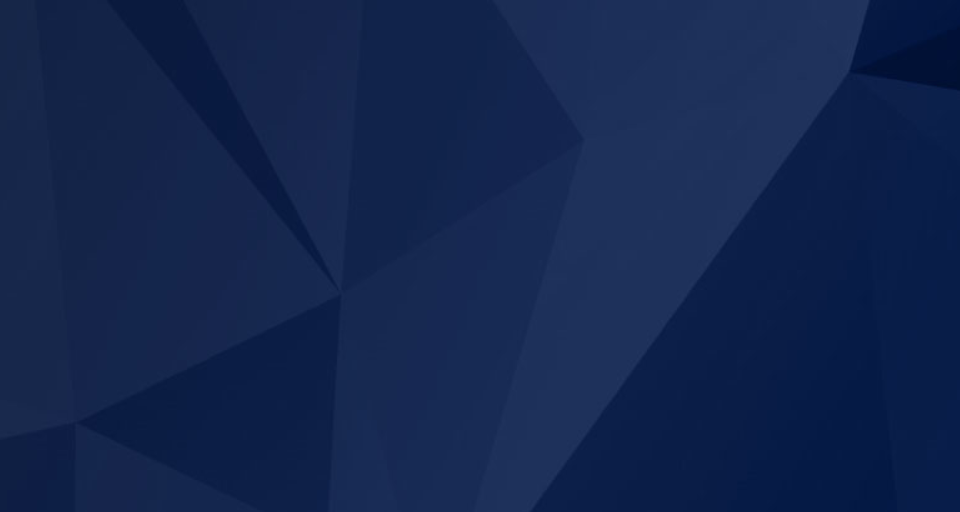 click on "P ro S tock
WMS" at bounding box center (480, 256) 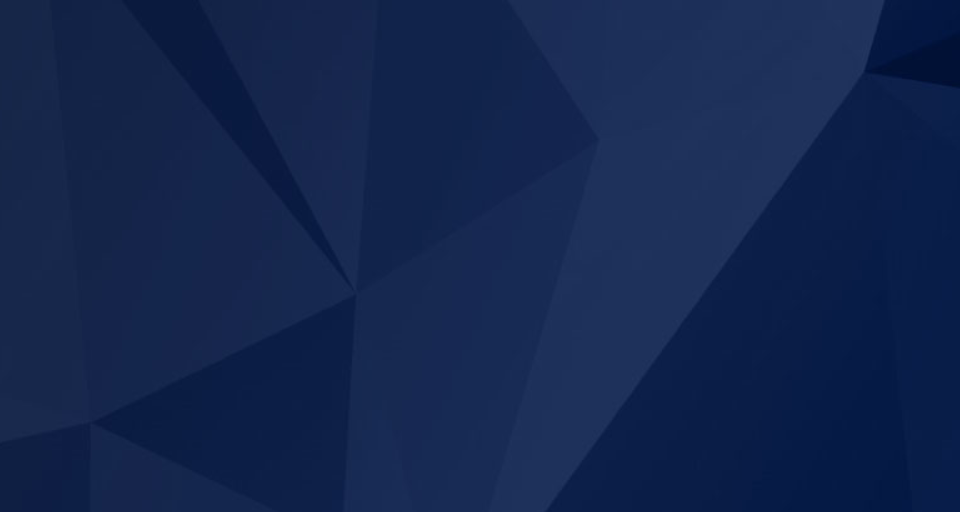 click on "P ro S tock
WMS" at bounding box center [480, 256] 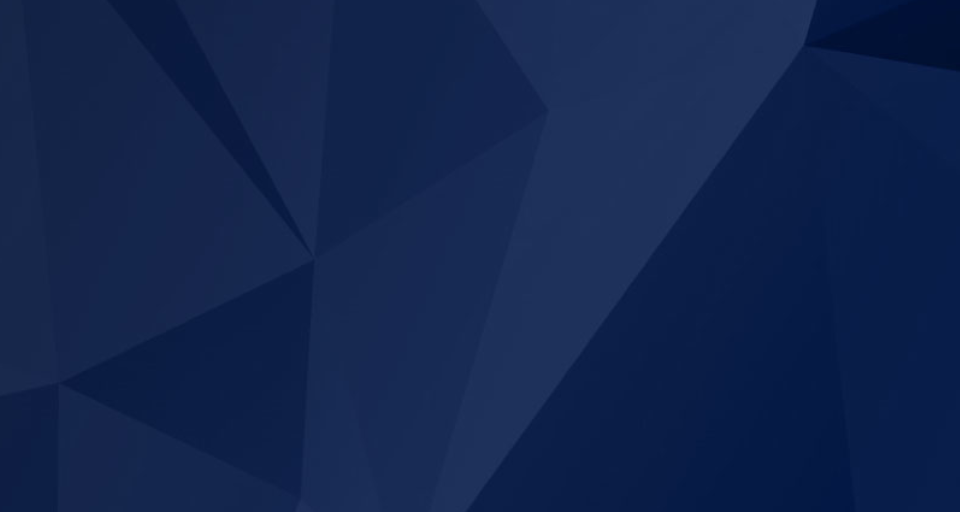 click on "P ro S tock
WMS" at bounding box center [480, 256] 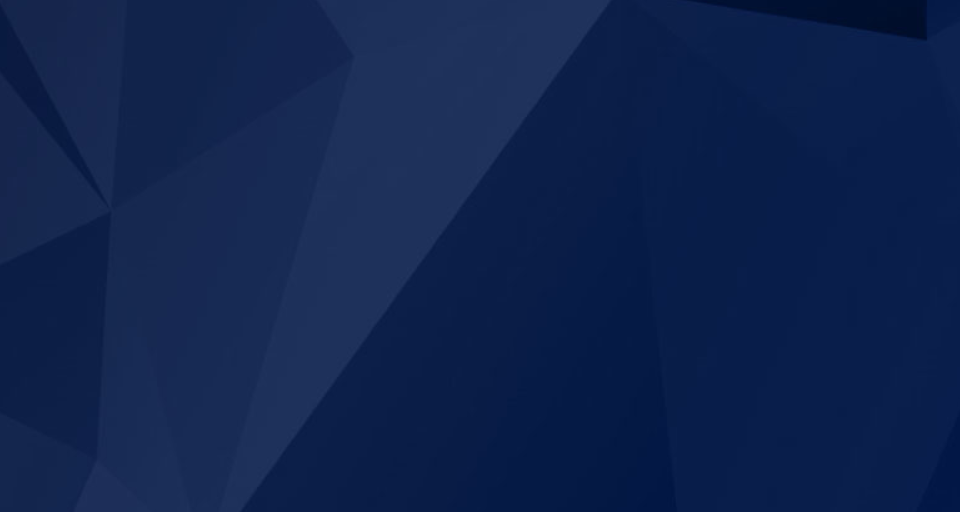 click on "P ro S tock
WMS" at bounding box center [480, 256] 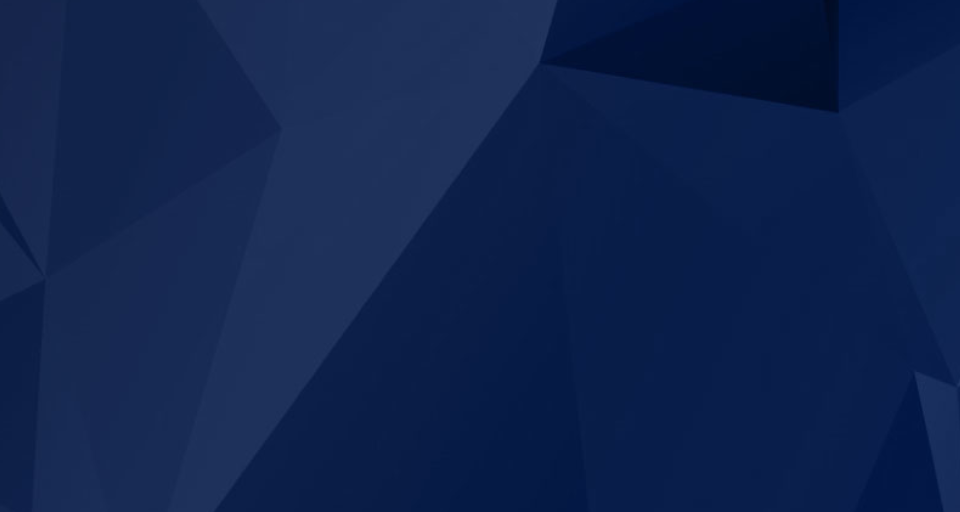 click on "P ro S tock
WMS" at bounding box center (480, 256) 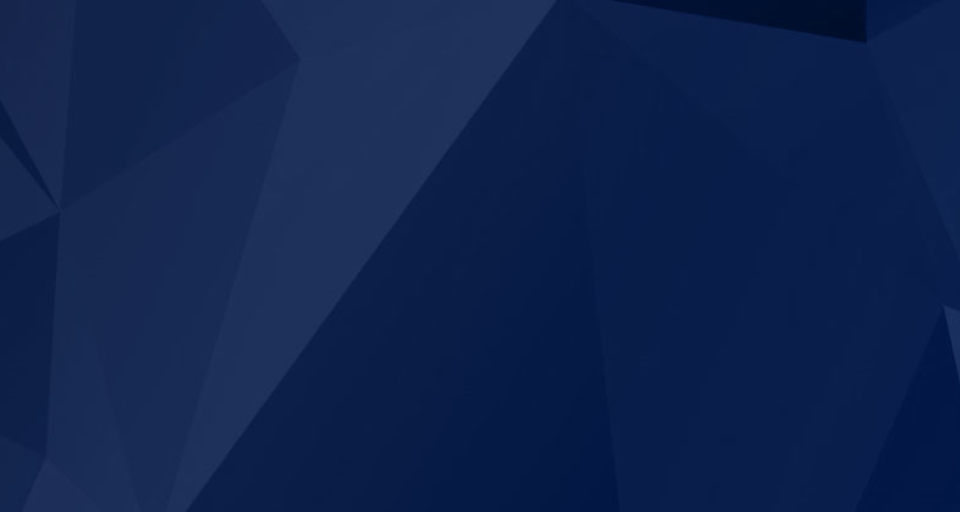 click on "P ro S tock
WMS" at bounding box center (480, 256) 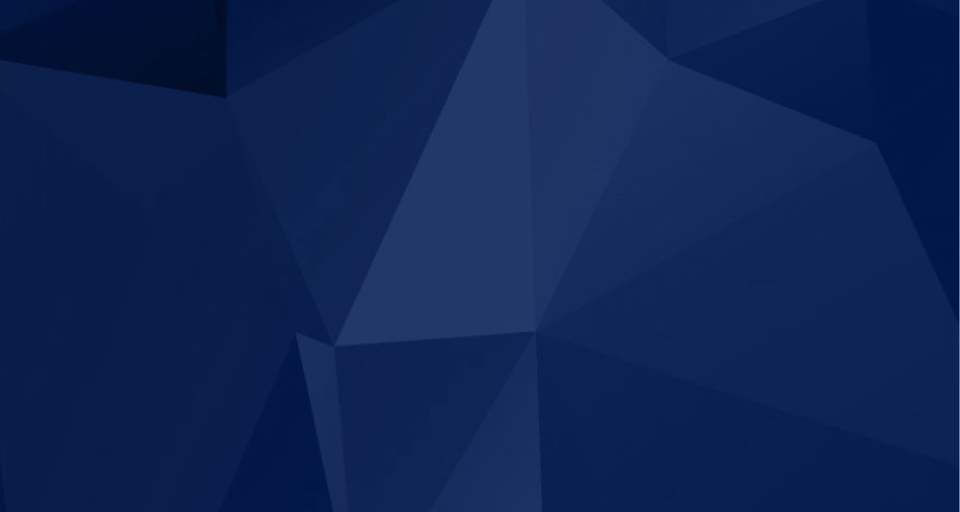 scroll, scrollTop: 0, scrollLeft: 0, axis: both 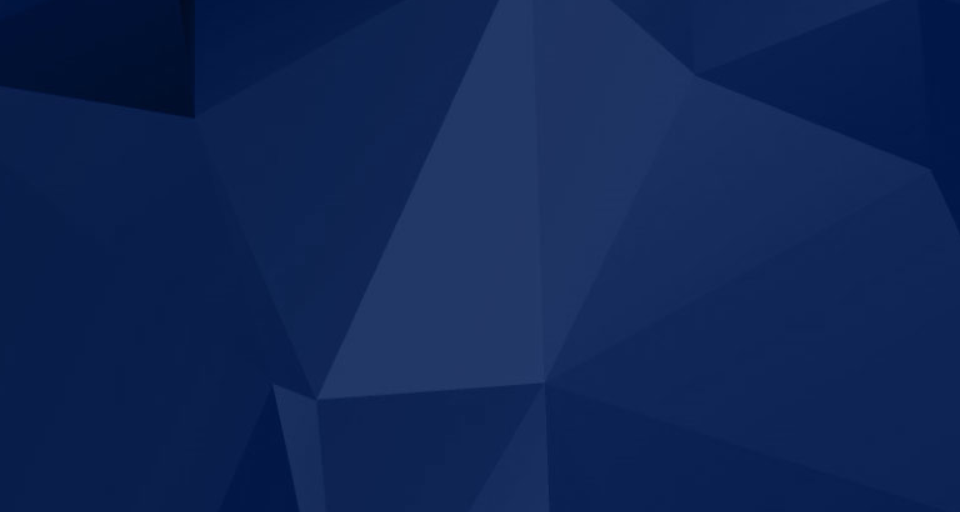 click on "P ro S tock
WMS" at bounding box center (480, 256) 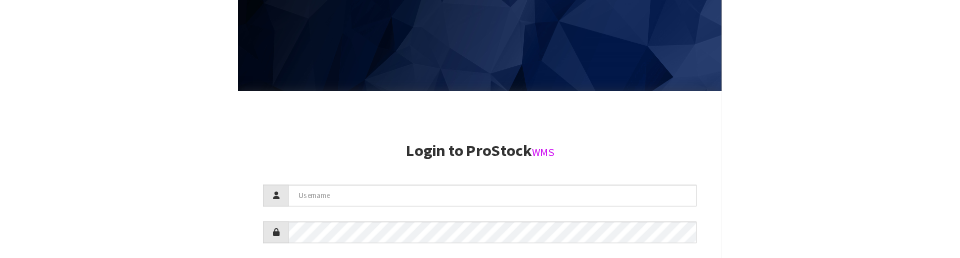 scroll, scrollTop: 336, scrollLeft: 0, axis: vertical 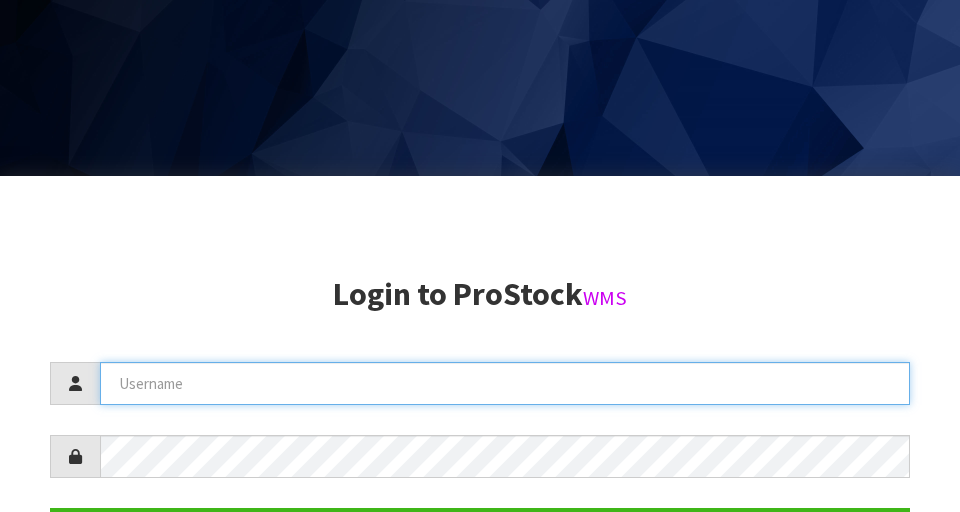 click at bounding box center [505, 383] 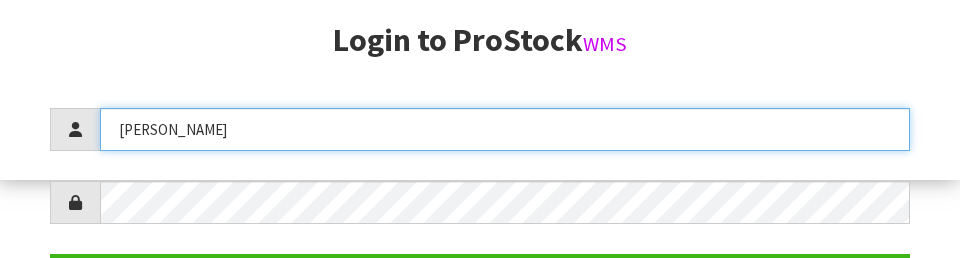 type on "[PERSON_NAME]" 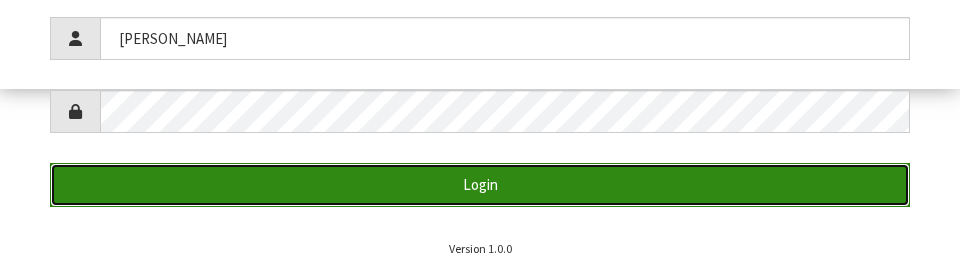 click on "Login" at bounding box center [480, 184] 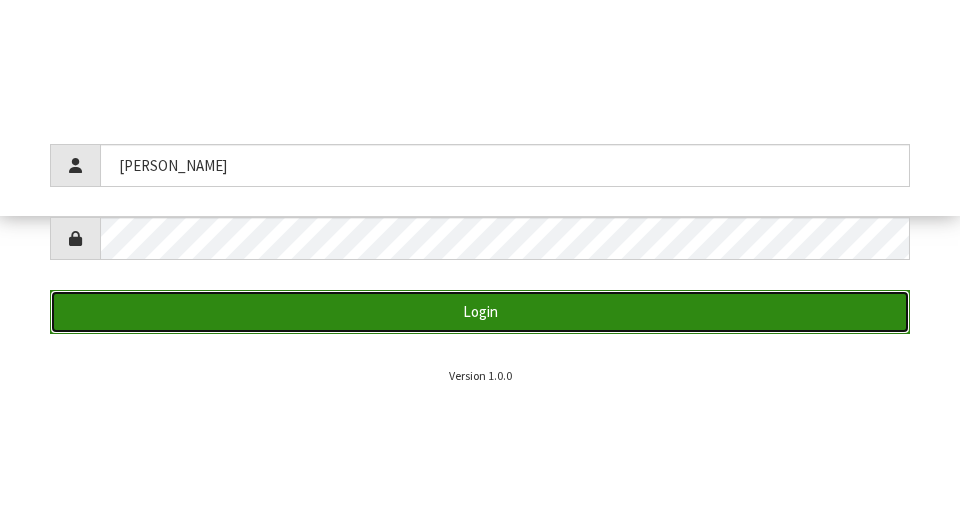 scroll, scrollTop: 512, scrollLeft: 0, axis: vertical 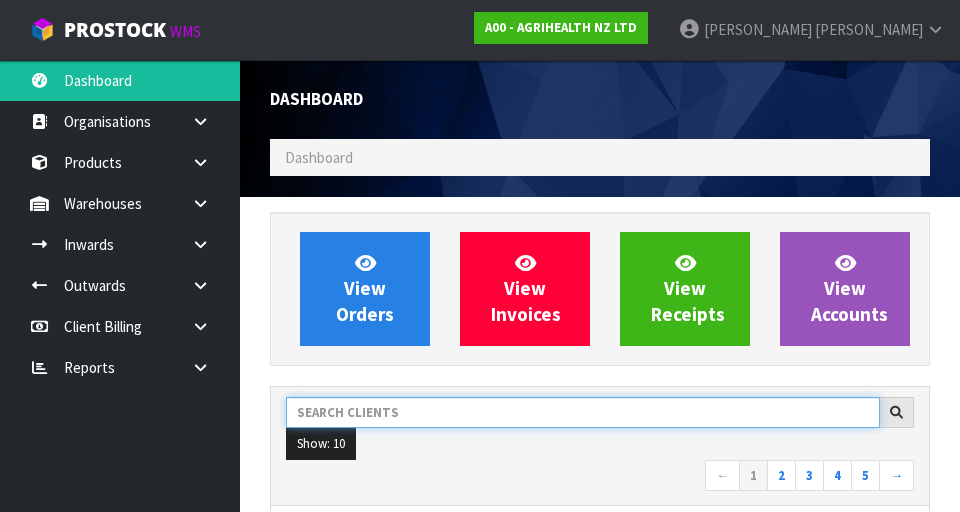 click at bounding box center [583, 412] 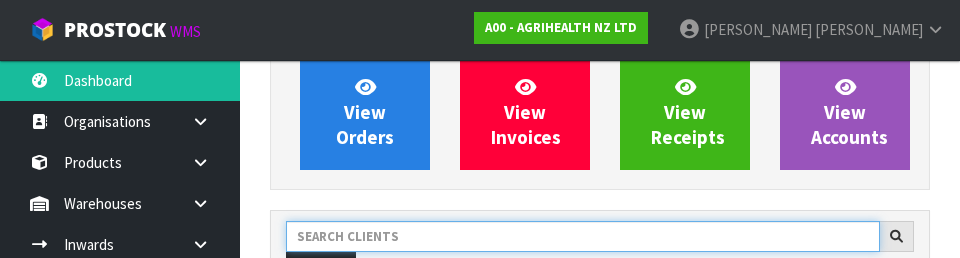 scroll, scrollTop: 274, scrollLeft: 0, axis: vertical 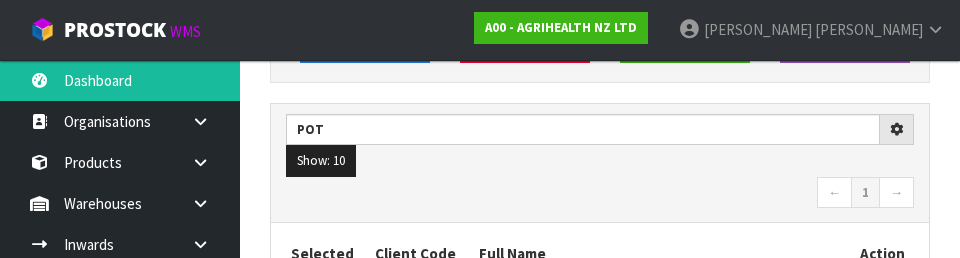 click on "Show: 10
5
10
25
50" at bounding box center [600, 161] 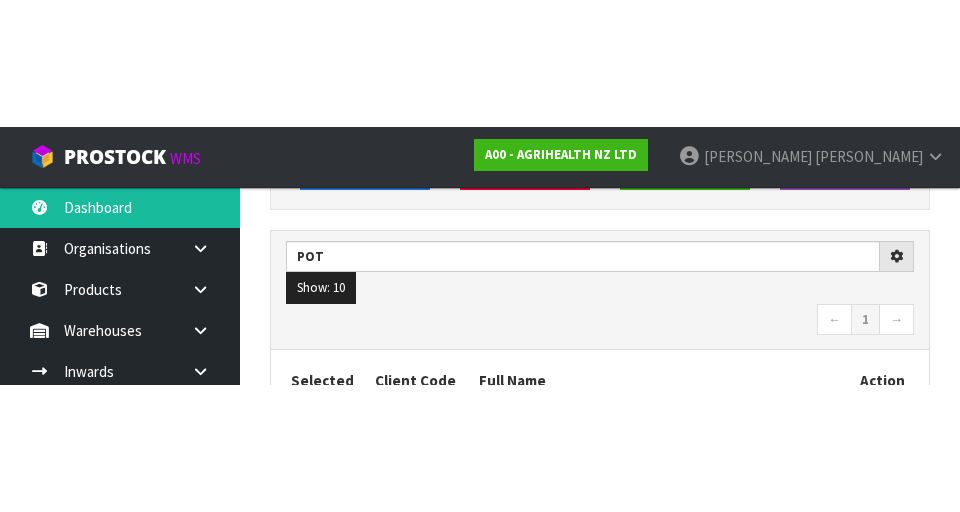 scroll, scrollTop: 283, scrollLeft: 0, axis: vertical 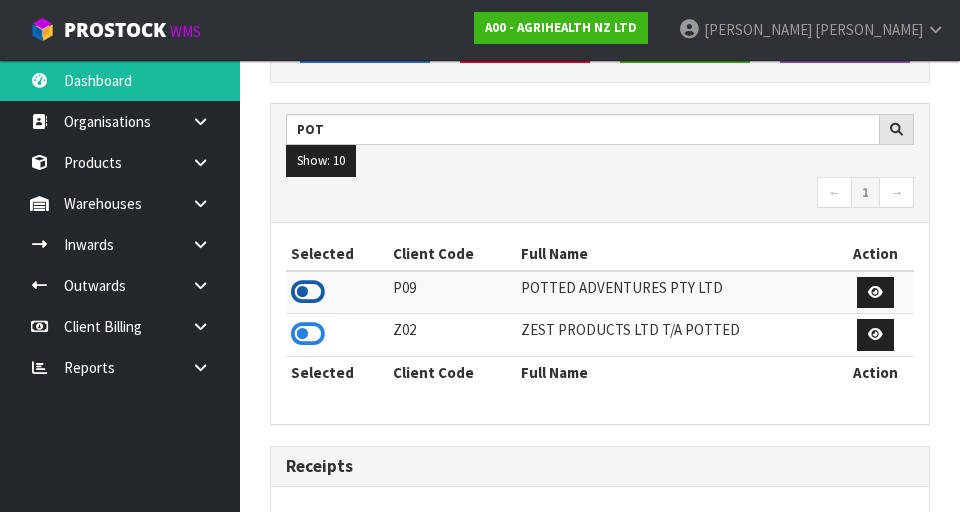 click at bounding box center [308, 292] 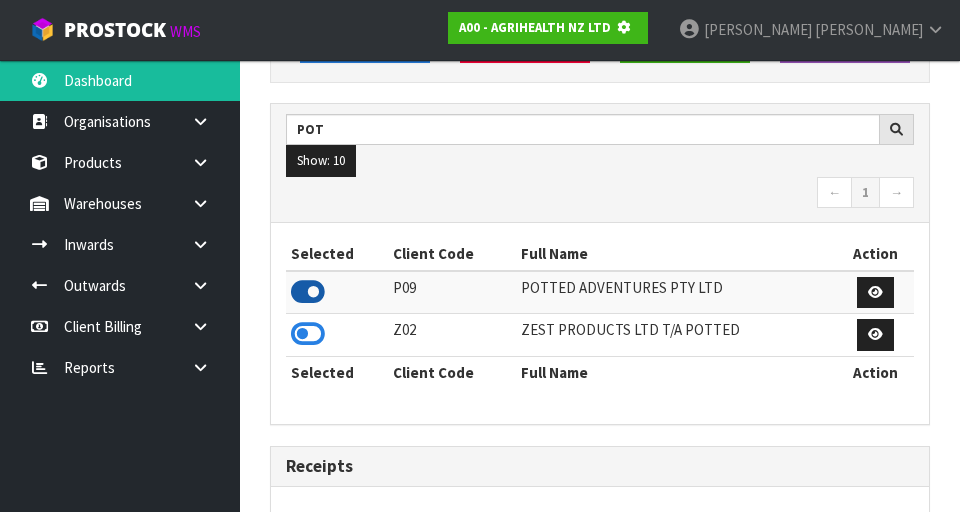 scroll, scrollTop: 1318, scrollLeft: 690, axis: both 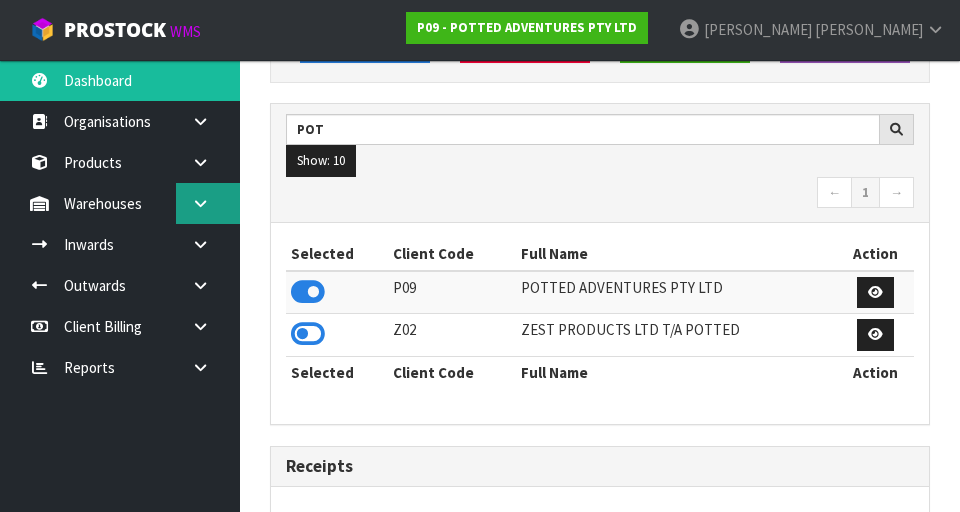 click at bounding box center [200, 203] 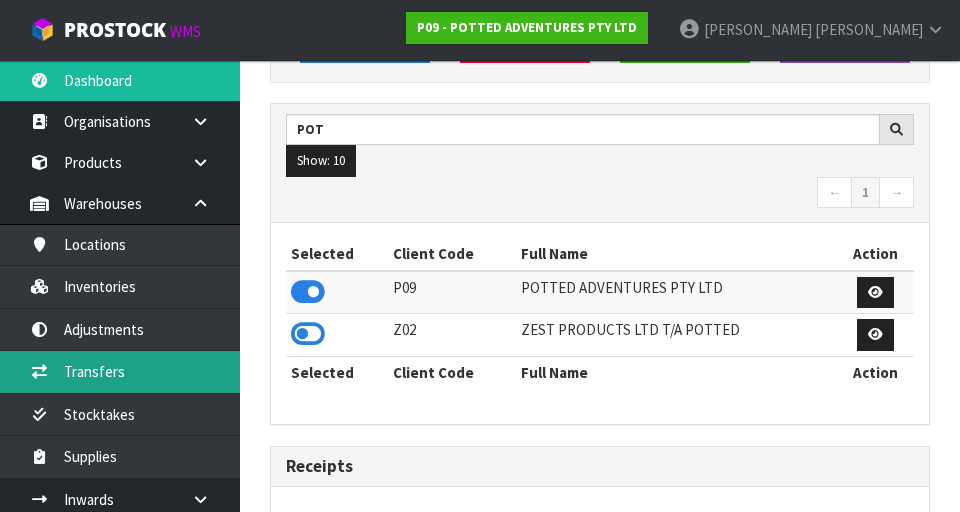 click on "Transfers" at bounding box center (120, 371) 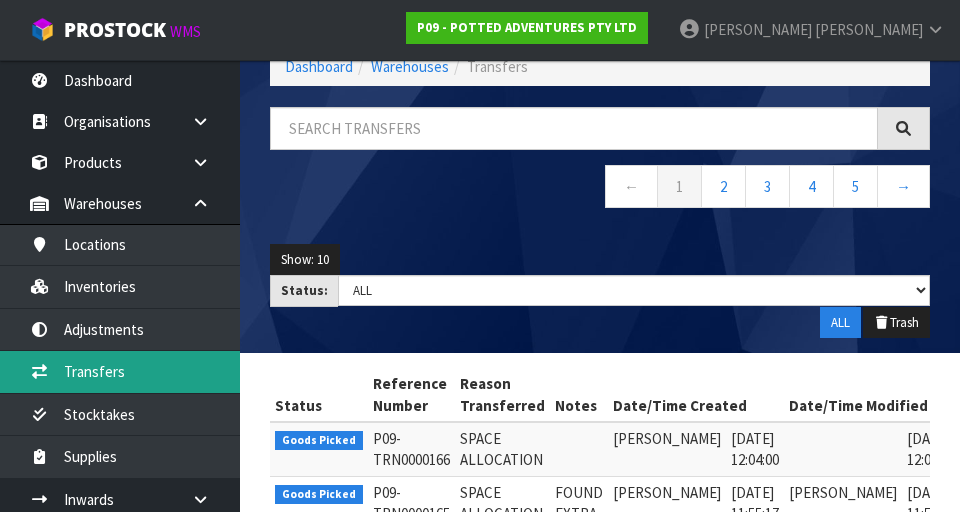 scroll, scrollTop: 283, scrollLeft: 0, axis: vertical 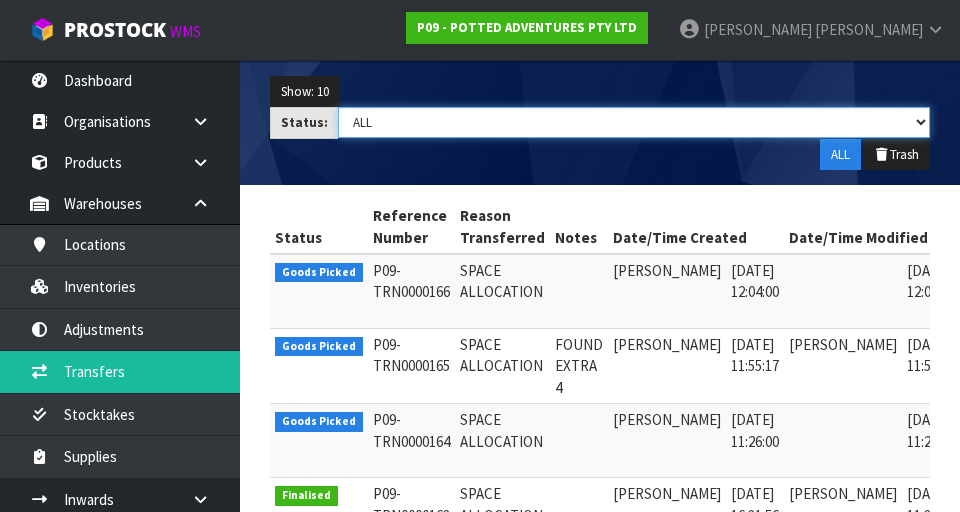 click on "Draft Pending Pick Goods Picked Finalised ALL" at bounding box center (634, 122) 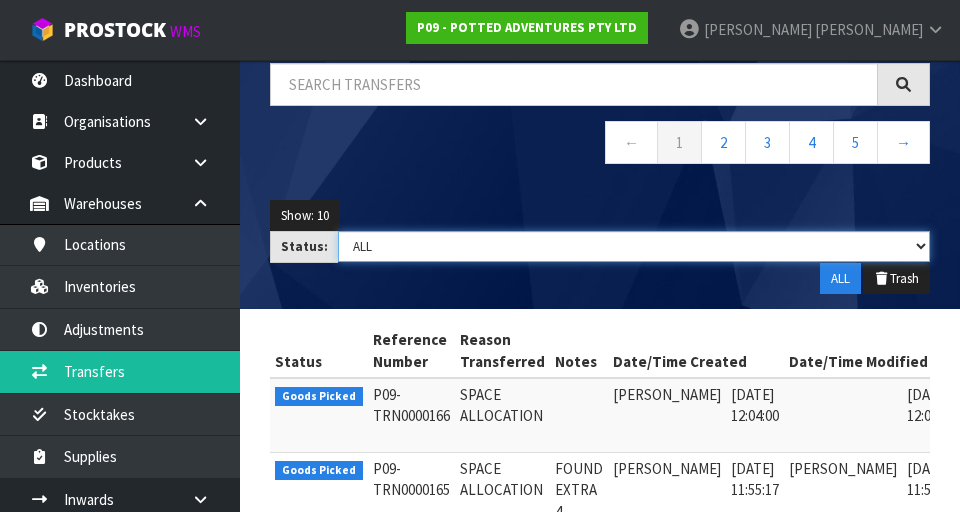 scroll, scrollTop: 0, scrollLeft: 0, axis: both 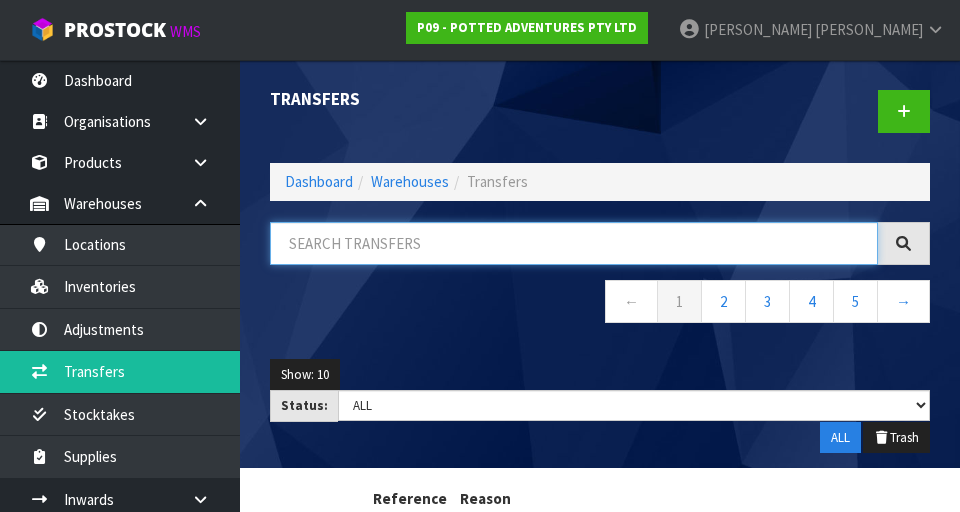 click at bounding box center [574, 243] 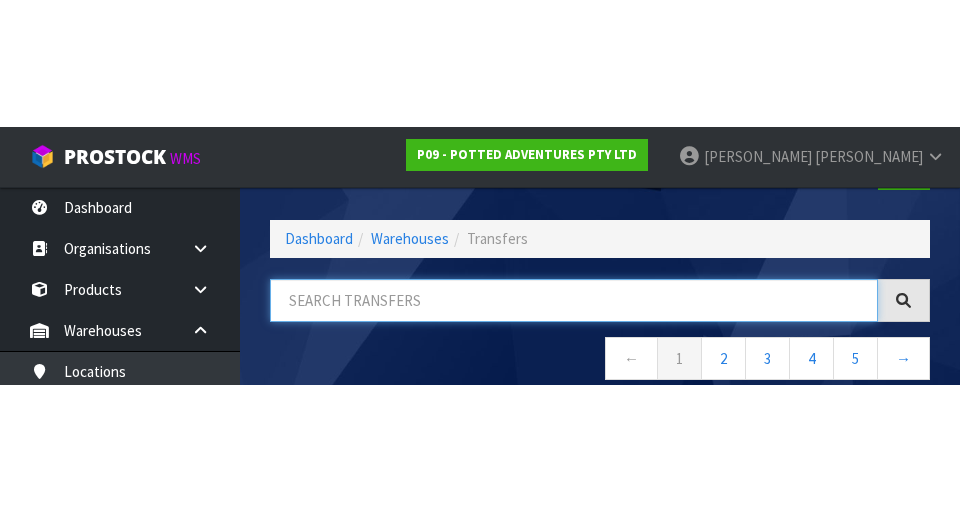 scroll, scrollTop: 114, scrollLeft: 0, axis: vertical 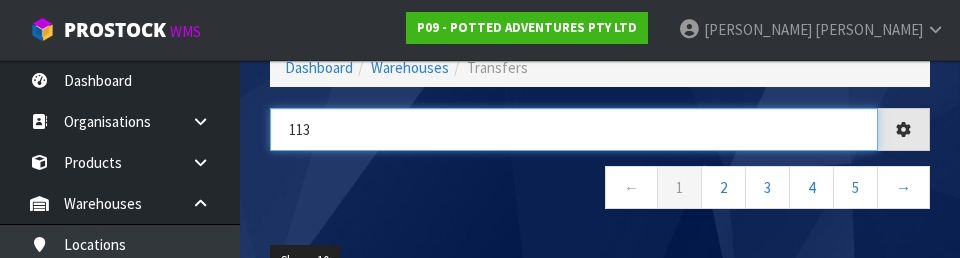 type on "113" 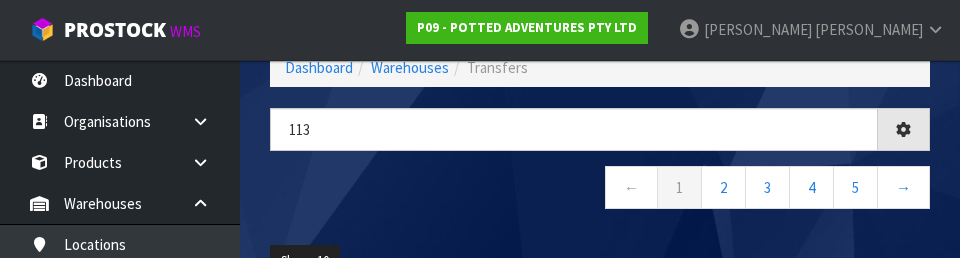 click on "←
1 2 3 4 5
→" at bounding box center (600, 190) 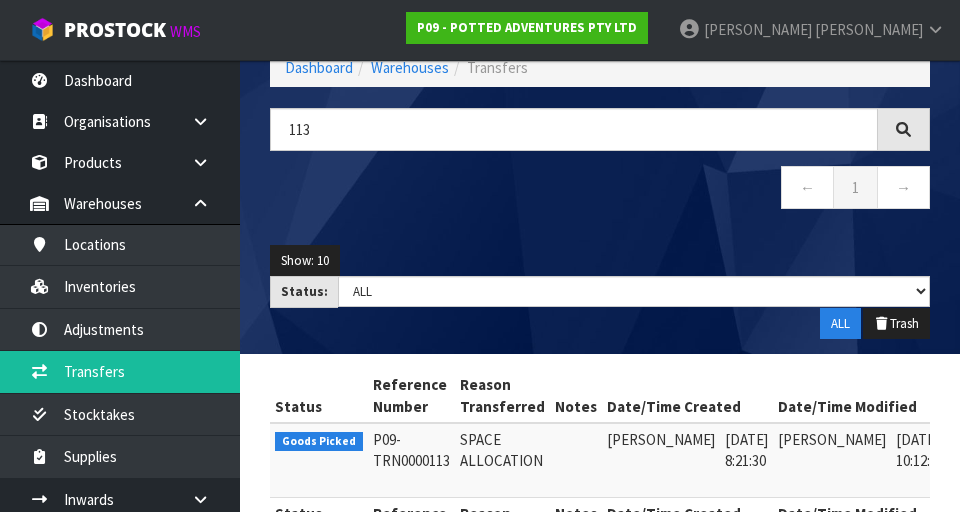 click at bounding box center [976, 444] 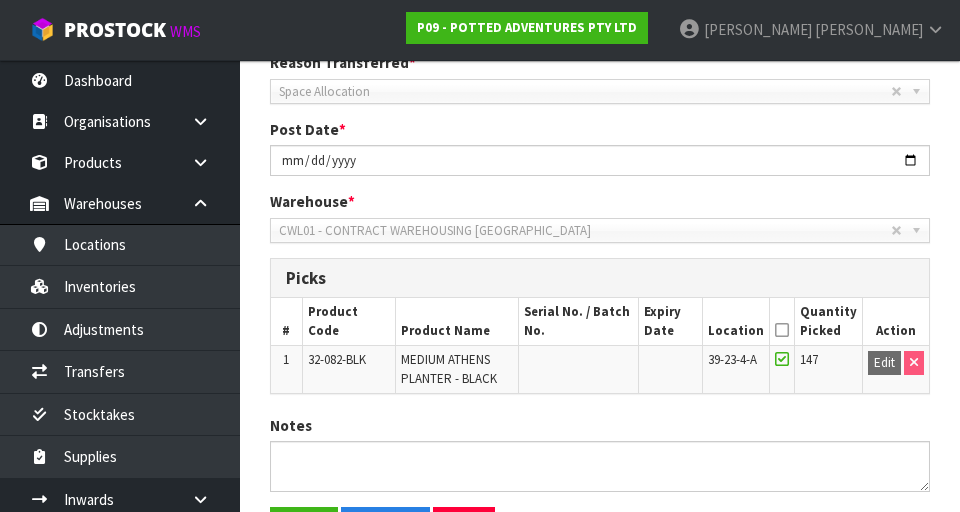 scroll, scrollTop: 423, scrollLeft: 0, axis: vertical 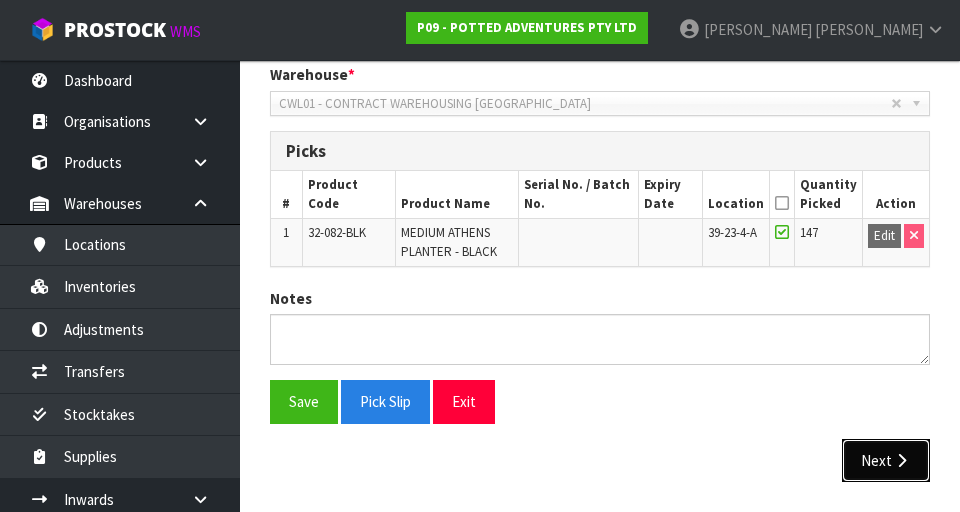 click on "Next" at bounding box center [886, 460] 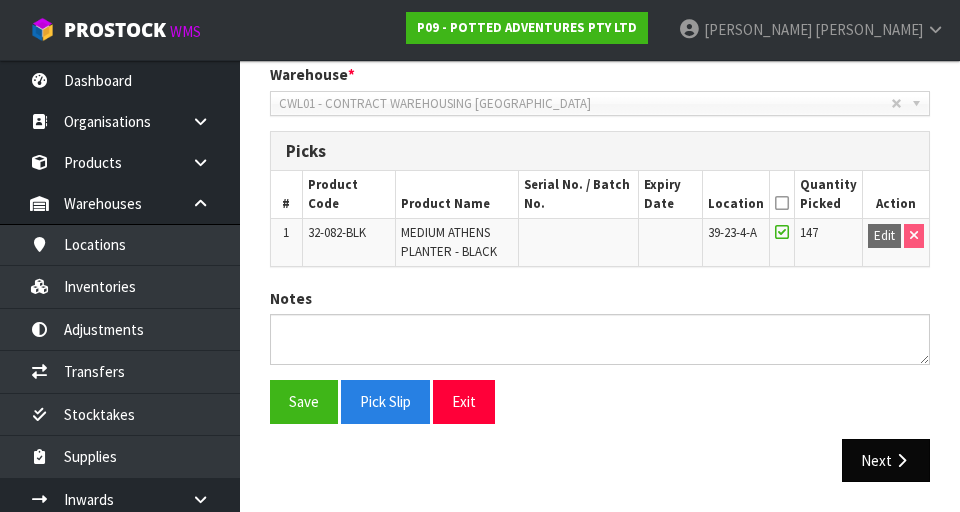 scroll, scrollTop: 0, scrollLeft: 0, axis: both 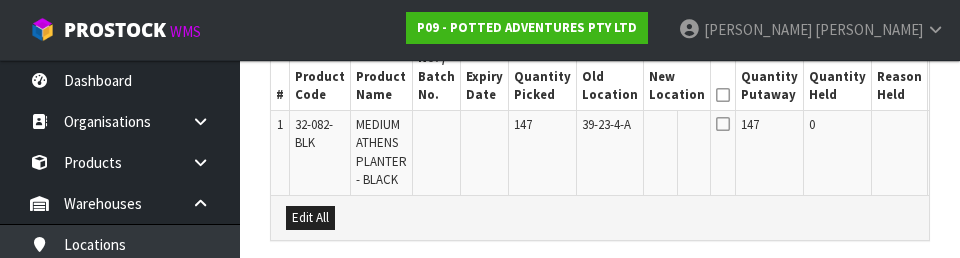 click on "Edit" at bounding box center (949, 128) 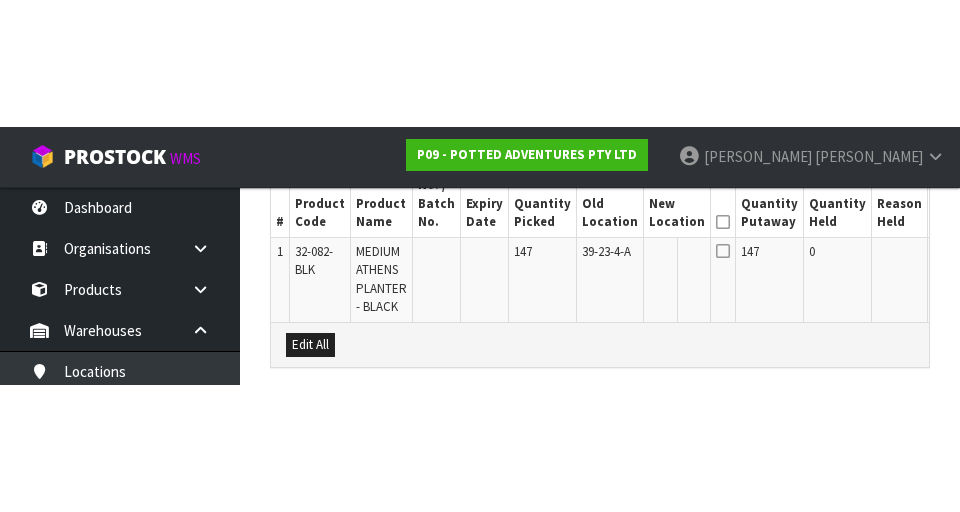 scroll, scrollTop: 541, scrollLeft: 0, axis: vertical 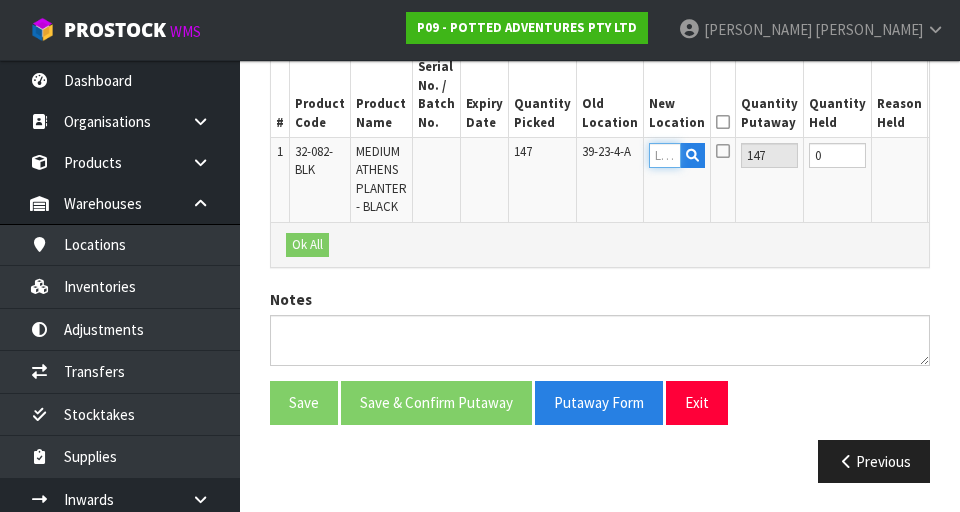 click at bounding box center [665, 155] 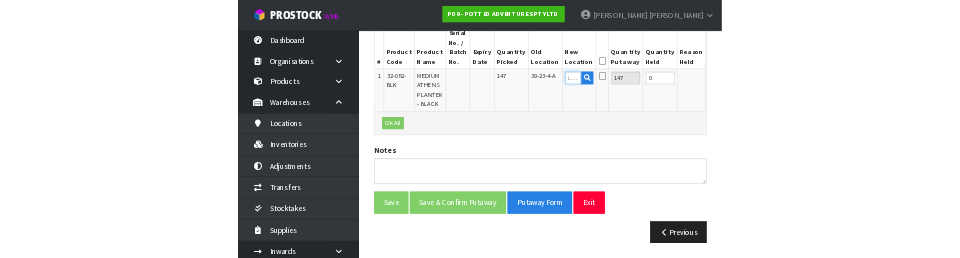 scroll, scrollTop: 532, scrollLeft: 0, axis: vertical 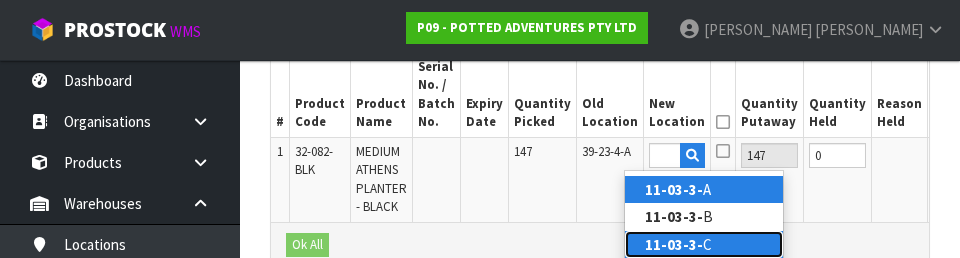 click on "11-03-3- C" at bounding box center [704, 244] 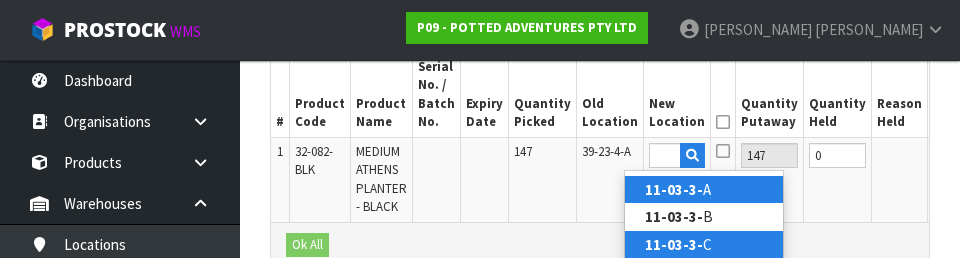 type on "11-03-3-C" 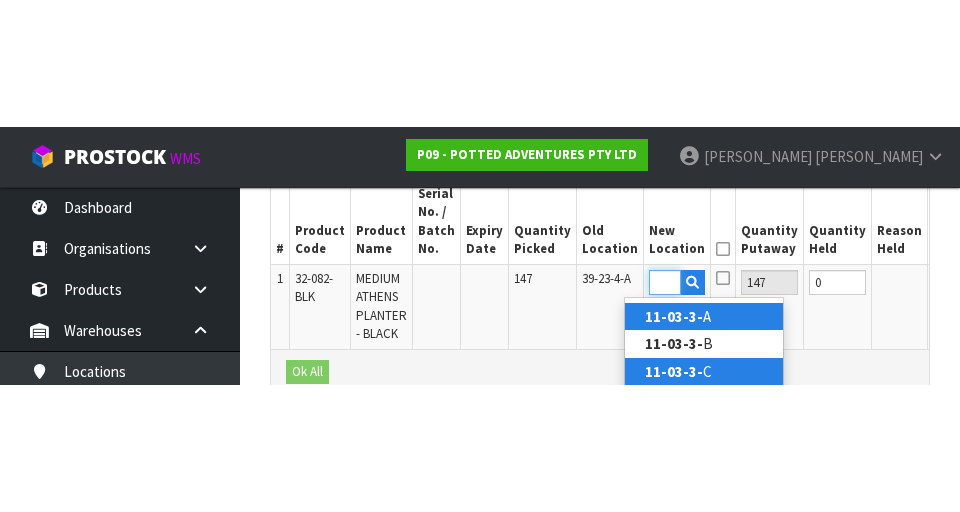 scroll, scrollTop: 541, scrollLeft: 0, axis: vertical 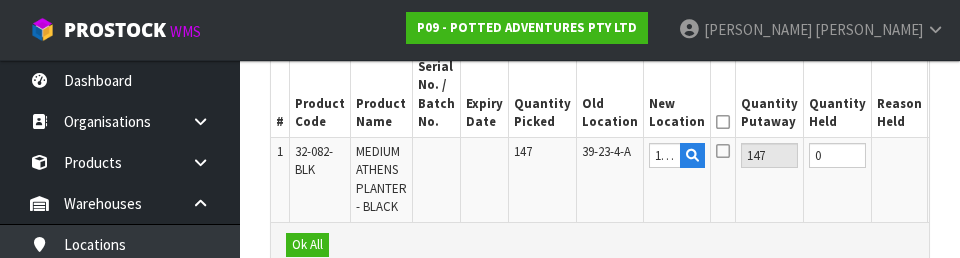 click at bounding box center [723, 122] 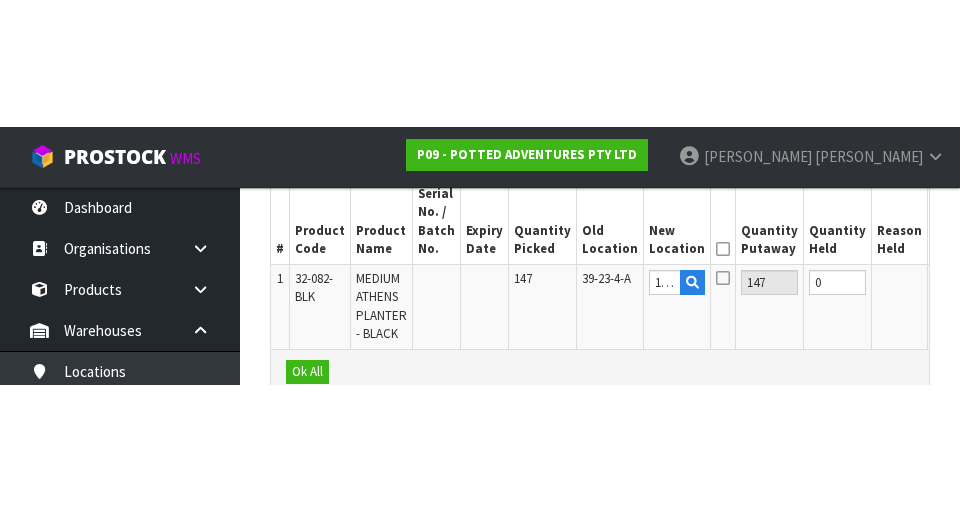 scroll, scrollTop: 541, scrollLeft: 0, axis: vertical 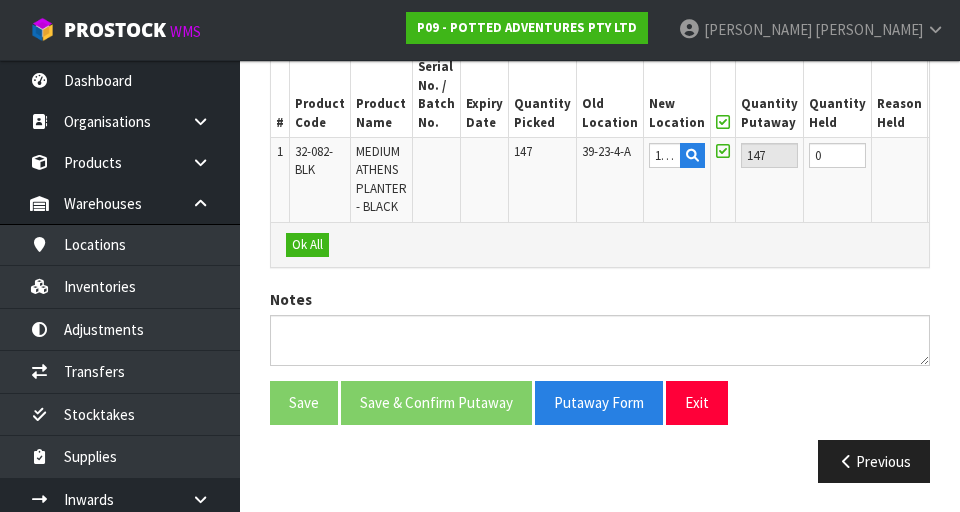 click on "OK" at bounding box center (947, 155) 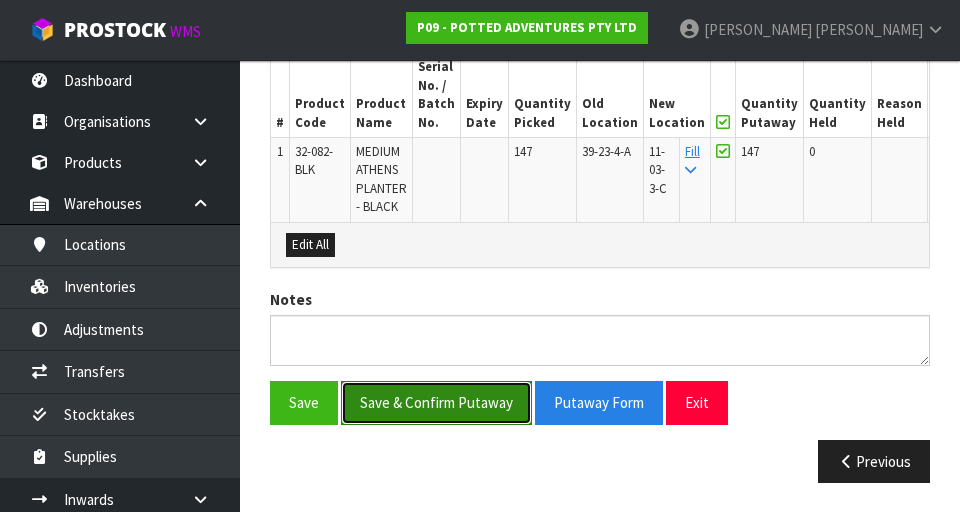 click on "Save & Confirm Putaway" at bounding box center (436, 402) 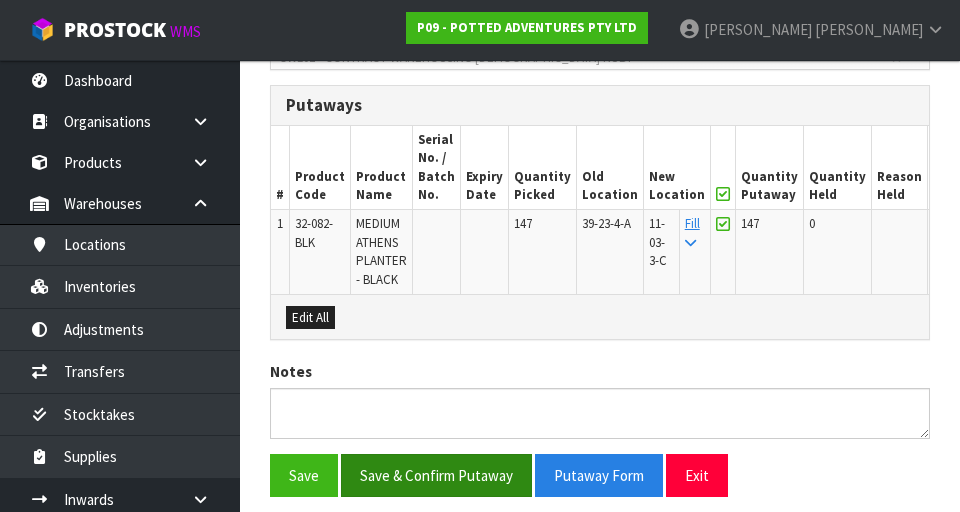 scroll, scrollTop: 0, scrollLeft: 0, axis: both 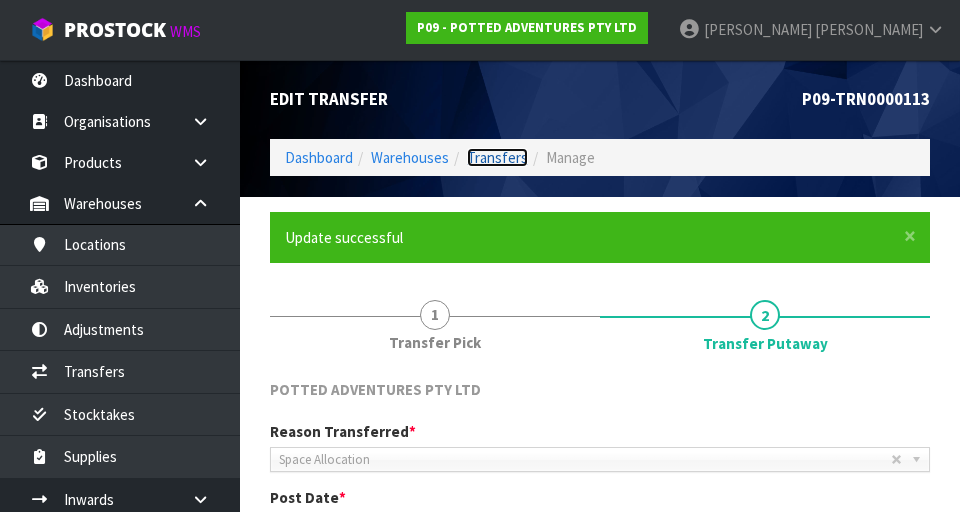 click on "Transfers" at bounding box center (497, 157) 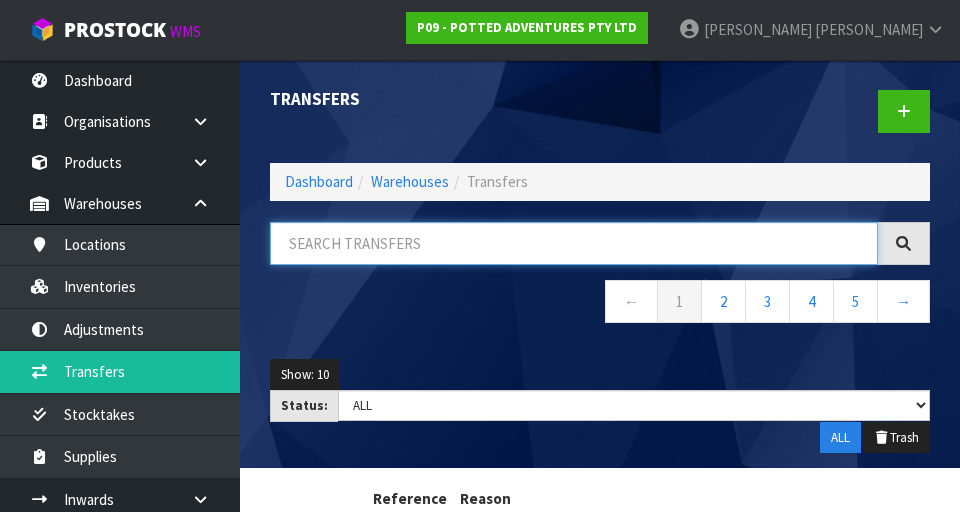 click at bounding box center (574, 243) 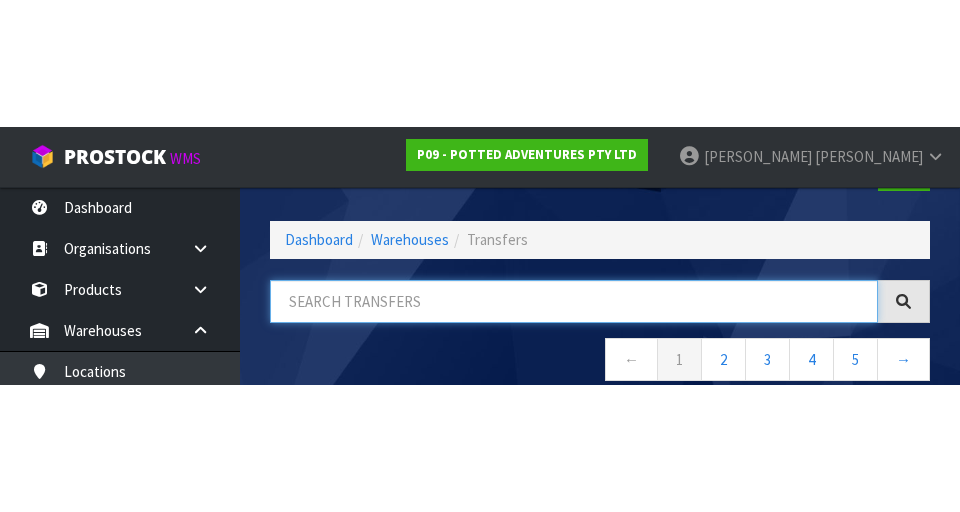scroll, scrollTop: 114, scrollLeft: 0, axis: vertical 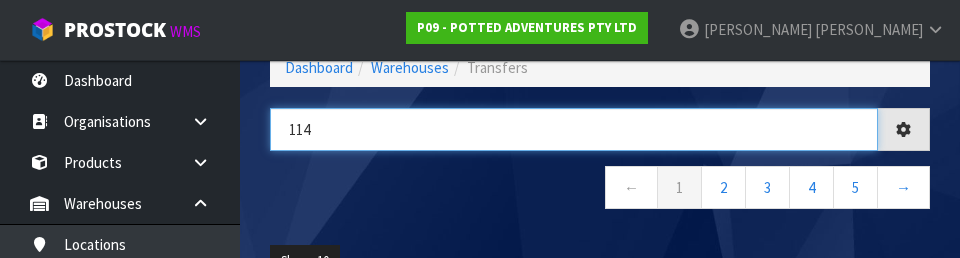 type on "114" 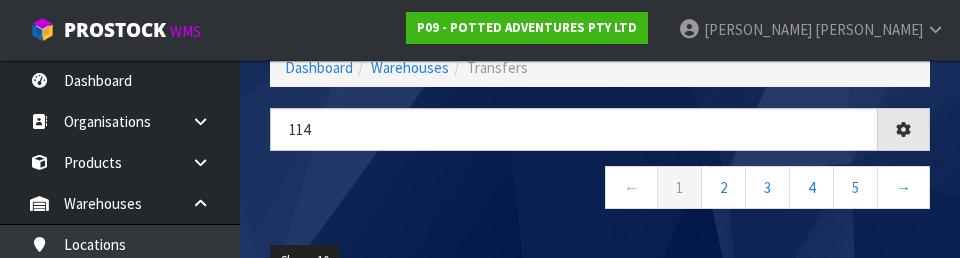 click on "←
1 2 3 4 5
→" at bounding box center [600, 190] 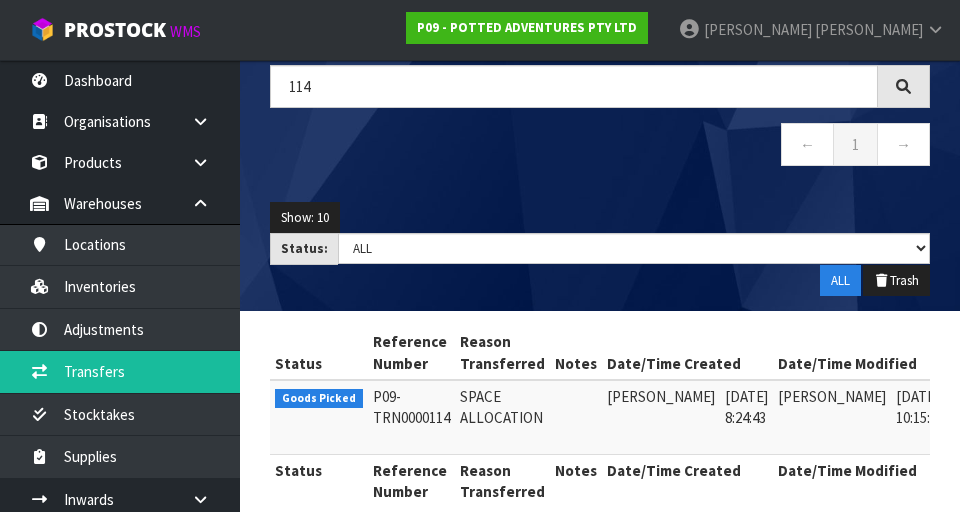 scroll, scrollTop: 154, scrollLeft: 0, axis: vertical 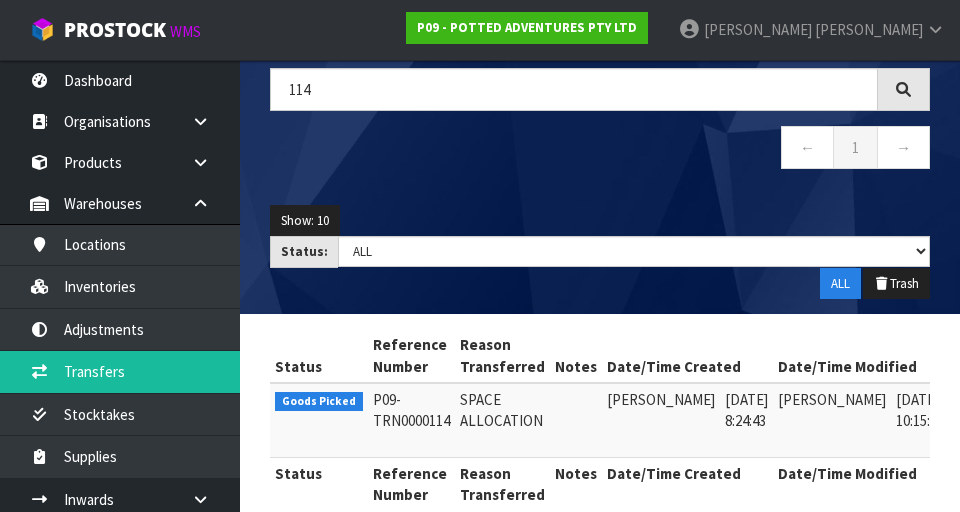 click at bounding box center [976, 404] 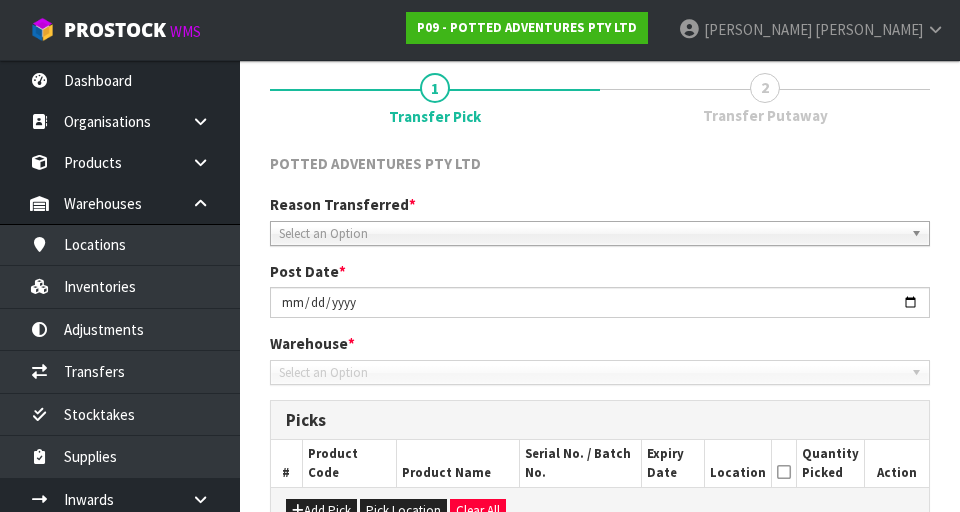 scroll, scrollTop: 420, scrollLeft: 0, axis: vertical 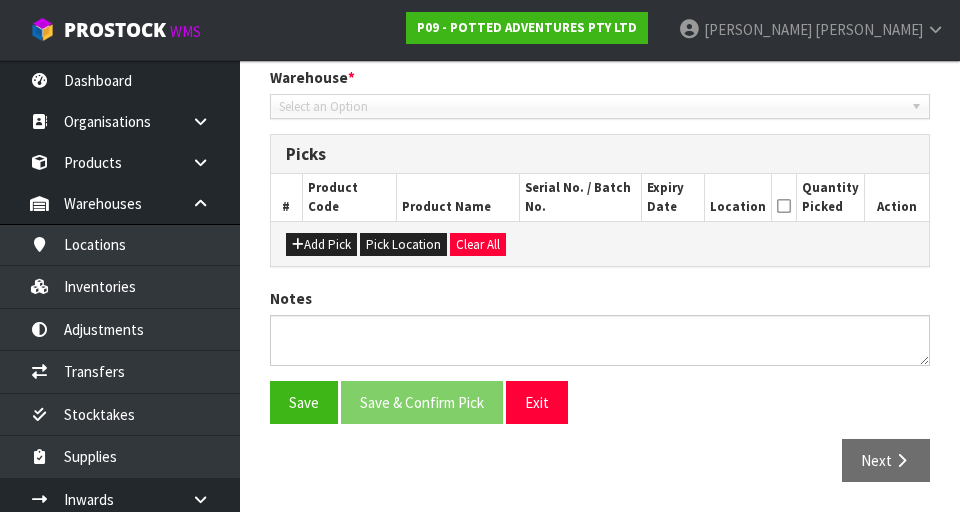 type on "[DATE]" 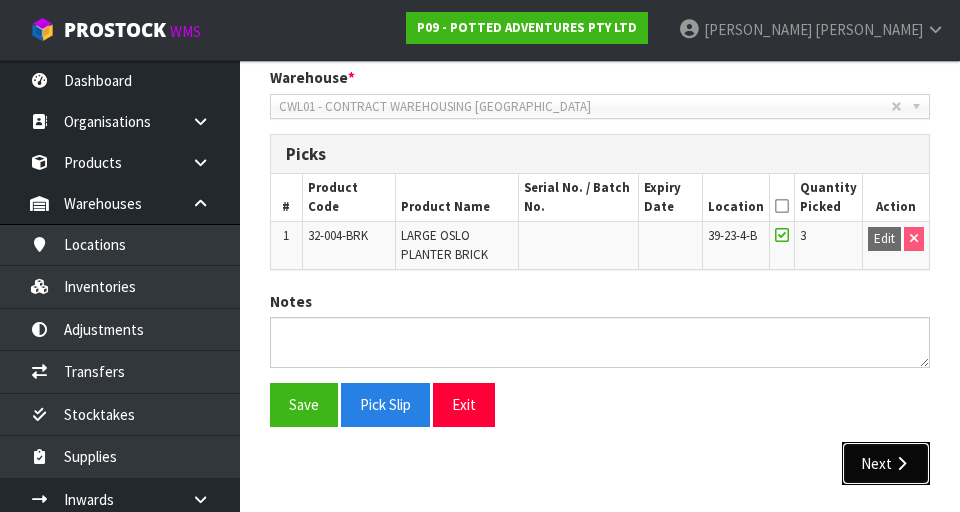 click on "Next" at bounding box center (886, 463) 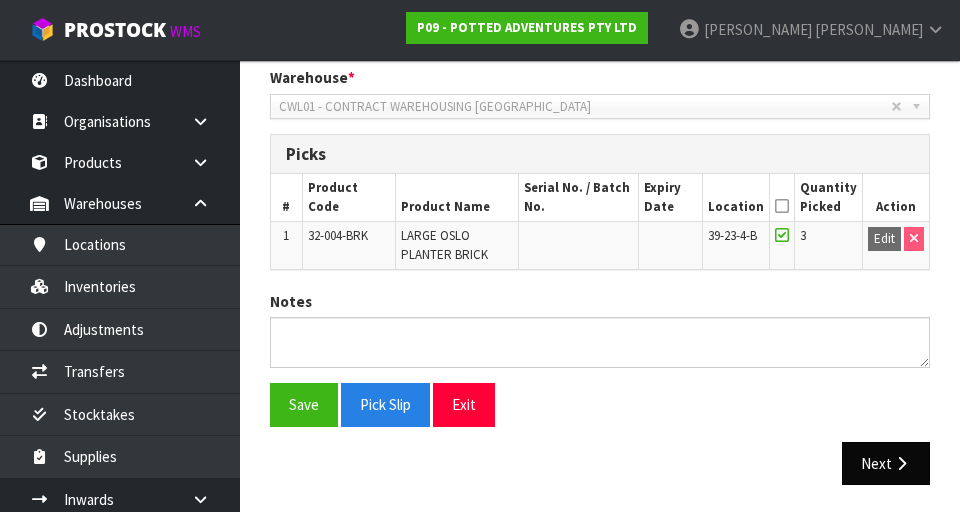 scroll, scrollTop: 0, scrollLeft: 0, axis: both 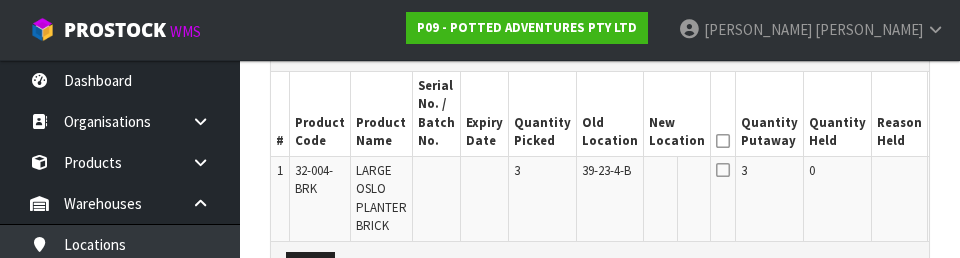 click on "Edit" at bounding box center (949, 174) 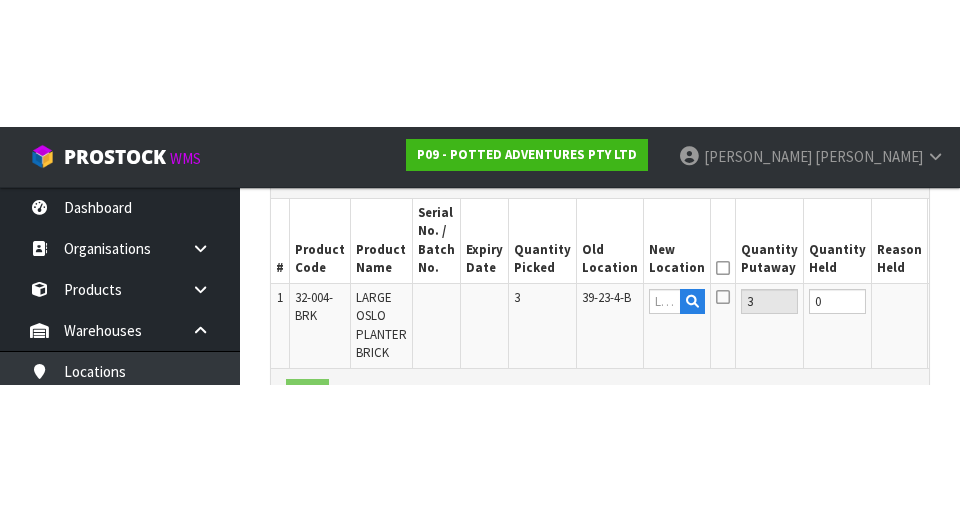 scroll, scrollTop: 522, scrollLeft: 0, axis: vertical 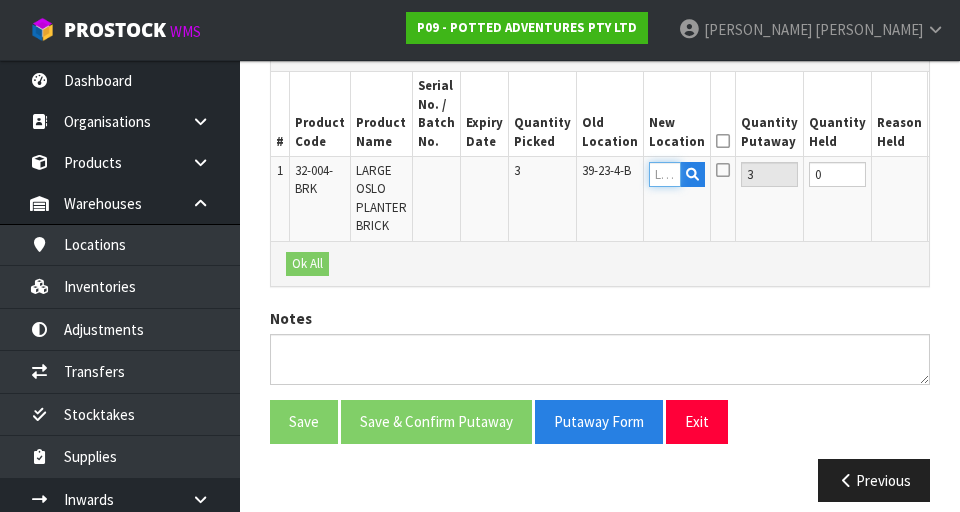 click at bounding box center [665, 174] 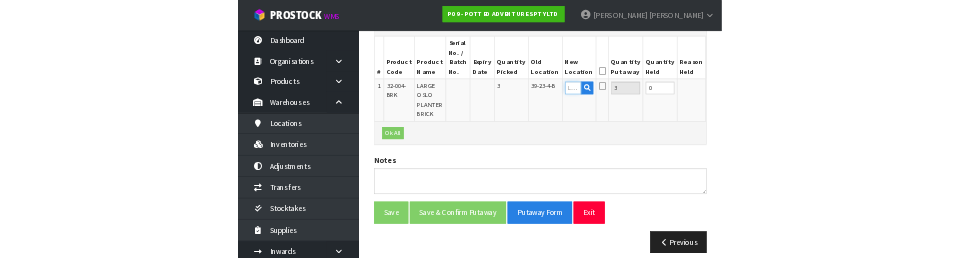 scroll, scrollTop: 513, scrollLeft: 0, axis: vertical 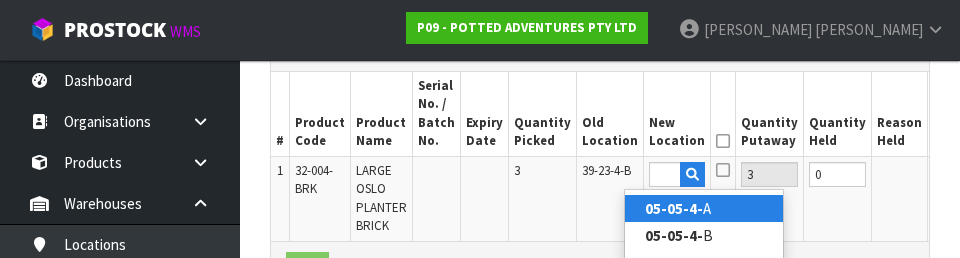 click on "05-05-4- A" at bounding box center [704, 208] 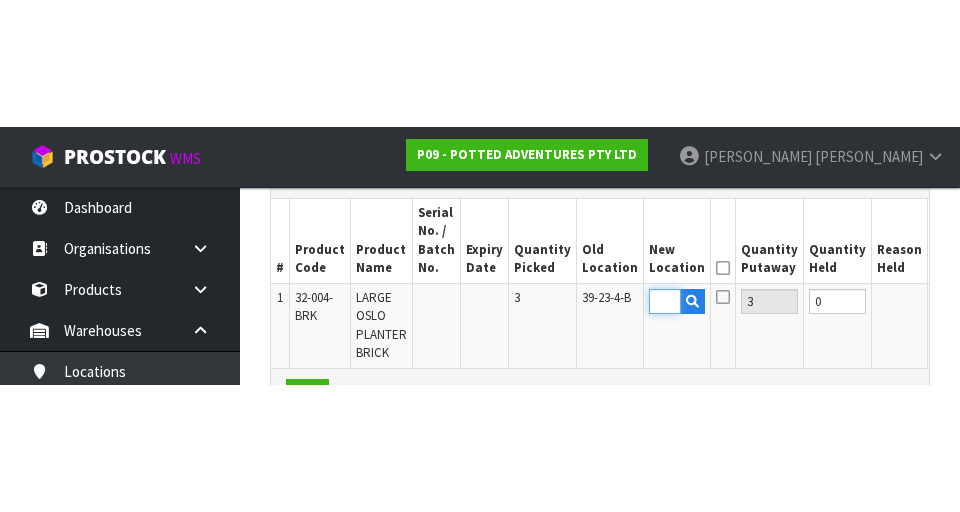 scroll, scrollTop: 522, scrollLeft: 0, axis: vertical 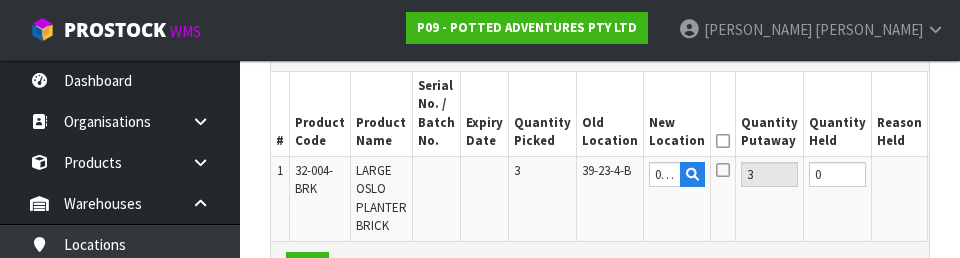 click at bounding box center [723, 170] 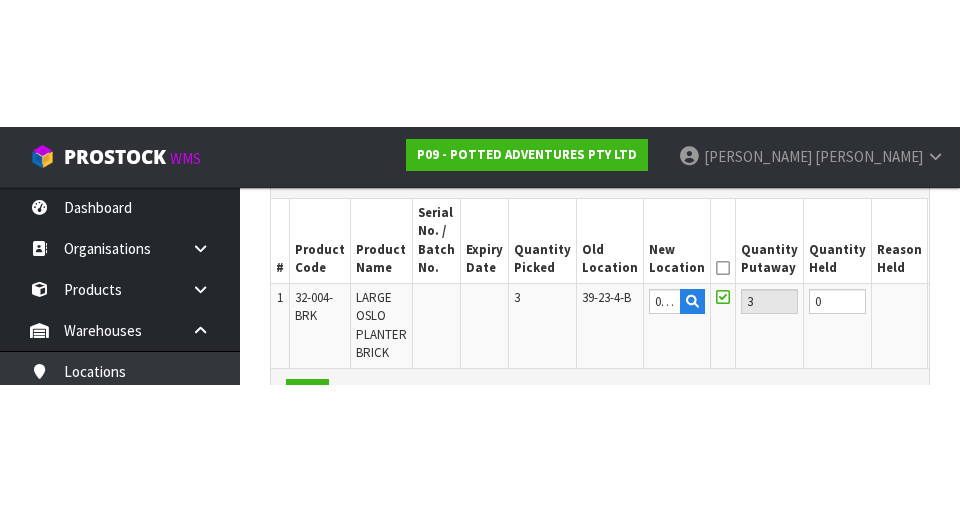 scroll, scrollTop: 522, scrollLeft: 0, axis: vertical 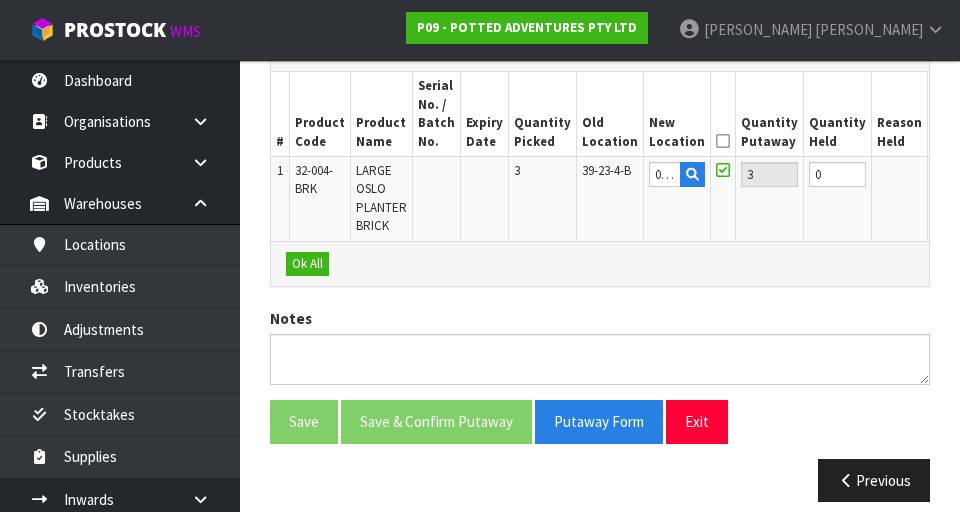 click on "OK" at bounding box center (947, 174) 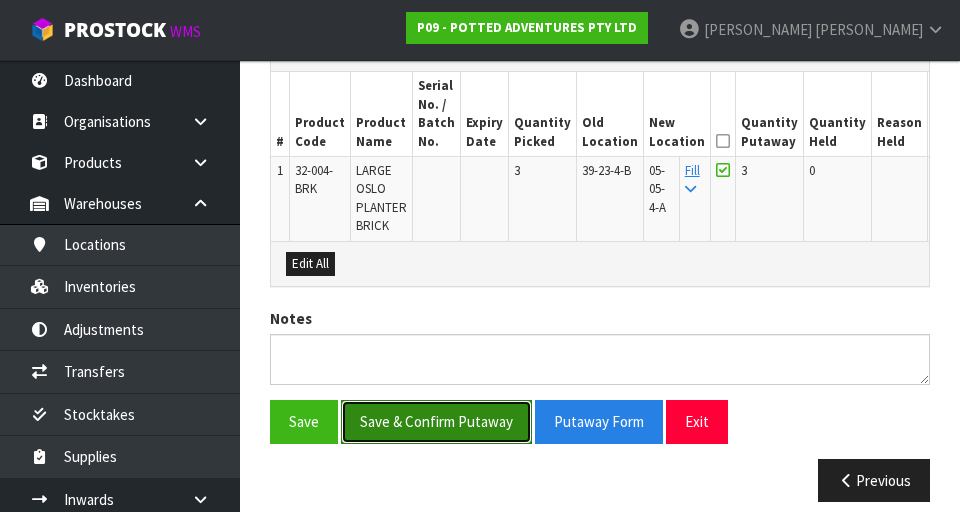click on "Save & Confirm Putaway" at bounding box center [436, 421] 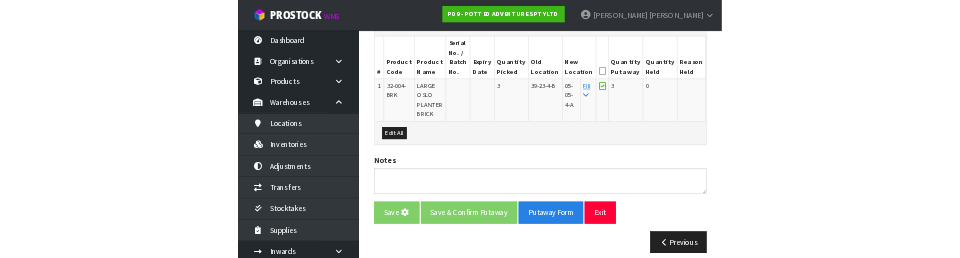 scroll, scrollTop: 0, scrollLeft: 0, axis: both 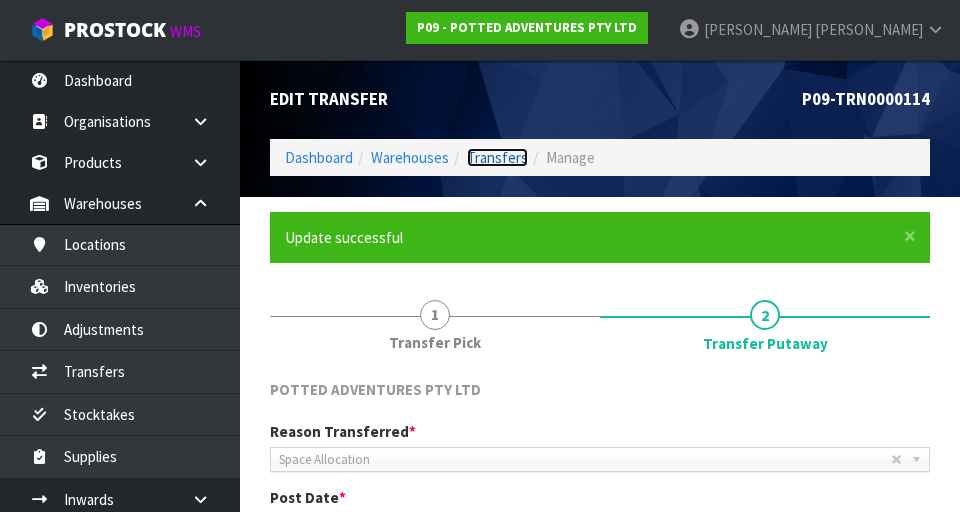 click on "Transfers" at bounding box center [497, 157] 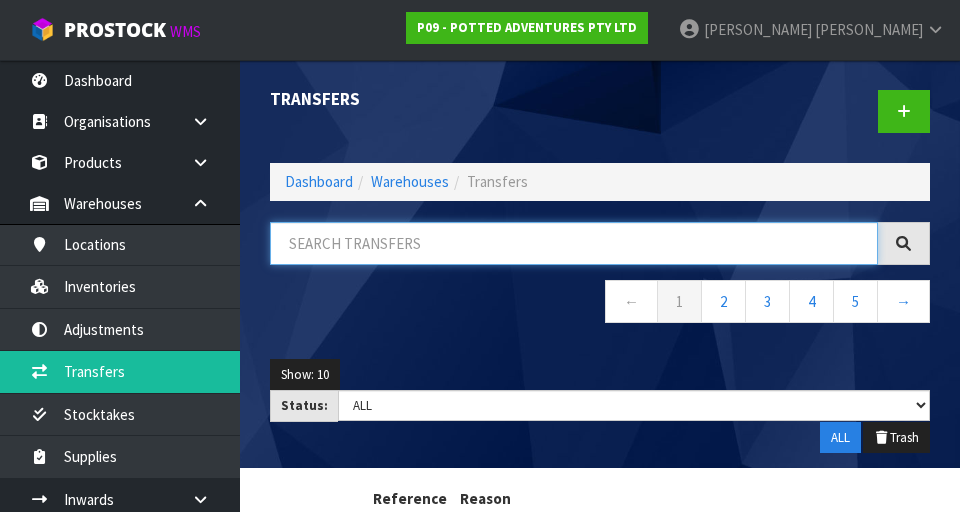 click at bounding box center (574, 243) 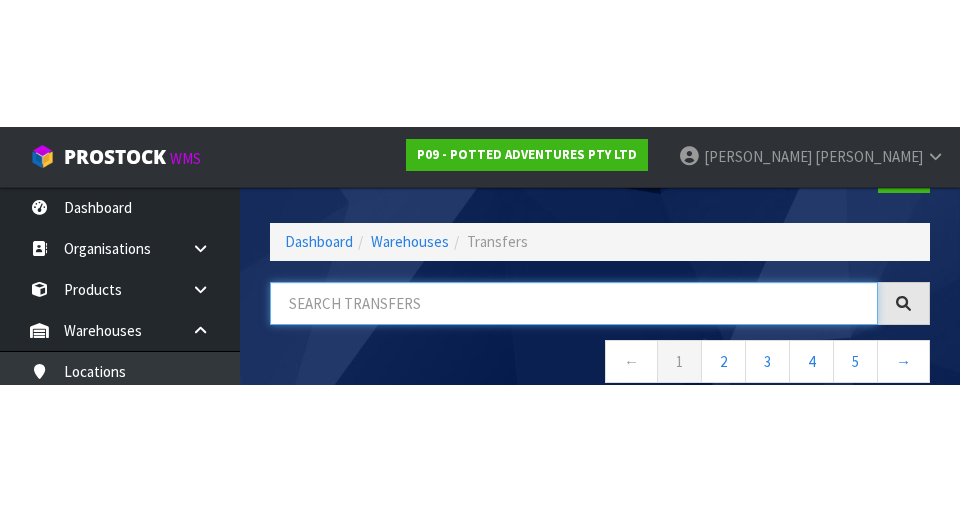 scroll, scrollTop: 114, scrollLeft: 0, axis: vertical 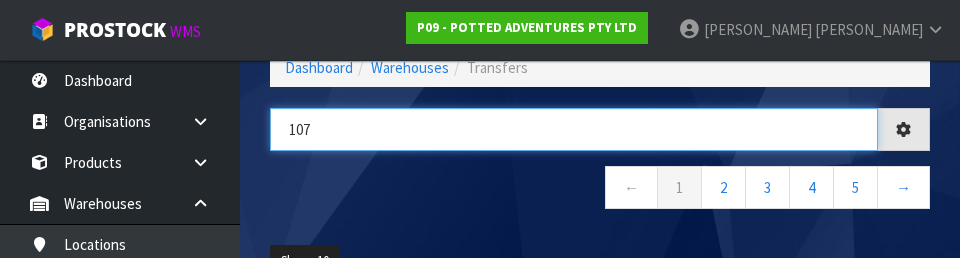 type on "107" 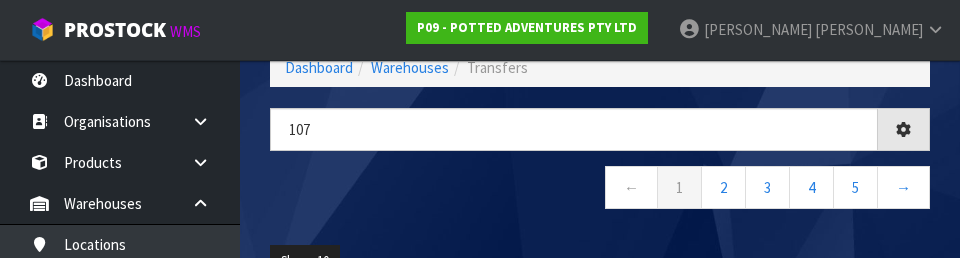 click on "←
1 2 3 4 5
→" at bounding box center (600, 190) 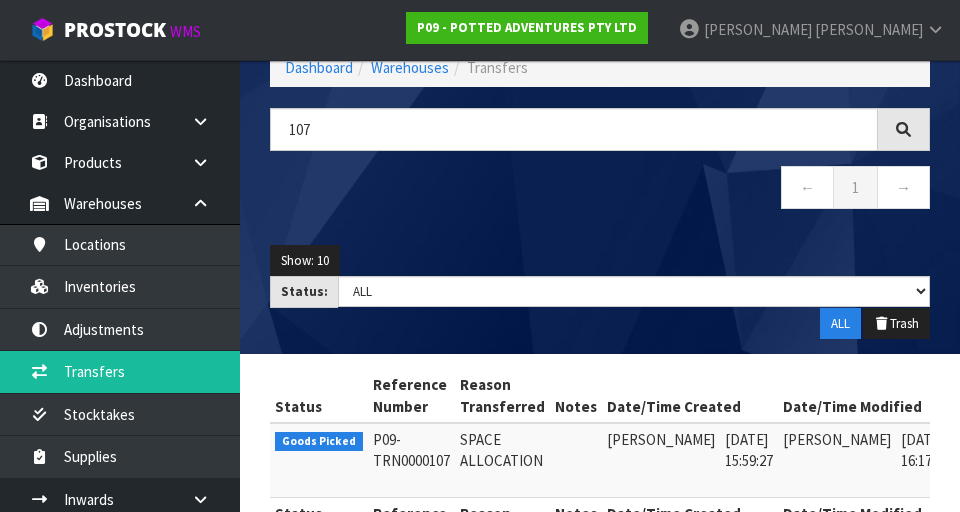 click at bounding box center [981, 444] 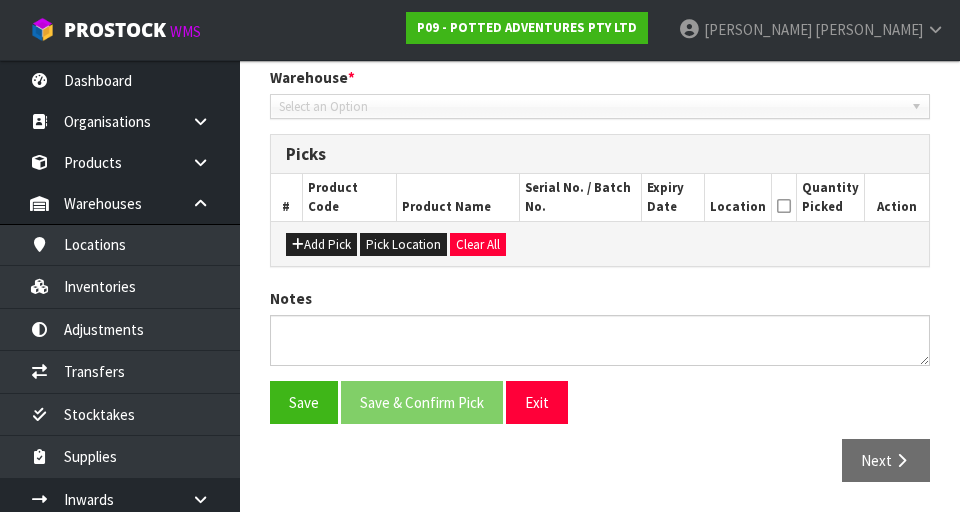 type on "2025-07-23" 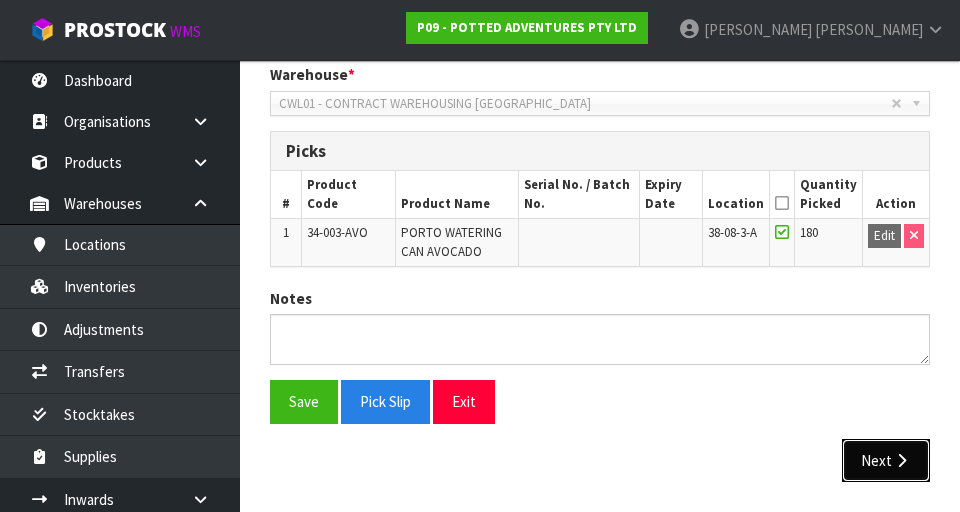 click on "Next" at bounding box center [886, 460] 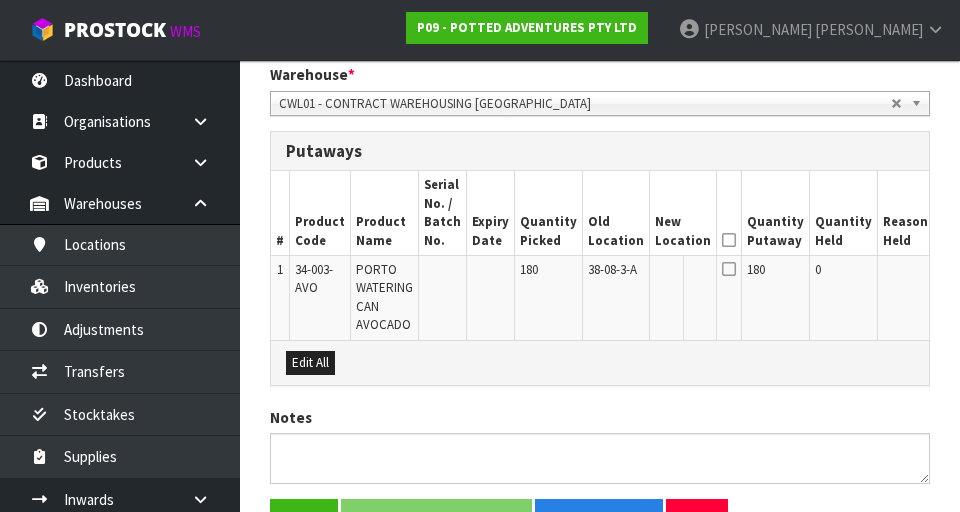 scroll, scrollTop: 0, scrollLeft: 0, axis: both 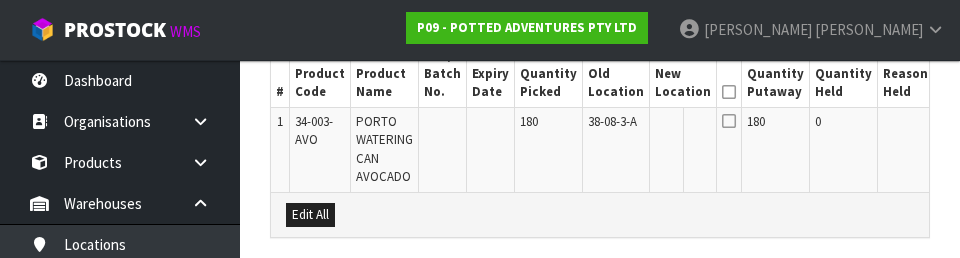 click on "Edit" at bounding box center (955, 125) 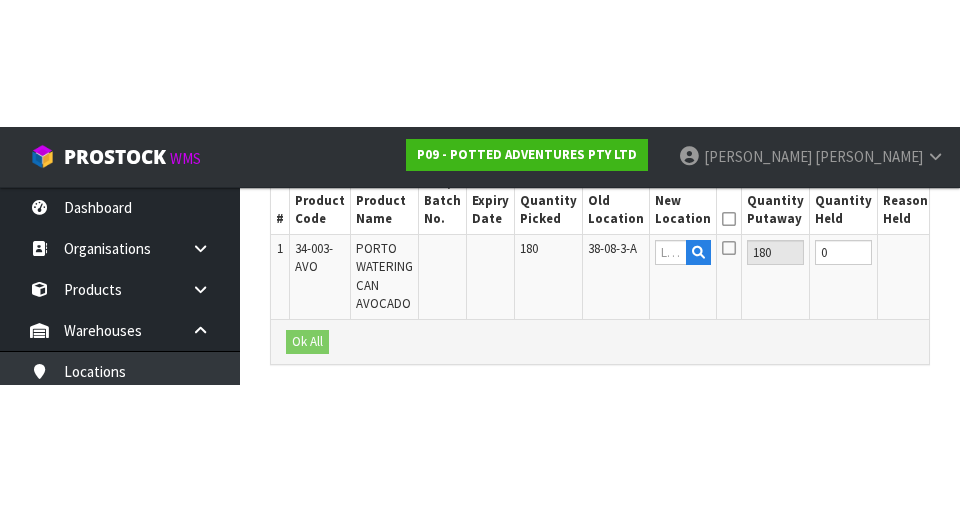 scroll, scrollTop: 541, scrollLeft: 0, axis: vertical 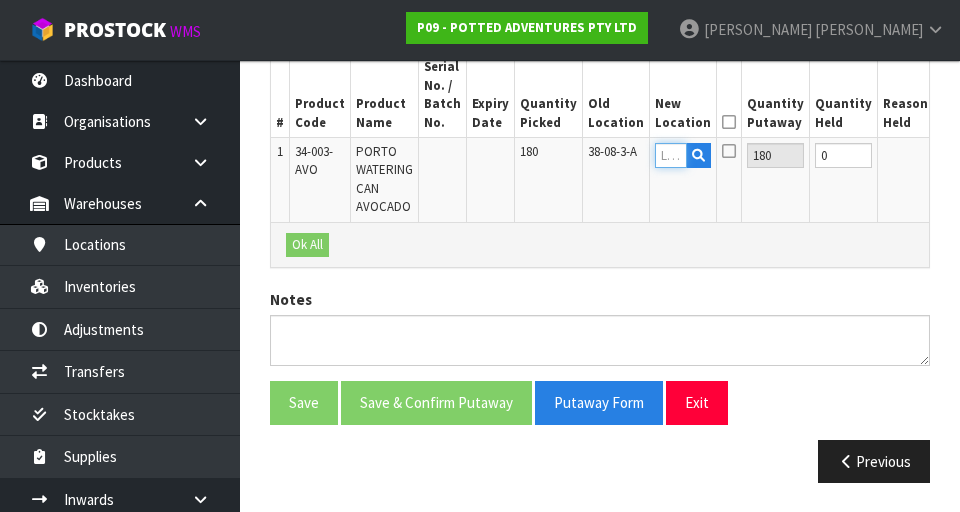 click at bounding box center [671, 155] 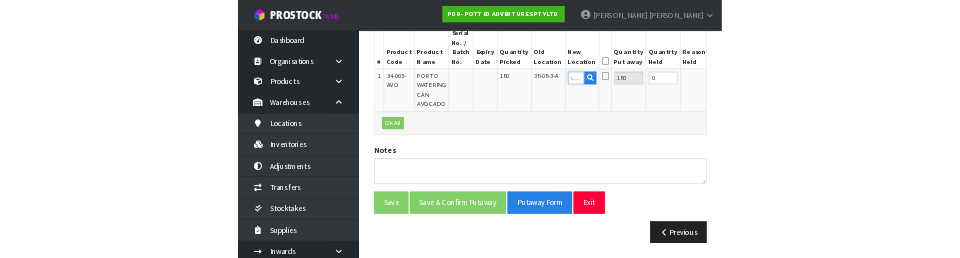 scroll, scrollTop: 532, scrollLeft: 0, axis: vertical 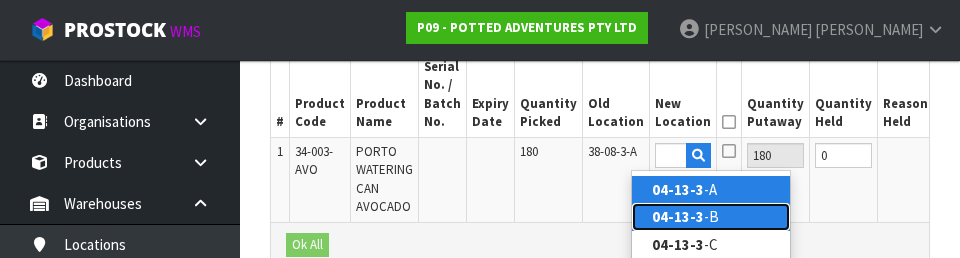 click on "04-13-3 -B" at bounding box center [711, 216] 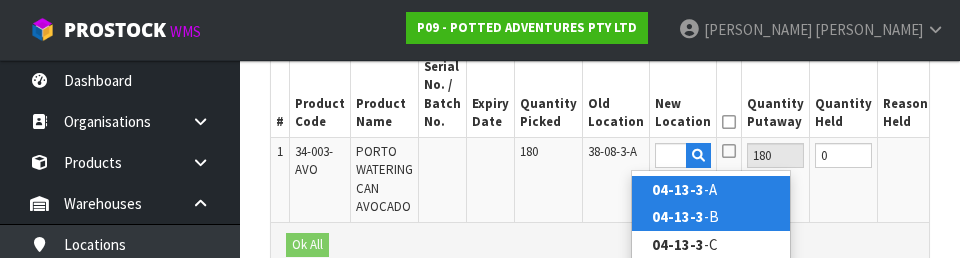 type on "04-13-3-B" 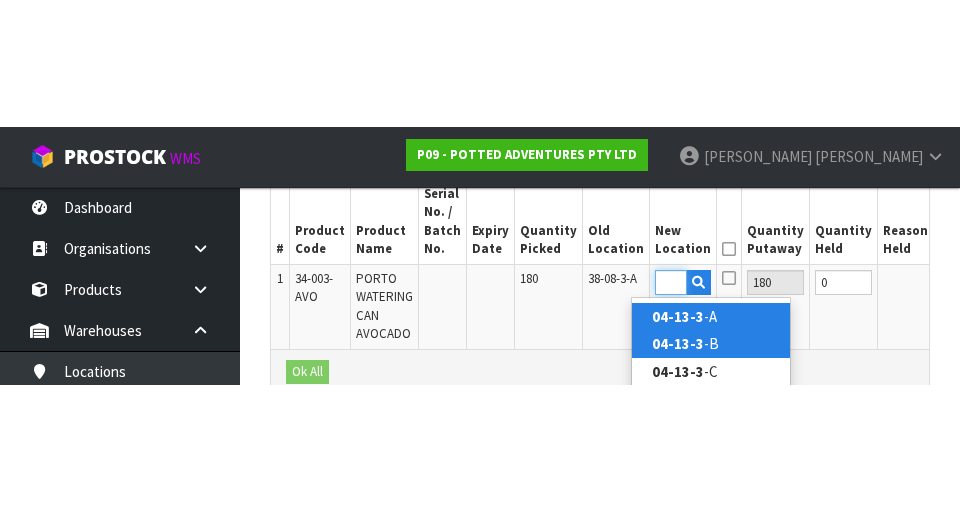 scroll, scrollTop: 541, scrollLeft: 0, axis: vertical 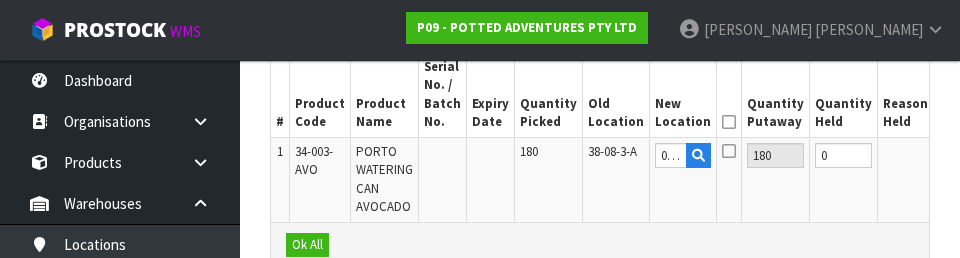 click at bounding box center [729, 122] 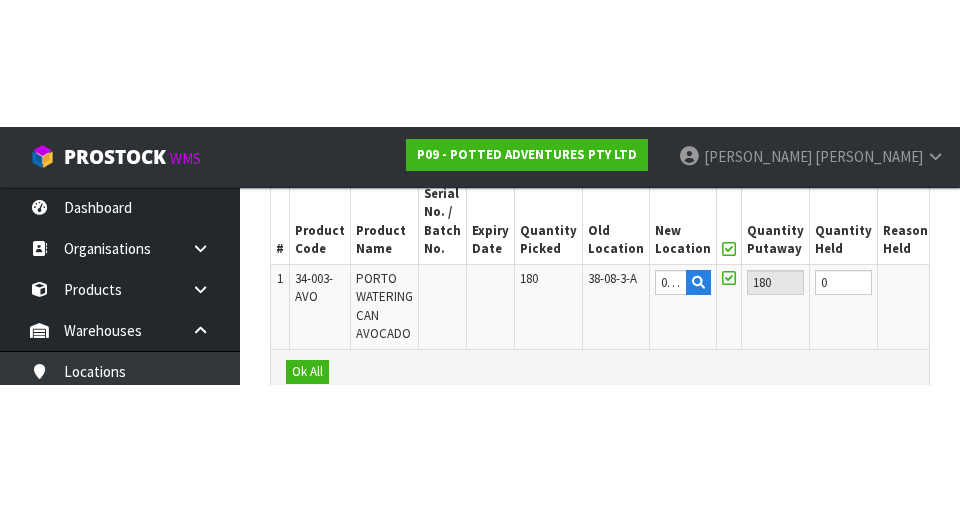 scroll, scrollTop: 541, scrollLeft: 0, axis: vertical 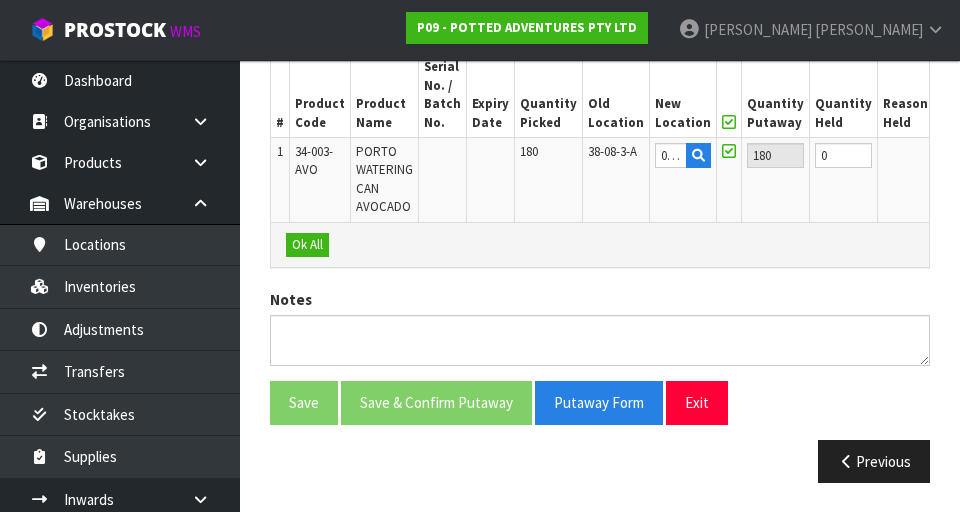 click on "OK" at bounding box center (953, 155) 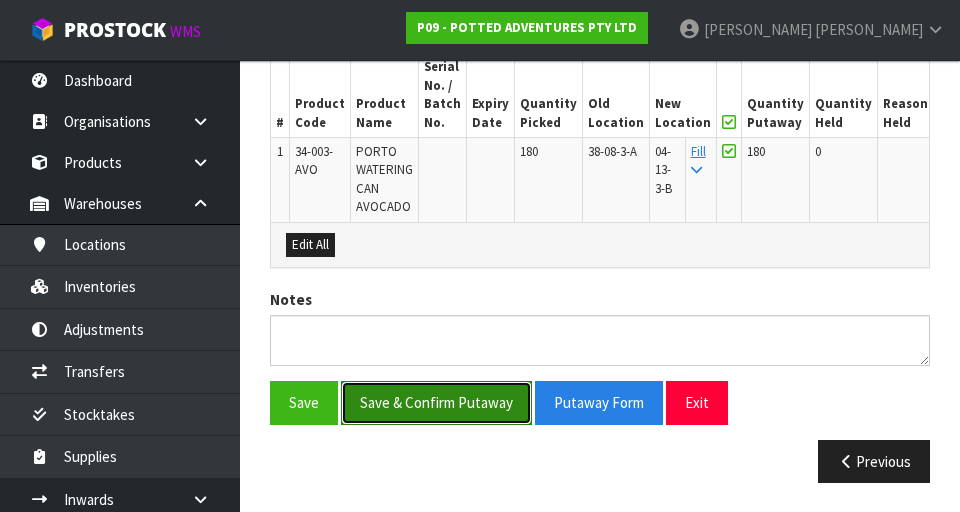 click on "Save & Confirm Putaway" at bounding box center [436, 402] 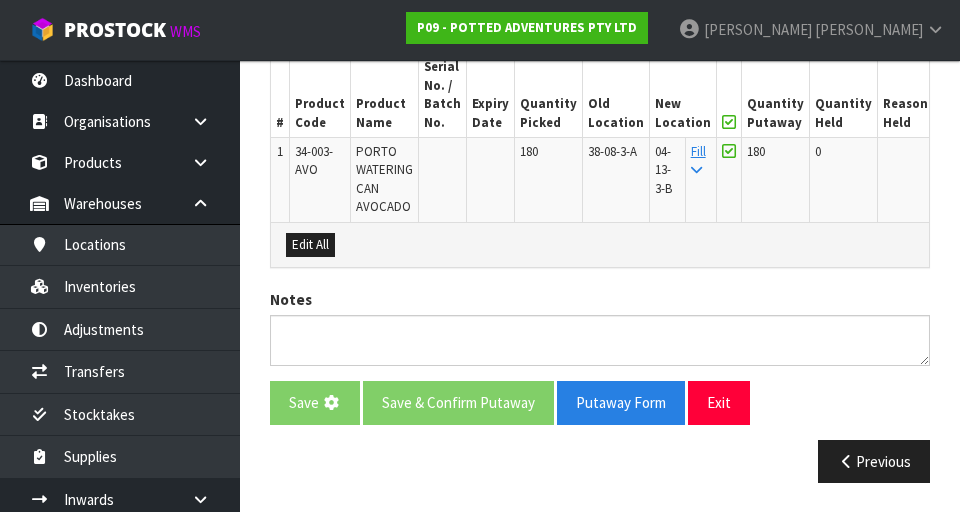 scroll, scrollTop: 0, scrollLeft: 0, axis: both 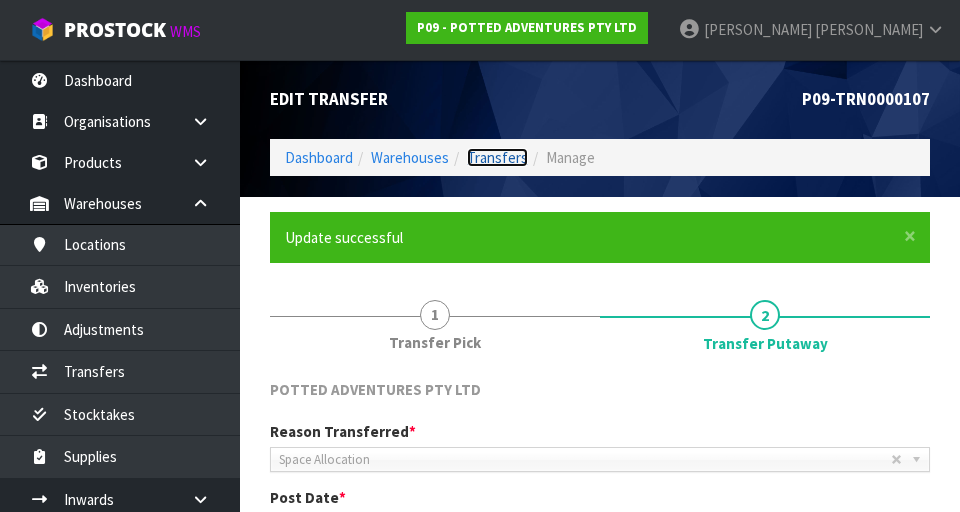 click on "Transfers" at bounding box center (497, 157) 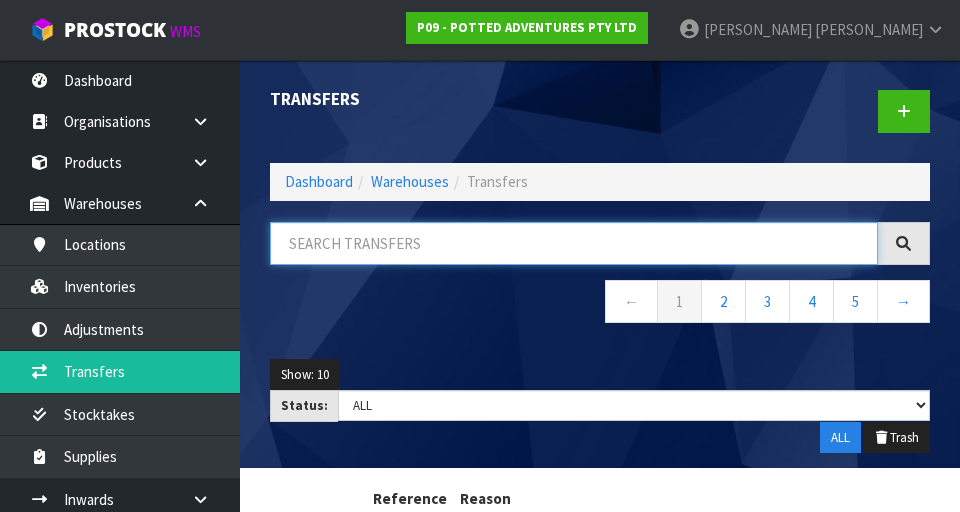 click at bounding box center (574, 243) 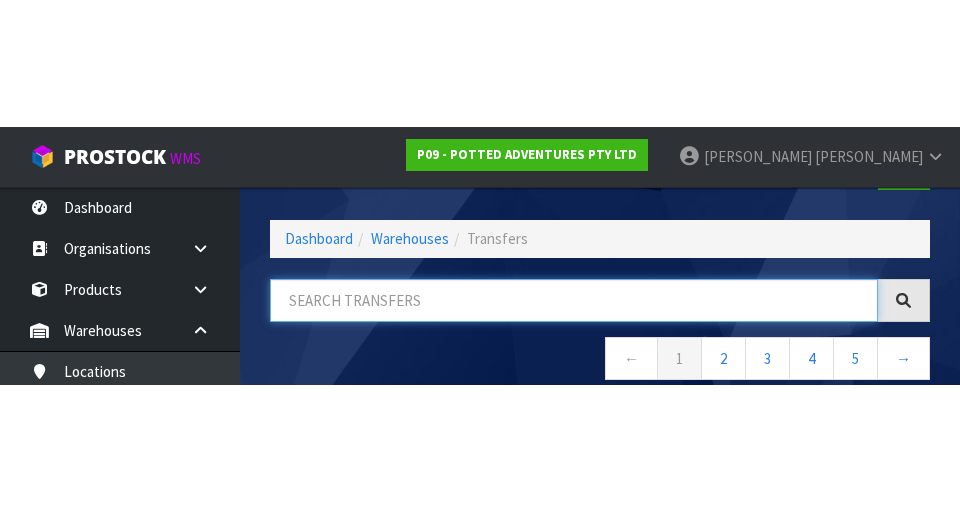 scroll, scrollTop: 114, scrollLeft: 0, axis: vertical 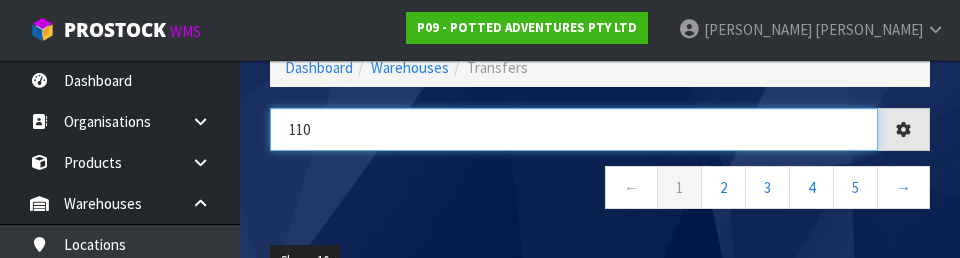 type on "110" 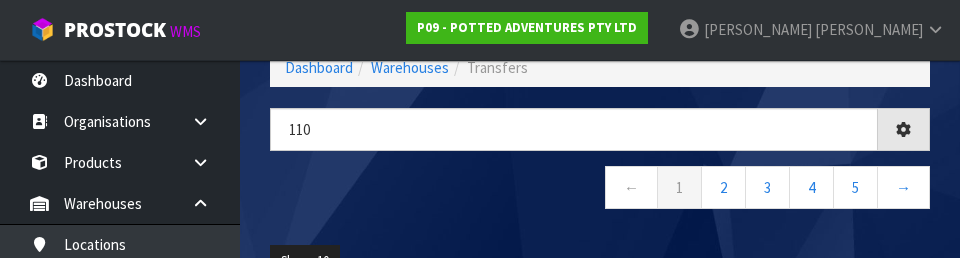 click on "←
1 2 3 4 5
→" at bounding box center (600, 190) 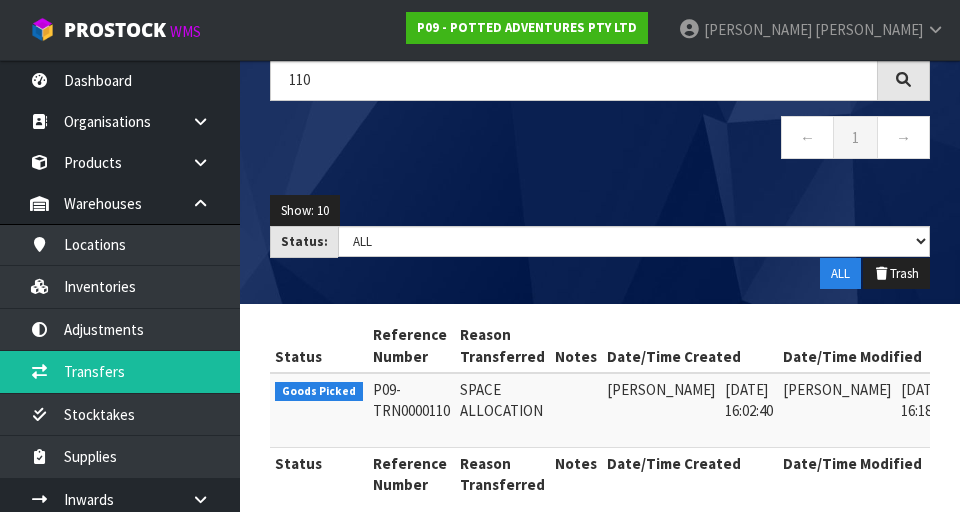 scroll, scrollTop: 156, scrollLeft: 0, axis: vertical 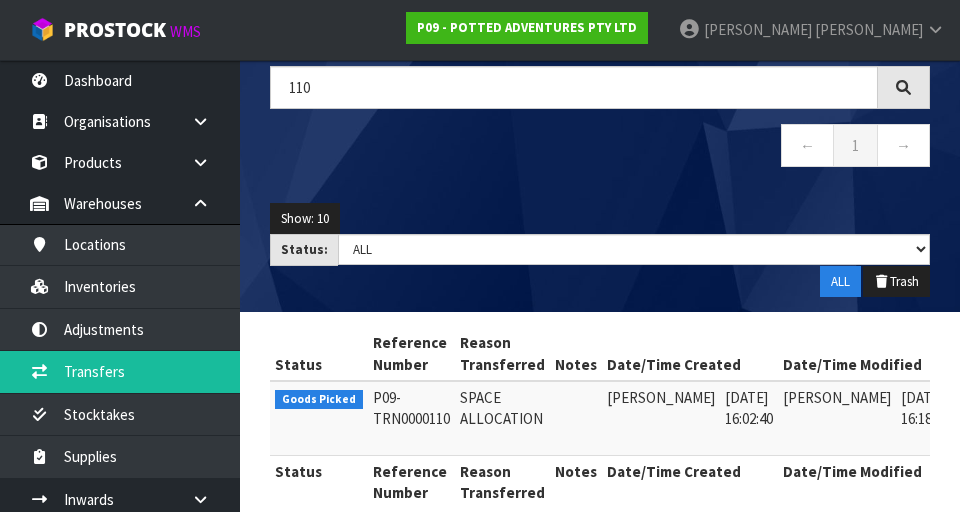 click at bounding box center [981, 402] 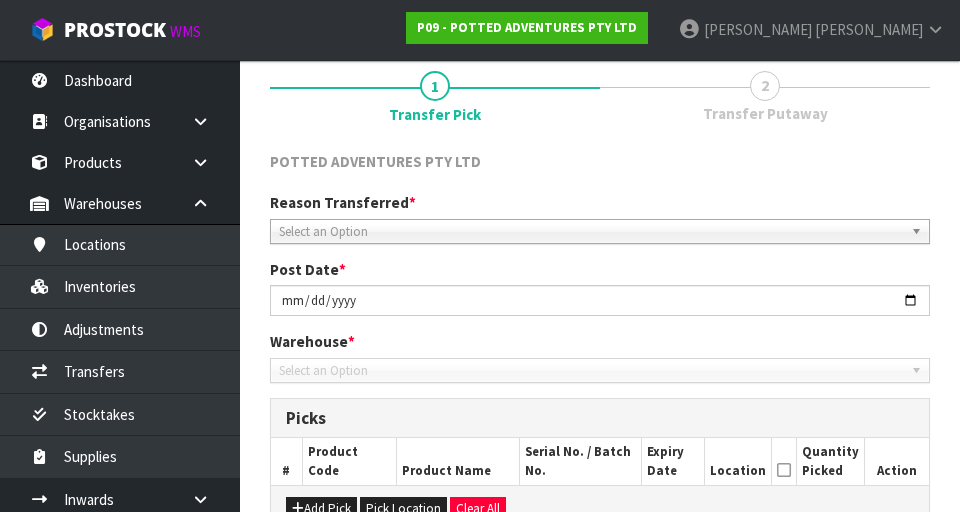 scroll, scrollTop: 420, scrollLeft: 0, axis: vertical 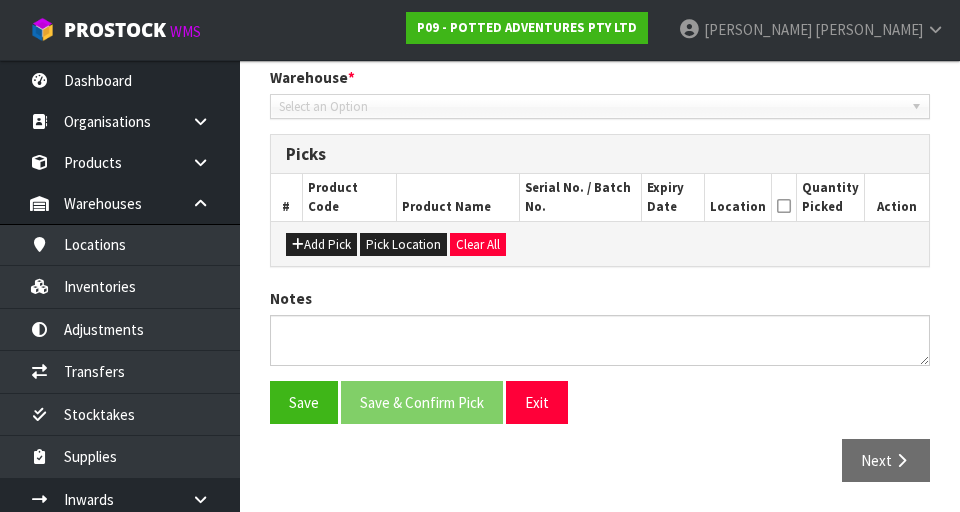 type on "2025-07-23" 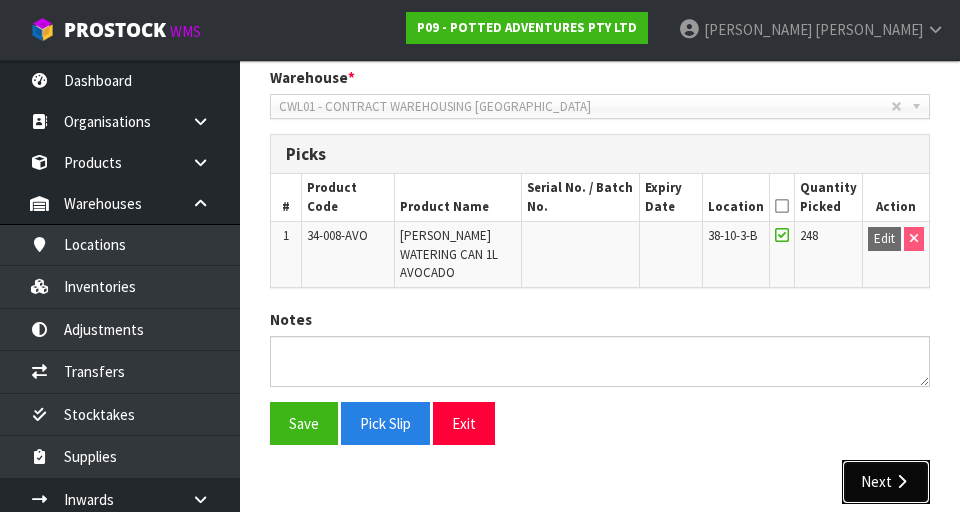click on "Next" at bounding box center (886, 481) 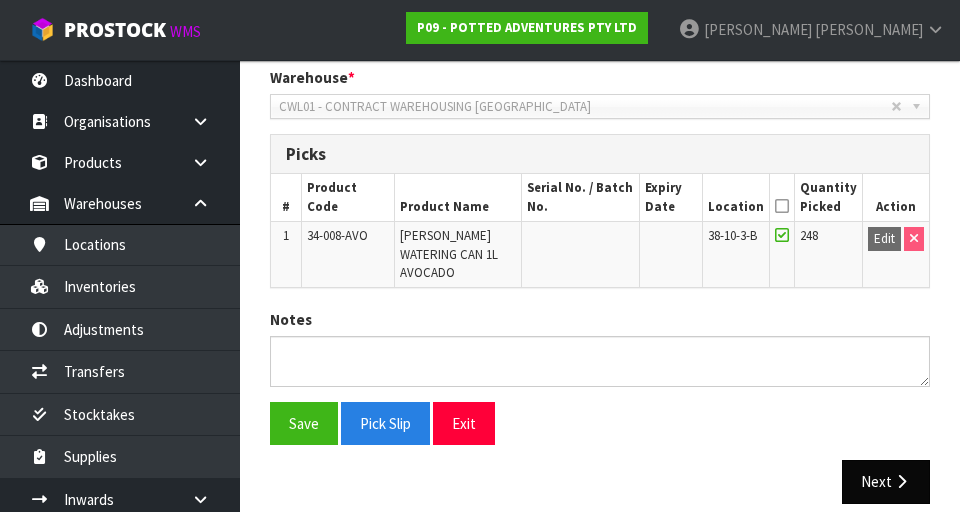 scroll, scrollTop: 0, scrollLeft: 0, axis: both 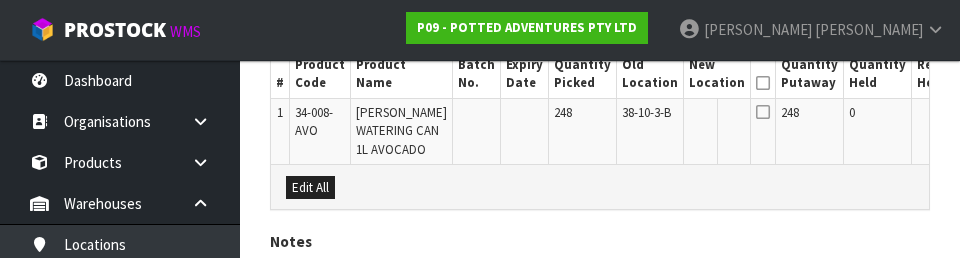 click on "Edit" at bounding box center [989, 116] 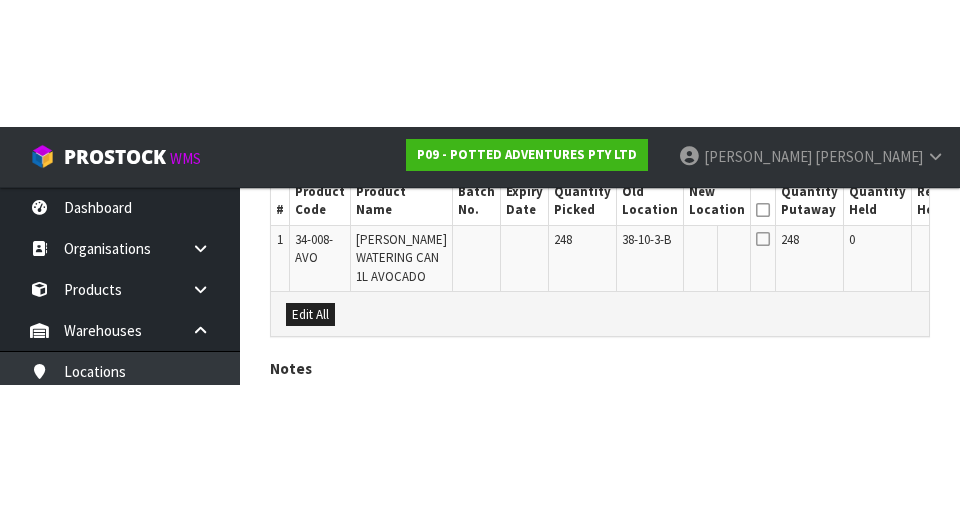 scroll, scrollTop: 541, scrollLeft: 0, axis: vertical 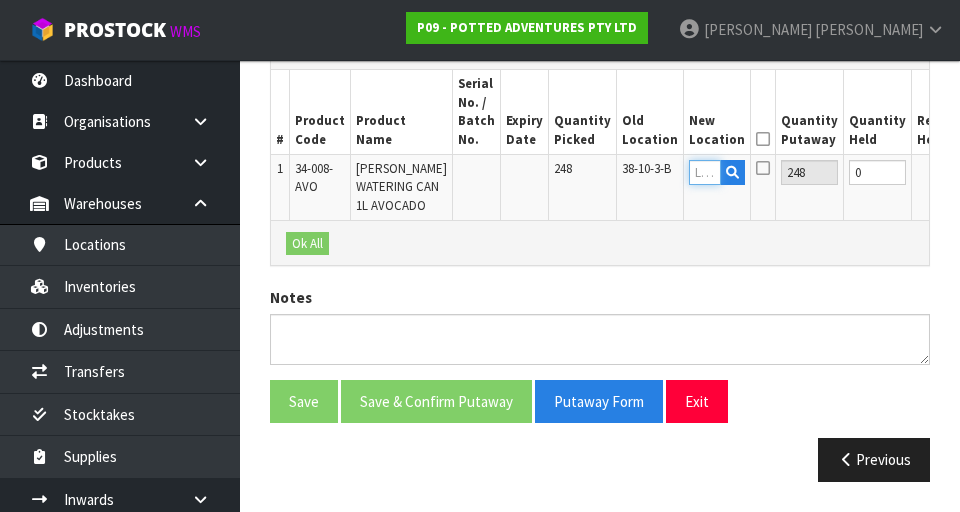 click at bounding box center [705, 172] 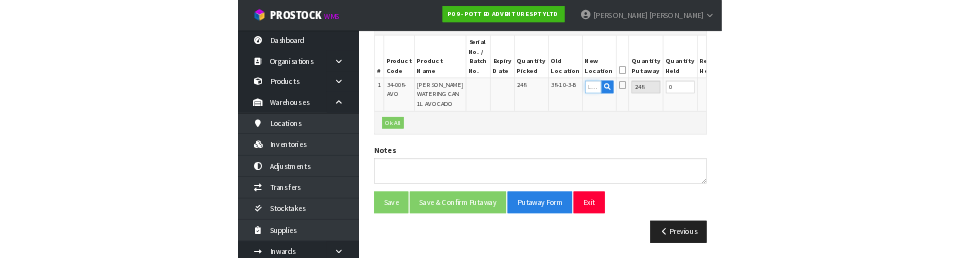 scroll, scrollTop: 532, scrollLeft: 0, axis: vertical 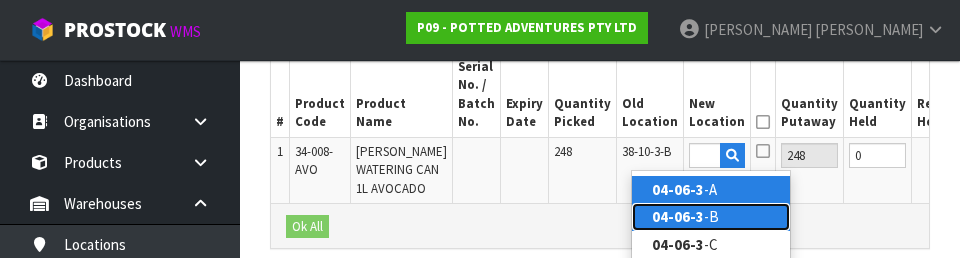click on "04-06-3 -B" at bounding box center (711, 216) 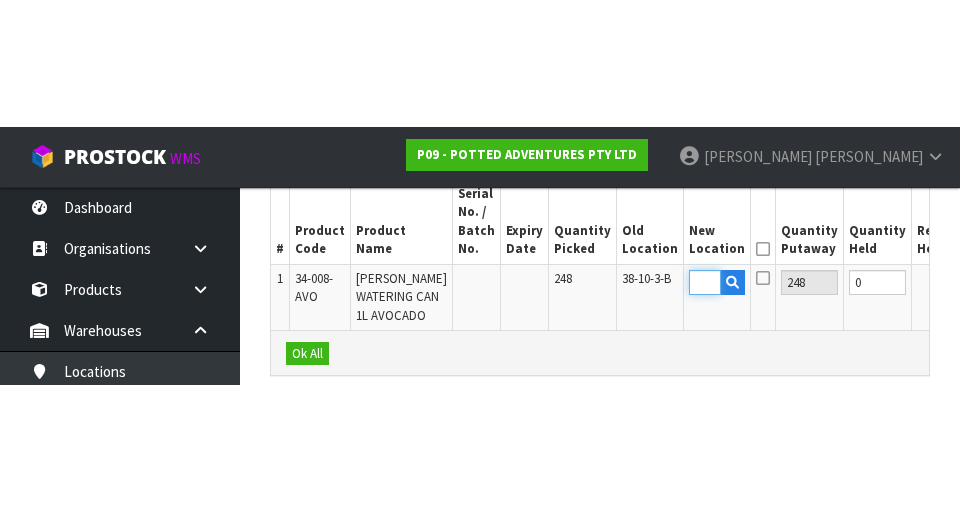 scroll, scrollTop: 541, scrollLeft: 0, axis: vertical 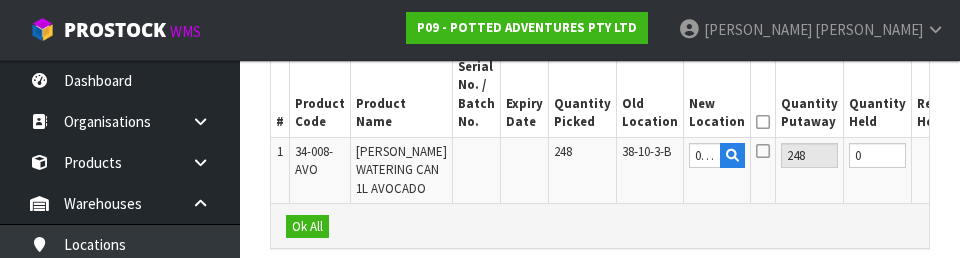 click at bounding box center (763, 122) 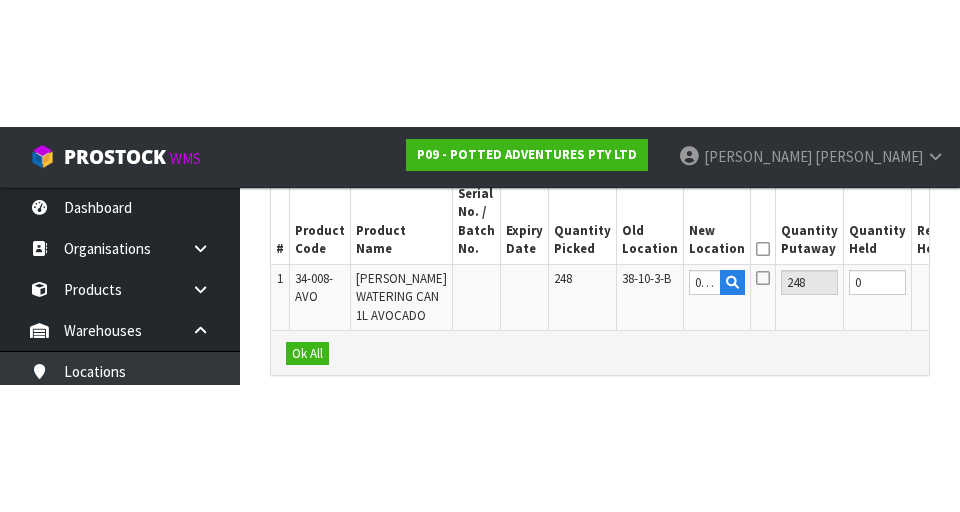 scroll, scrollTop: 541, scrollLeft: 0, axis: vertical 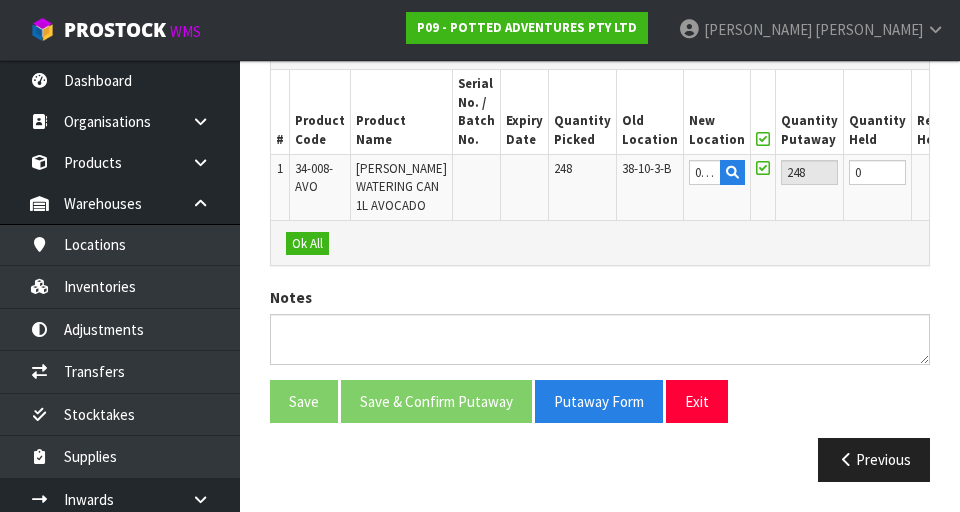 click on "OK" at bounding box center [987, 172] 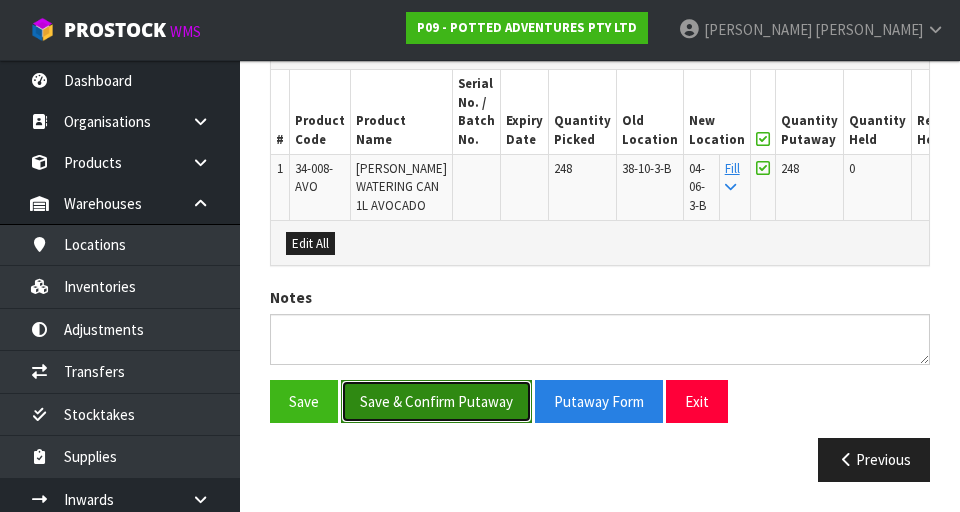 click on "Save & Confirm Putaway" at bounding box center (436, 401) 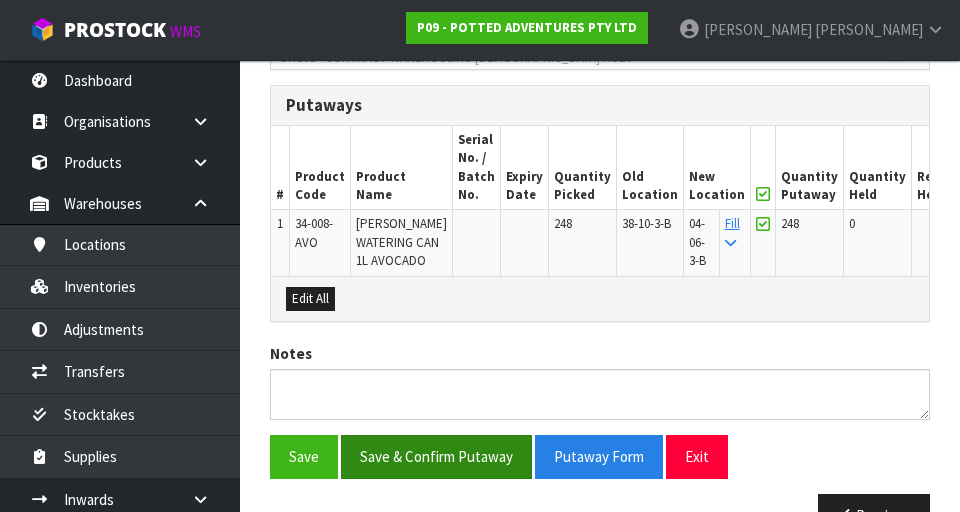 scroll, scrollTop: 0, scrollLeft: 0, axis: both 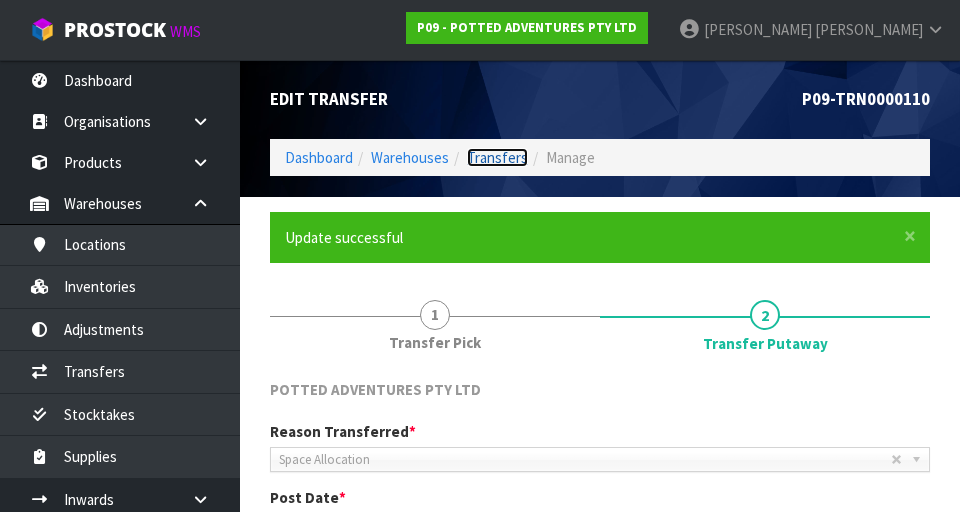 click on "Transfers" at bounding box center (497, 157) 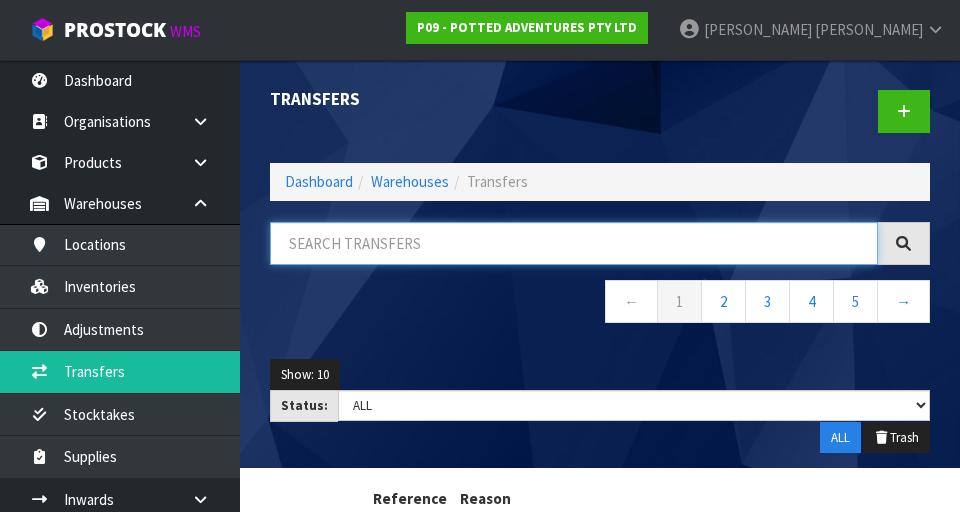 click at bounding box center (574, 243) 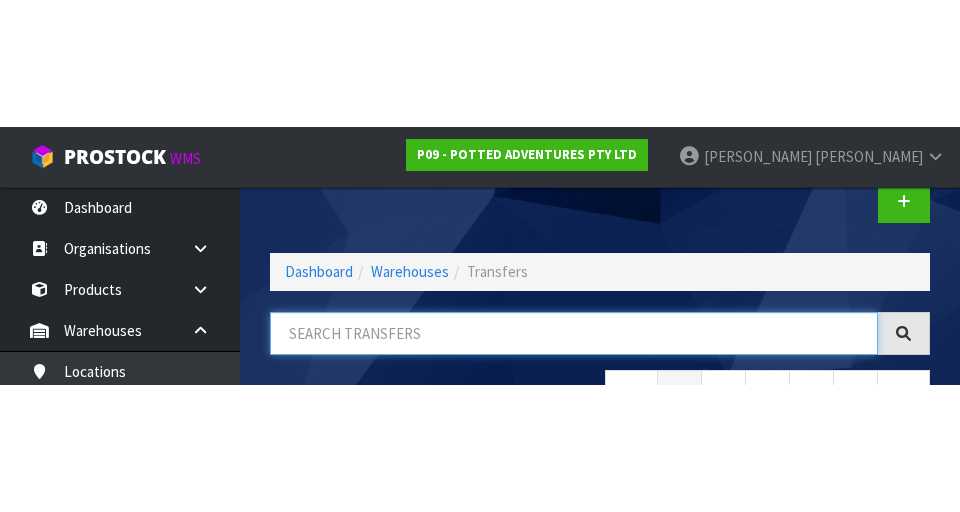 scroll, scrollTop: 114, scrollLeft: 0, axis: vertical 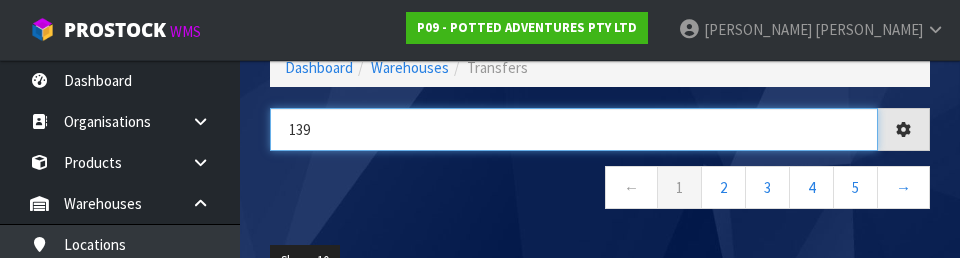 type on "139" 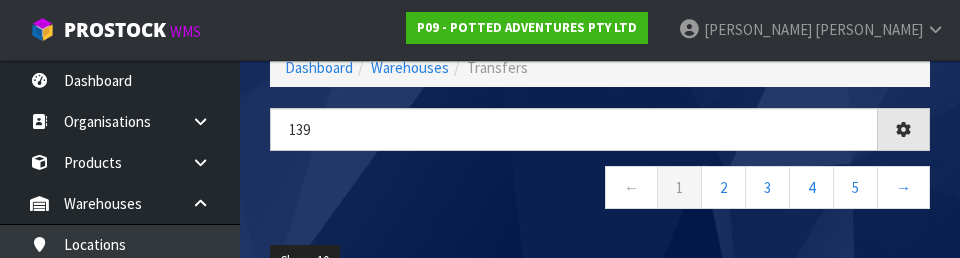 click on "←
1 2 3 4 5
→" at bounding box center (600, 190) 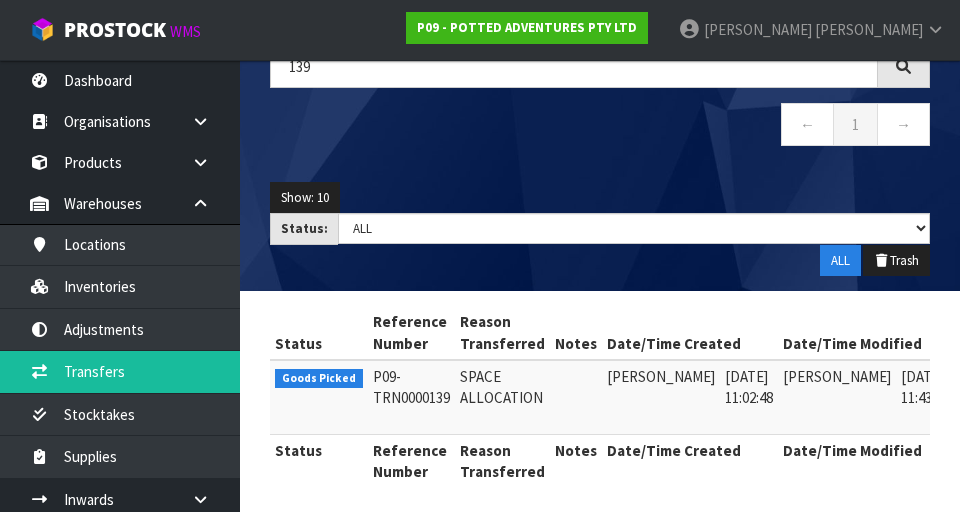 scroll, scrollTop: 189, scrollLeft: 0, axis: vertical 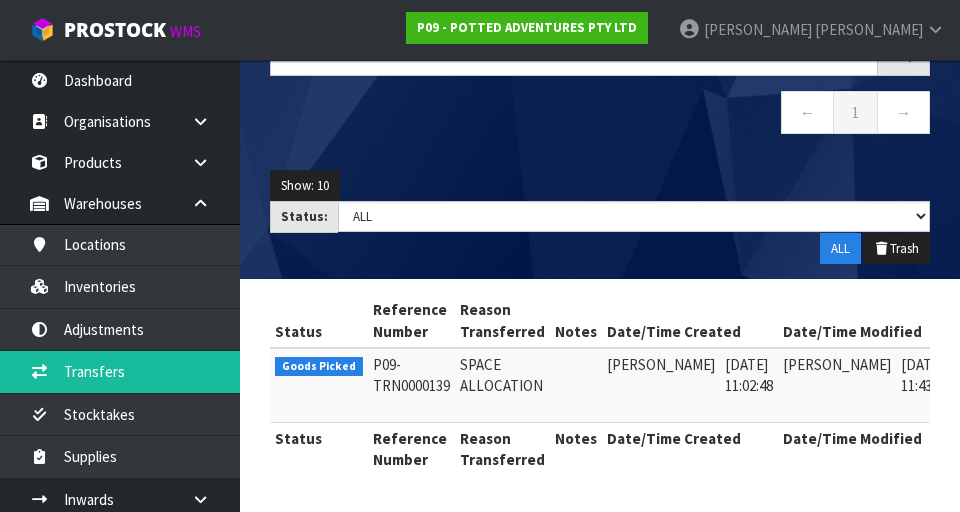 click at bounding box center (981, 369) 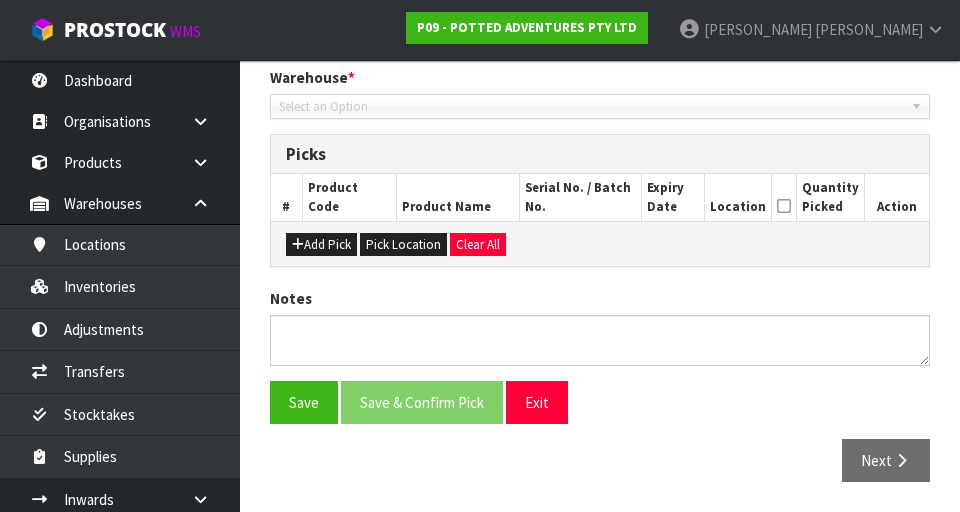 type on "2025-07-25" 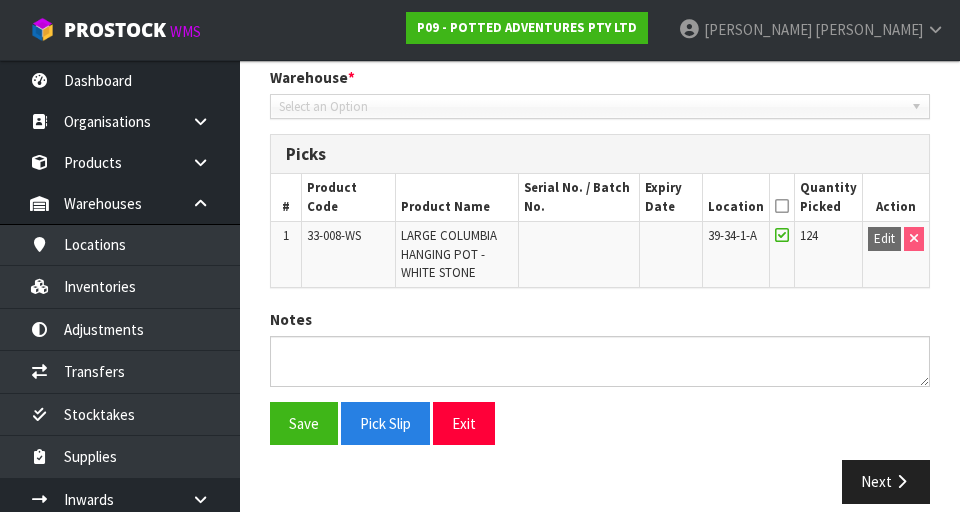 scroll, scrollTop: 441, scrollLeft: 0, axis: vertical 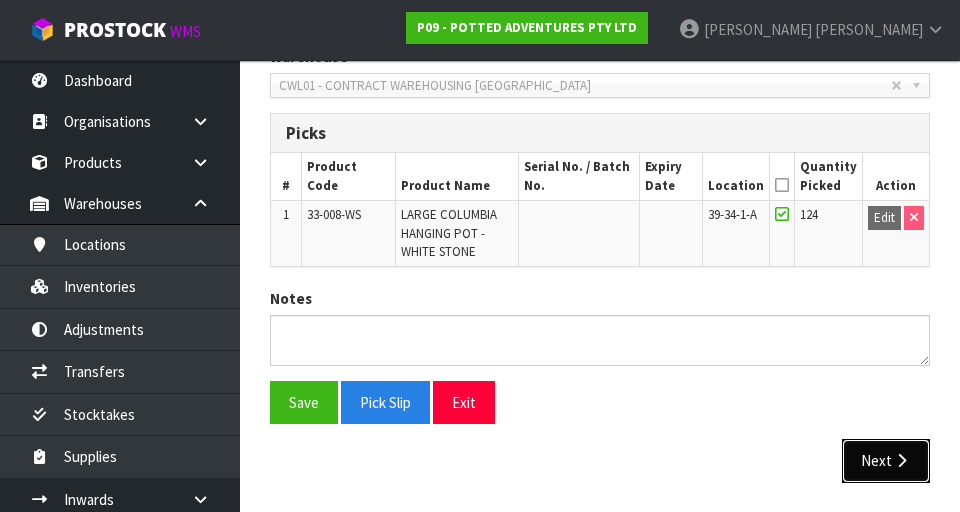 click on "Next" at bounding box center [886, 460] 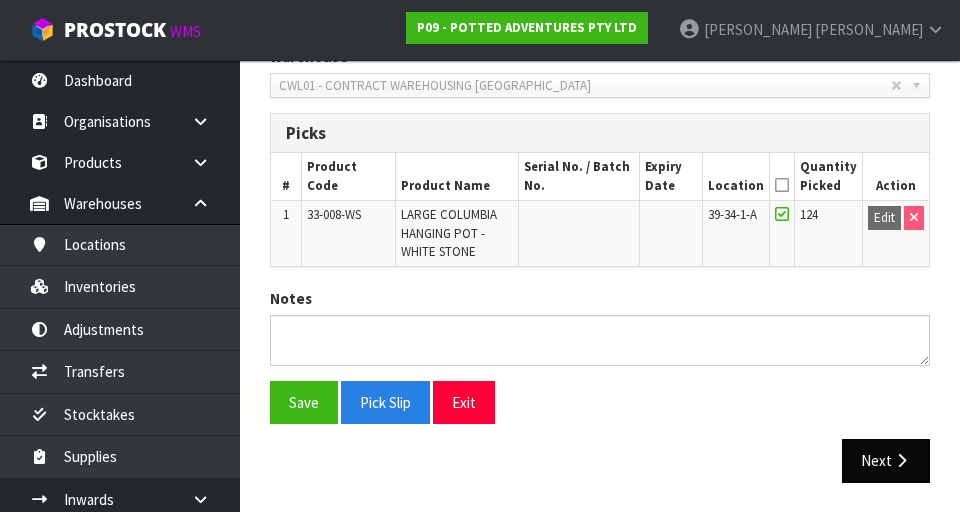 scroll, scrollTop: 0, scrollLeft: 0, axis: both 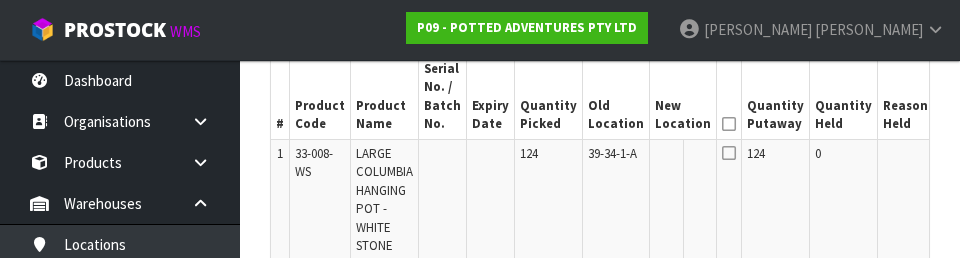 click on "Edit" at bounding box center [955, 157] 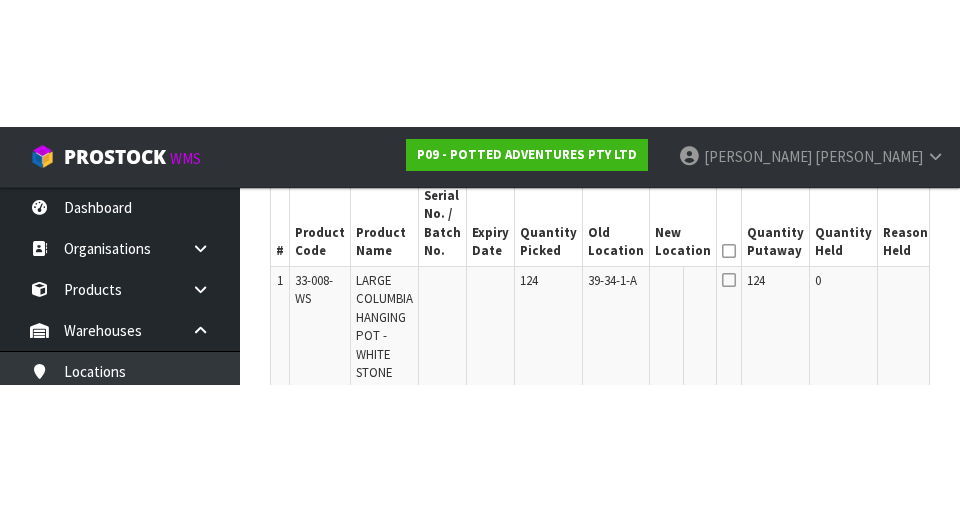 scroll, scrollTop: 539, scrollLeft: 0, axis: vertical 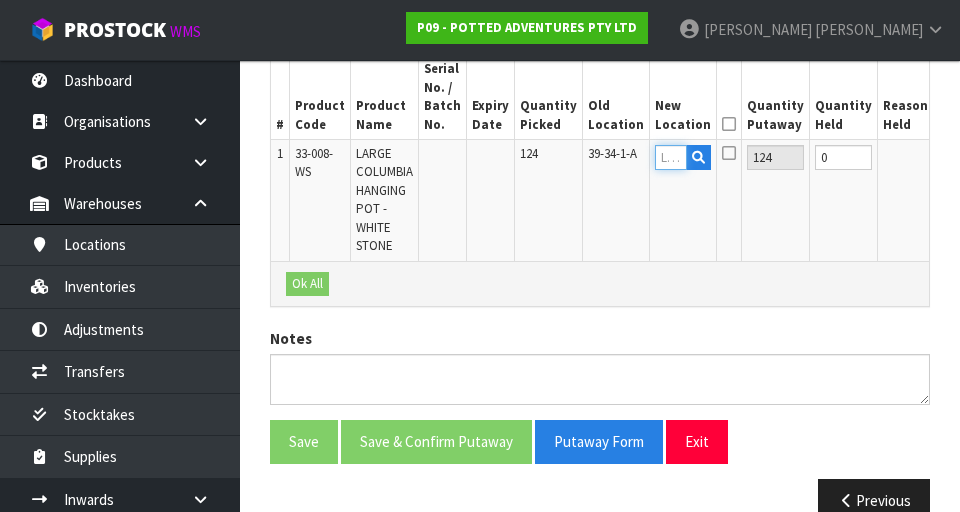 click at bounding box center (671, 157) 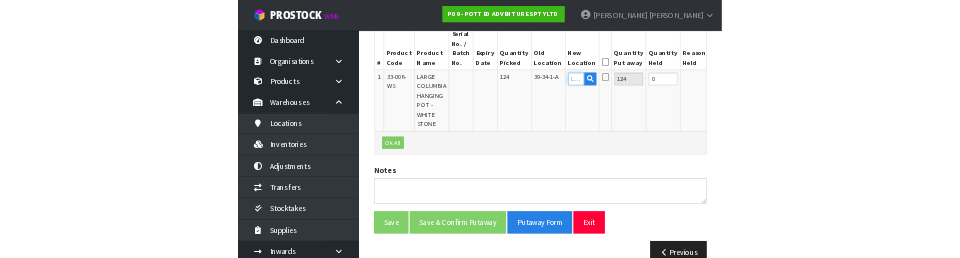 scroll, scrollTop: 530, scrollLeft: 0, axis: vertical 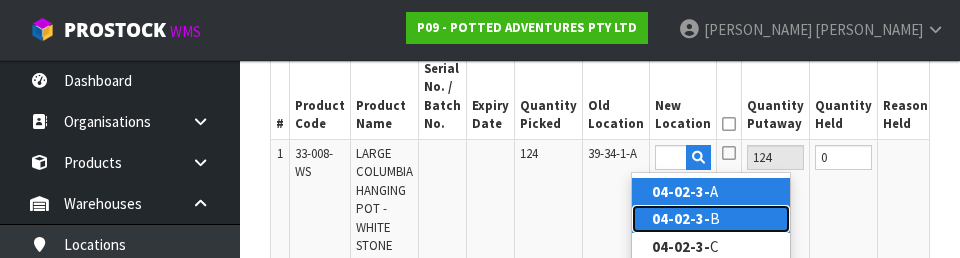 click on "04-02-3- B" at bounding box center [711, 218] 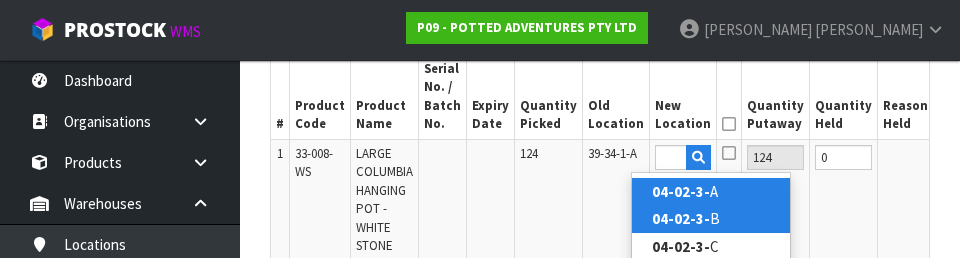 type on "04-02-3-B" 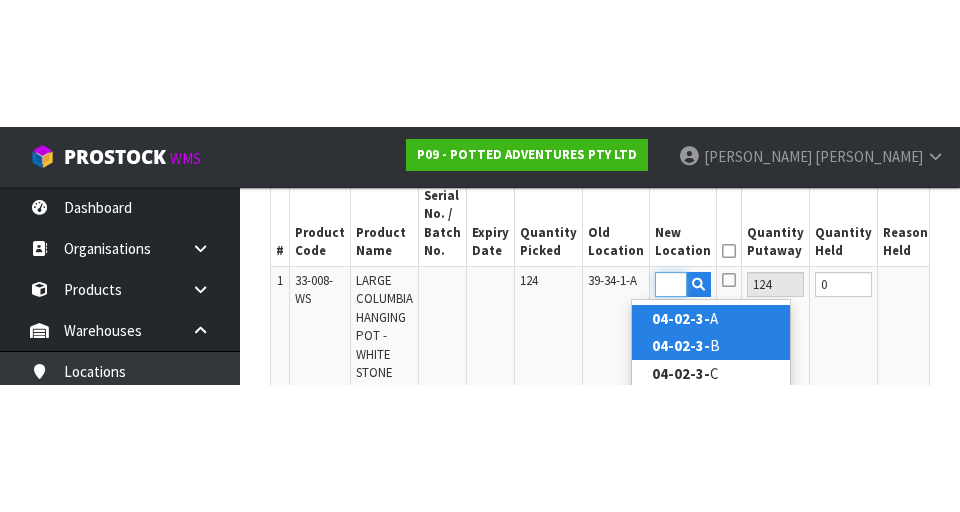 scroll, scrollTop: 539, scrollLeft: 0, axis: vertical 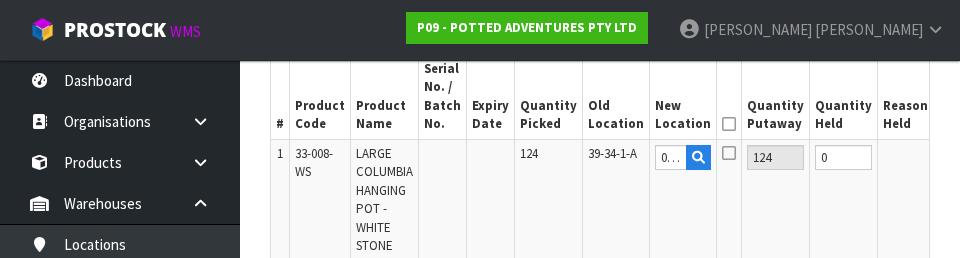 click at bounding box center [729, 124] 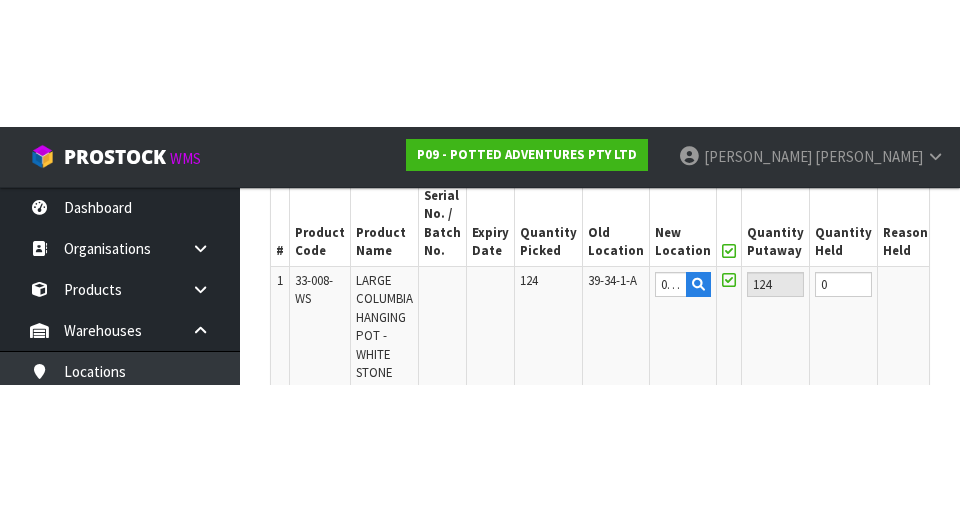 scroll, scrollTop: 539, scrollLeft: 0, axis: vertical 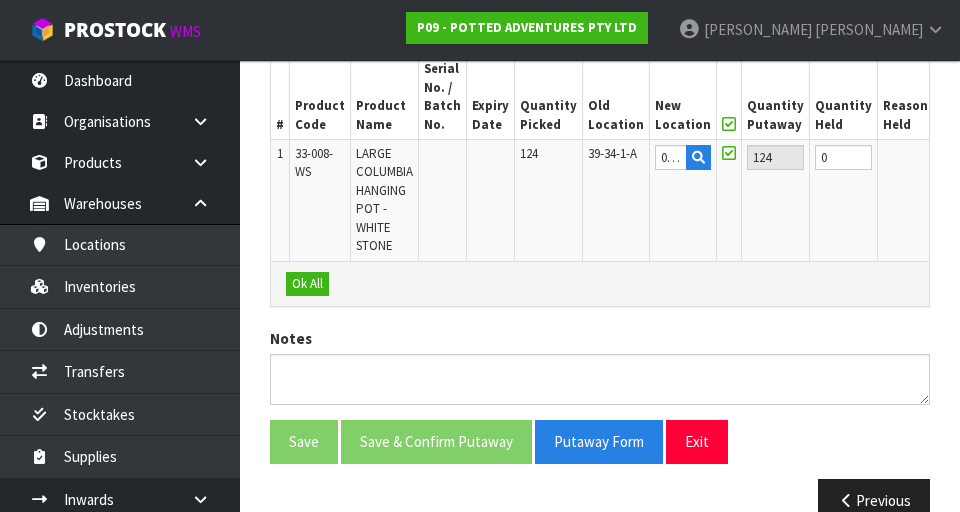 click on "OK" at bounding box center [953, 157] 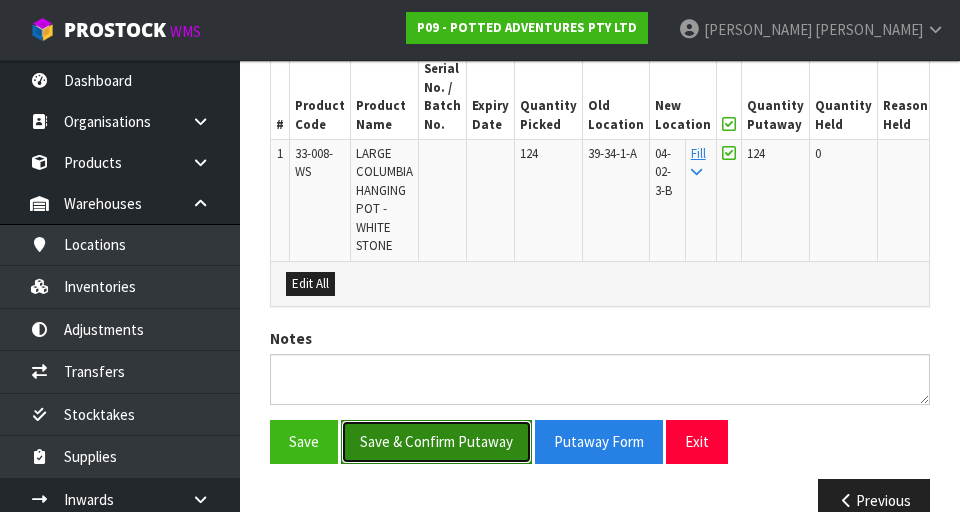 click on "Save & Confirm Putaway" at bounding box center [436, 441] 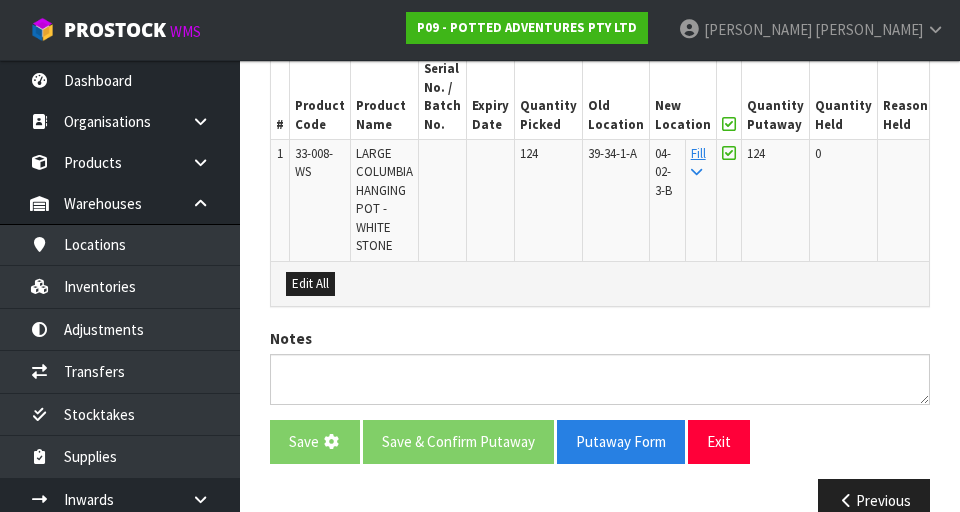 scroll, scrollTop: 0, scrollLeft: 0, axis: both 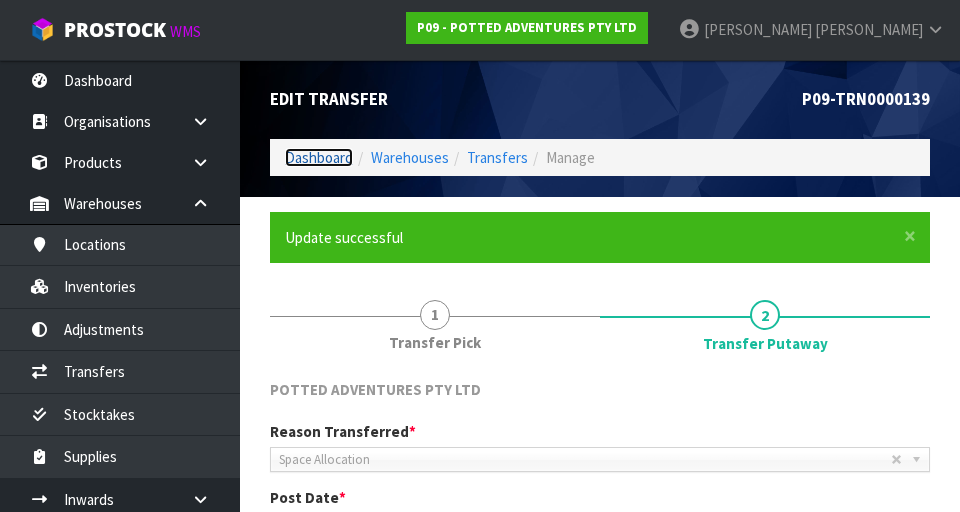 click on "Dashboard" at bounding box center [319, 157] 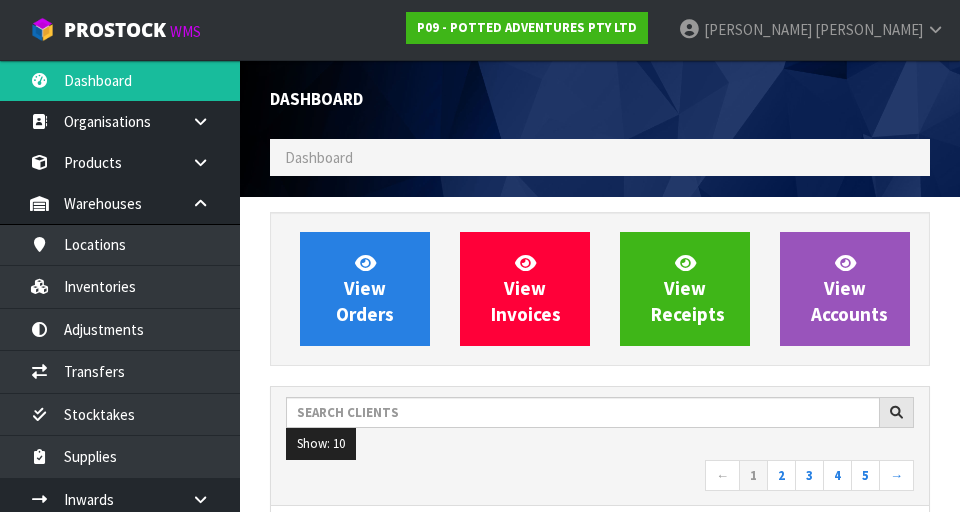 scroll, scrollTop: 998413, scrollLeft: 999310, axis: both 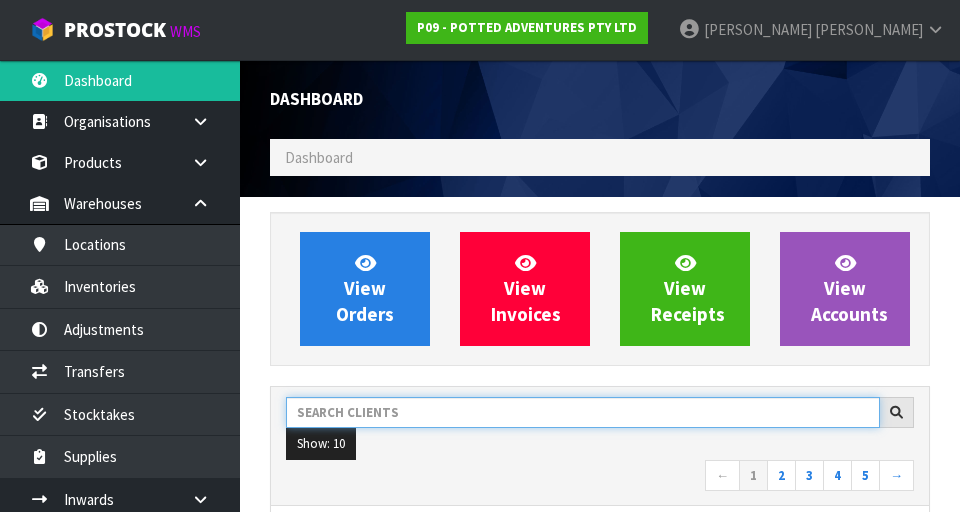 click at bounding box center [583, 412] 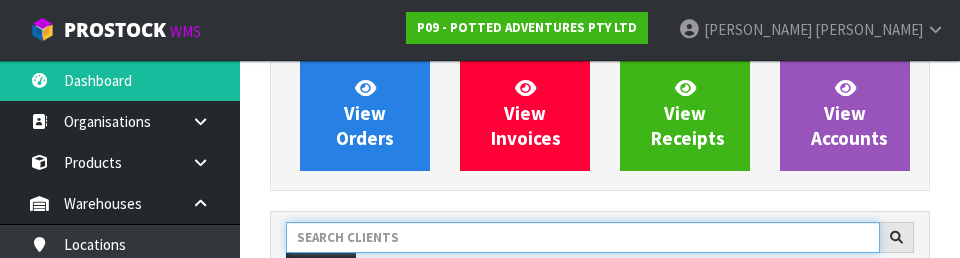 scroll, scrollTop: 274, scrollLeft: 0, axis: vertical 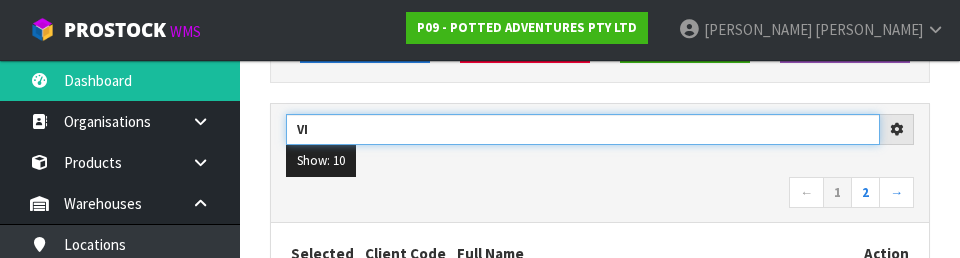 type on "VI" 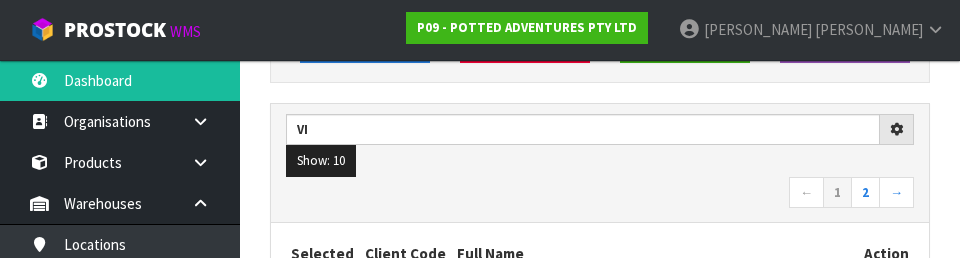 click on "←
1 2
→" at bounding box center (600, 194) 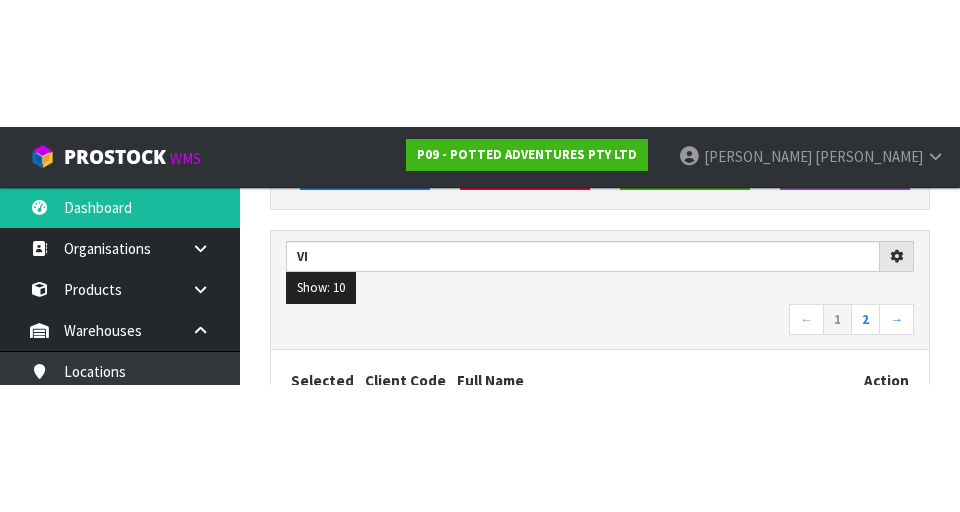 scroll, scrollTop: 283, scrollLeft: 0, axis: vertical 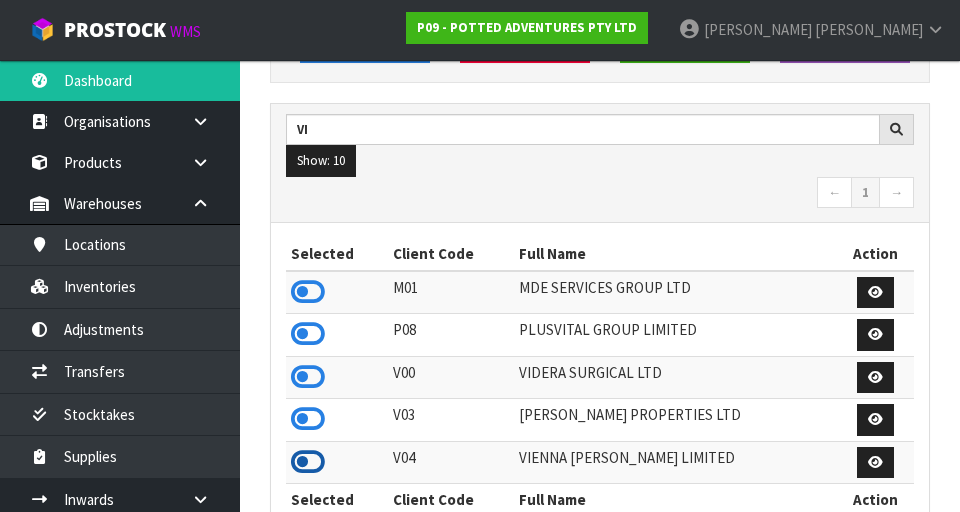 click at bounding box center (308, 462) 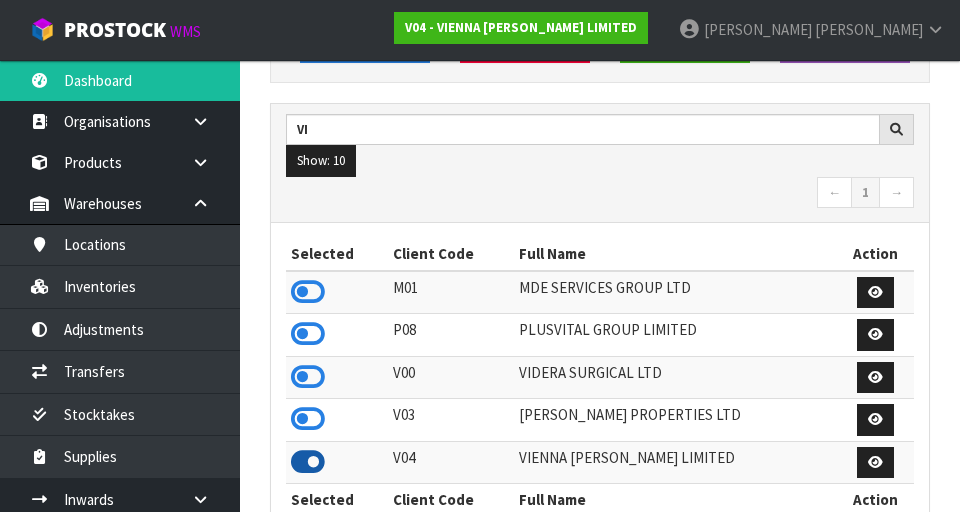 scroll, scrollTop: 1318, scrollLeft: 690, axis: both 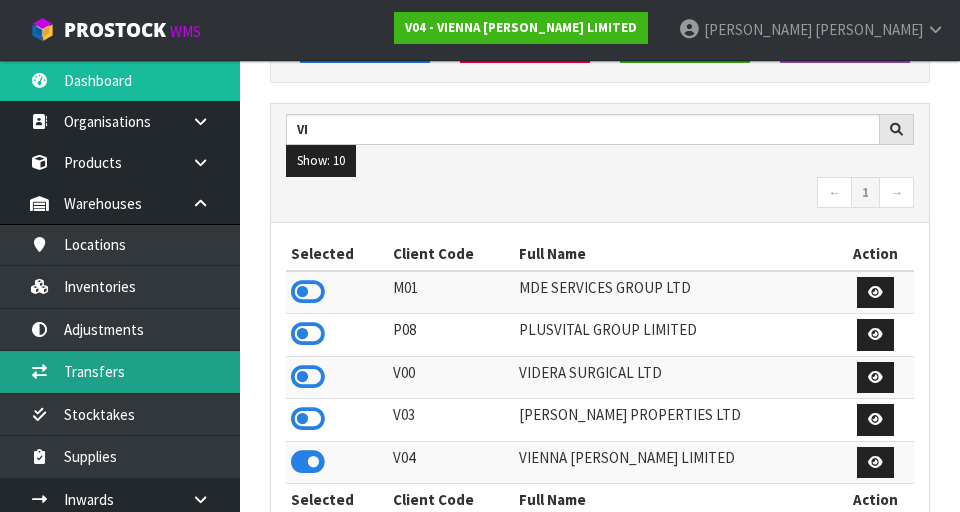 click on "Transfers" at bounding box center [120, 371] 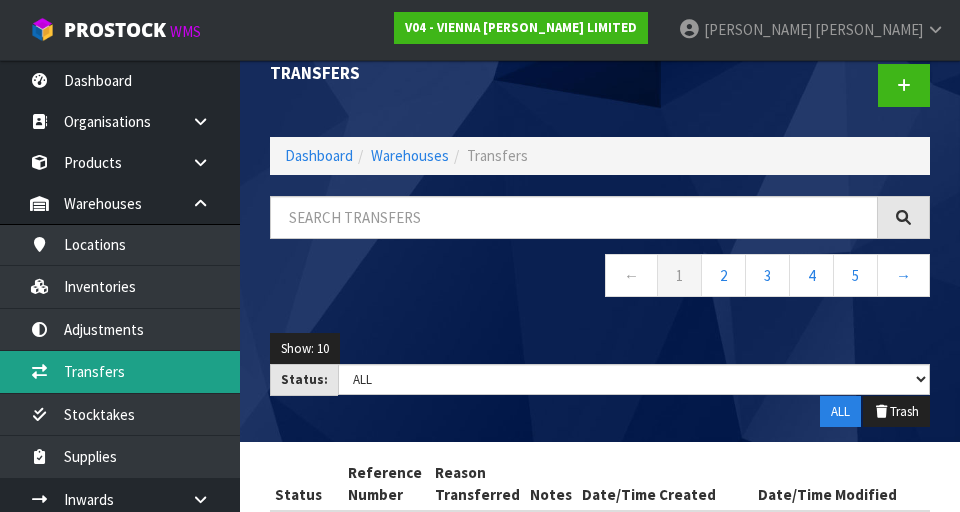 scroll, scrollTop: 0, scrollLeft: 0, axis: both 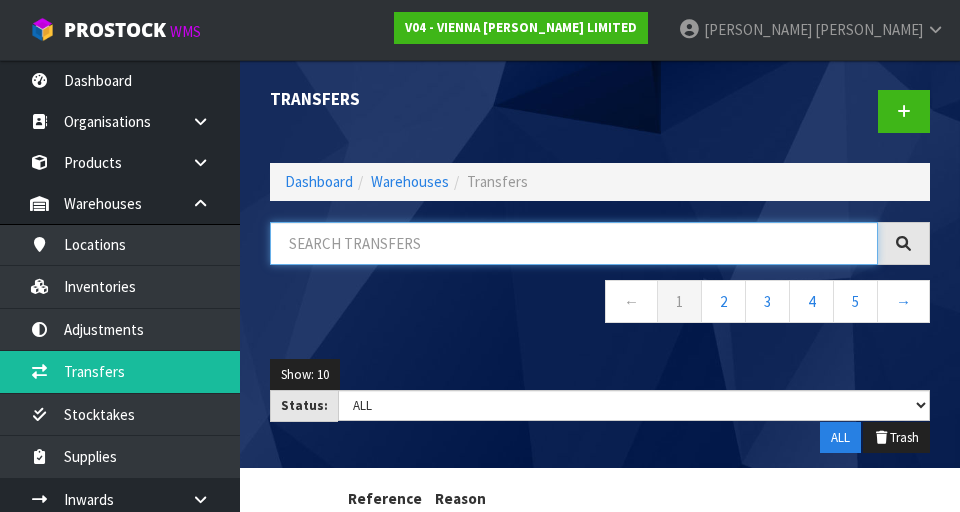 click at bounding box center [574, 243] 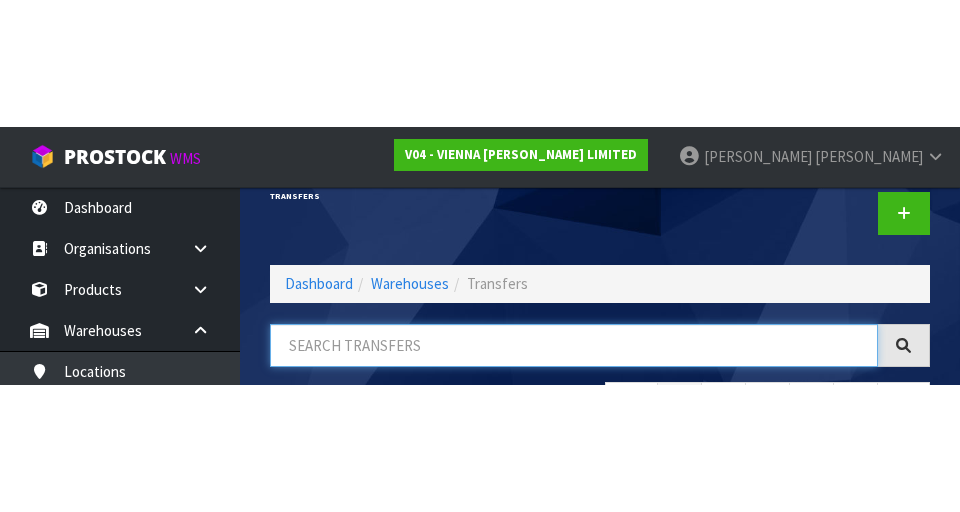 scroll, scrollTop: 0, scrollLeft: 0, axis: both 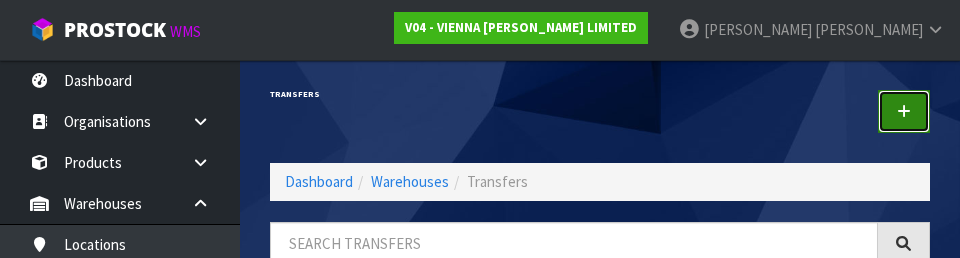 click at bounding box center (904, 111) 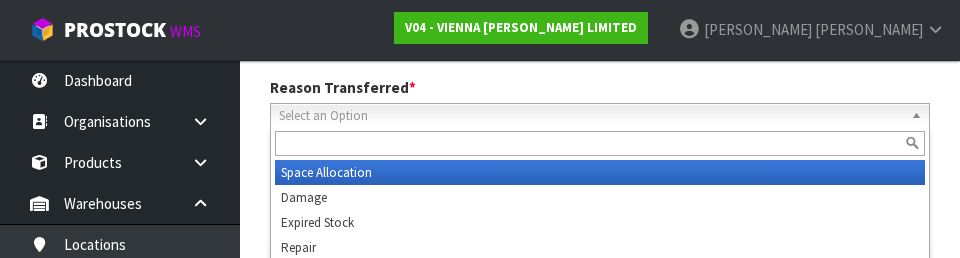 scroll, scrollTop: 276, scrollLeft: 0, axis: vertical 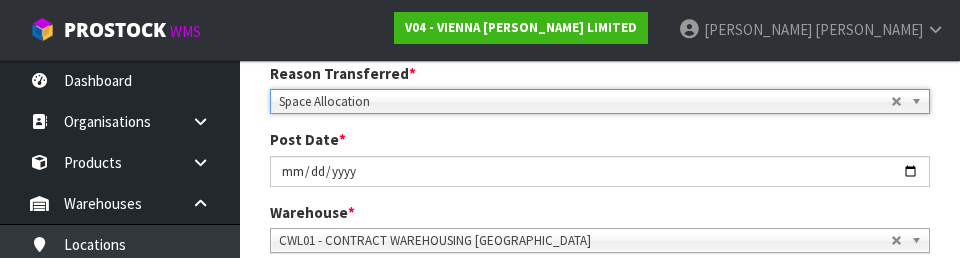click on "Post Date  *
[DATE]" at bounding box center (600, 157) 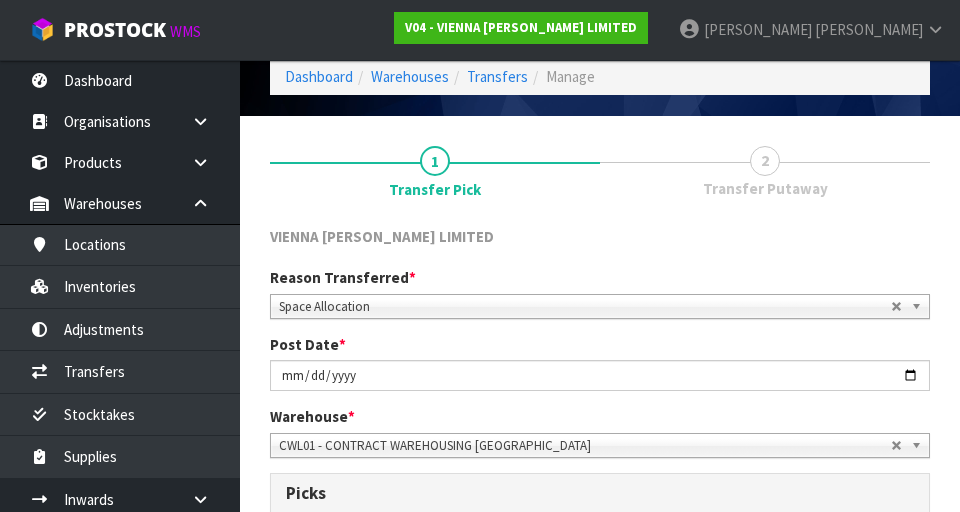 scroll, scrollTop: 0, scrollLeft: 0, axis: both 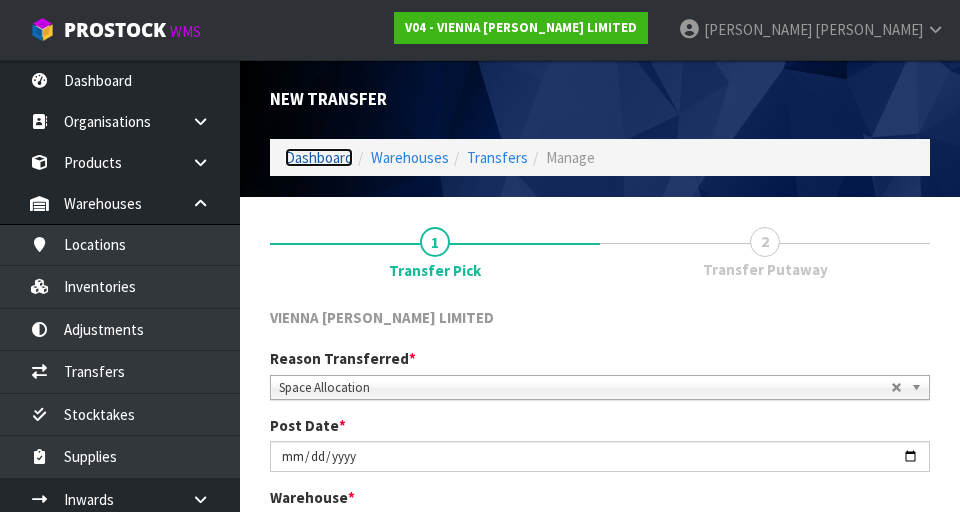 click on "Dashboard" at bounding box center [319, 157] 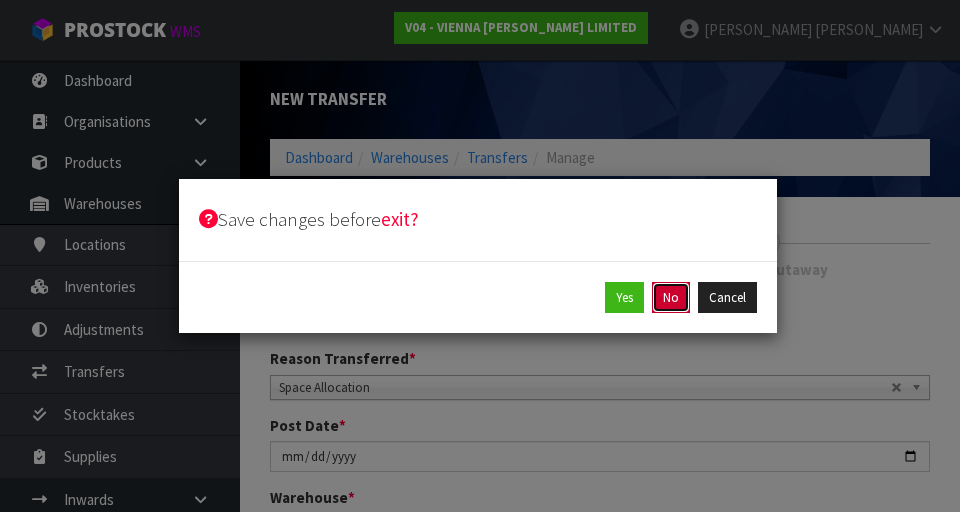 click on "No" at bounding box center (671, 298) 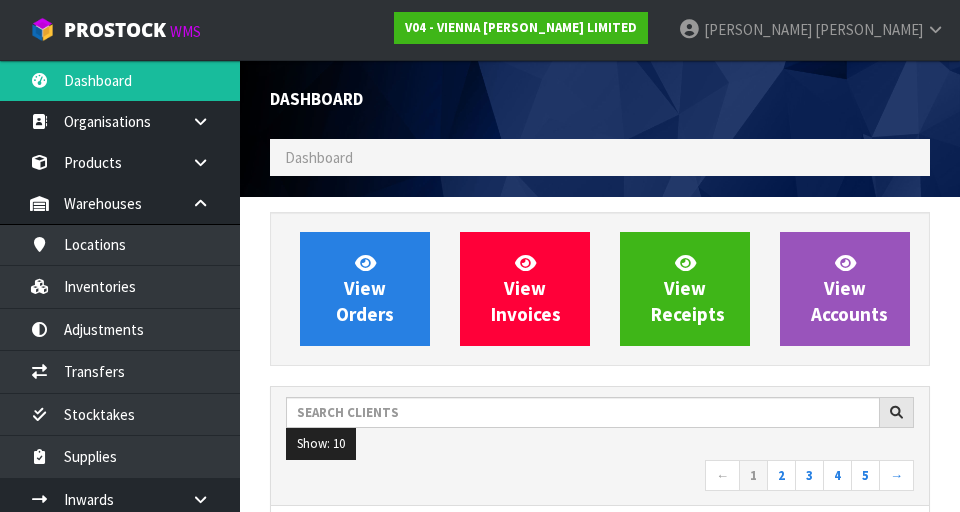 scroll, scrollTop: 998284, scrollLeft: 999310, axis: both 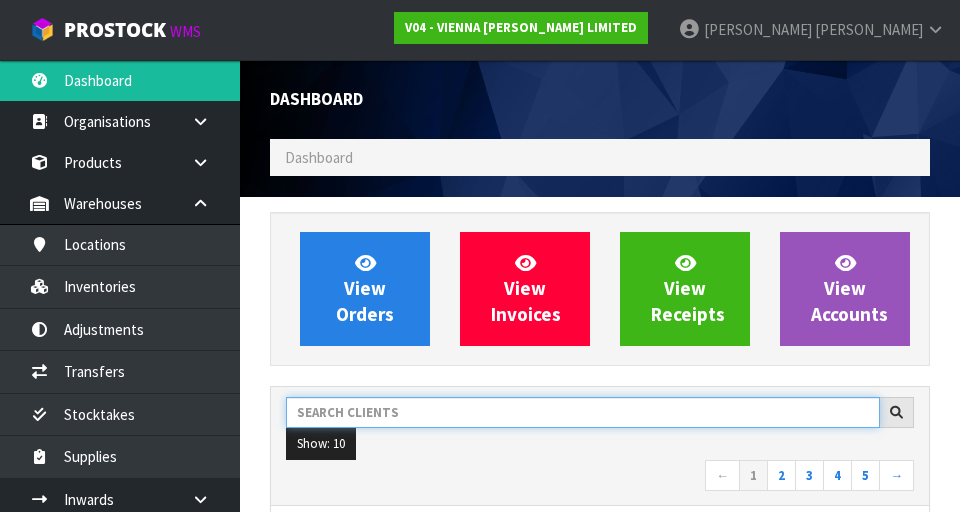 click at bounding box center (583, 412) 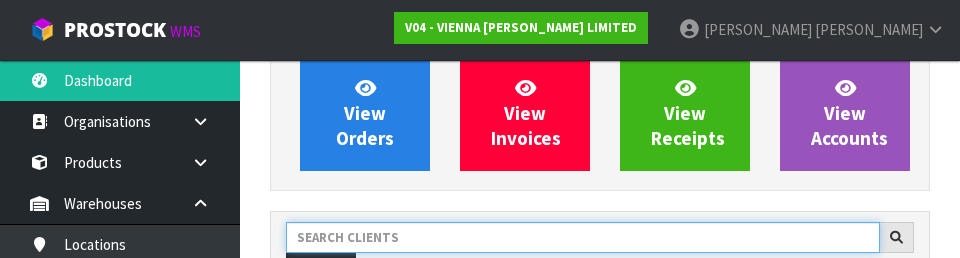 scroll, scrollTop: 274, scrollLeft: 0, axis: vertical 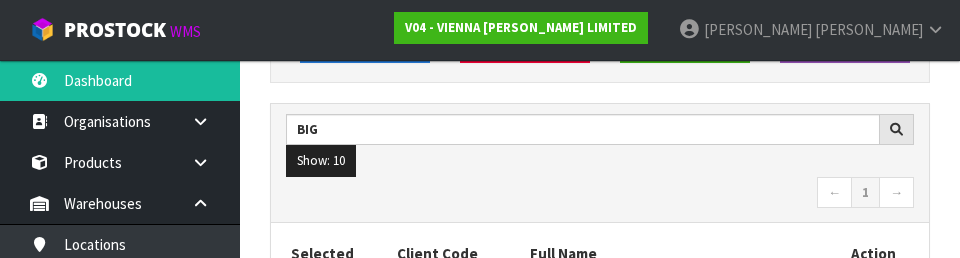 click on "←
1
→" at bounding box center (600, 194) 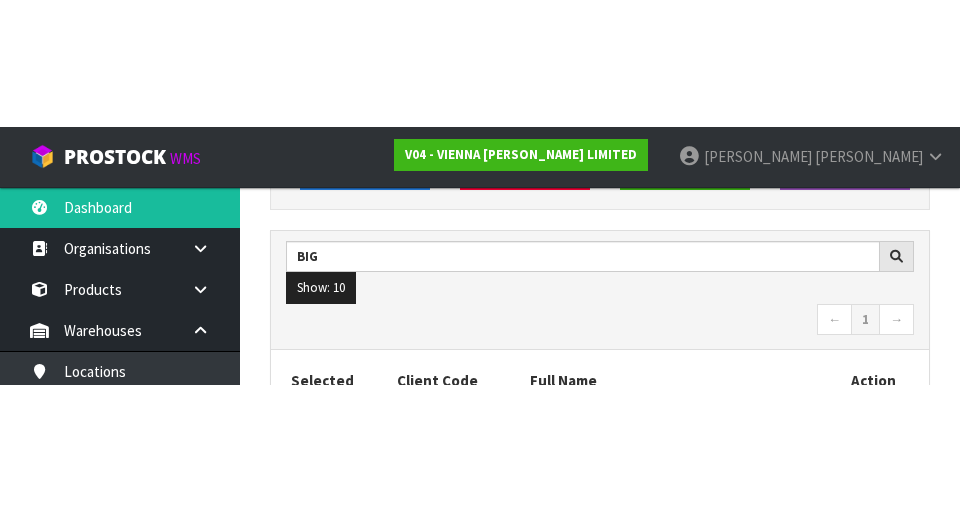 scroll, scrollTop: 283, scrollLeft: 0, axis: vertical 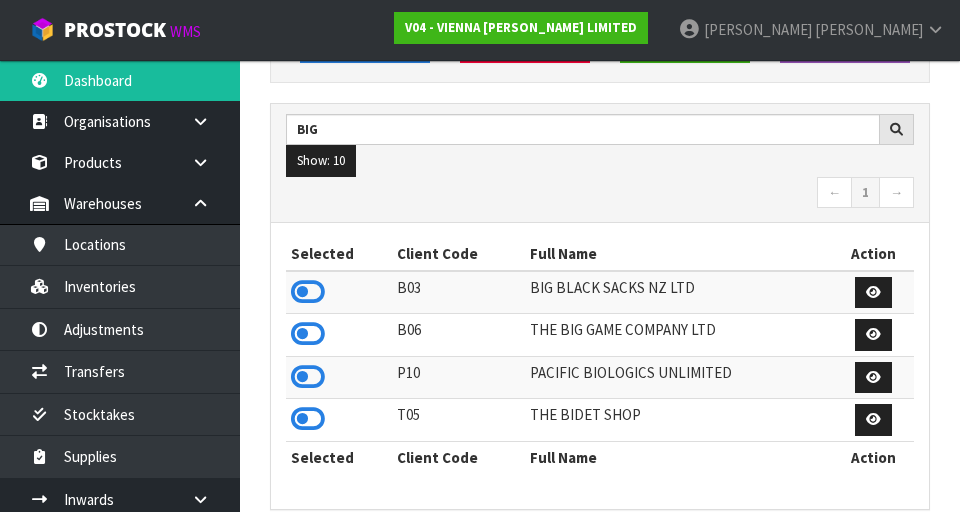 type on "BIG" 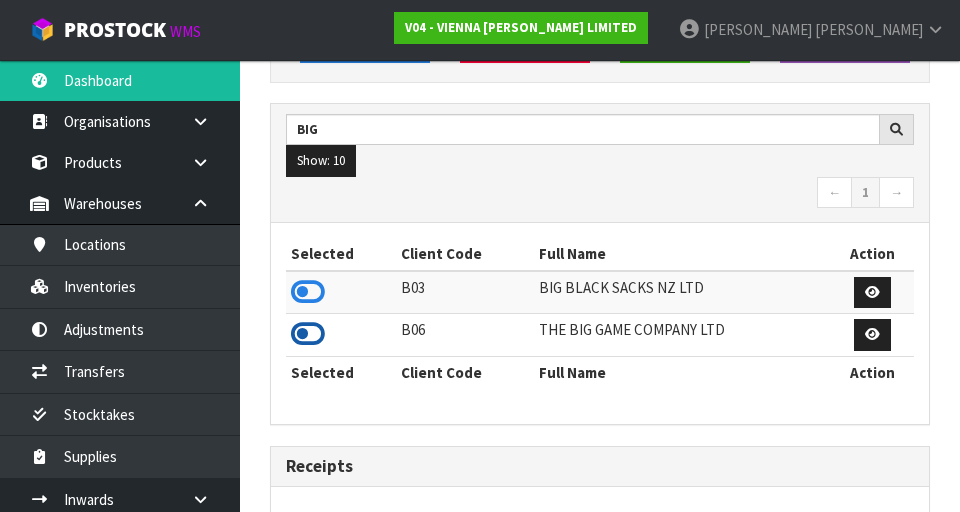 click at bounding box center (308, 334) 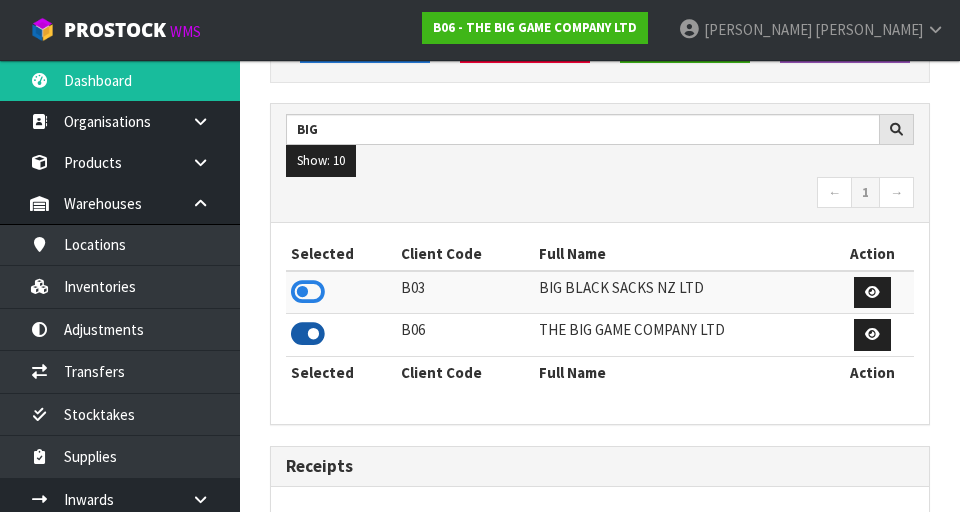 scroll, scrollTop: 1318, scrollLeft: 690, axis: both 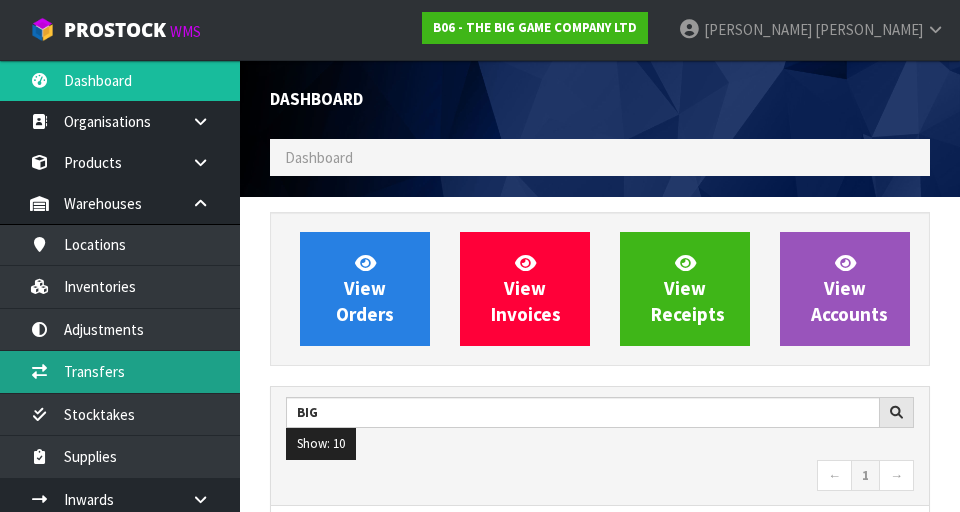 click on "Transfers" at bounding box center [120, 371] 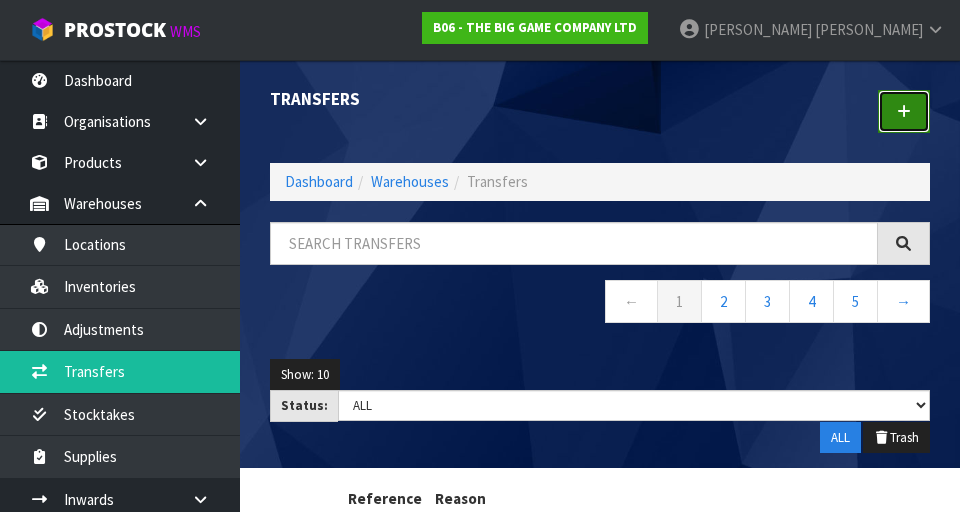 click at bounding box center [904, 111] 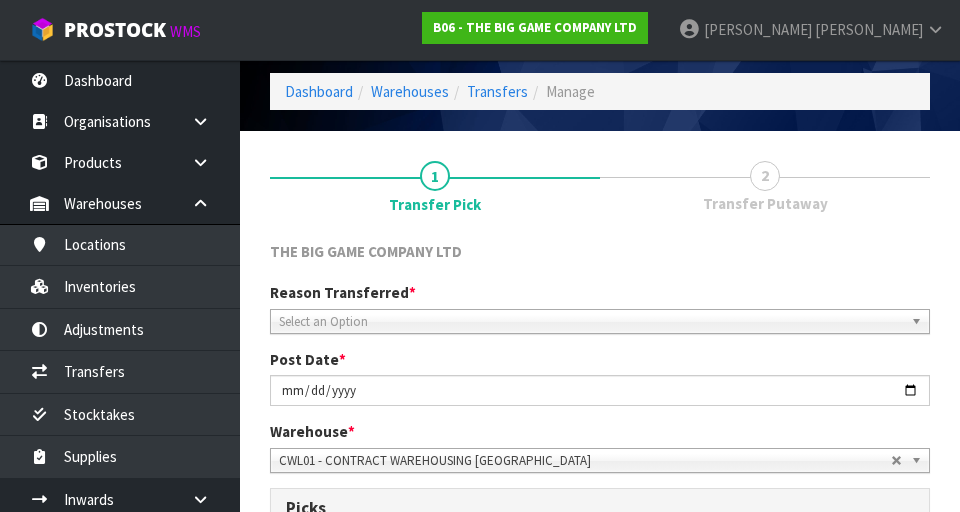 scroll, scrollTop: 64, scrollLeft: 0, axis: vertical 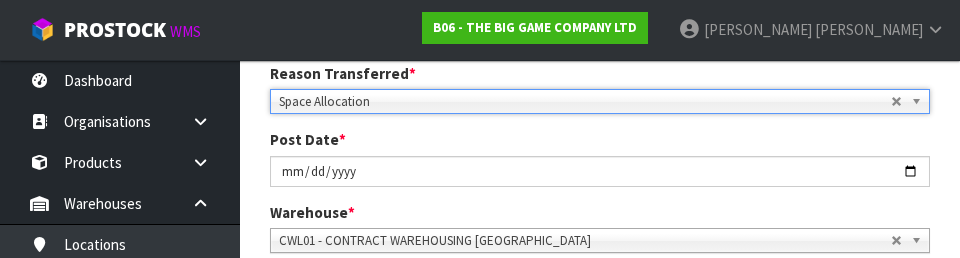 click on "Post Date  *
[DATE]" at bounding box center [600, 157] 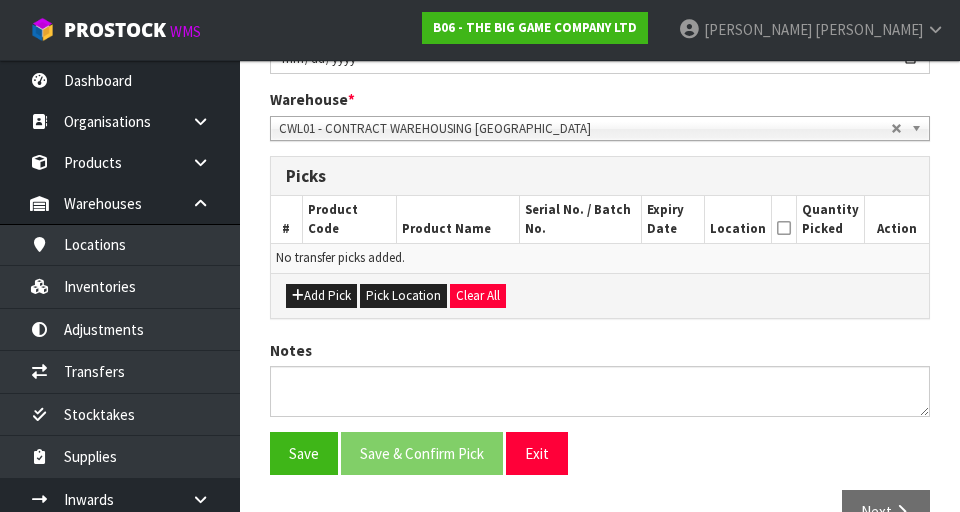 scroll, scrollTop: 404, scrollLeft: 0, axis: vertical 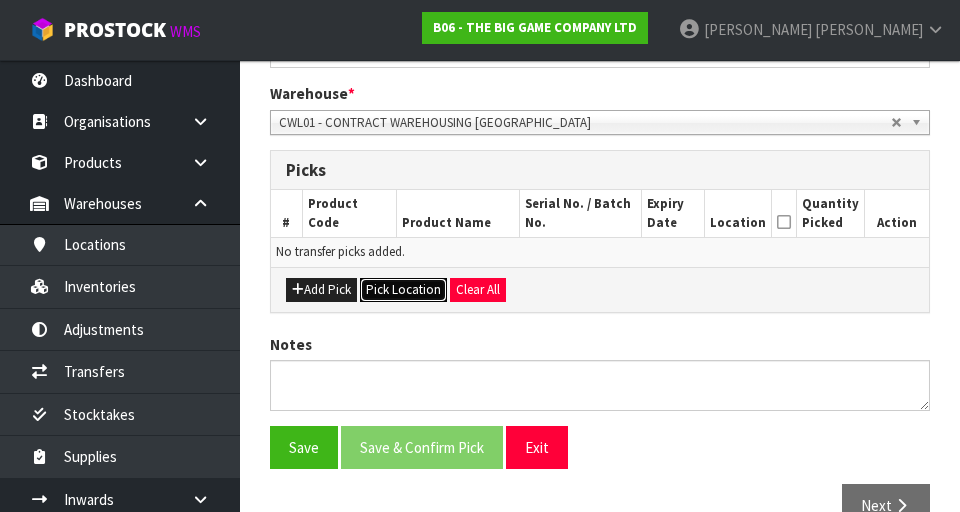 click on "Pick Location" at bounding box center (403, 290) 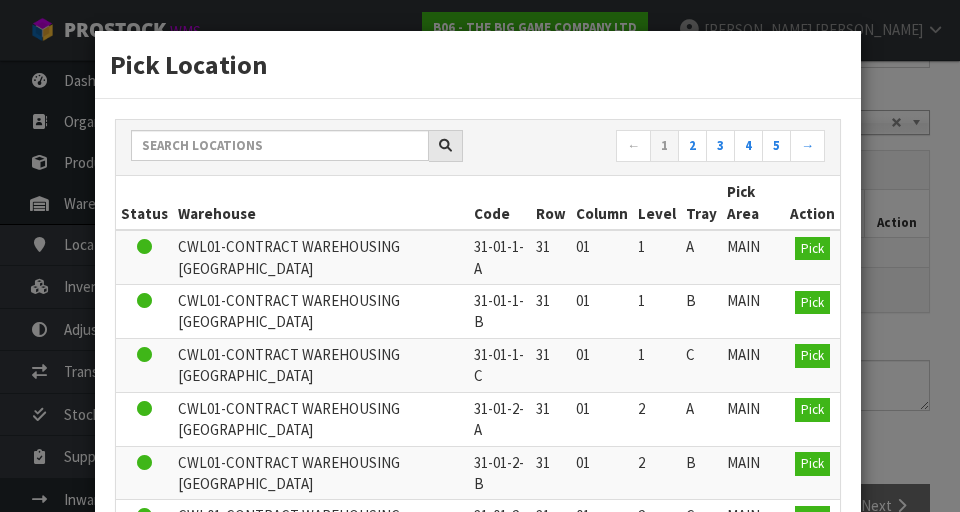 click on "Pick Location
←
1 2 3 4 5
→
Status
Warehouse
Code
Row
Column
Level
Tray
Pick Area
Action
CWL01-CONTRACT WAREHOUSING [GEOGRAPHIC_DATA]
31-01-1-A
31
01
1
A
MAIN
Pick
CWL01-CONTRACT WAREHOUSING [GEOGRAPHIC_DATA]
31-01-1-B
31
01
1
B
MAIN
Pick
CWL01-CONTRACT WAREHOUSING [GEOGRAPHIC_DATA]
31-01-1-C
31
01
1
C" at bounding box center [480, 256] 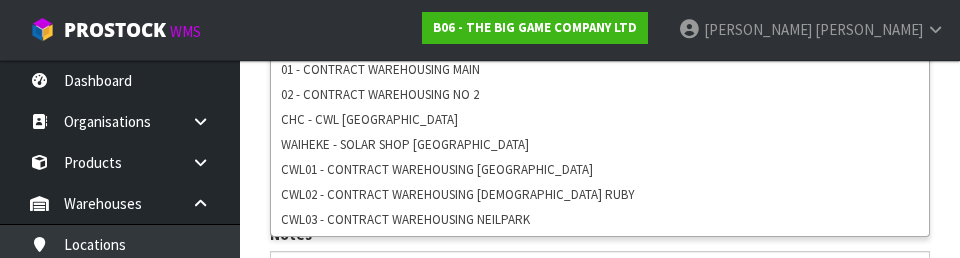 scroll, scrollTop: 520, scrollLeft: 0, axis: vertical 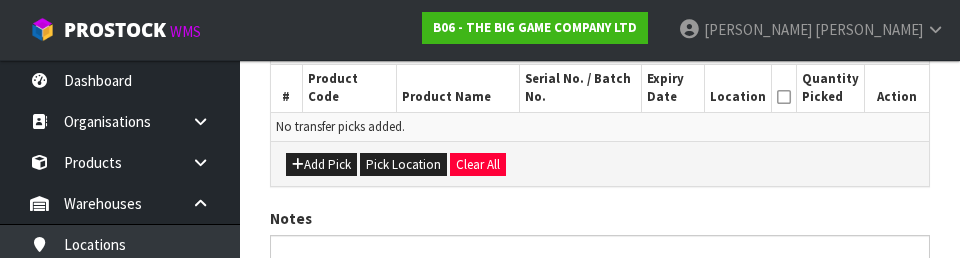 click on "Add Pick
Pick Location
Clear All" at bounding box center [600, 163] 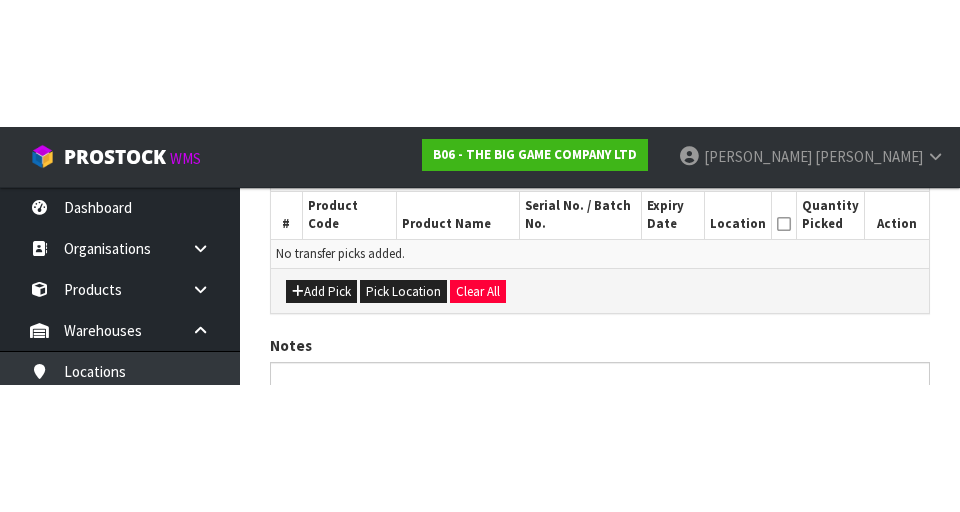 scroll, scrollTop: 449, scrollLeft: 0, axis: vertical 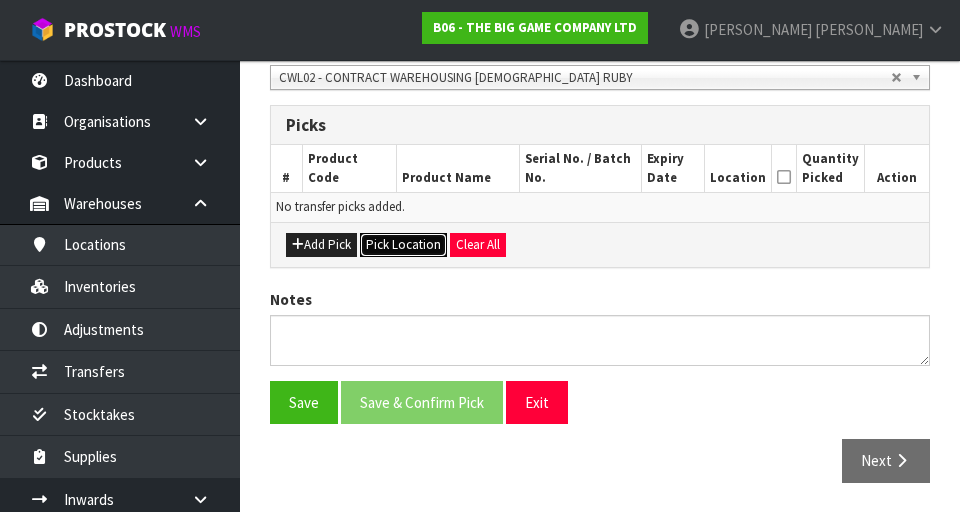 click on "Pick Location" at bounding box center [403, 245] 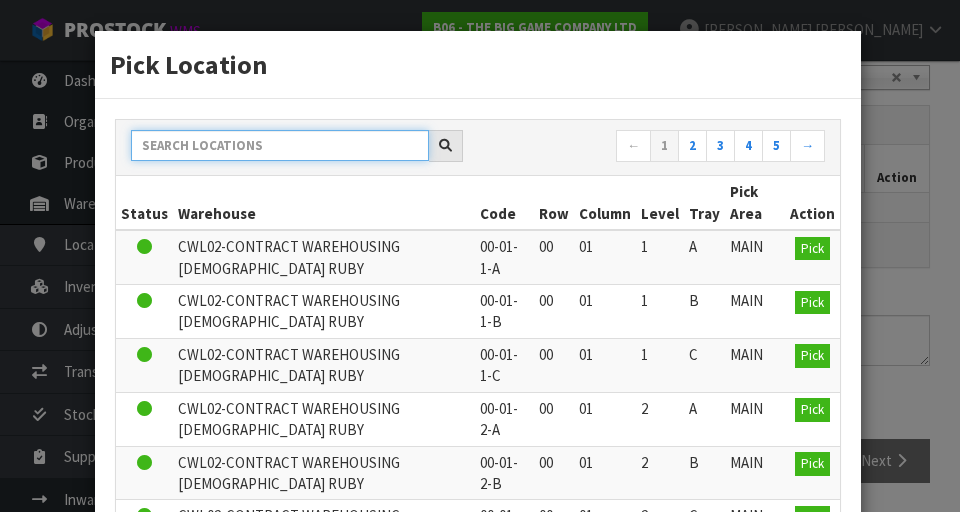 click at bounding box center (280, 145) 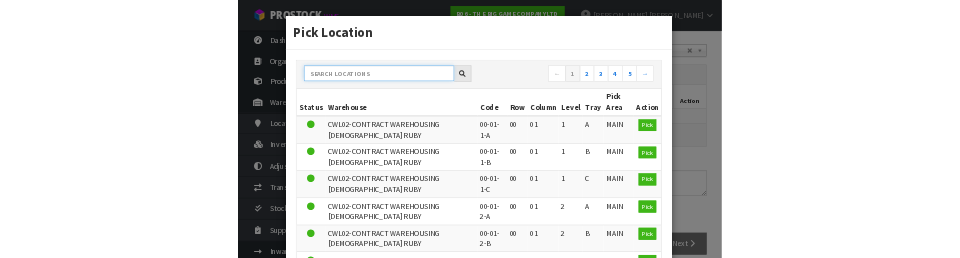 scroll, scrollTop: 417, scrollLeft: 0, axis: vertical 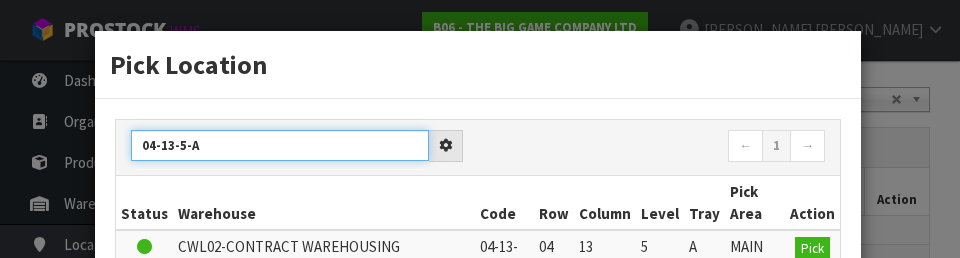 type on "04-13-5-A" 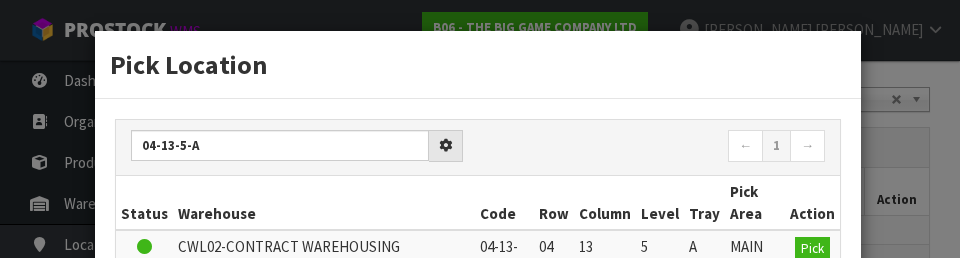 click on "←
1
→" at bounding box center [659, 147] 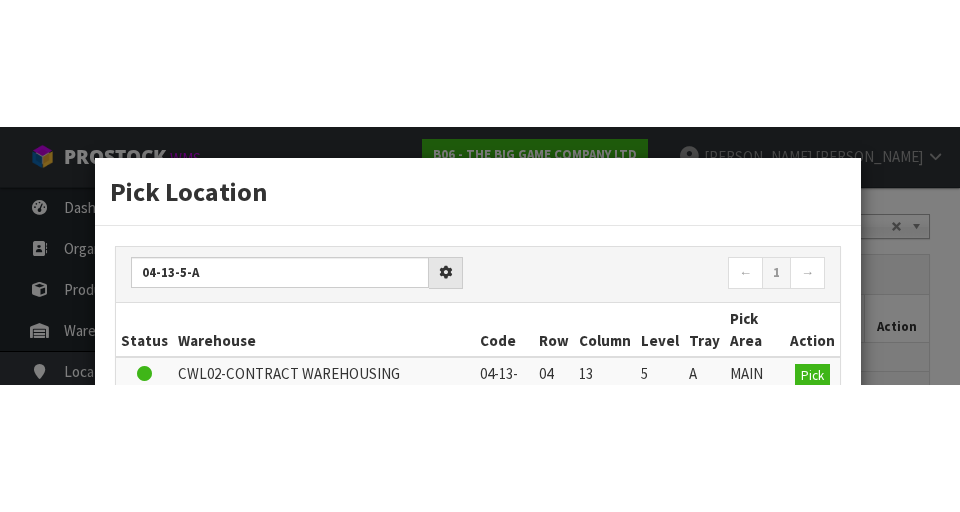 scroll, scrollTop: 426, scrollLeft: 0, axis: vertical 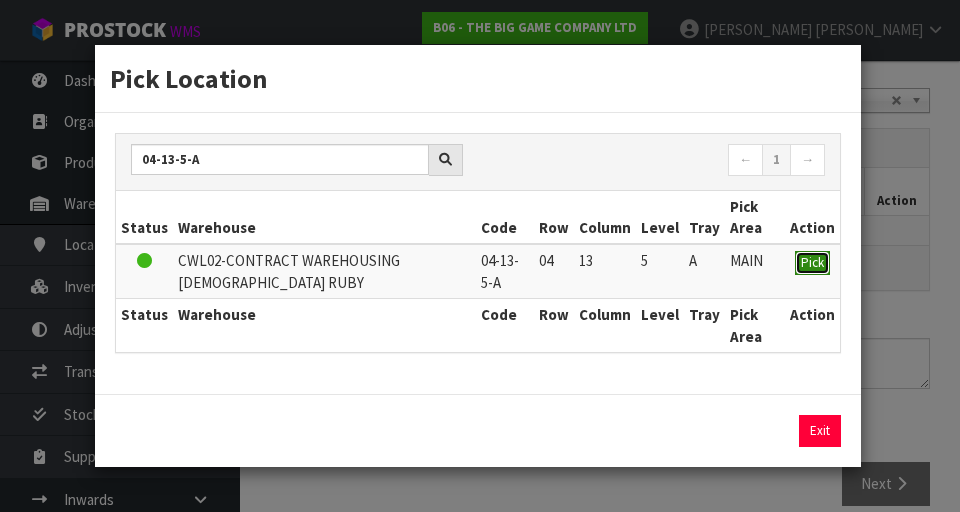 click on "Pick" at bounding box center [812, 262] 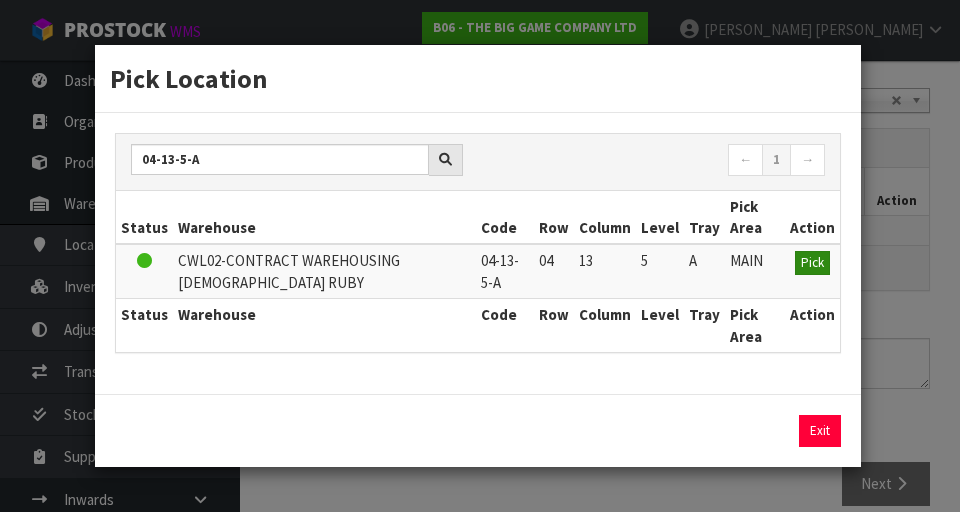 click on "Pick Location
04-13-5-A
←
1
→
Status
Warehouse
Code
Row
Column
Level
Tray
Pick Area
Action
CWL02-CONTRACT WAREHOUSING LADY RUBY
04-13-5-A
04
13
5
A
MAIN
Pick
Status
Warehouse
Code
Row
Column
Level
Tray
Pick Area
Action
Exit" at bounding box center [480, 256] 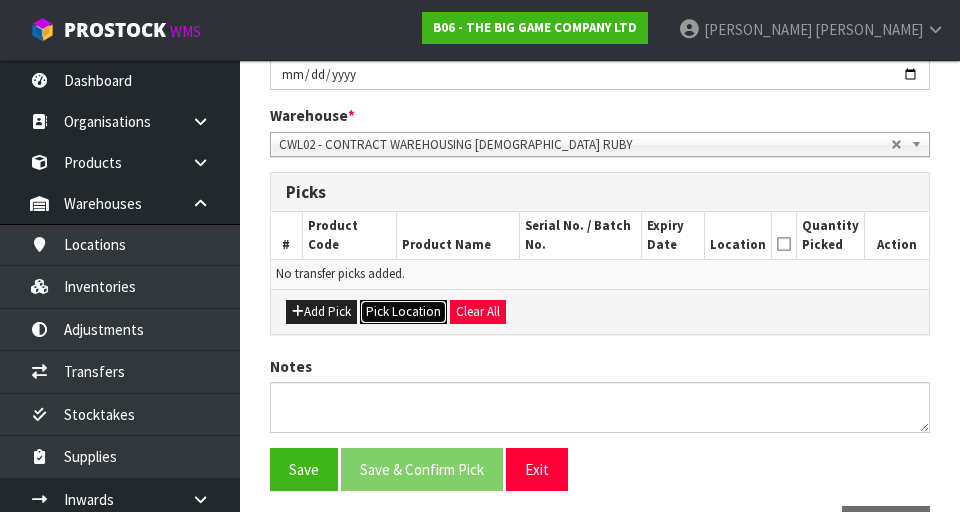 scroll, scrollTop: 449, scrollLeft: 0, axis: vertical 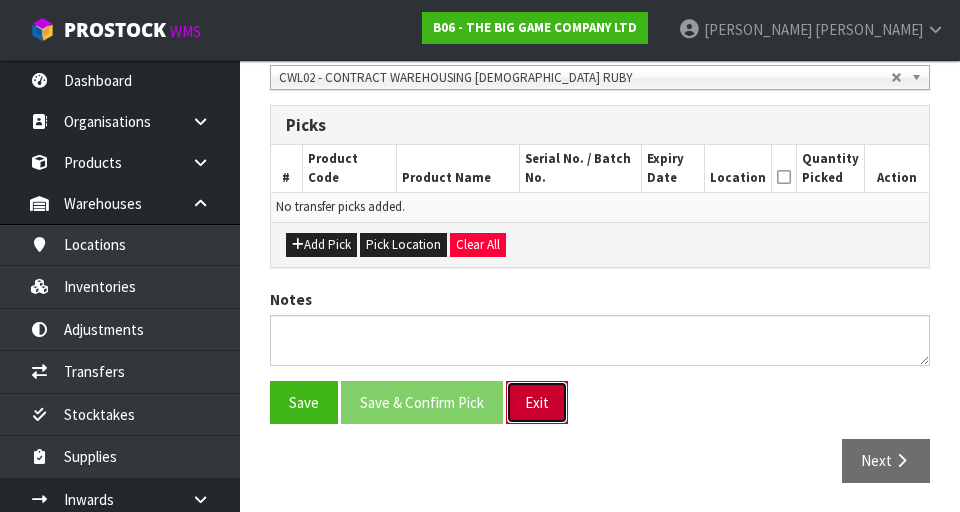 click on "Exit" at bounding box center (537, 402) 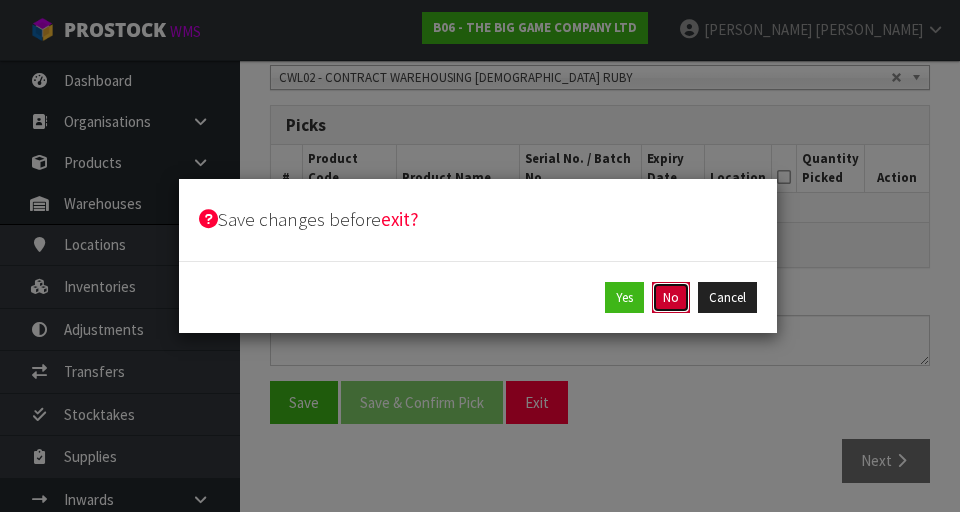click on "No" at bounding box center [671, 298] 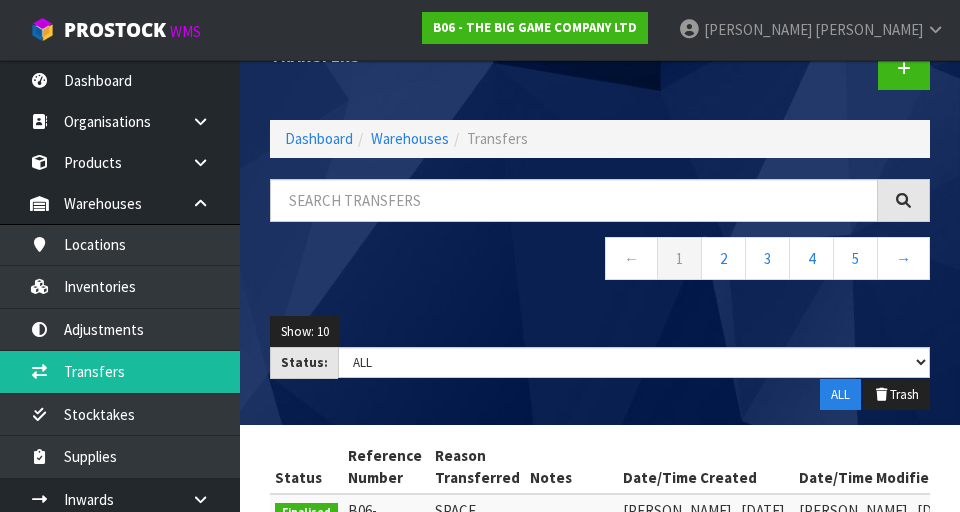scroll, scrollTop: 0, scrollLeft: 0, axis: both 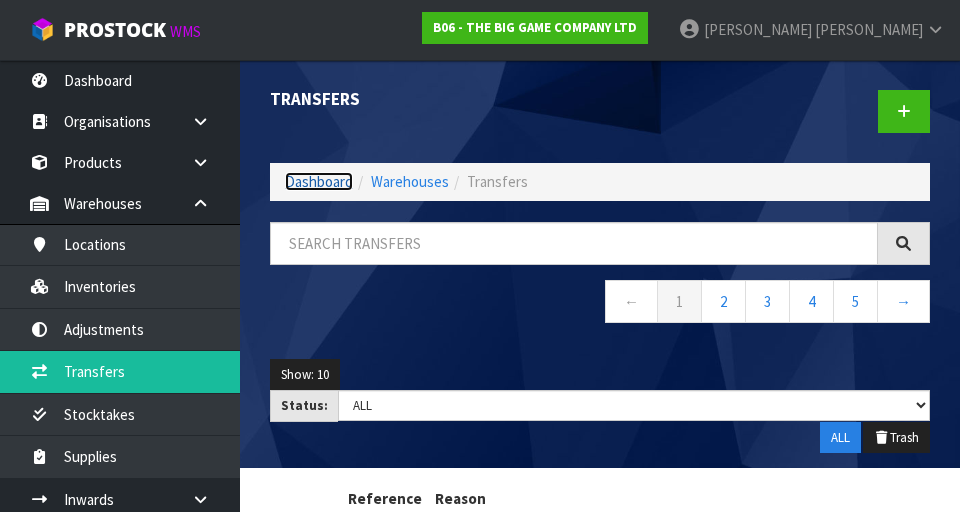 click on "Dashboard" at bounding box center [319, 181] 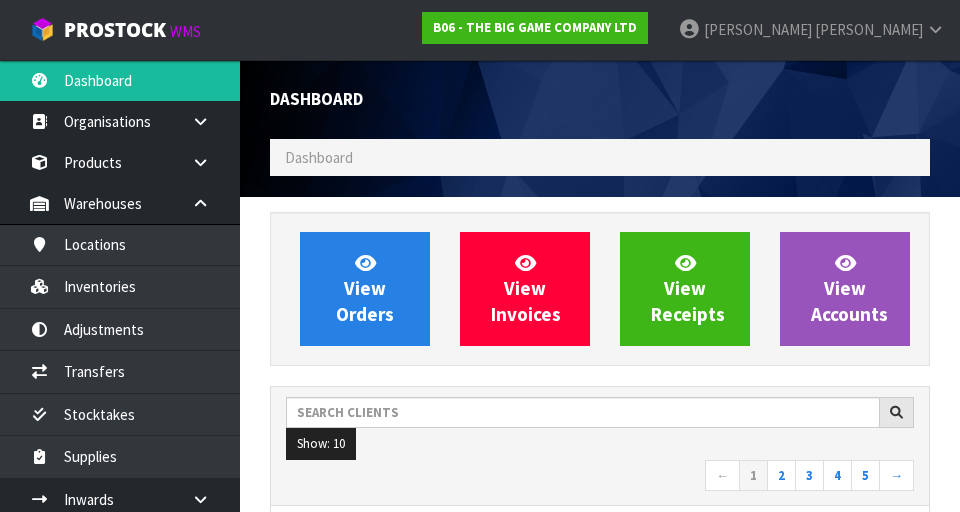 scroll, scrollTop: 998510, scrollLeft: 999310, axis: both 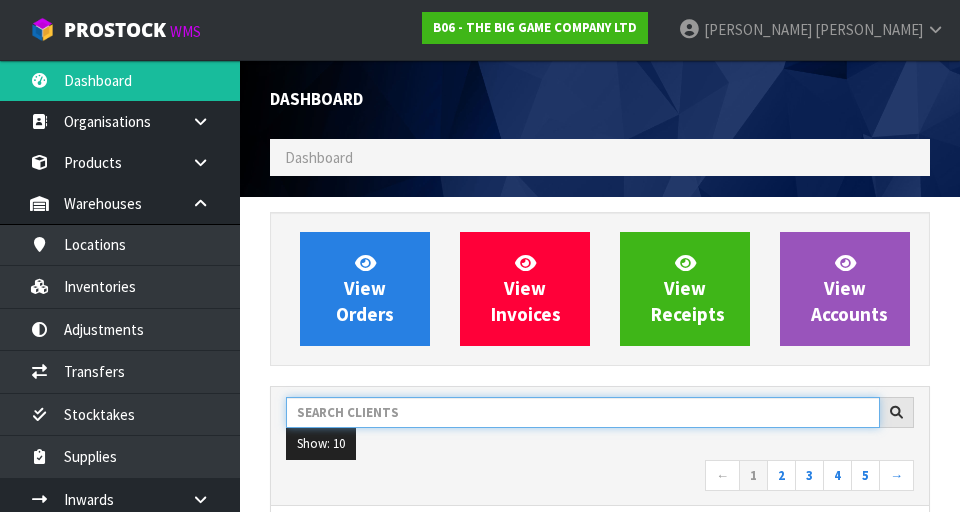 click at bounding box center [583, 412] 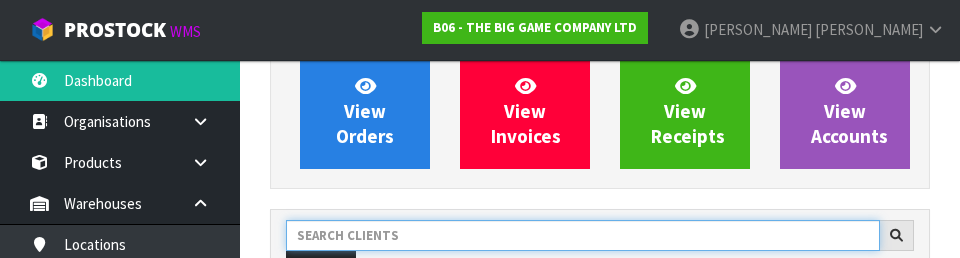 scroll, scrollTop: 274, scrollLeft: 0, axis: vertical 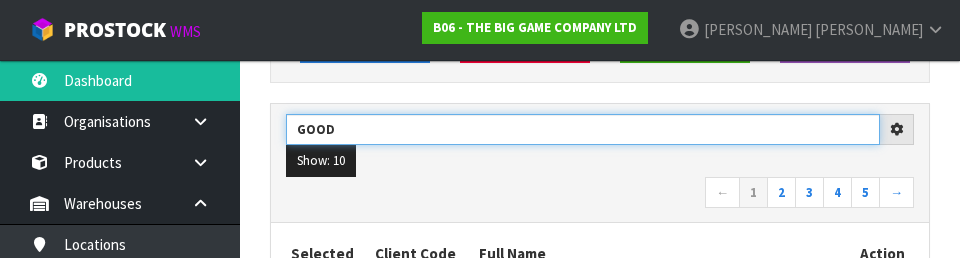 type on "GOOD" 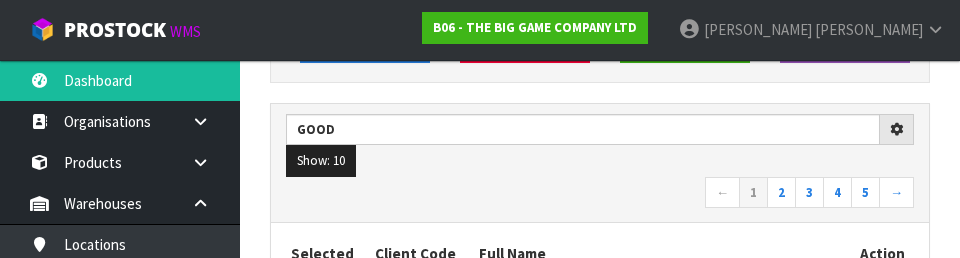 click on "←
1 2 3 4 5
→" at bounding box center (600, 194) 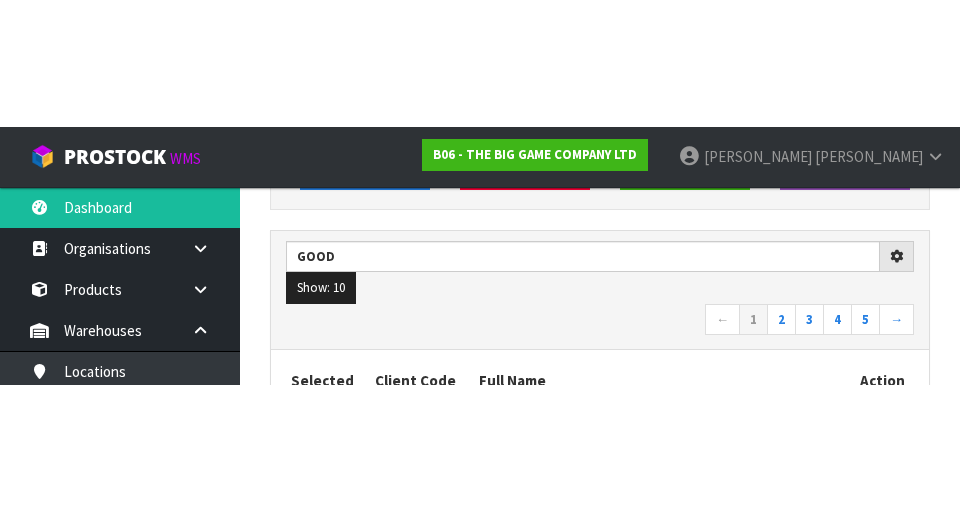 scroll, scrollTop: 283, scrollLeft: 0, axis: vertical 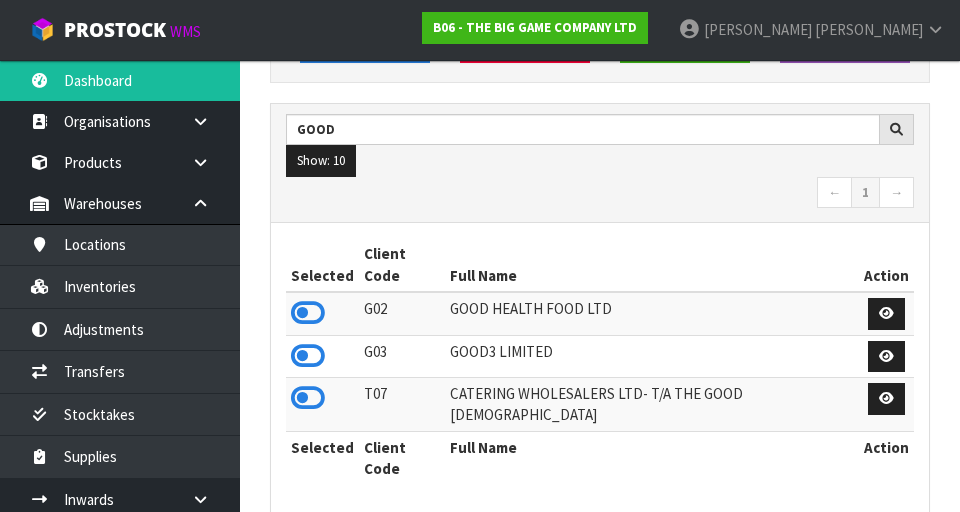 click on "GOOD HEALTH FOOD LTD" at bounding box center (652, 313) 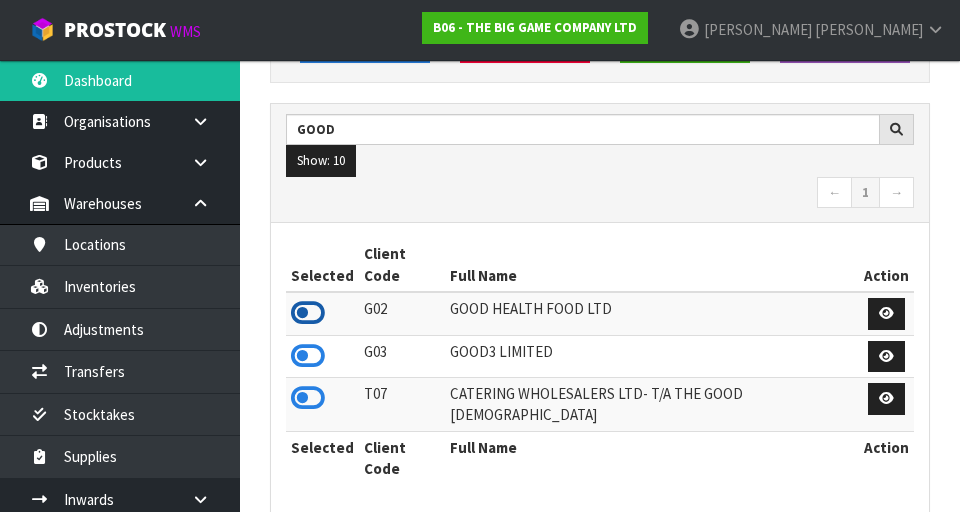 click at bounding box center [308, 313] 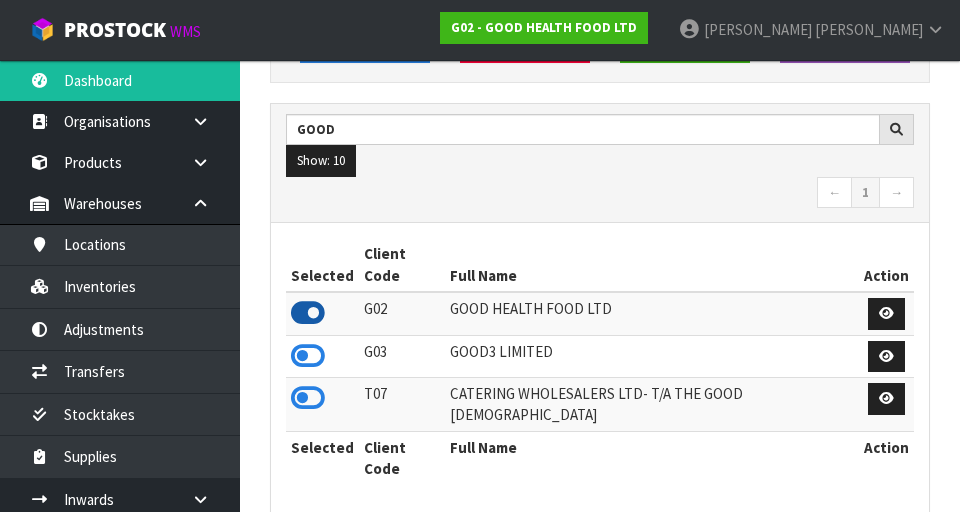 scroll, scrollTop: 1318, scrollLeft: 690, axis: both 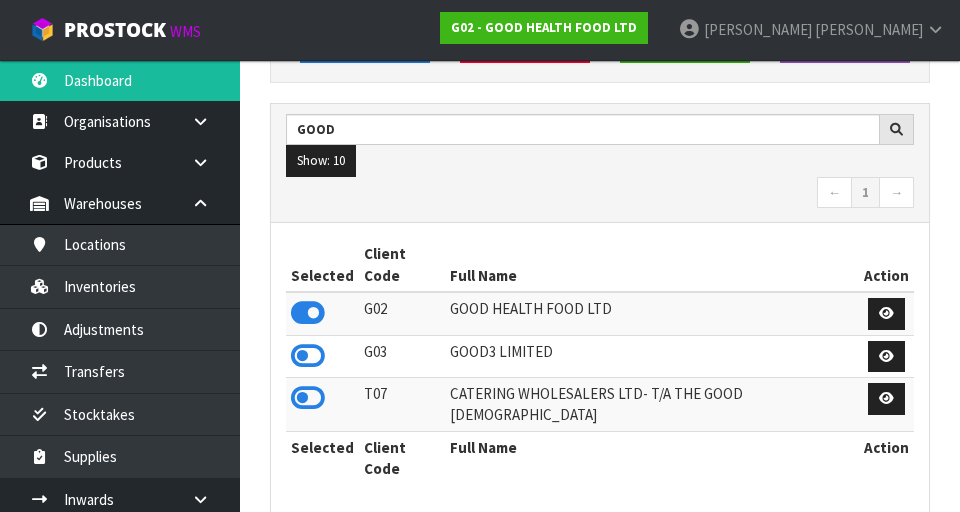 click on "Show: 10
5
10
25
50" at bounding box center (600, 161) 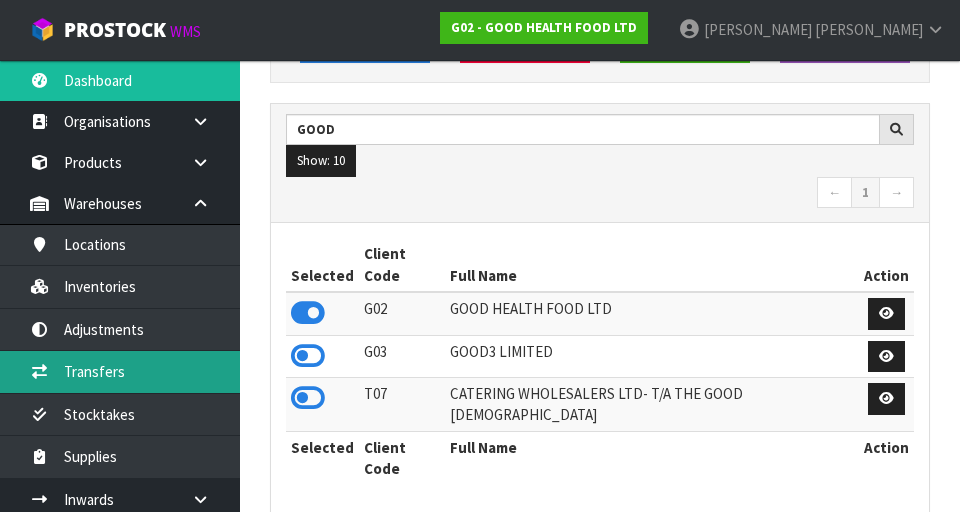 click on "Transfers" at bounding box center (120, 371) 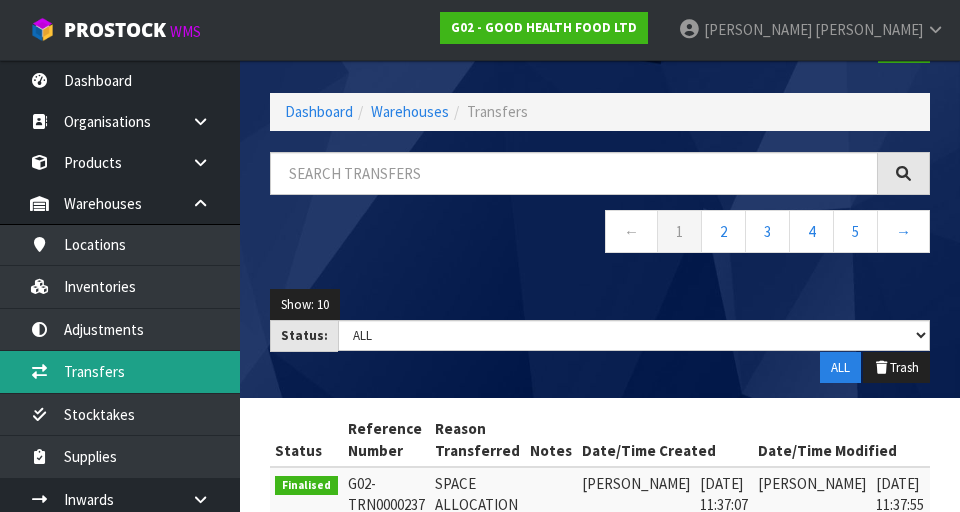scroll, scrollTop: 0, scrollLeft: 0, axis: both 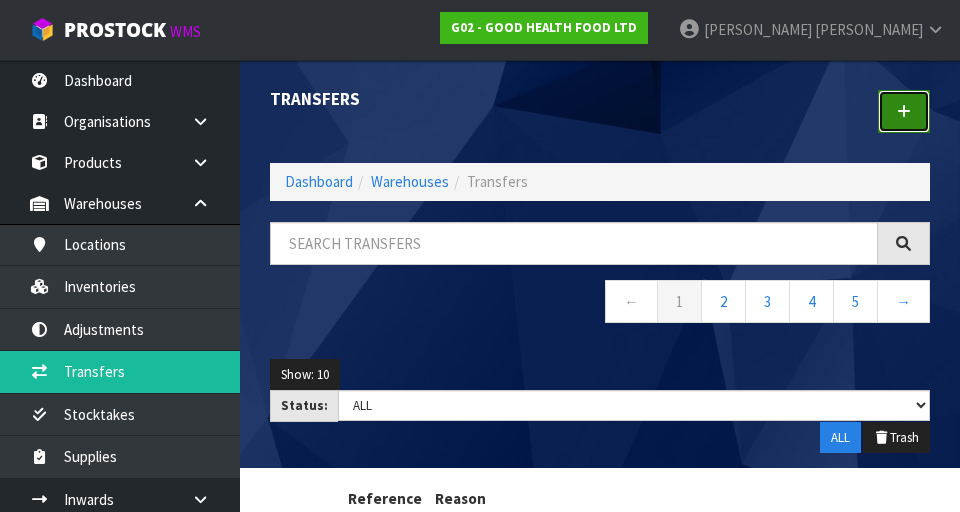 click at bounding box center (904, 111) 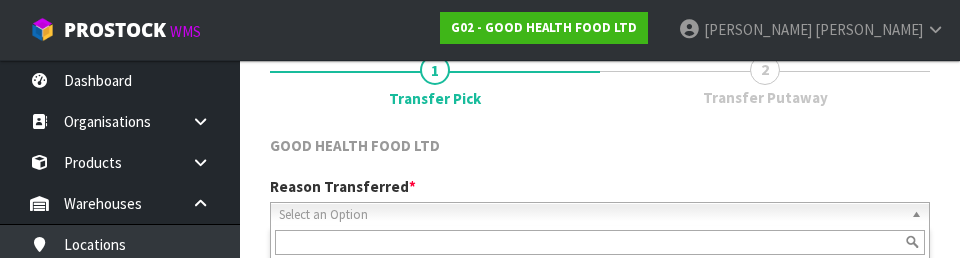 scroll, scrollTop: 276, scrollLeft: 0, axis: vertical 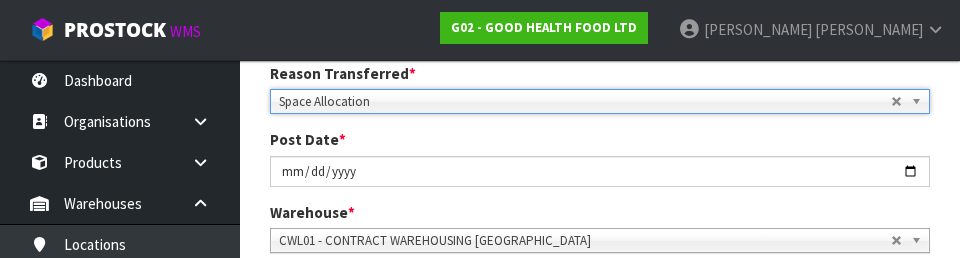 click on "Post Date  *
[DATE]" at bounding box center (600, 157) 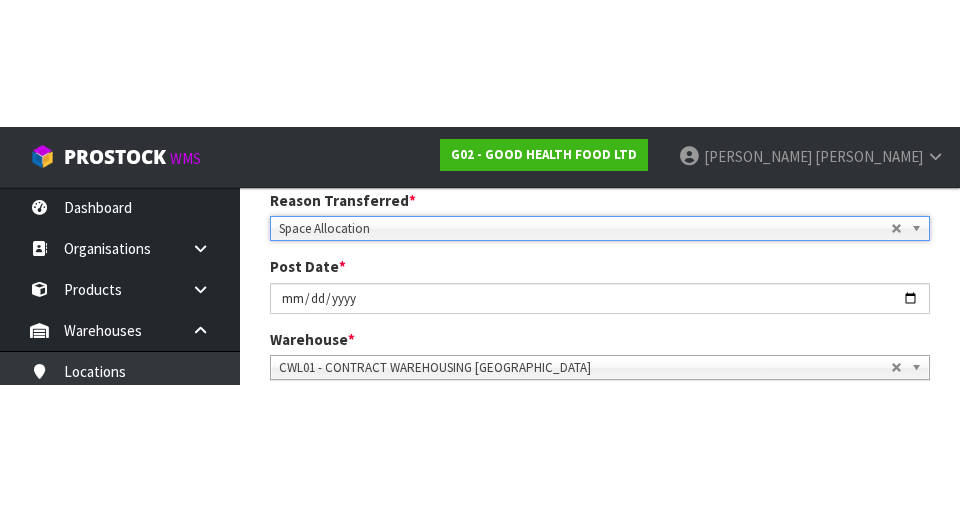 scroll, scrollTop: 285, scrollLeft: 0, axis: vertical 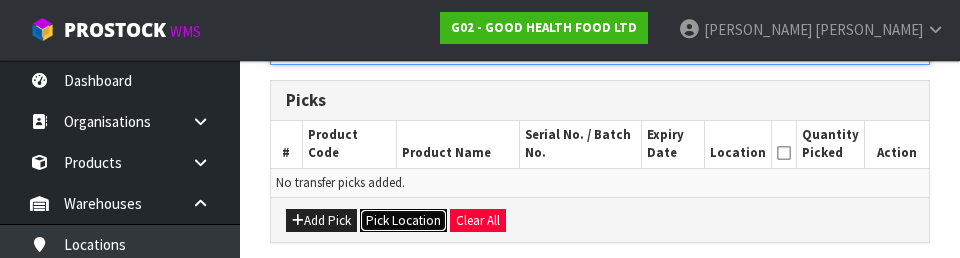 click on "Pick Location" at bounding box center (403, 221) 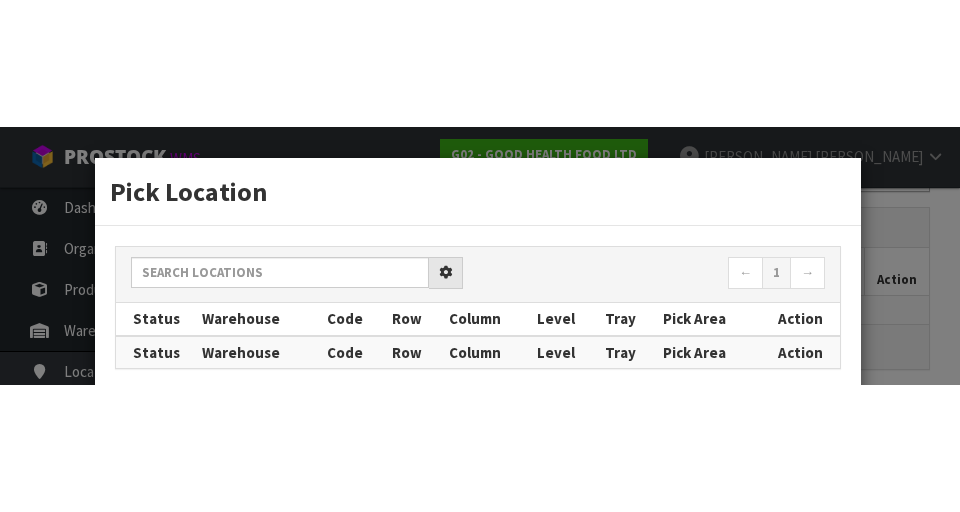 scroll, scrollTop: 449, scrollLeft: 0, axis: vertical 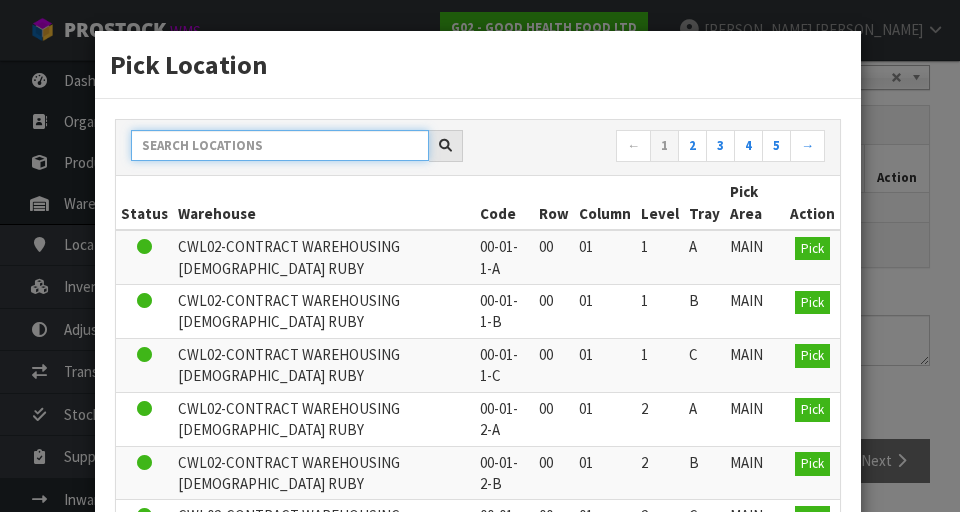 click at bounding box center [280, 145] 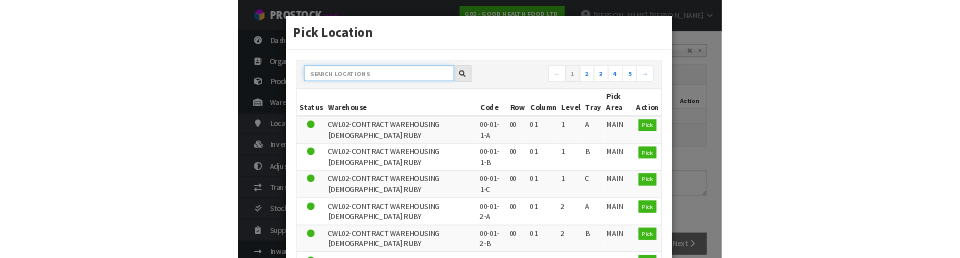 scroll, scrollTop: 417, scrollLeft: 0, axis: vertical 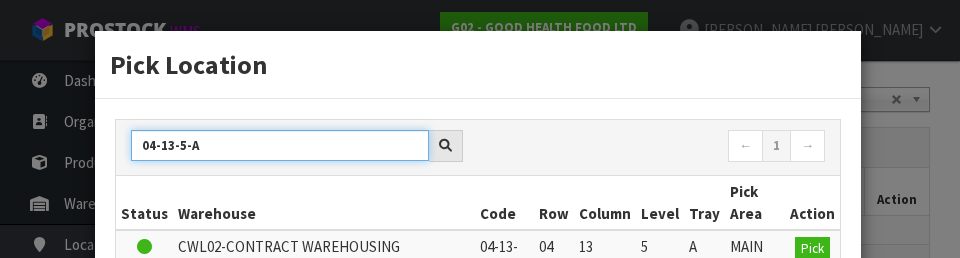 type on "04-13-5-A" 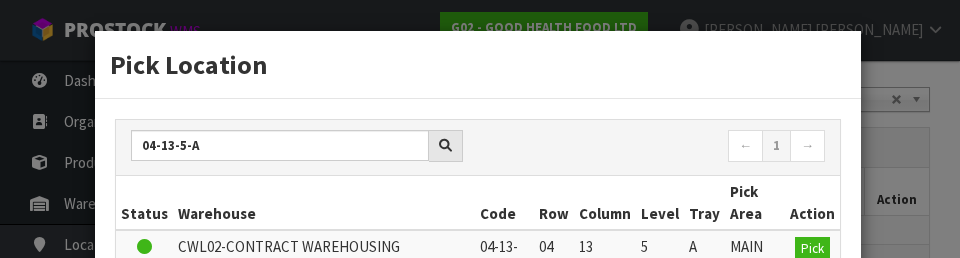 click on "←
1
→" at bounding box center [659, 147] 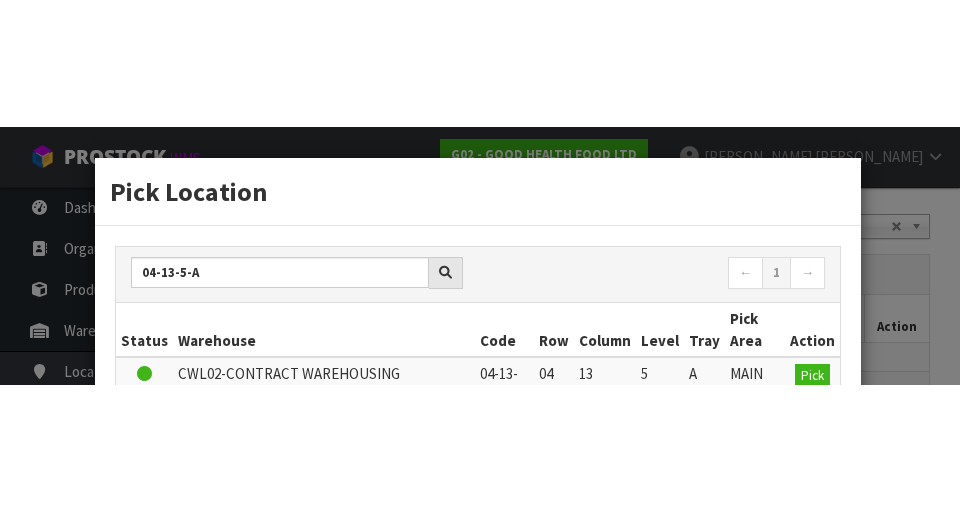 scroll, scrollTop: 426, scrollLeft: 0, axis: vertical 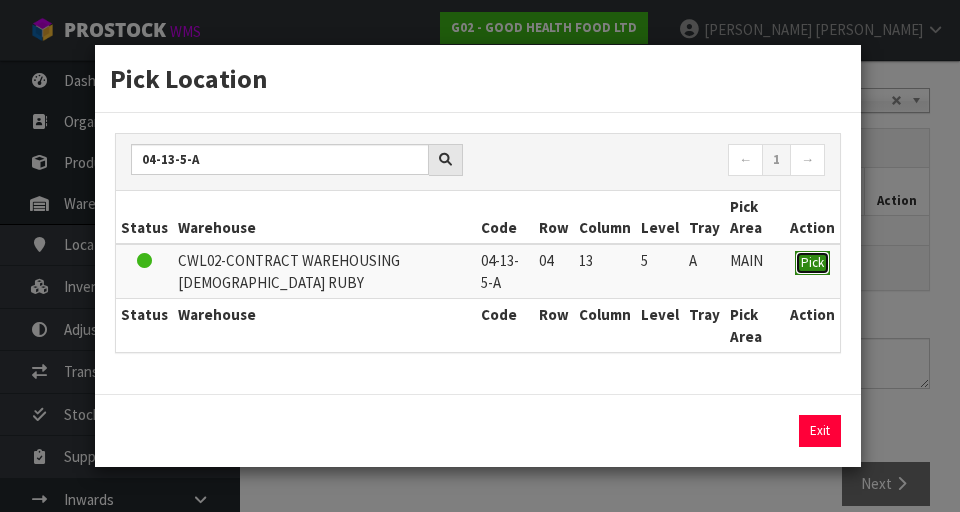 click on "Pick" at bounding box center (812, 262) 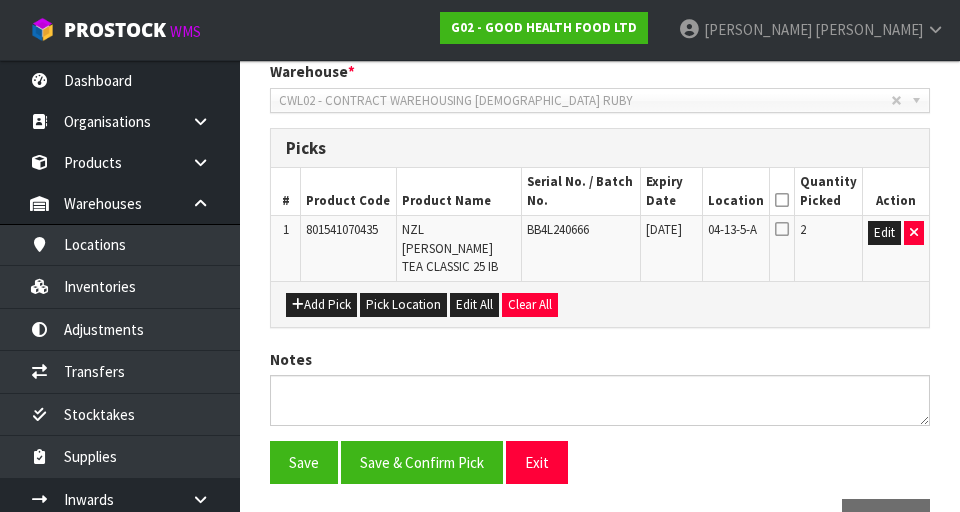click at bounding box center (782, 200) 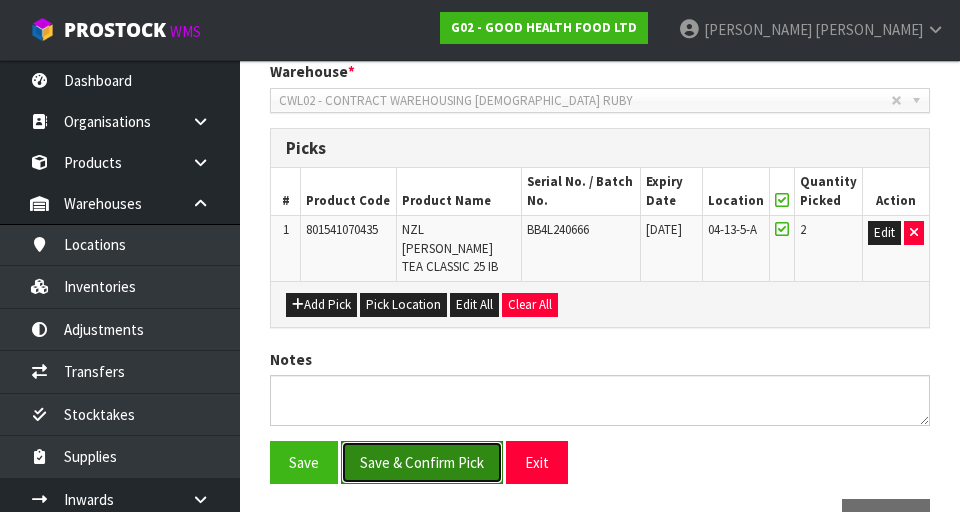 click on "Save & Confirm Pick" at bounding box center [422, 462] 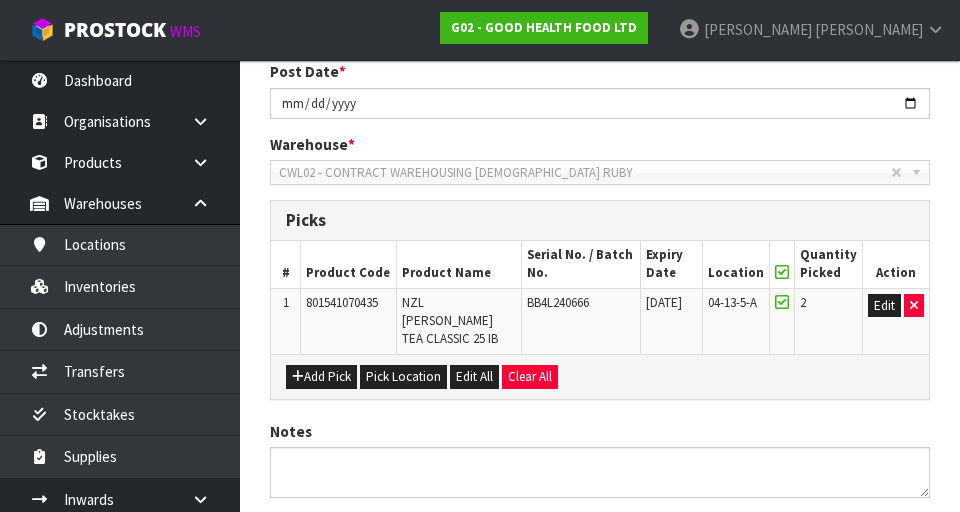 scroll, scrollTop: 0, scrollLeft: 0, axis: both 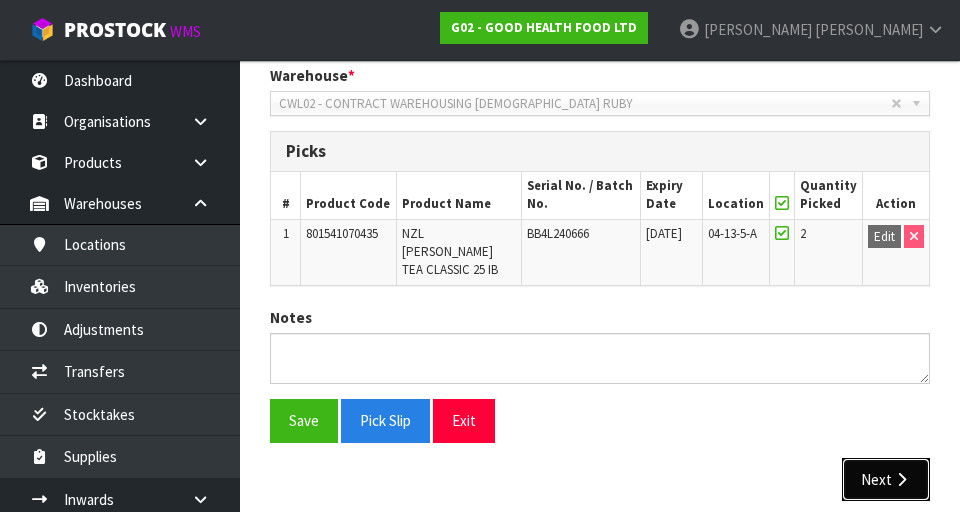 click on "Next" at bounding box center [886, 479] 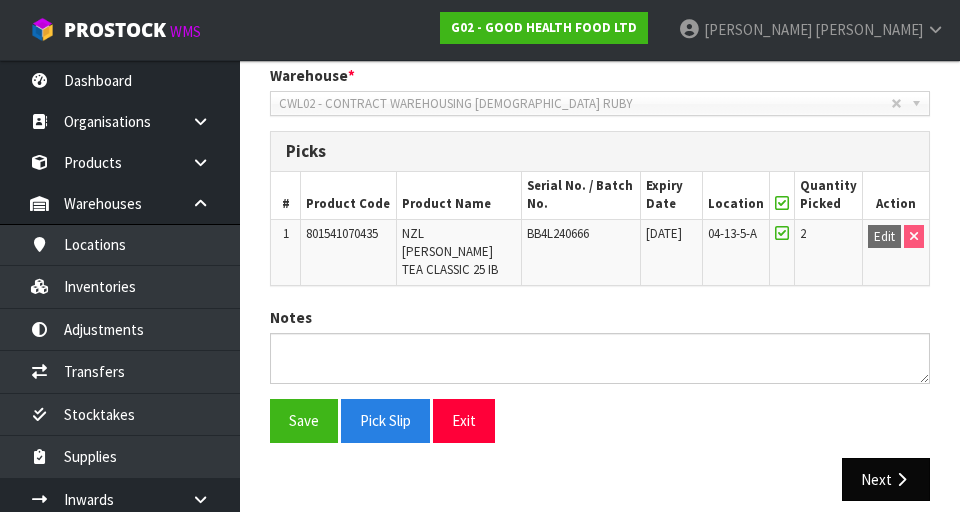 scroll, scrollTop: 0, scrollLeft: 0, axis: both 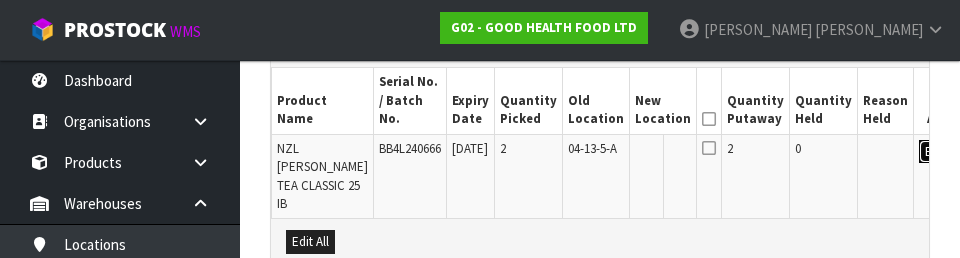 click on "Edit" at bounding box center [935, 152] 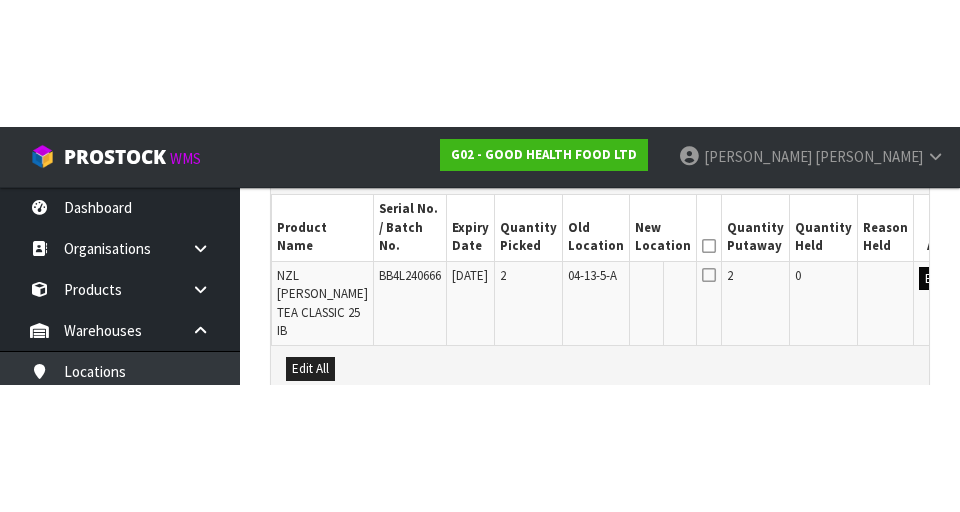 scroll, scrollTop: 598, scrollLeft: 0, axis: vertical 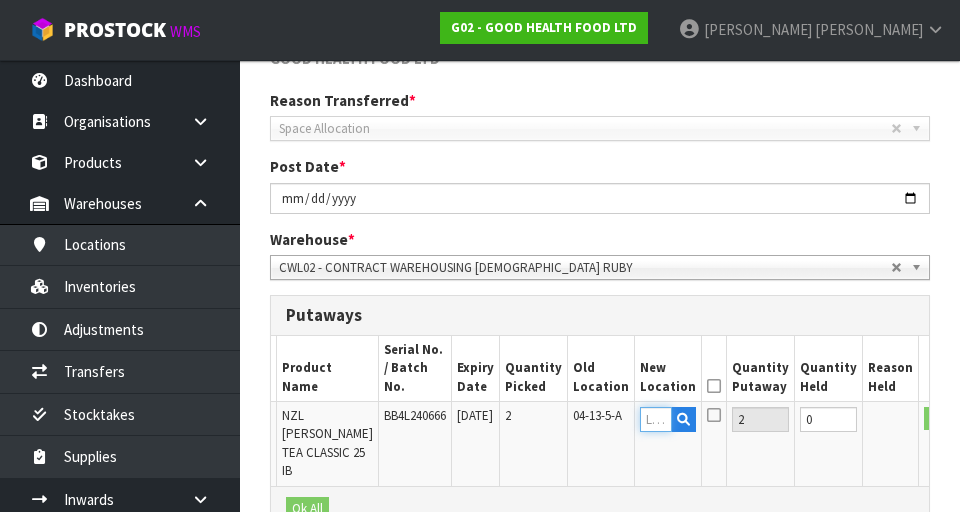 click at bounding box center (656, 419) 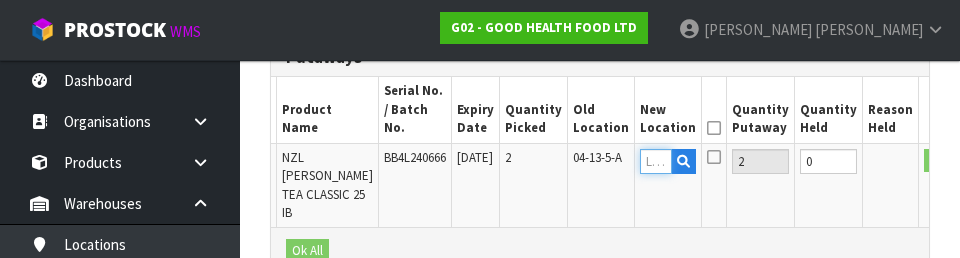 scroll, scrollTop: 593, scrollLeft: 0, axis: vertical 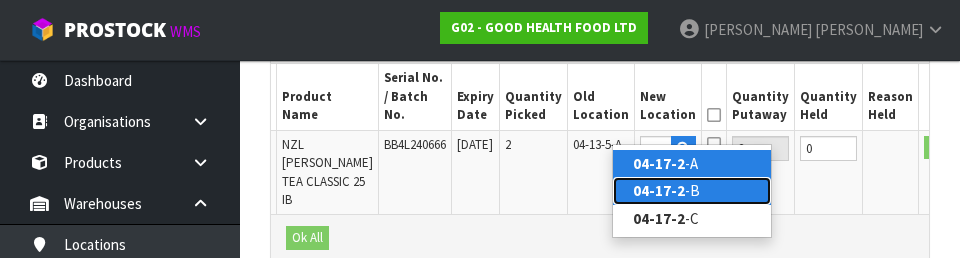 click on "04-17-2 -B" at bounding box center (692, 190) 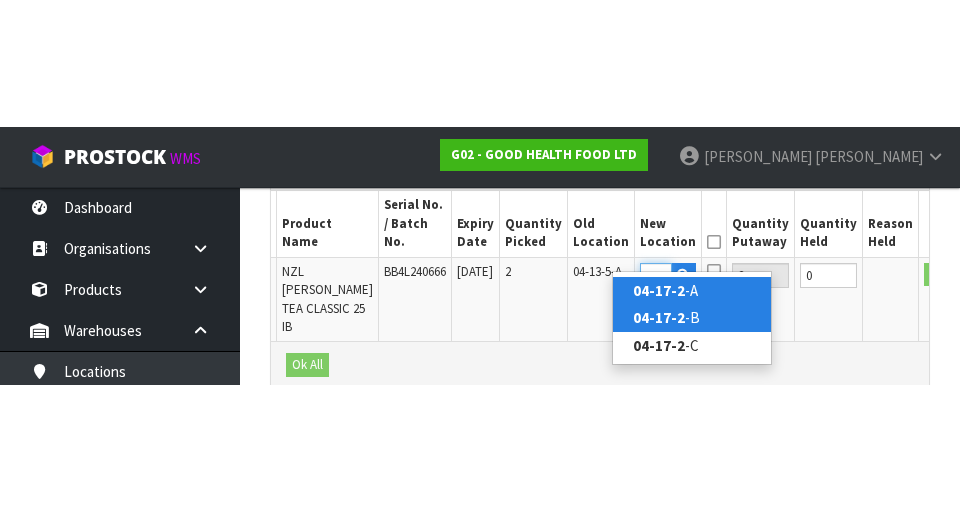 scroll, scrollTop: 603, scrollLeft: 0, axis: vertical 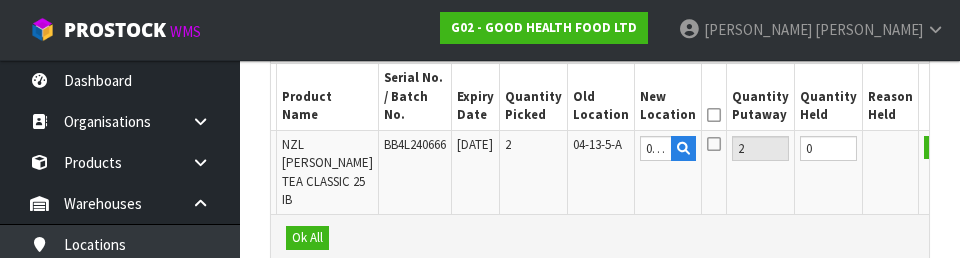click at bounding box center (714, 115) 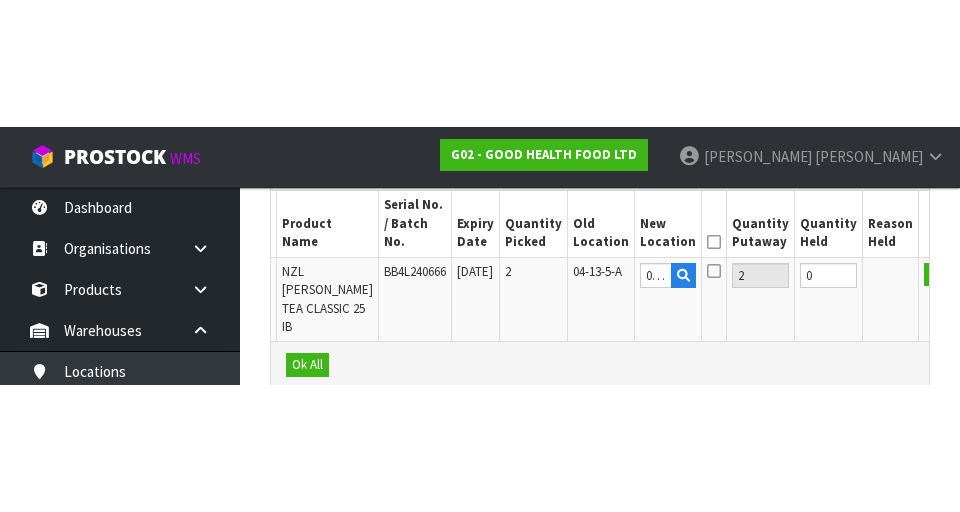scroll, scrollTop: 603, scrollLeft: 0, axis: vertical 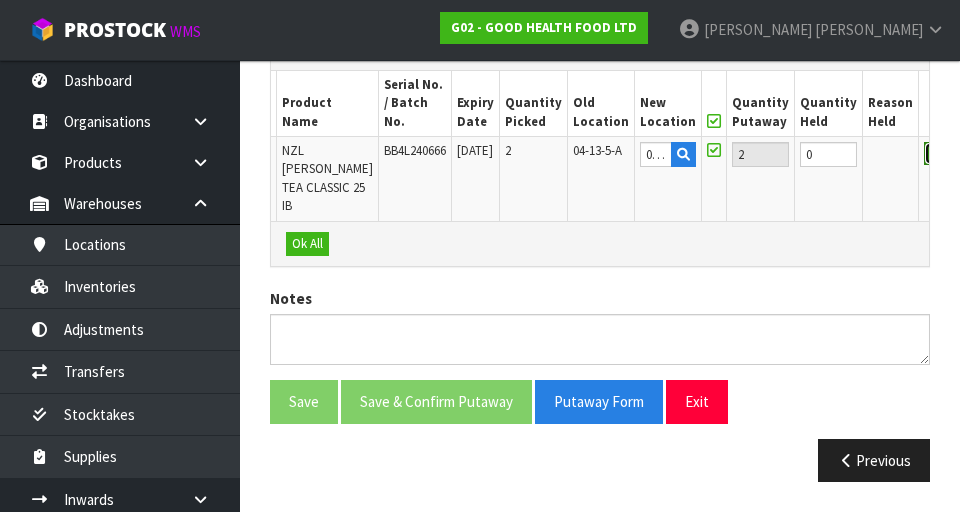 click on "OK" at bounding box center (938, 154) 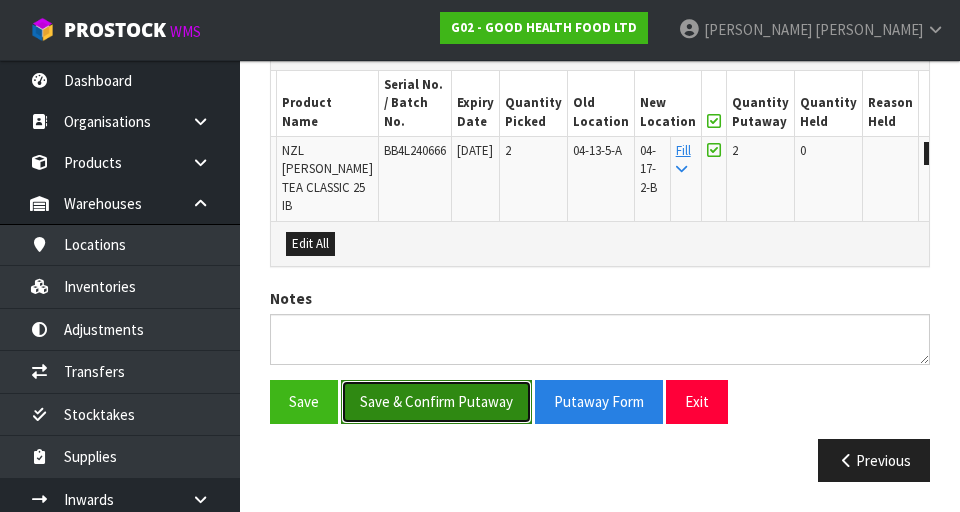 click on "Save & Confirm Putaway" at bounding box center [436, 401] 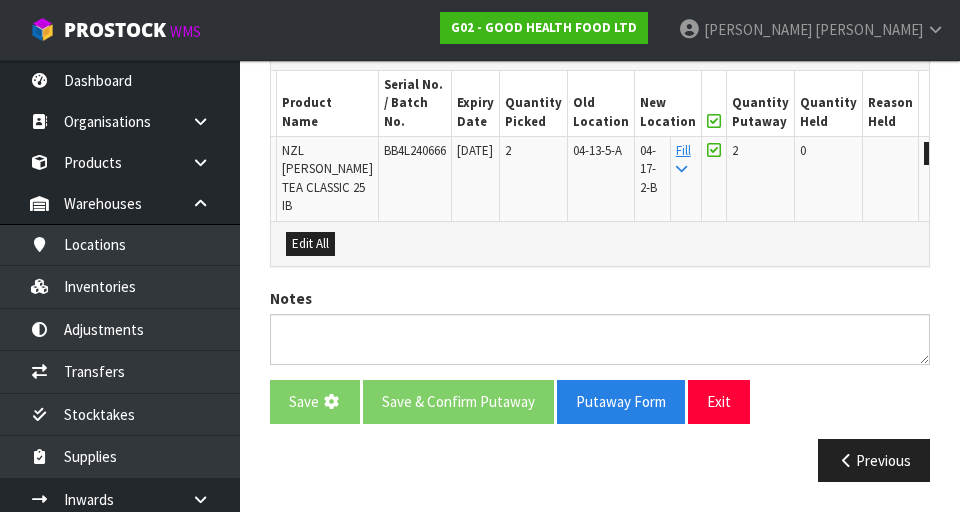scroll, scrollTop: 0, scrollLeft: 0, axis: both 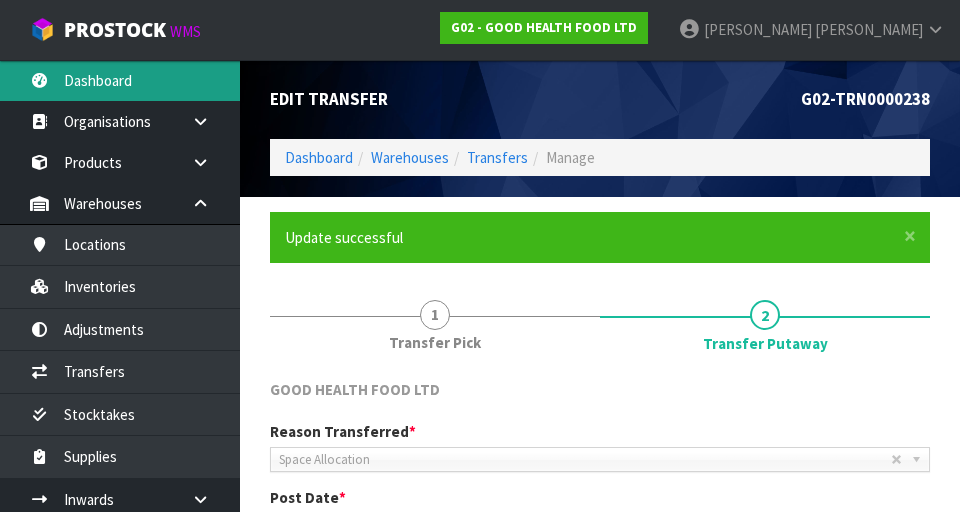 click on "Dashboard" at bounding box center [120, 80] 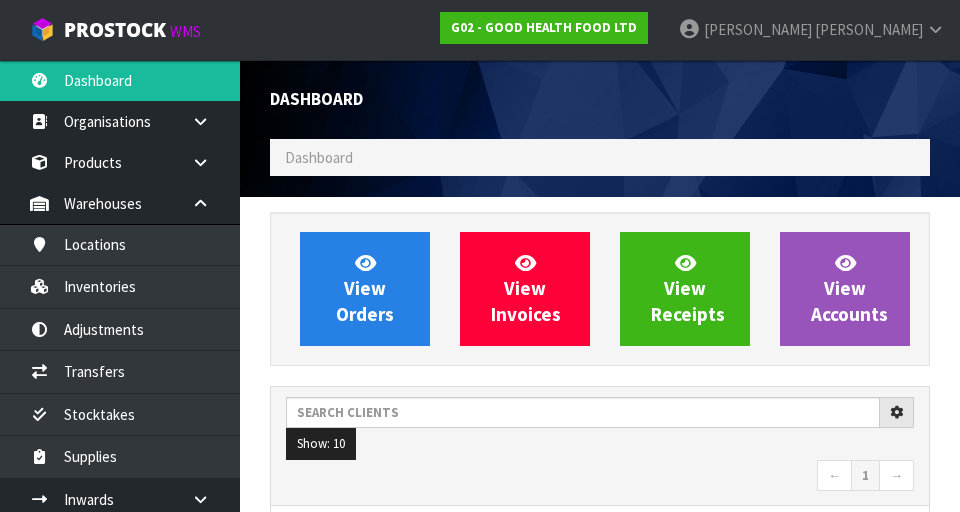 click on "Dashboard" at bounding box center (600, 157) 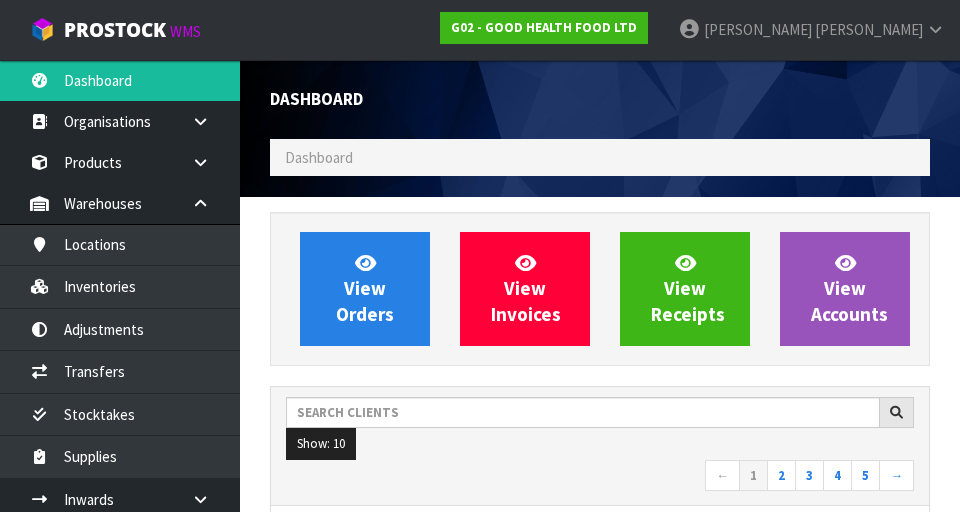scroll, scrollTop: 998705, scrollLeft: 999310, axis: both 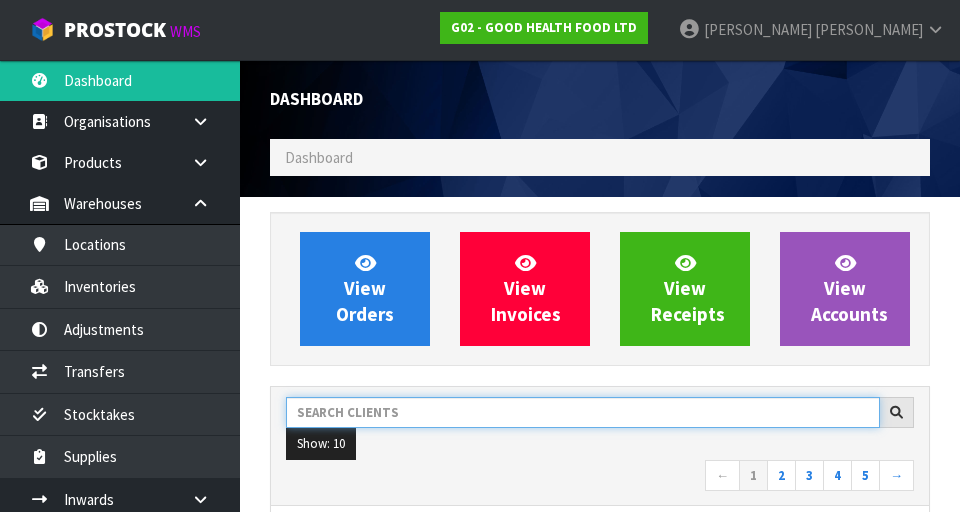 click at bounding box center (583, 412) 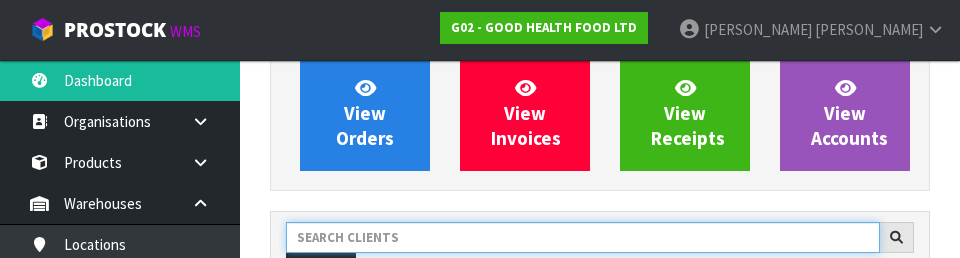 scroll, scrollTop: 274, scrollLeft: 0, axis: vertical 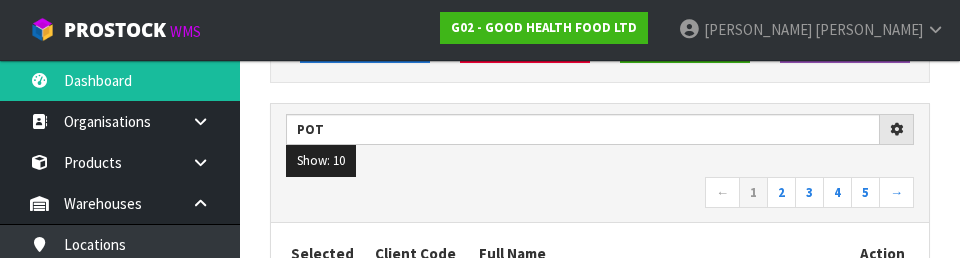 click on "←
1 2 3 4 5
→" at bounding box center [600, 194] 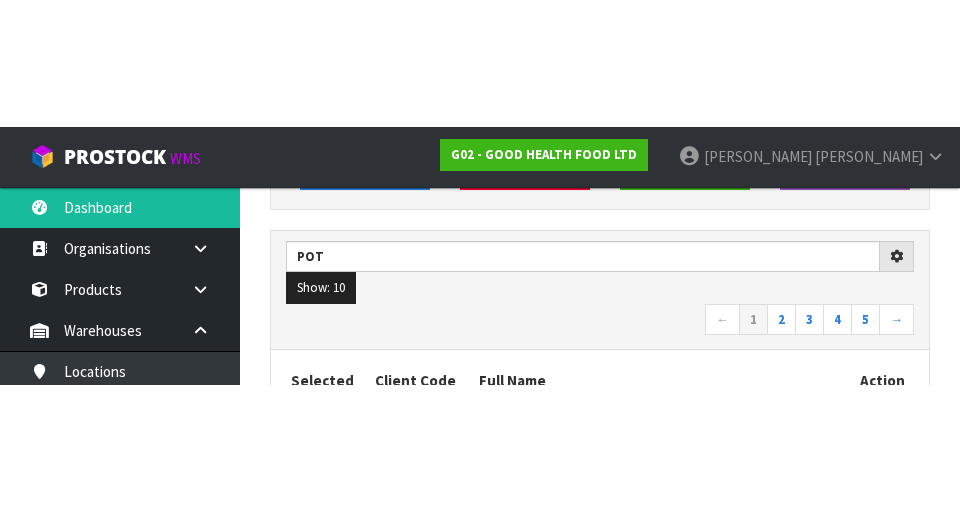 scroll, scrollTop: 283, scrollLeft: 0, axis: vertical 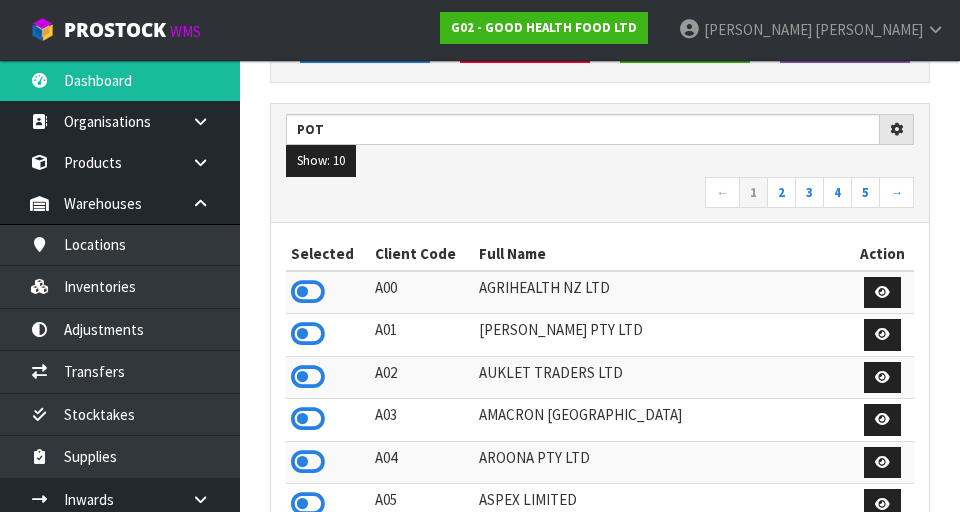type on "POT" 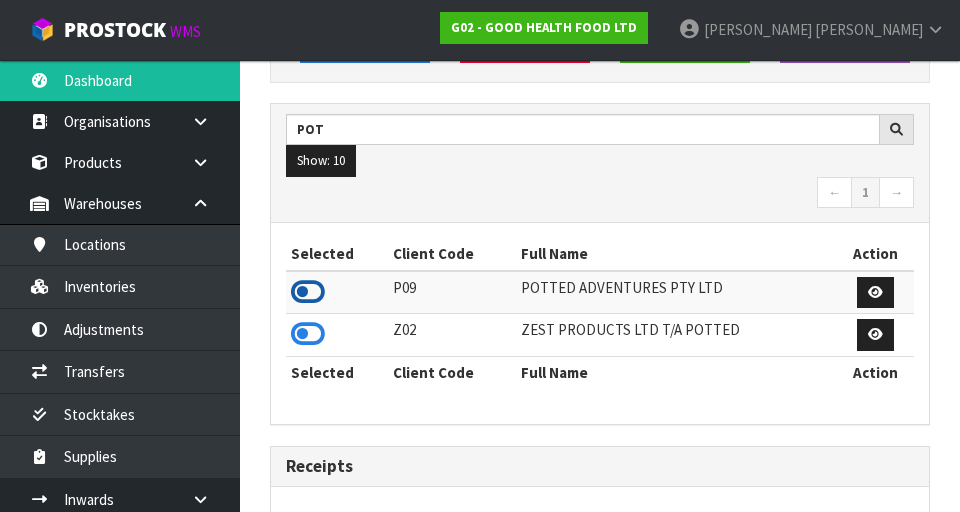click at bounding box center [308, 292] 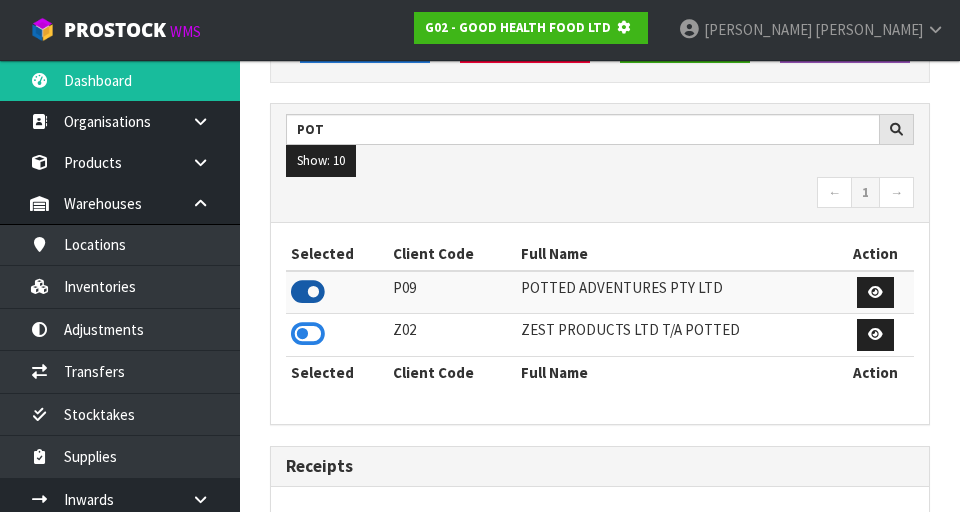 scroll, scrollTop: 998681, scrollLeft: 999310, axis: both 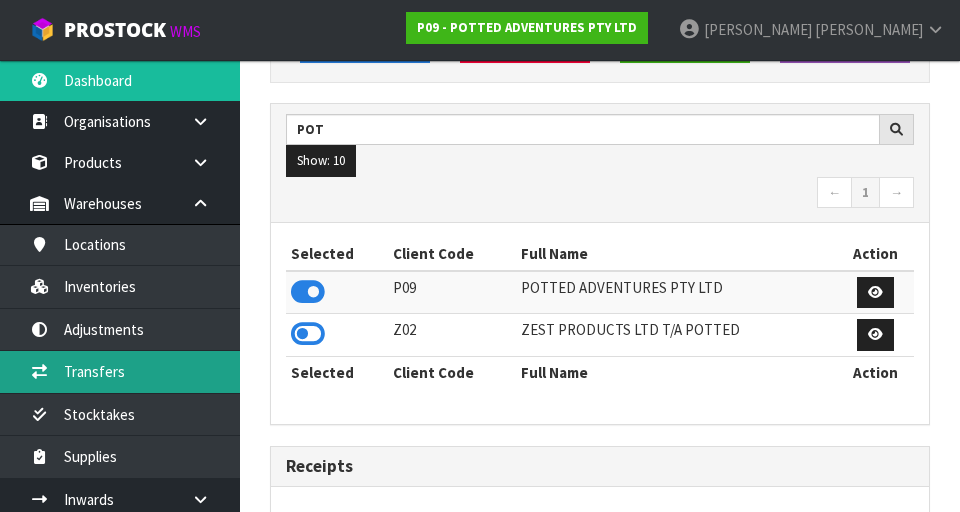 click on "Transfers" at bounding box center (120, 371) 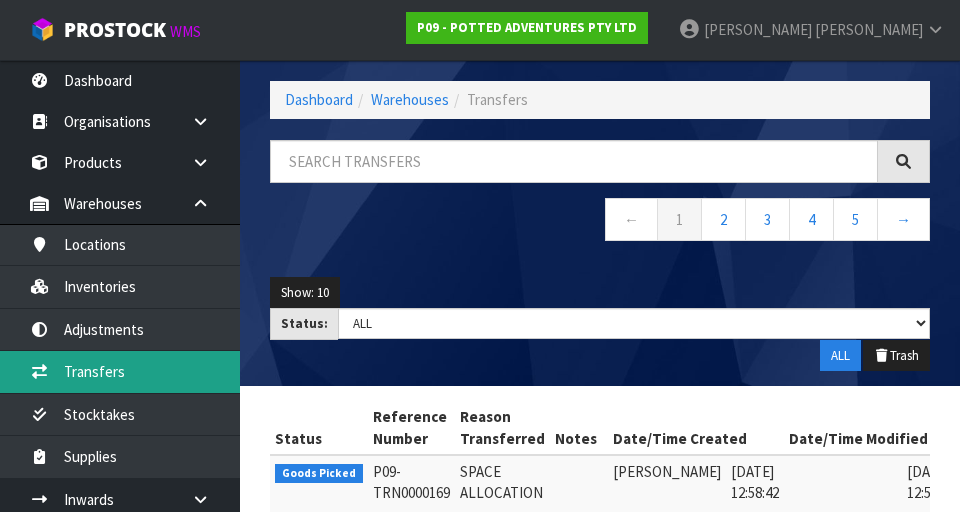 scroll, scrollTop: 80, scrollLeft: 0, axis: vertical 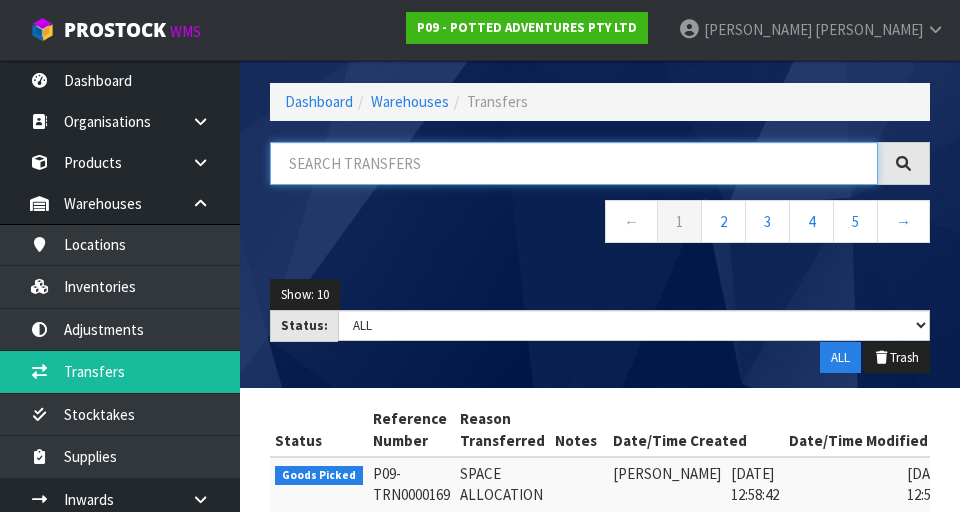 click at bounding box center [574, 163] 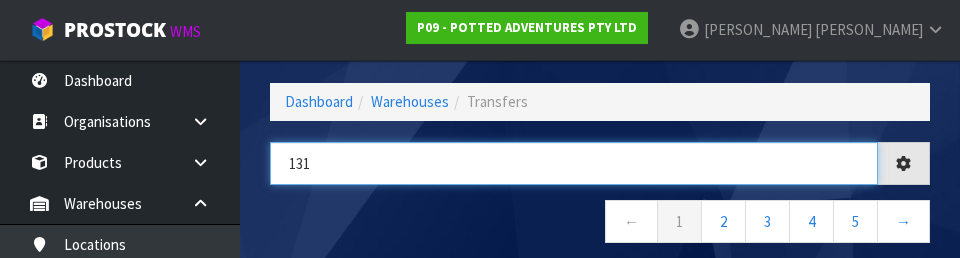 type on "131" 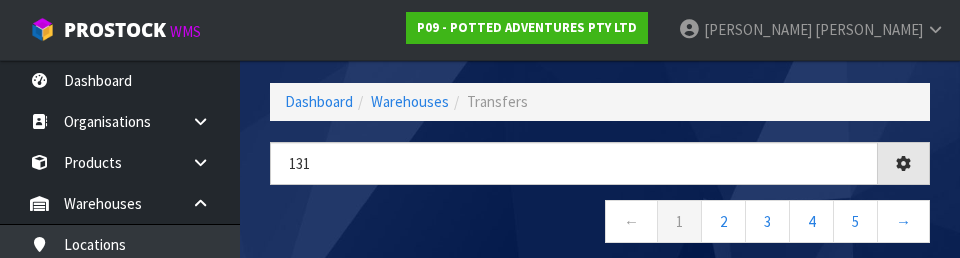 click on "←
1 2 3 4 5
→" at bounding box center (600, 224) 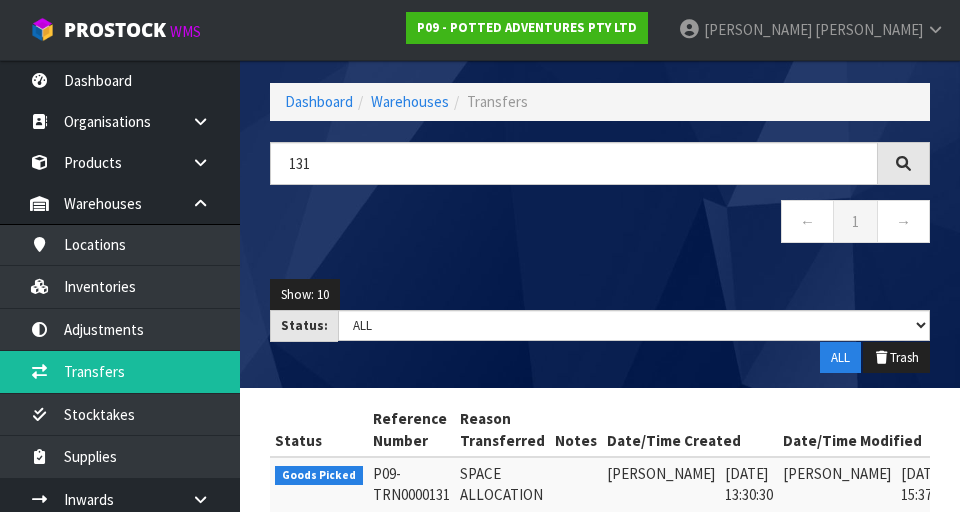 click at bounding box center (981, 478) 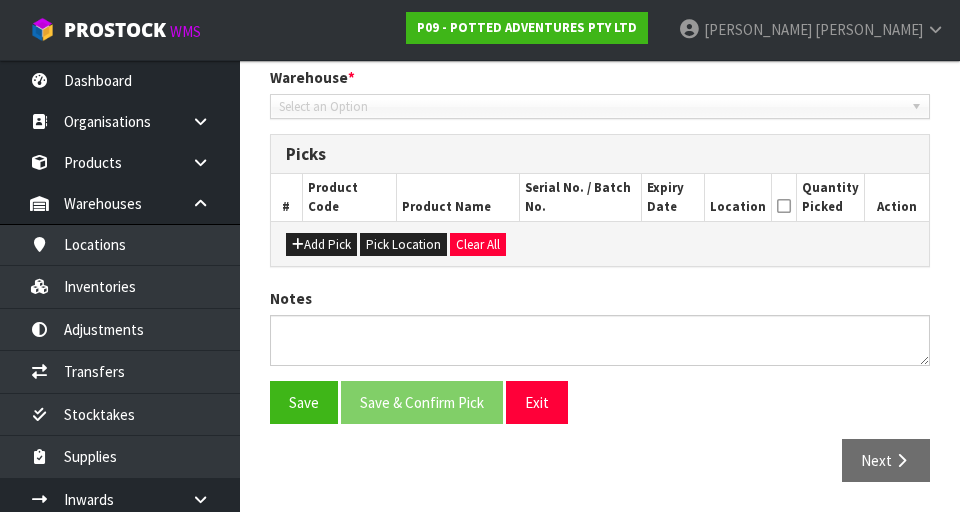 type on "[DATE]" 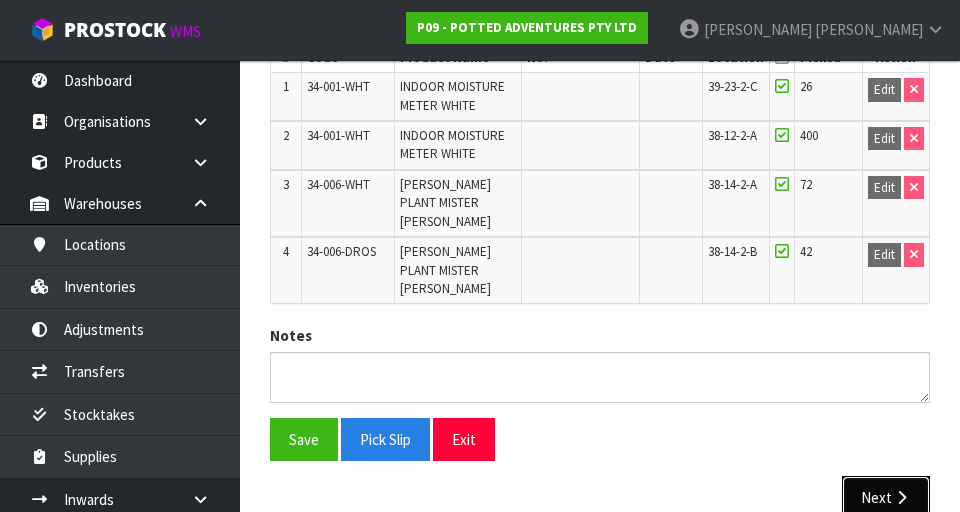 click on "Next" at bounding box center (886, 497) 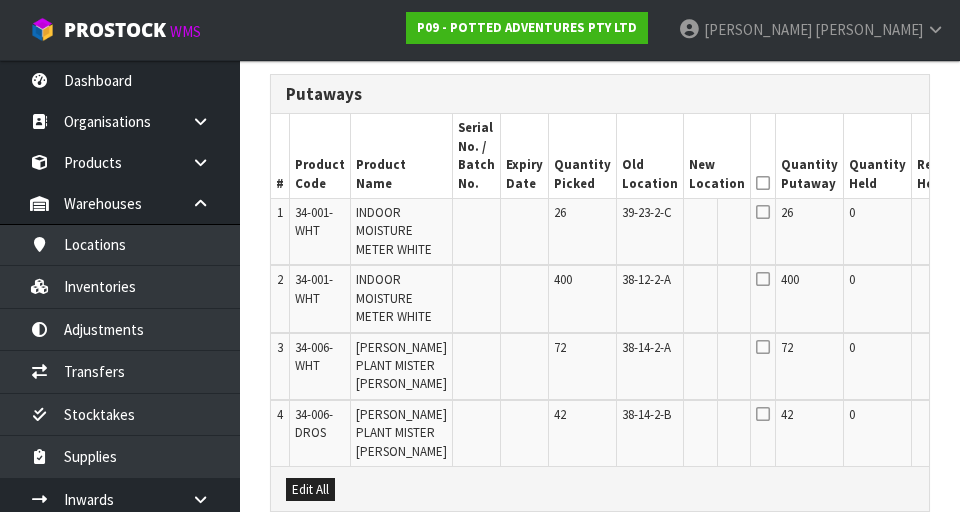 scroll, scrollTop: 498, scrollLeft: 0, axis: vertical 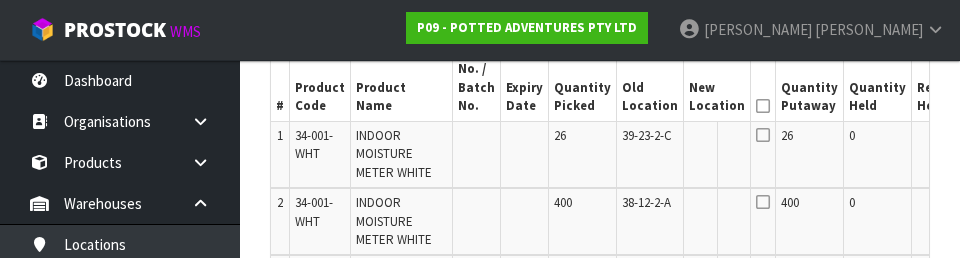 click on "Edit" at bounding box center (989, 139) 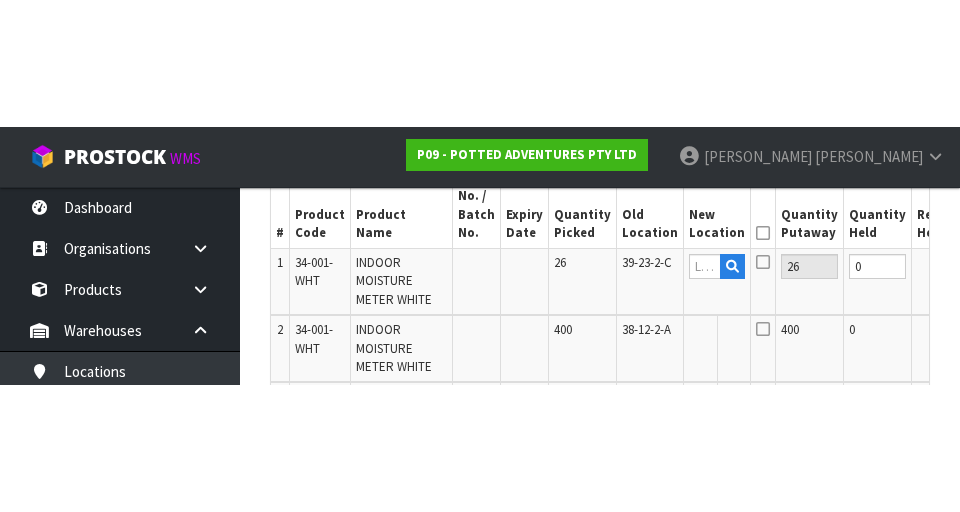 scroll, scrollTop: 557, scrollLeft: 0, axis: vertical 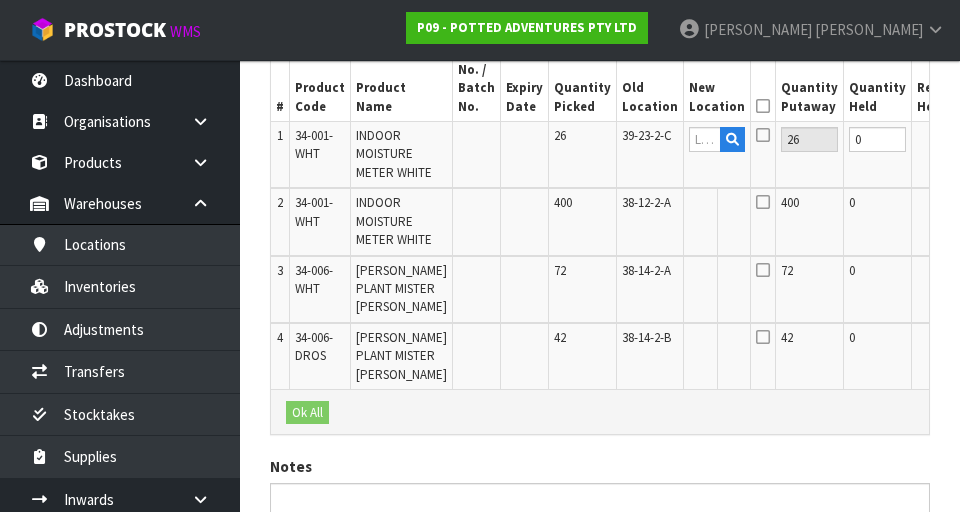 click on "Edit" at bounding box center [989, 206] 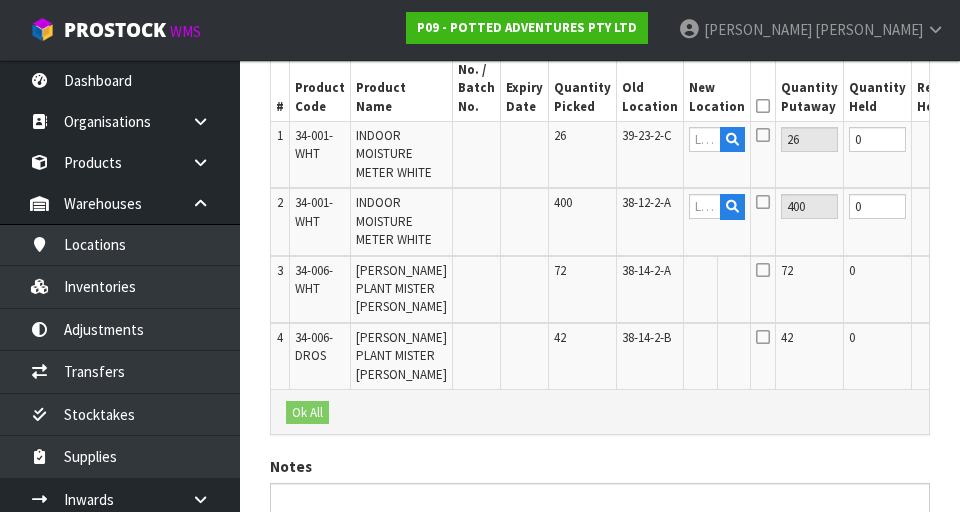 click on "Edit" at bounding box center [989, 274] 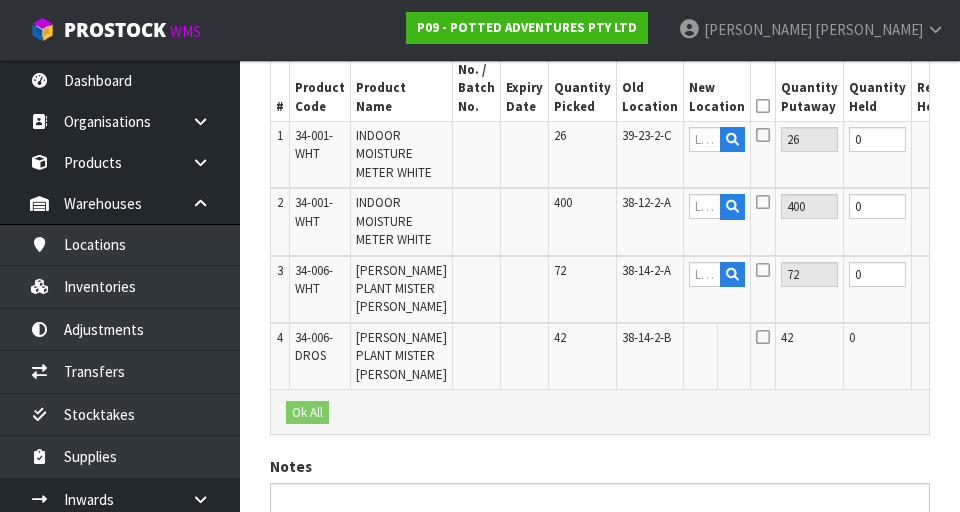 click on "Edit" at bounding box center (989, 341) 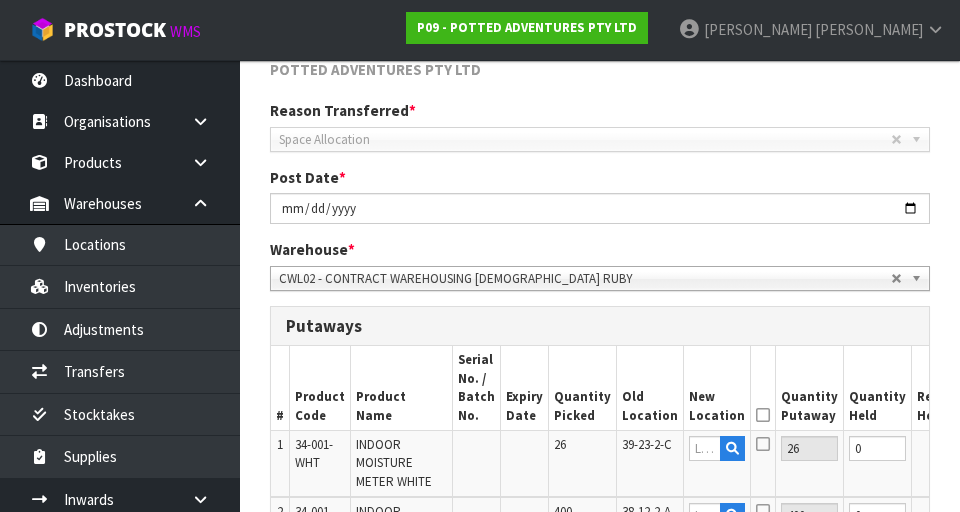 scroll, scrollTop: 249, scrollLeft: 0, axis: vertical 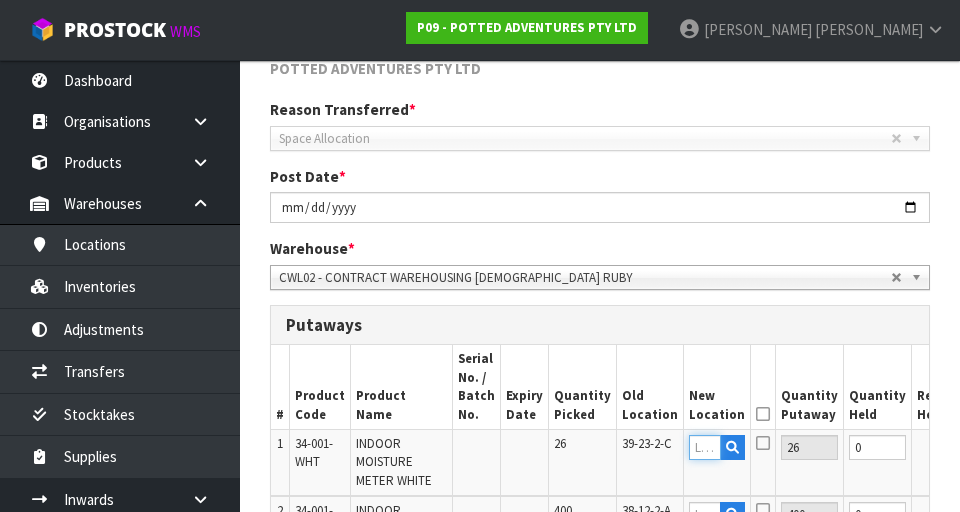 click at bounding box center [705, 447] 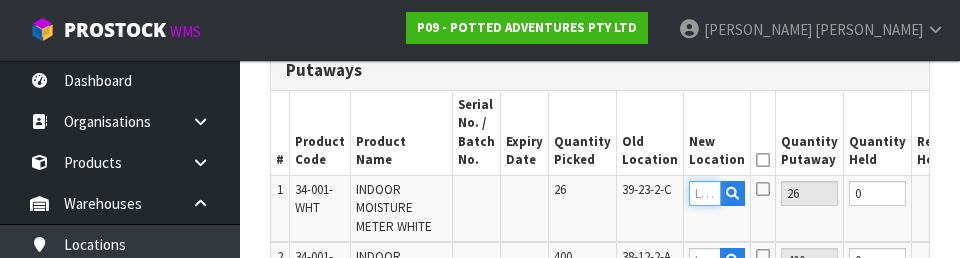 scroll, scrollTop: 558, scrollLeft: 0, axis: vertical 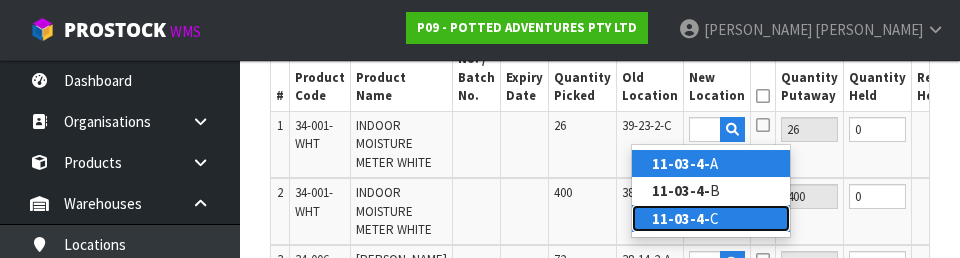 click on "11-03-4- C" at bounding box center [711, 218] 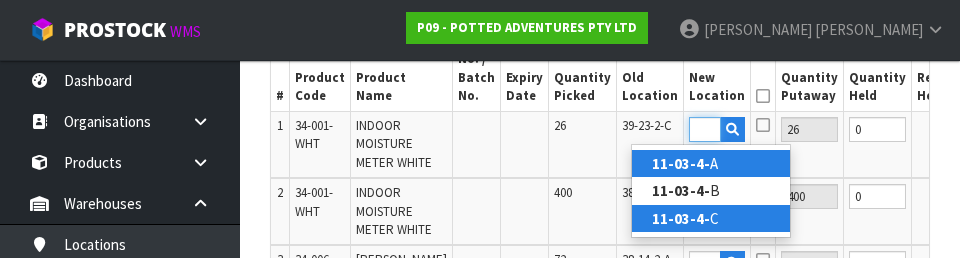scroll, scrollTop: 0, scrollLeft: 0, axis: both 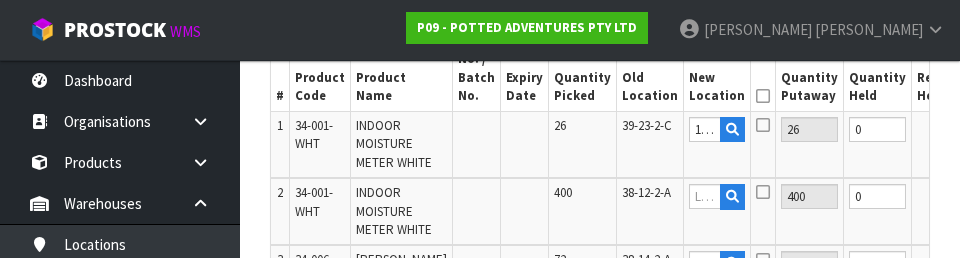 click at bounding box center [763, 125] 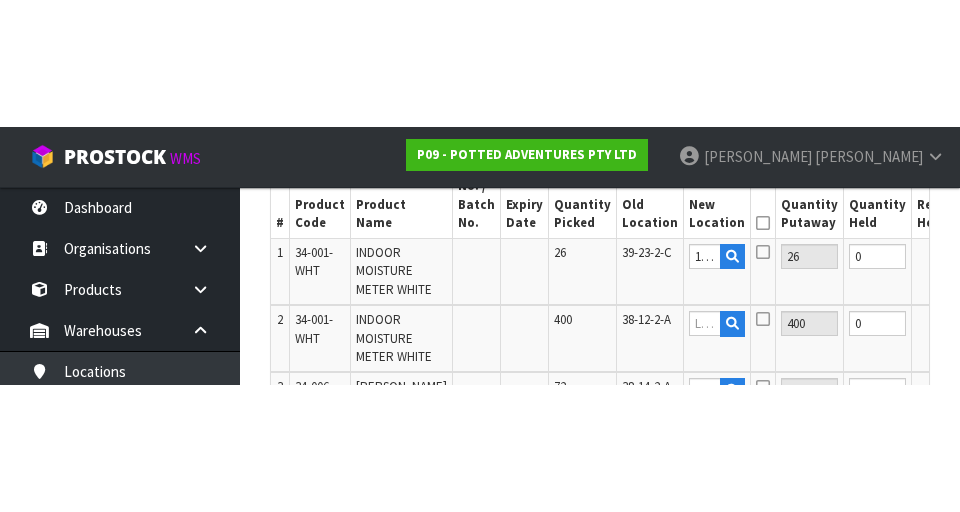 scroll, scrollTop: 567, scrollLeft: 0, axis: vertical 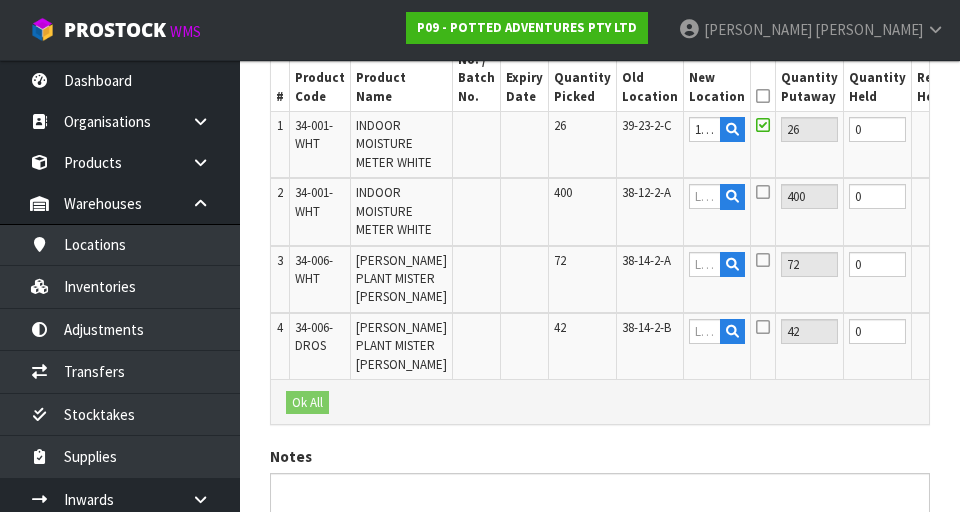 click on "OK" at bounding box center [987, 129] 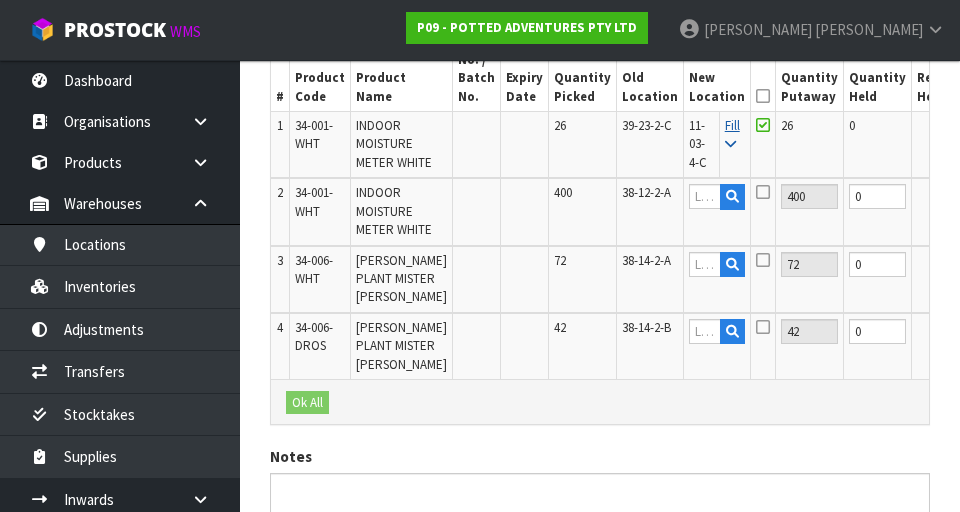 click on "Fill" at bounding box center (732, 134) 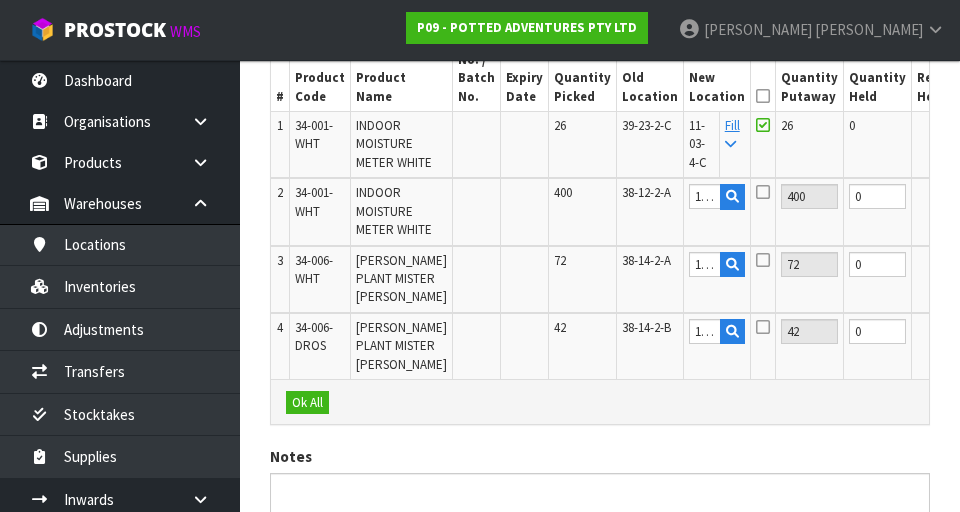 click at bounding box center (763, 96) 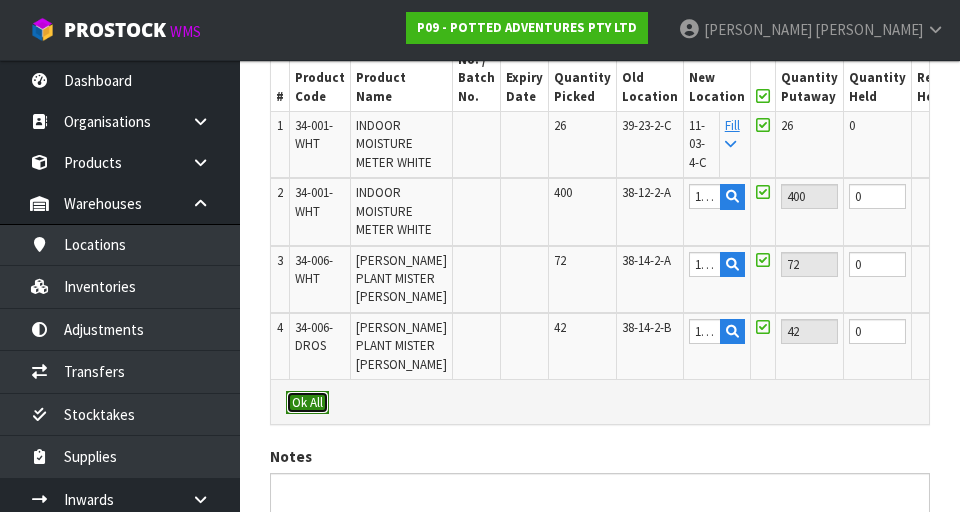 click on "Ok All" at bounding box center (307, 403) 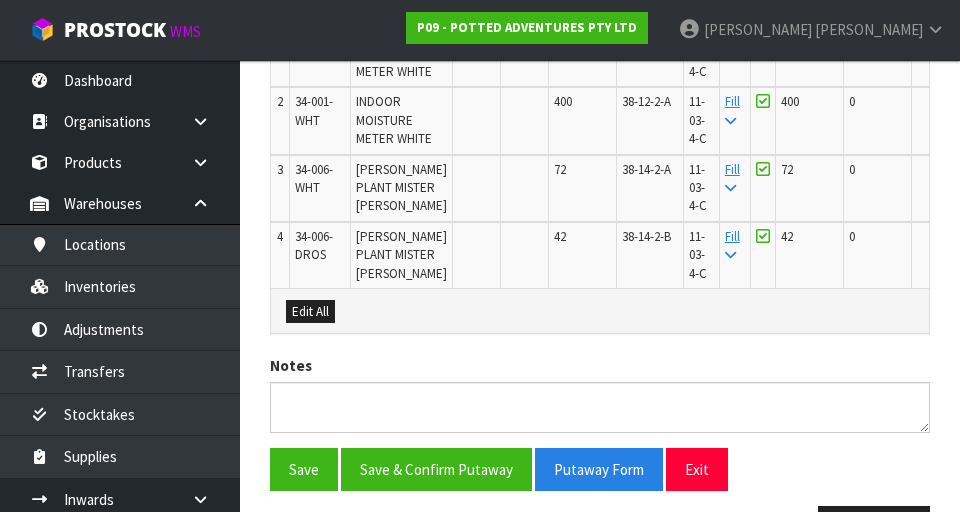 scroll, scrollTop: 817, scrollLeft: 0, axis: vertical 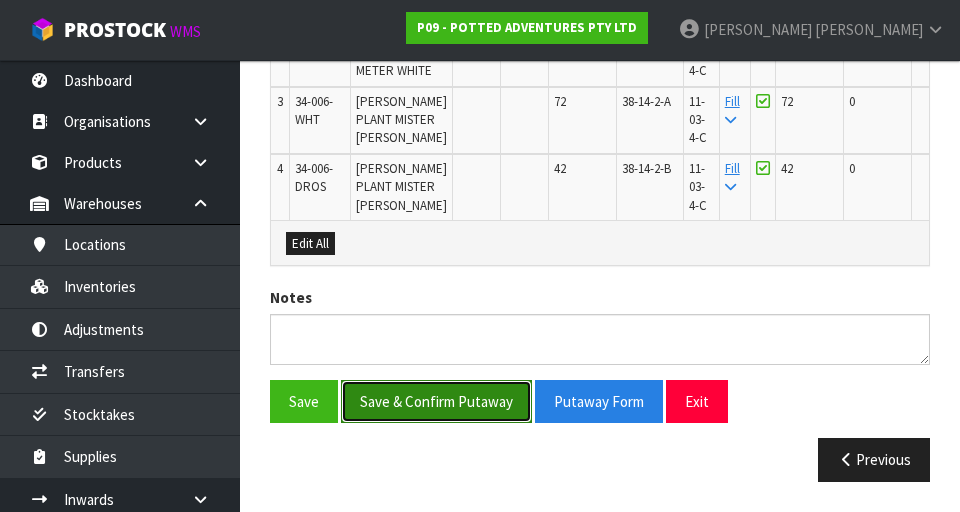 click on "Save & Confirm Putaway" at bounding box center [436, 401] 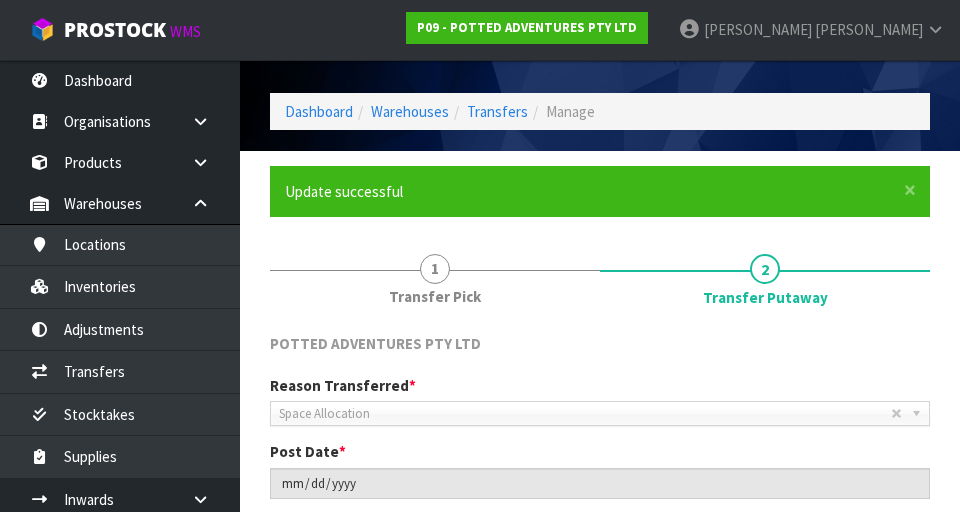 scroll, scrollTop: 0, scrollLeft: 0, axis: both 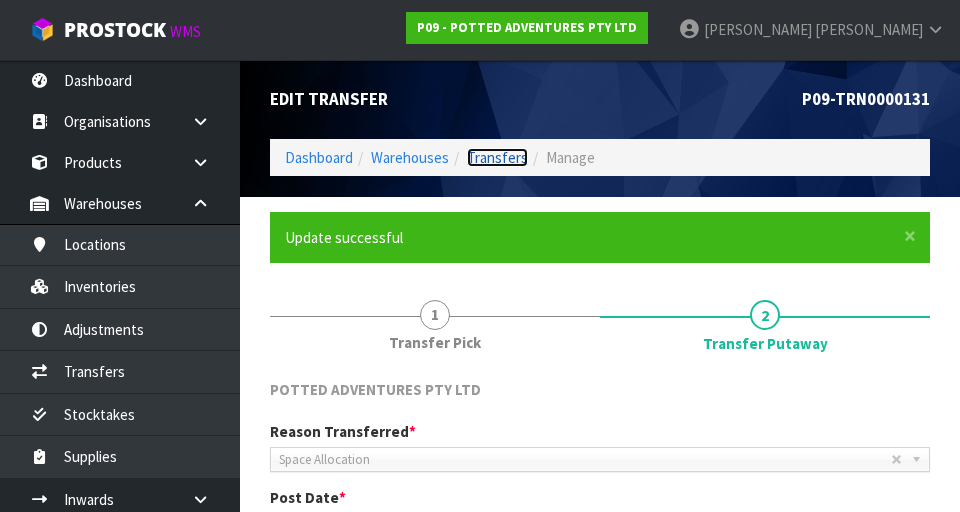 click on "Transfers" at bounding box center [497, 157] 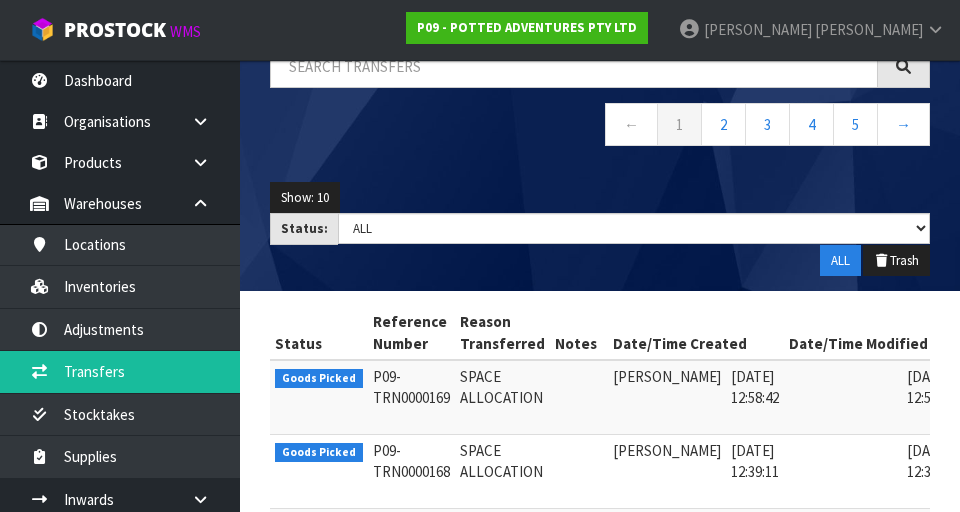 scroll, scrollTop: 89, scrollLeft: 0, axis: vertical 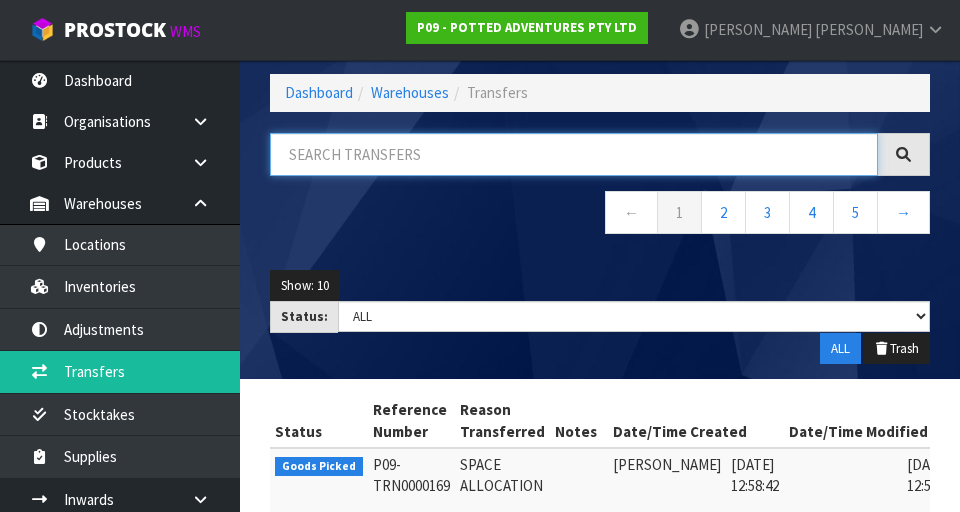 click at bounding box center [574, 154] 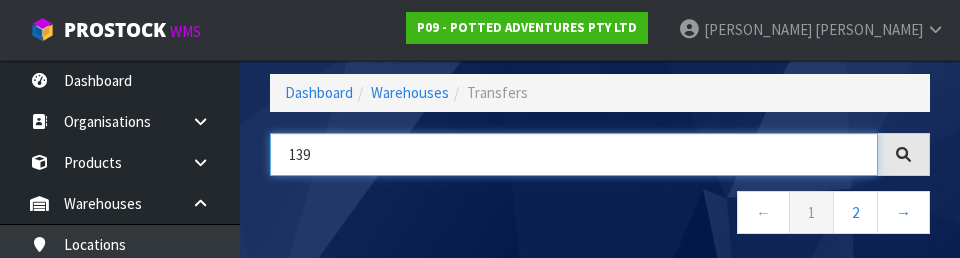 type on "139" 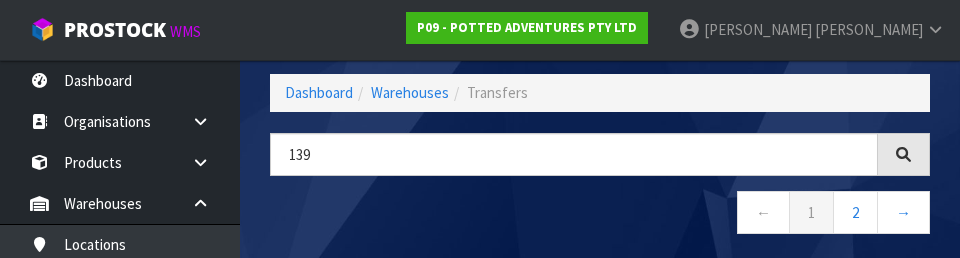 click on "←
1 2
→" at bounding box center (600, 215) 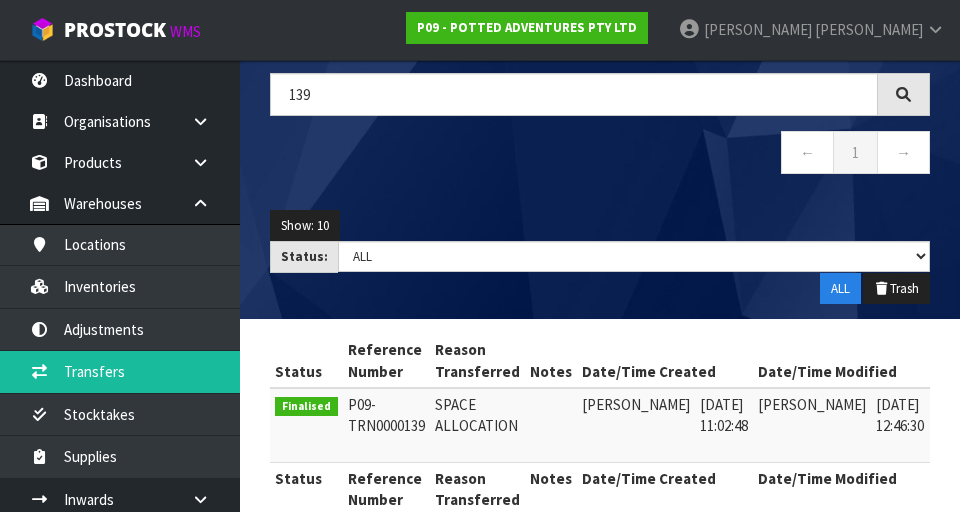 scroll, scrollTop: 189, scrollLeft: 0, axis: vertical 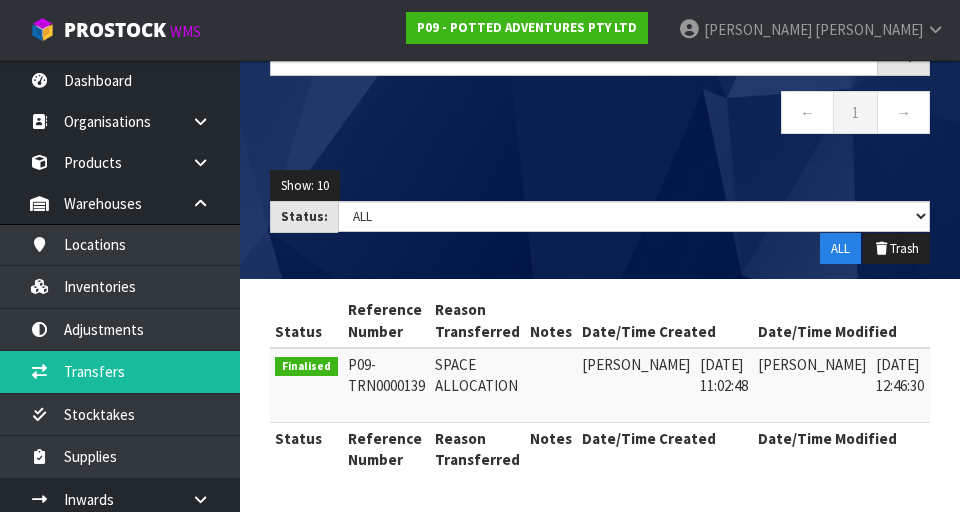 click at bounding box center [956, 369] 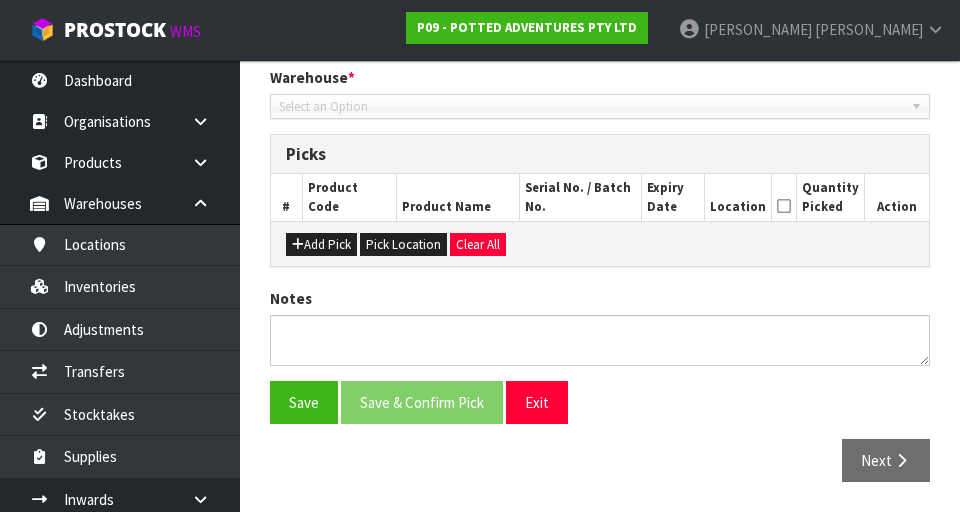type on "2025-07-25" 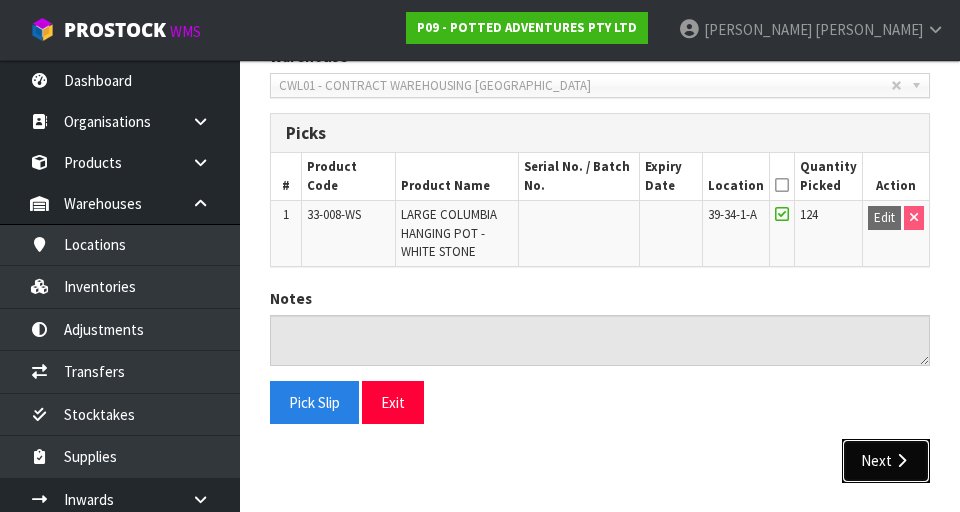 click at bounding box center (901, 460) 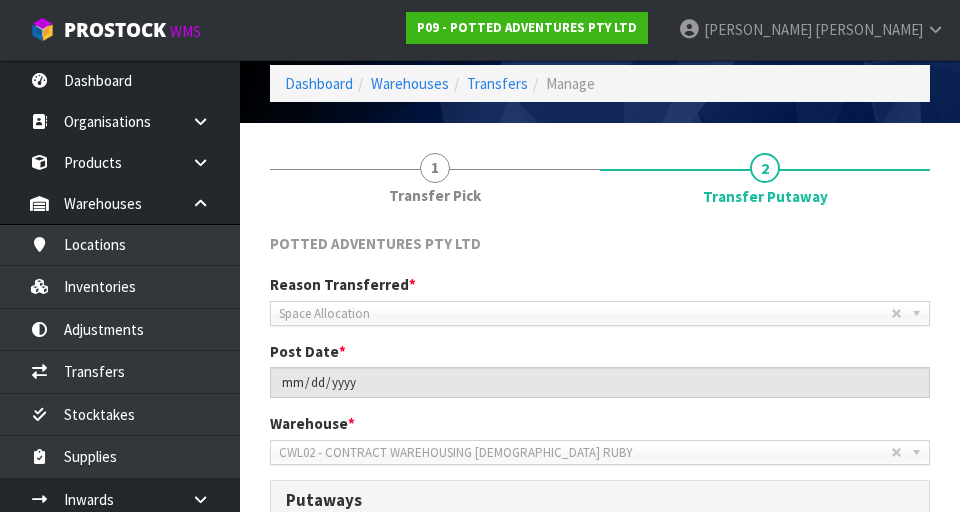scroll, scrollTop: 0, scrollLeft: 0, axis: both 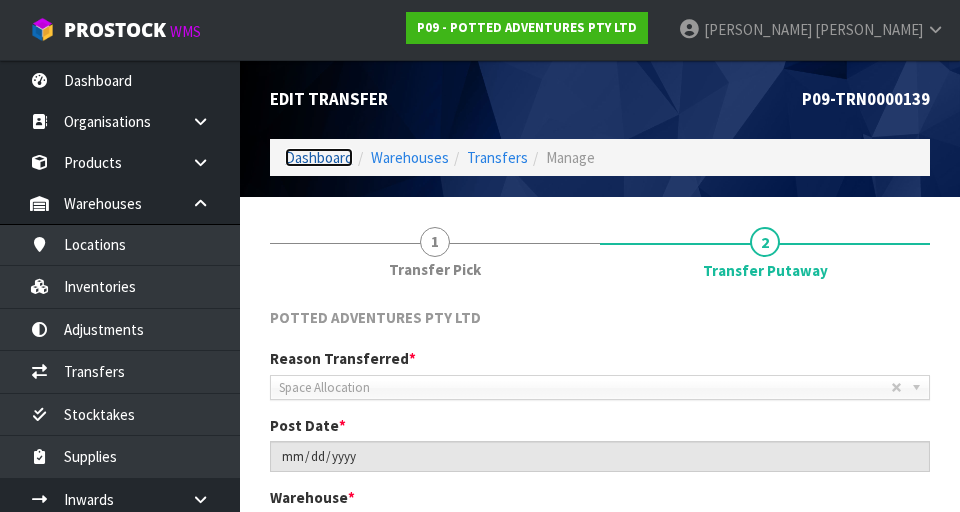 click on "Dashboard" at bounding box center [319, 157] 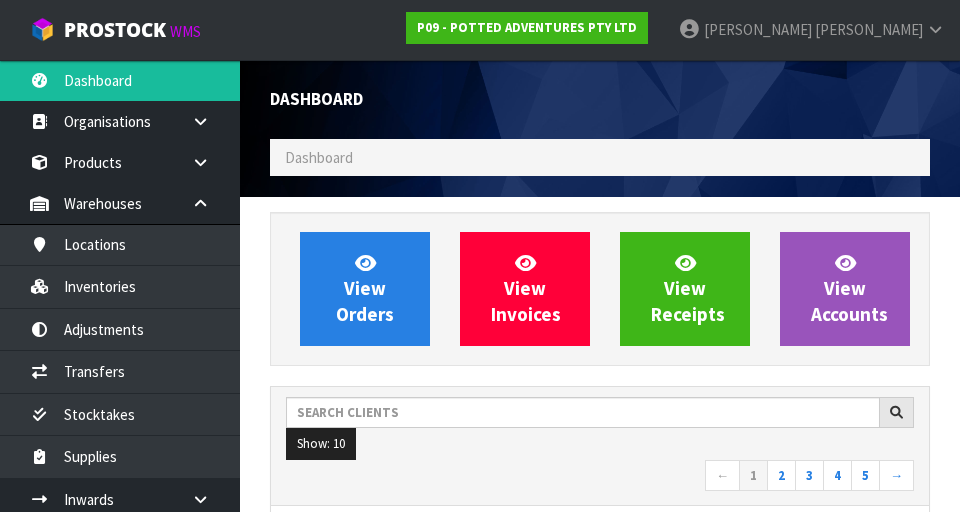 scroll, scrollTop: 998413, scrollLeft: 999310, axis: both 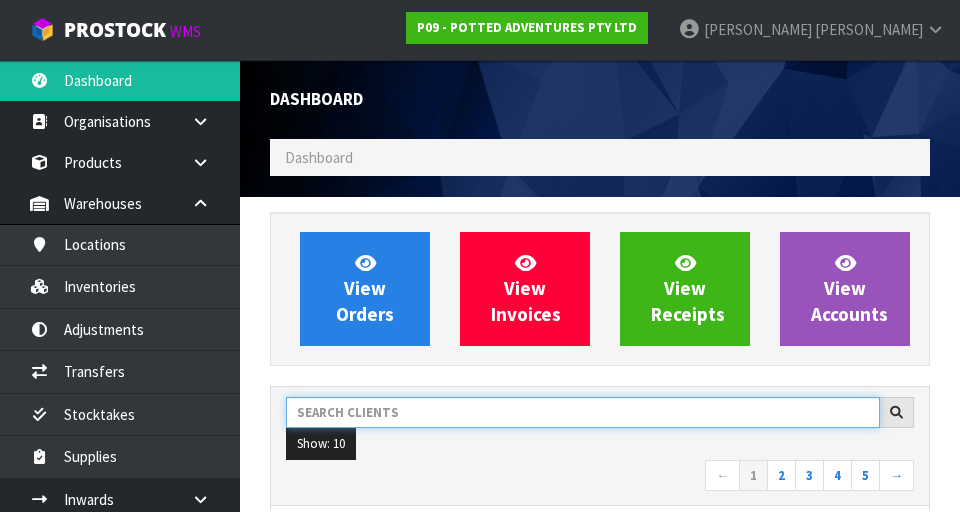 click at bounding box center [583, 412] 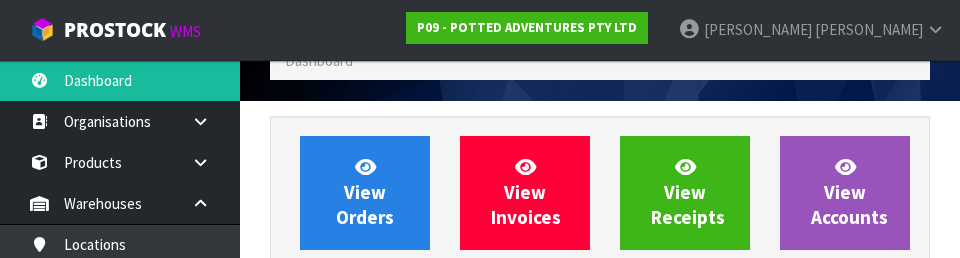 scroll, scrollTop: 274, scrollLeft: 0, axis: vertical 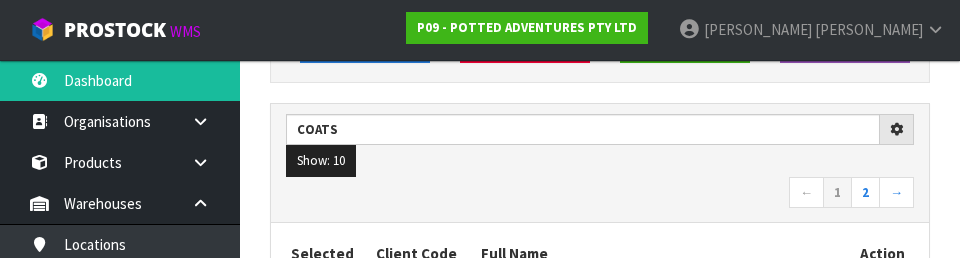click on "←
1 2
→" at bounding box center [600, 194] 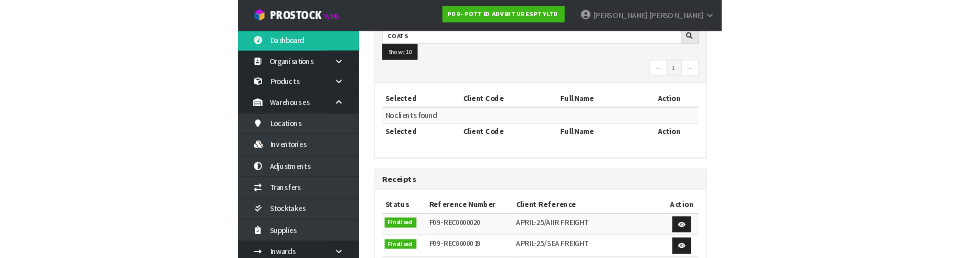 scroll, scrollTop: 0, scrollLeft: 0, axis: both 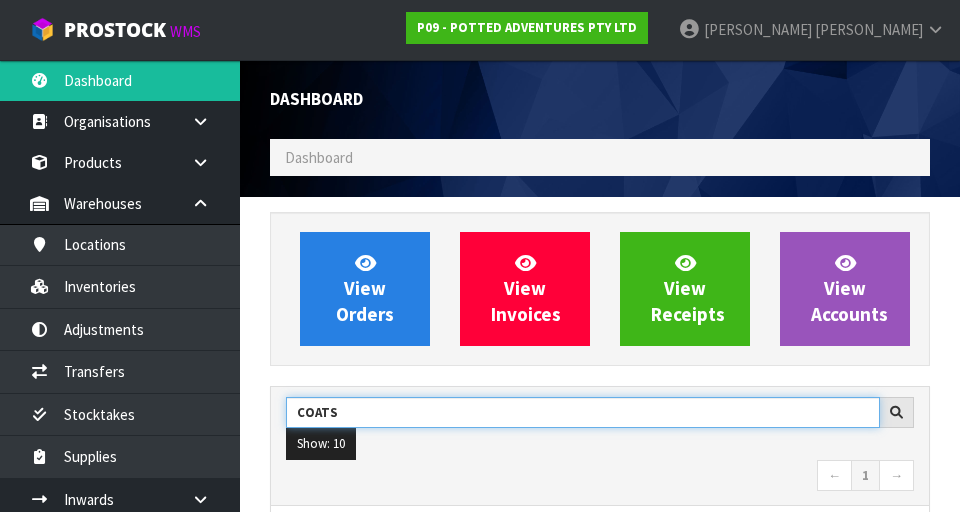 click on "COATS" at bounding box center (583, 412) 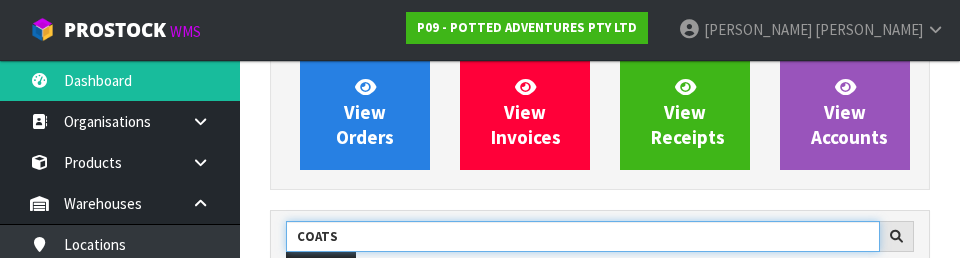 scroll, scrollTop: 274, scrollLeft: 0, axis: vertical 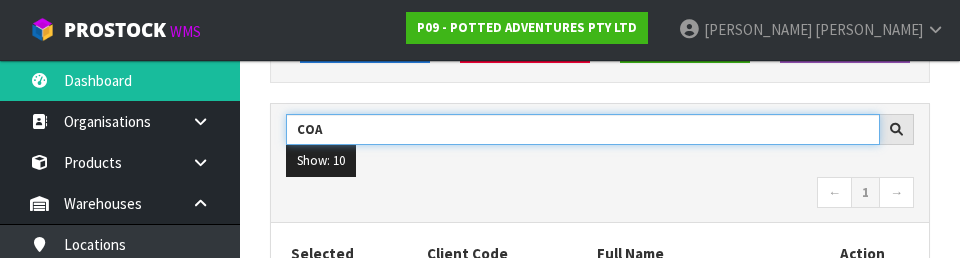 type on "COA" 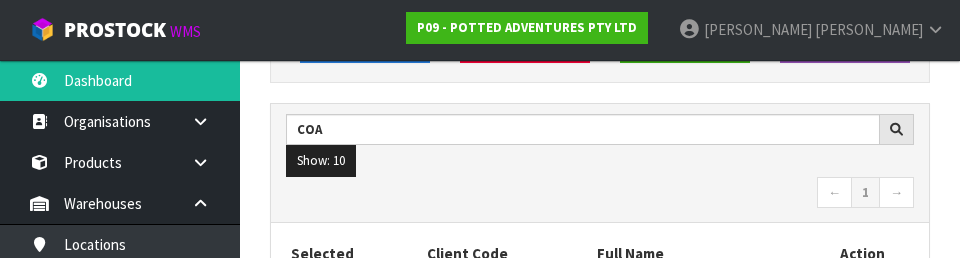 click on "Show: 10
5
10
25
50" at bounding box center (600, 161) 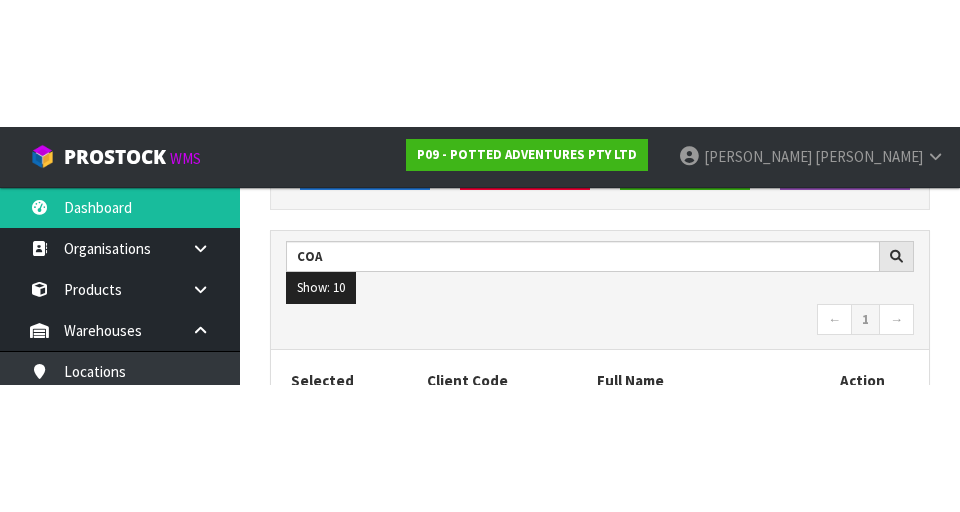 scroll, scrollTop: 283, scrollLeft: 0, axis: vertical 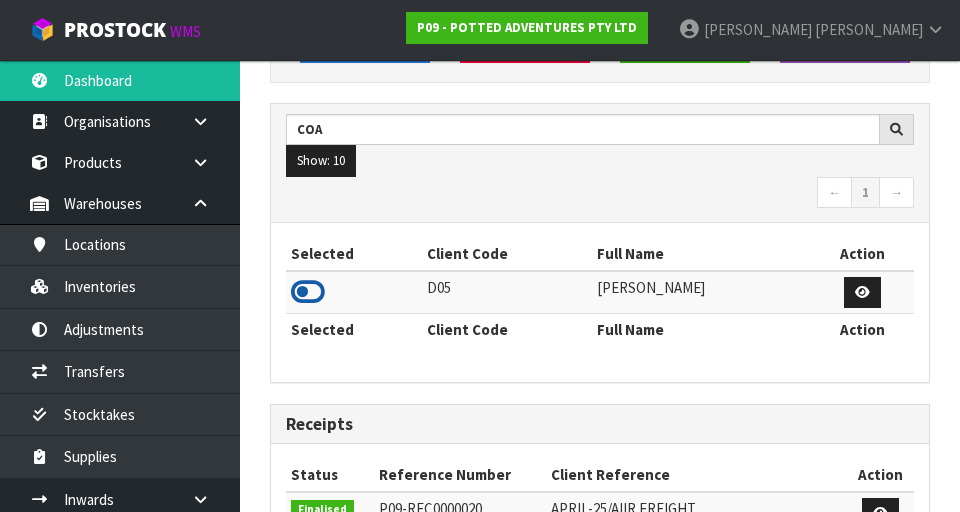 click at bounding box center [308, 292] 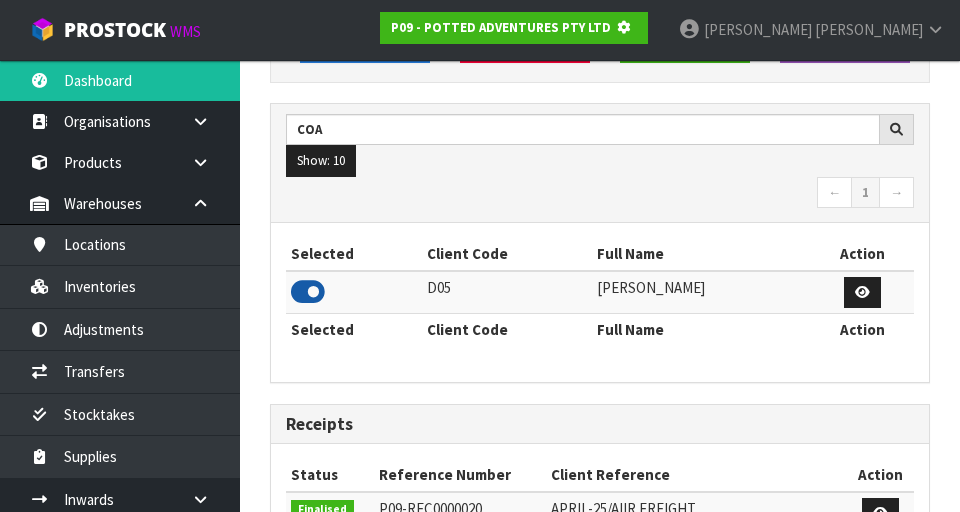 scroll, scrollTop: 1318, scrollLeft: 690, axis: both 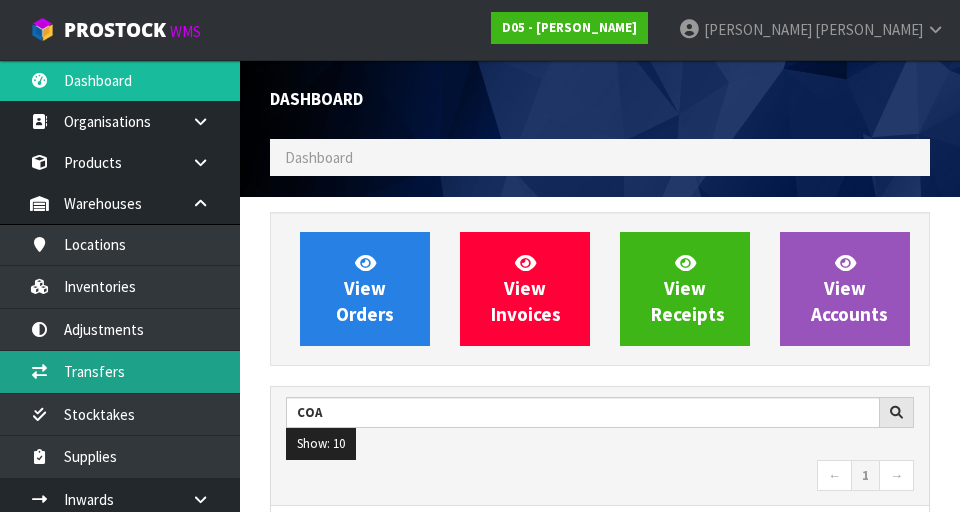 click on "Transfers" at bounding box center (120, 371) 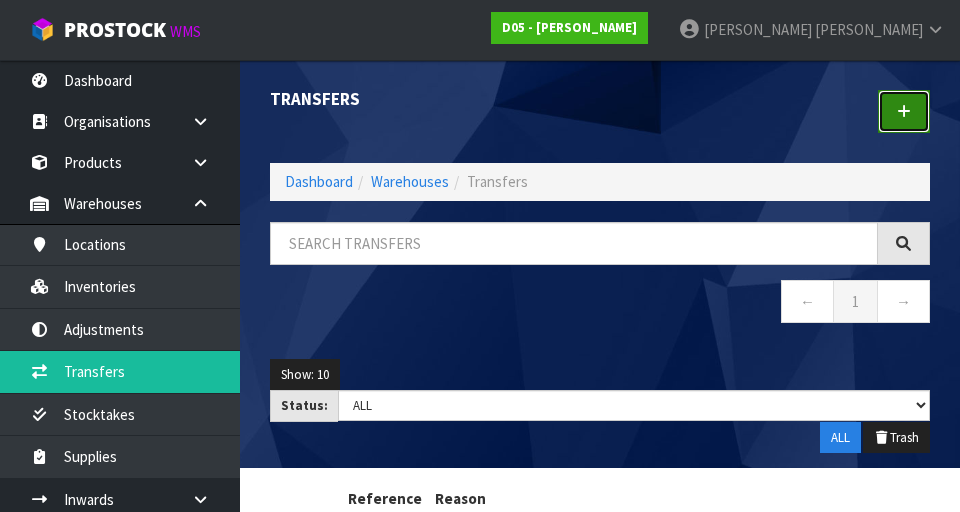 click at bounding box center (904, 111) 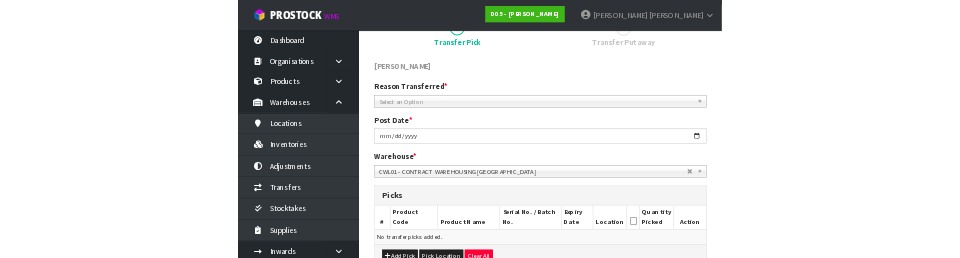 scroll, scrollTop: 190, scrollLeft: 0, axis: vertical 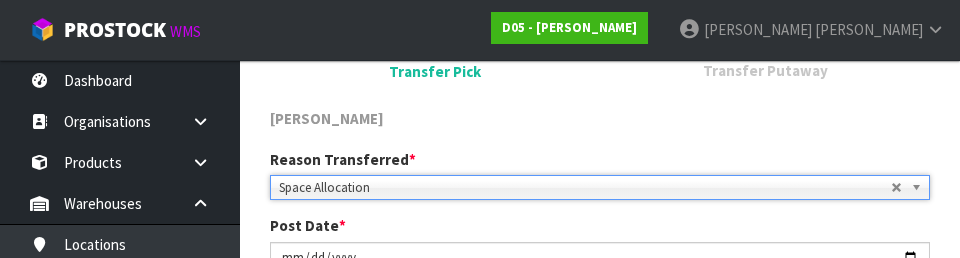 click on "DUTT - COATES" at bounding box center (600, 128) 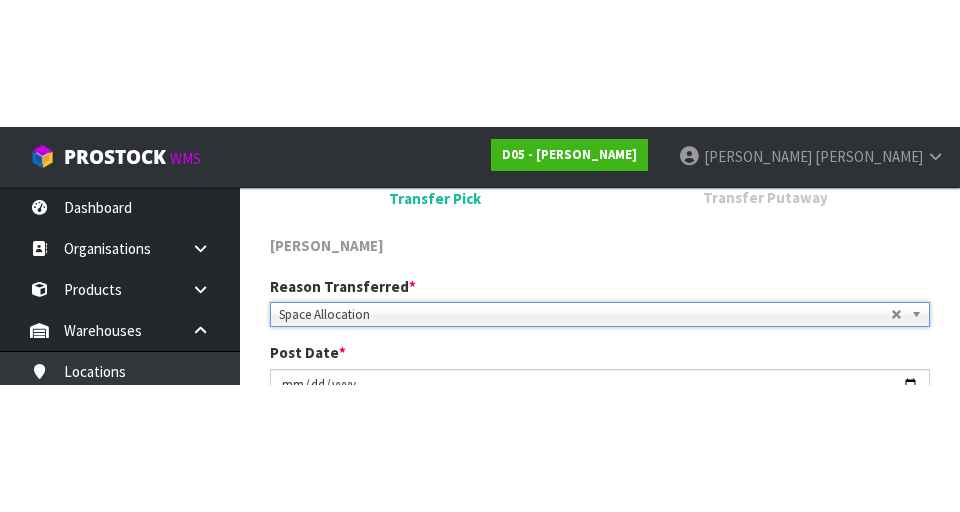 scroll, scrollTop: 199, scrollLeft: 0, axis: vertical 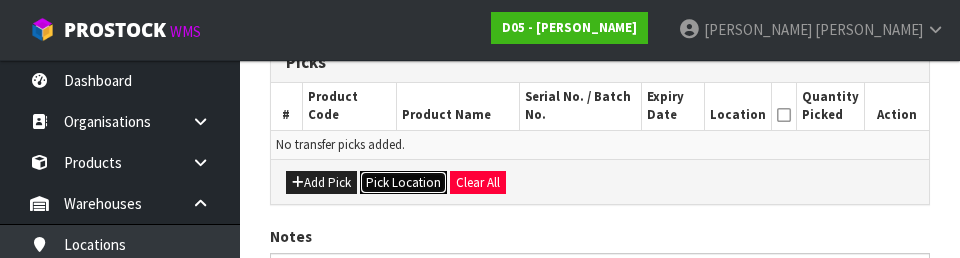 click on "Pick Location" at bounding box center (403, 183) 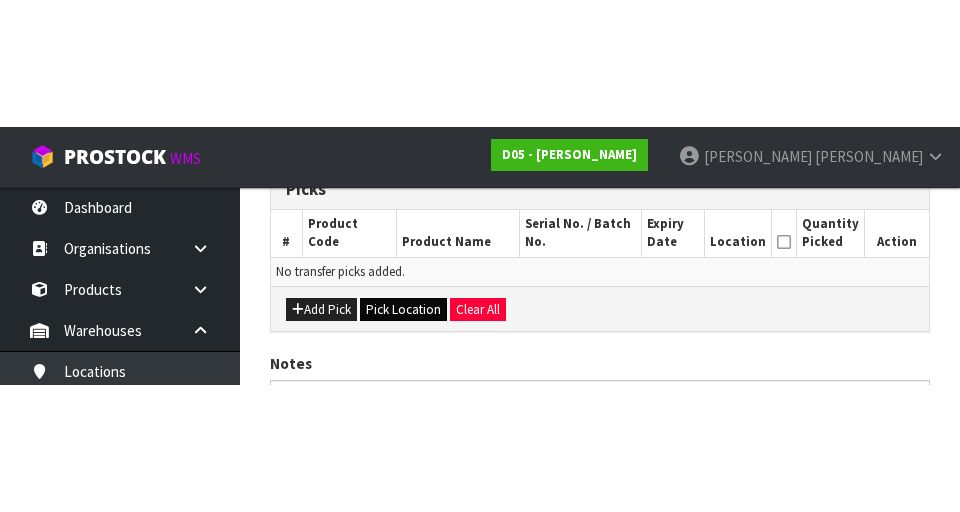 scroll, scrollTop: 449, scrollLeft: 0, axis: vertical 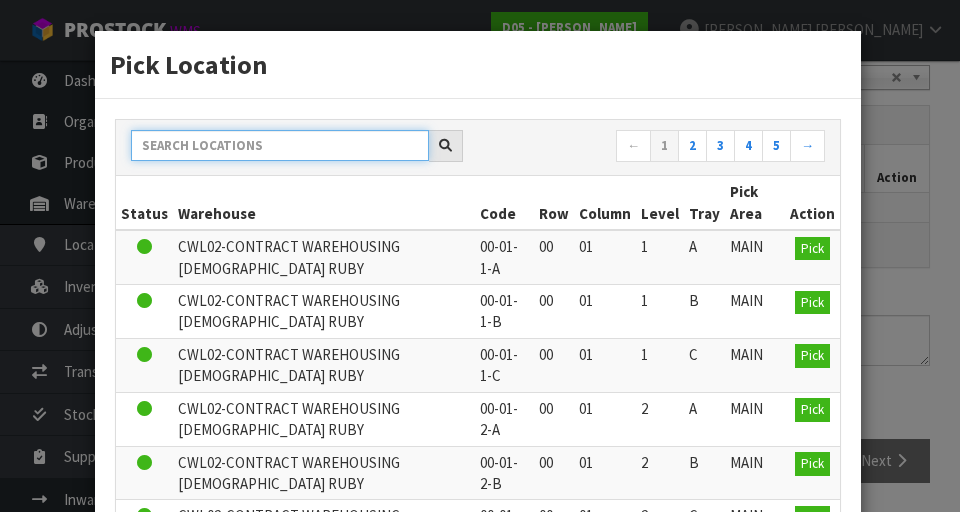 click at bounding box center [280, 145] 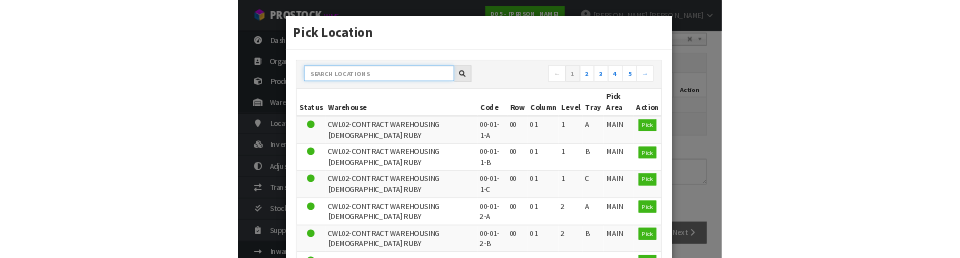 scroll, scrollTop: 440, scrollLeft: 0, axis: vertical 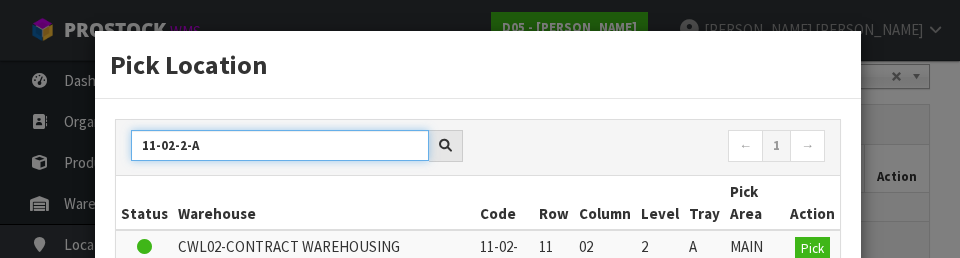 type on "11-02-2-A" 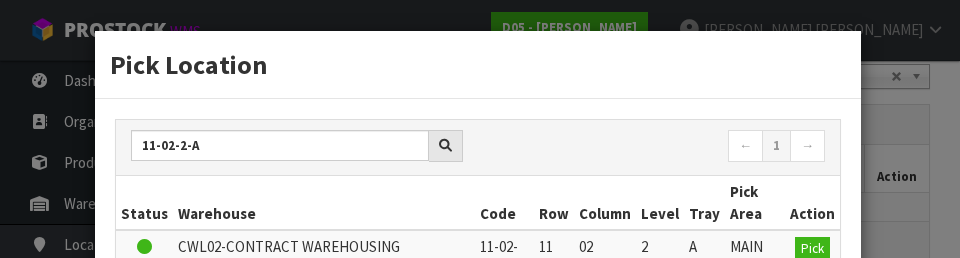 click on "←
1
→" at bounding box center (659, 147) 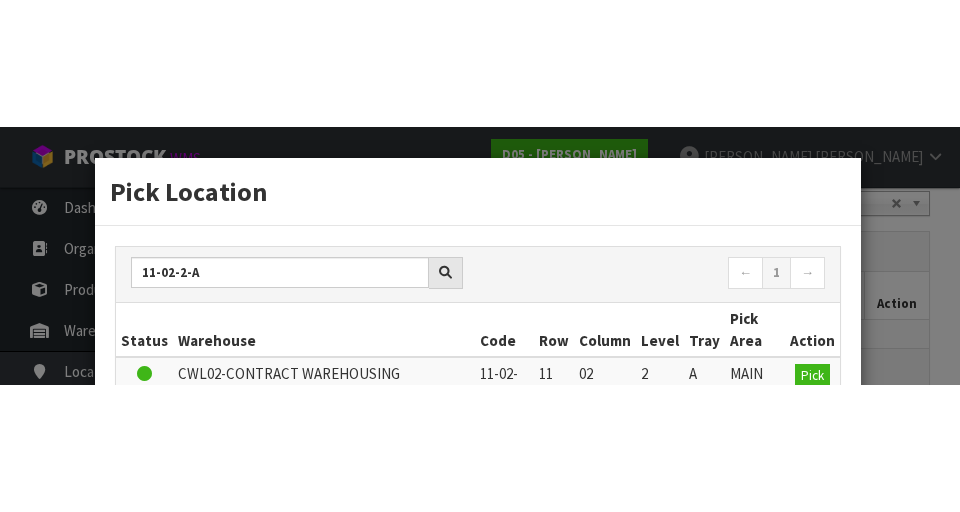 scroll, scrollTop: 449, scrollLeft: 0, axis: vertical 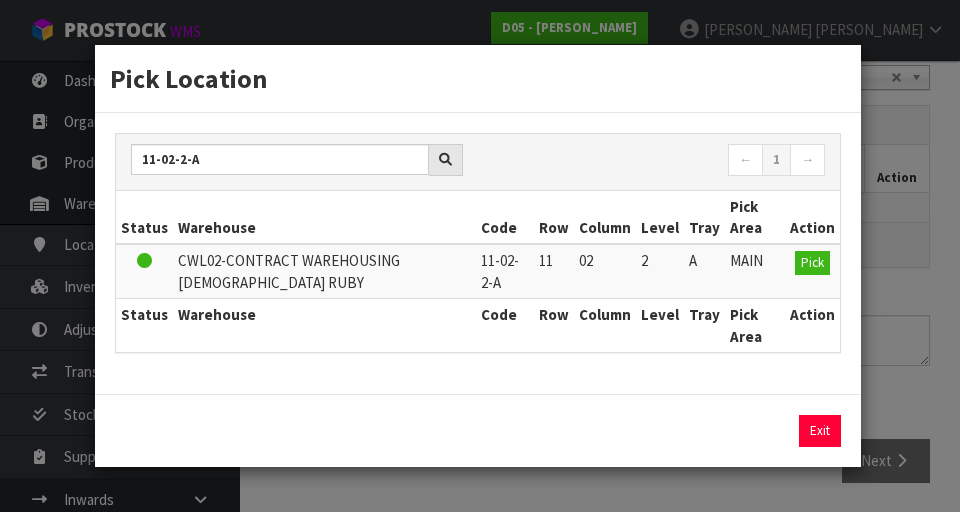click on "Pick" at bounding box center (812, 271) 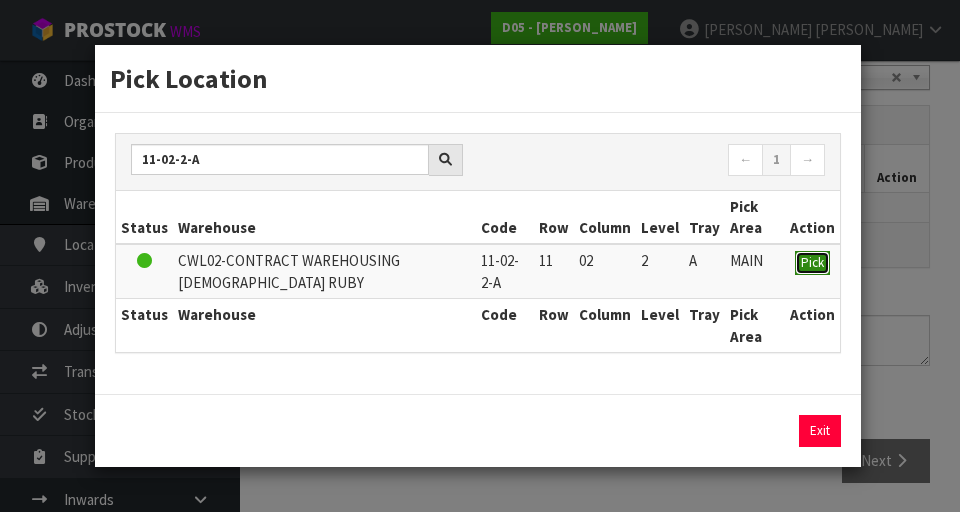 click on "Pick" at bounding box center [812, 262] 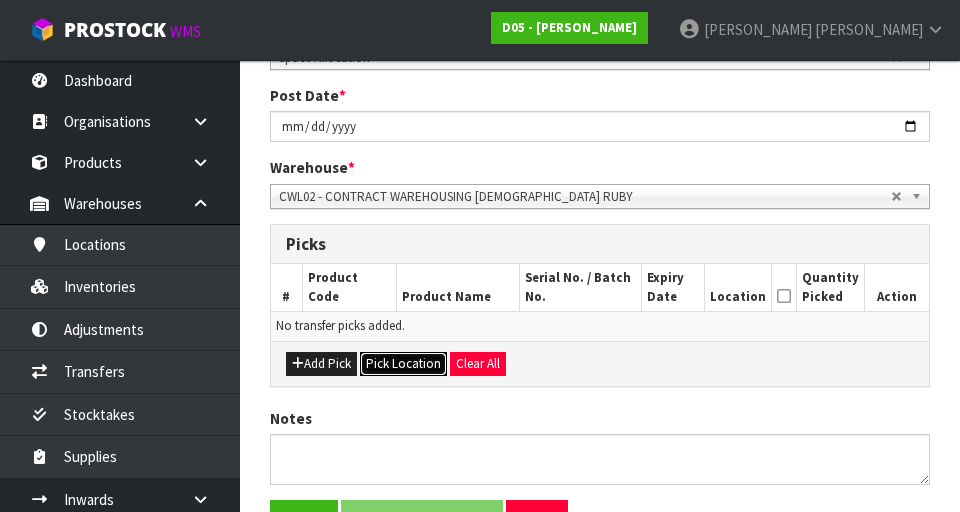 scroll, scrollTop: 328, scrollLeft: 0, axis: vertical 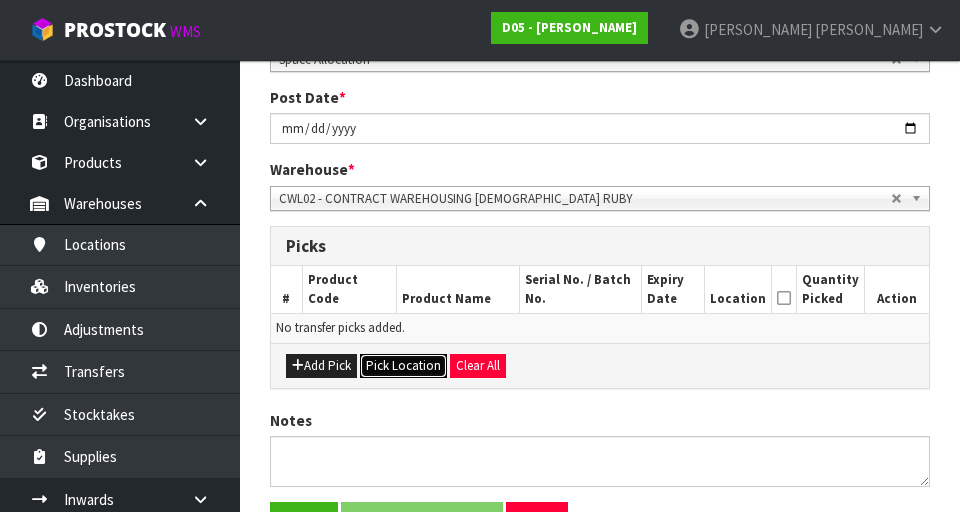 click on "Pick Location" at bounding box center [403, 366] 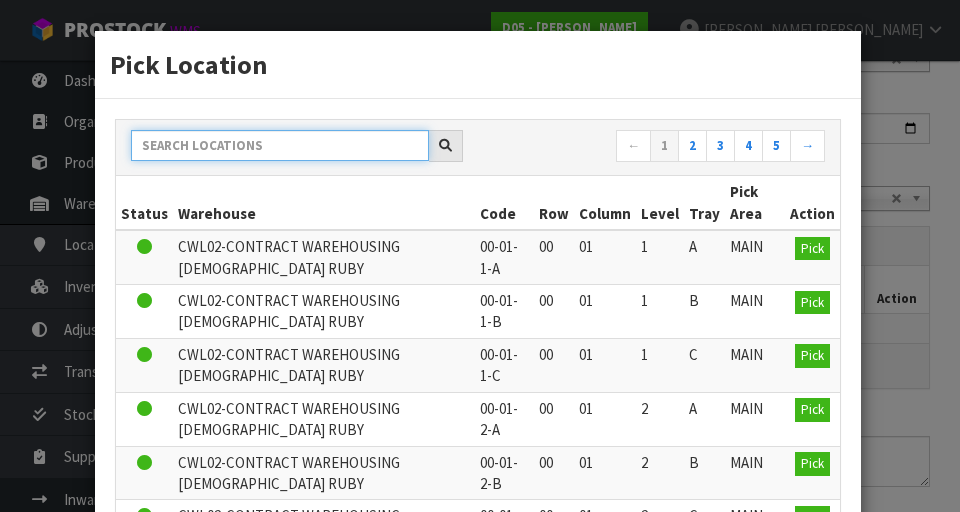 click at bounding box center [280, 145] 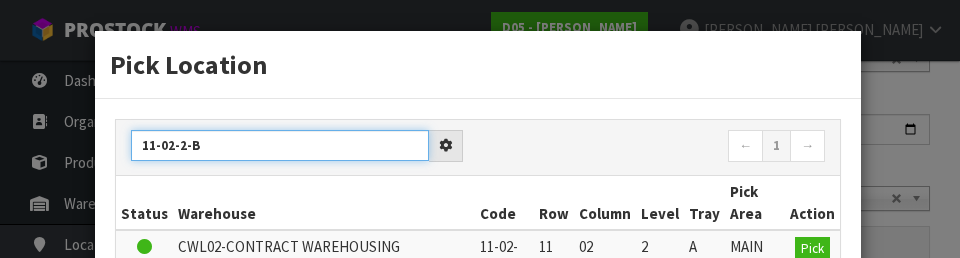 type on "11-02-2-B" 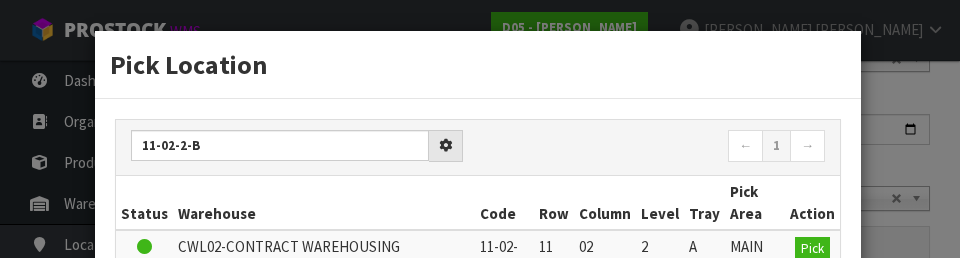 click on "←
1
→" at bounding box center (659, 147) 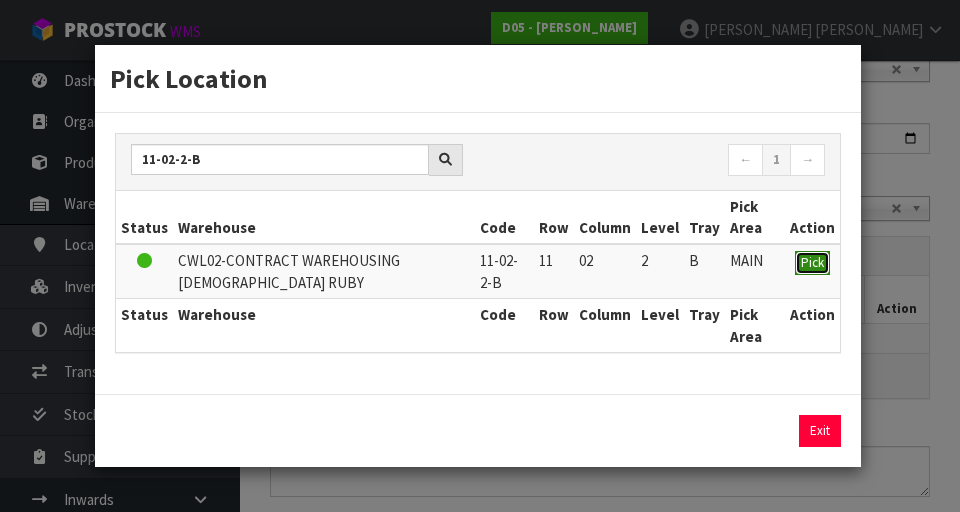 click on "Pick" at bounding box center [812, 262] 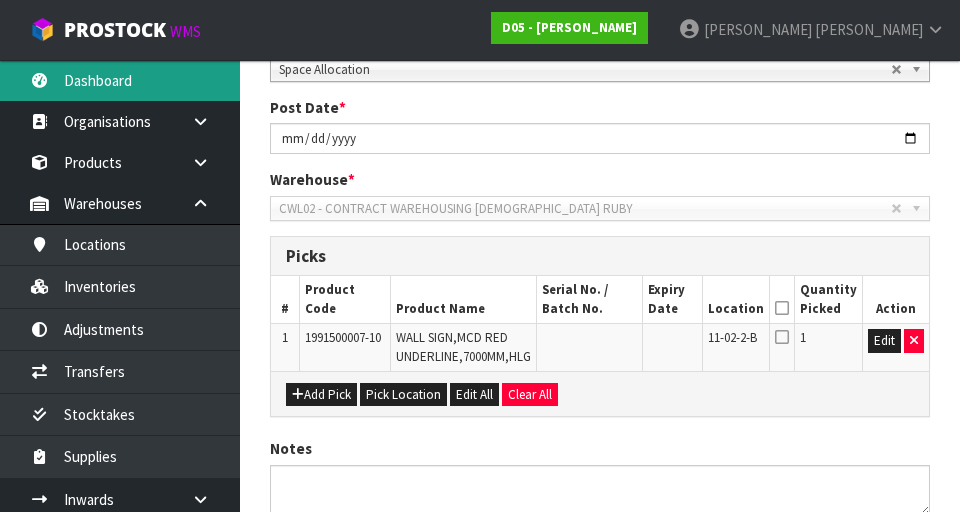 click on "Dashboard" at bounding box center [120, 80] 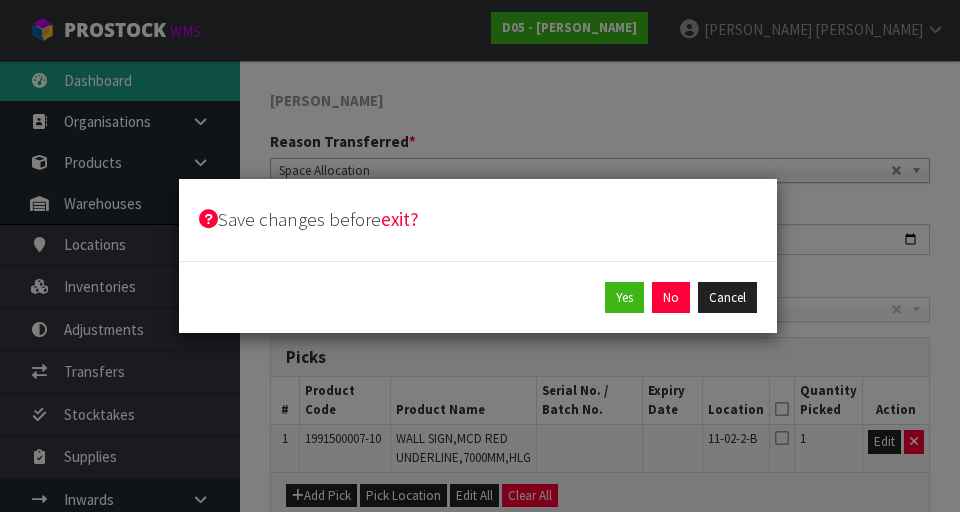 scroll, scrollTop: 90, scrollLeft: 0, axis: vertical 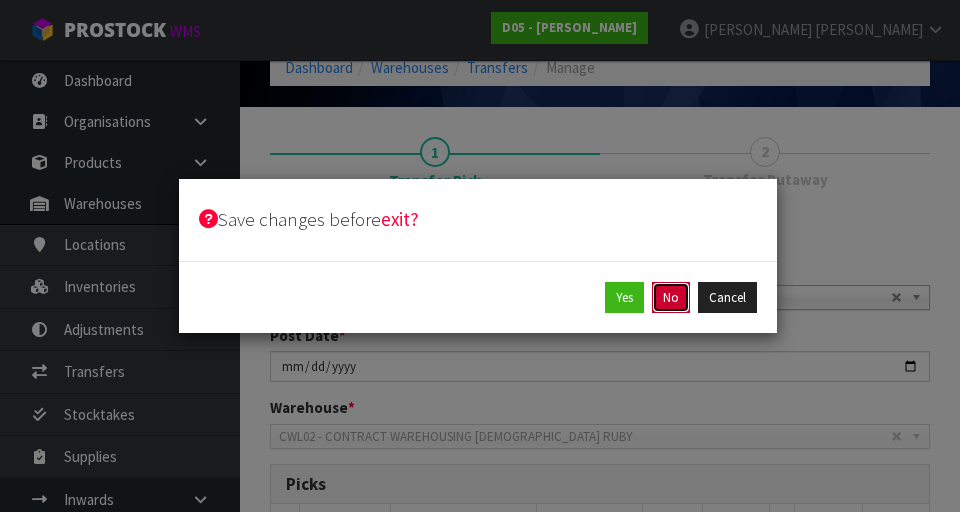 click on "No" at bounding box center [671, 298] 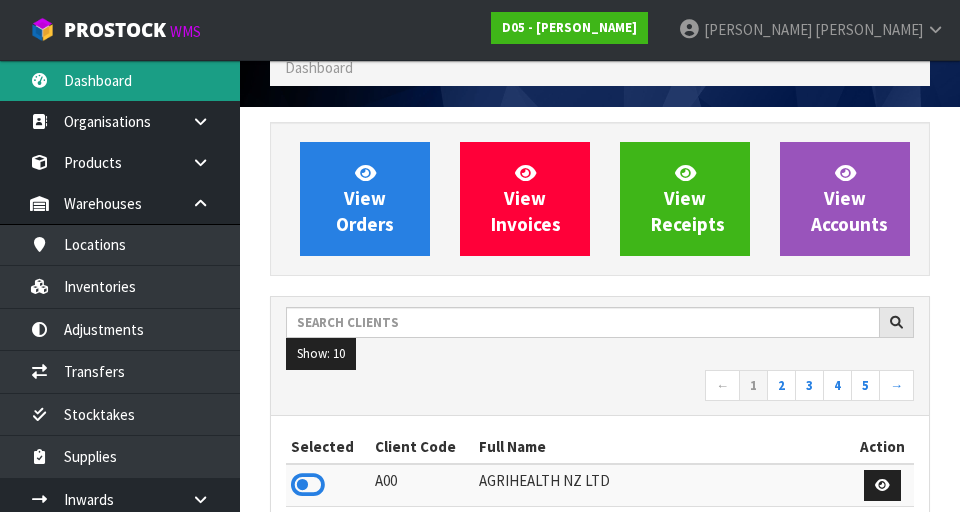 scroll, scrollTop: 998199, scrollLeft: 999310, axis: both 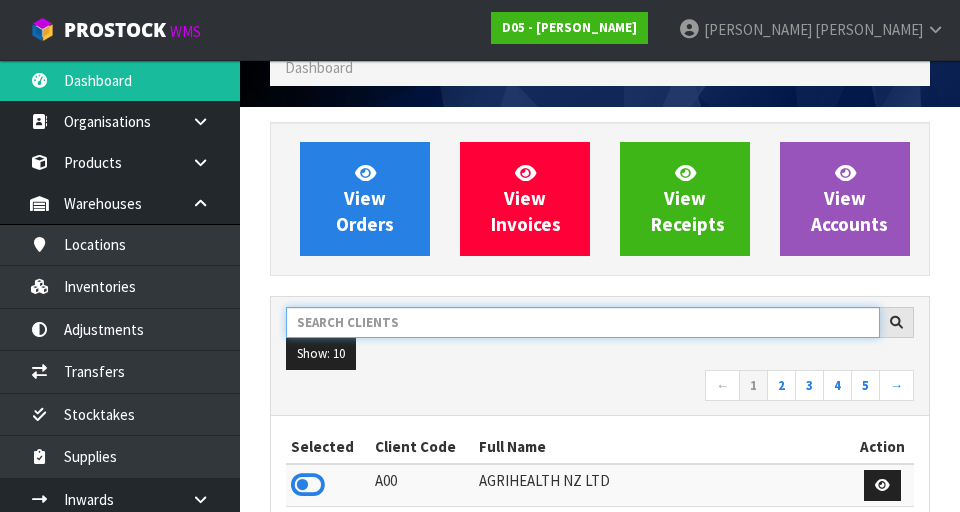 click at bounding box center [583, 322] 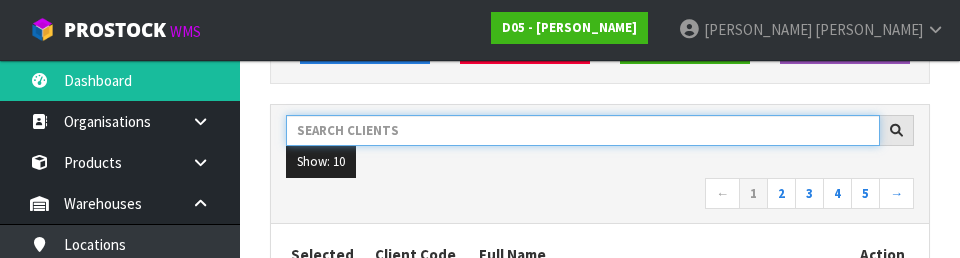 scroll, scrollTop: 274, scrollLeft: 0, axis: vertical 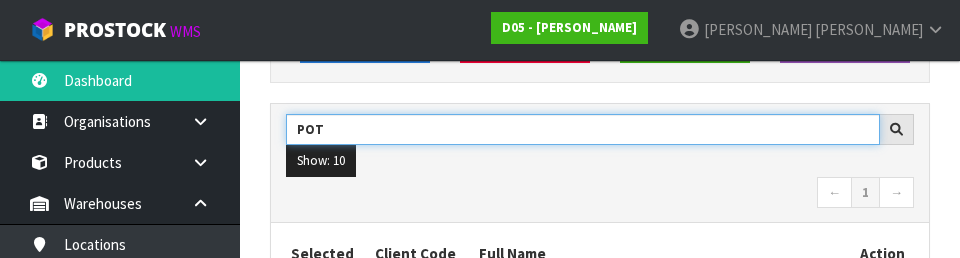 type on "POT" 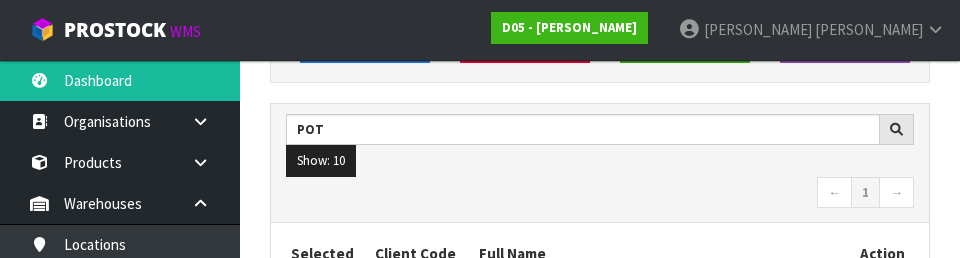 click on "Show: 10
5
10
25
50" at bounding box center [600, 161] 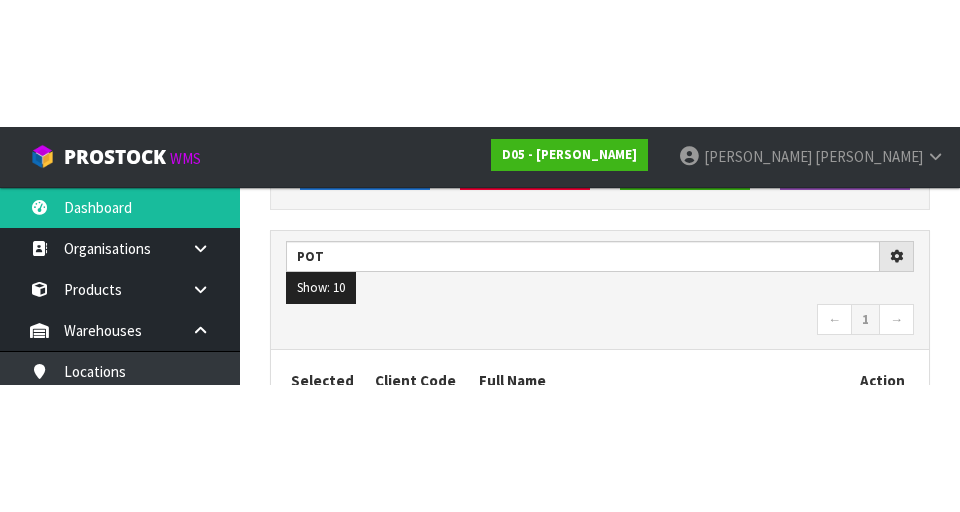 scroll, scrollTop: 283, scrollLeft: 0, axis: vertical 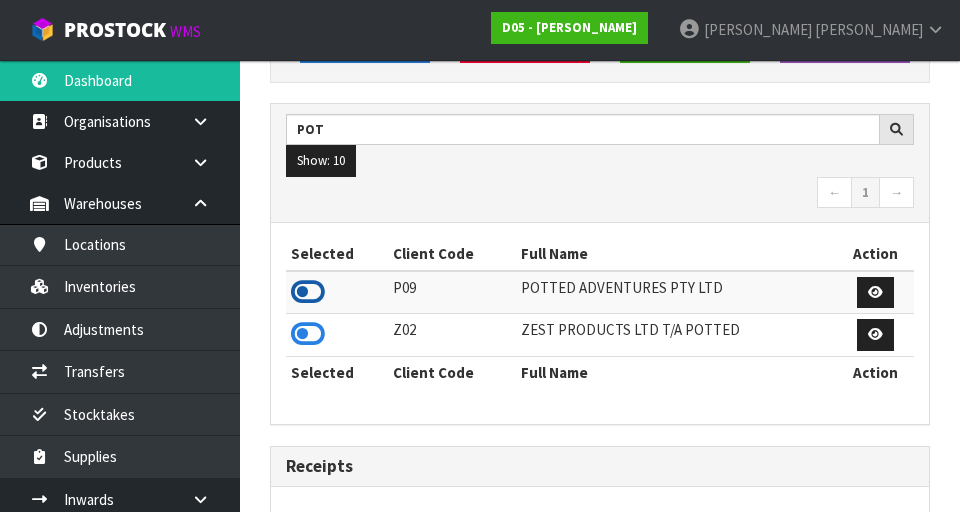 click at bounding box center [308, 292] 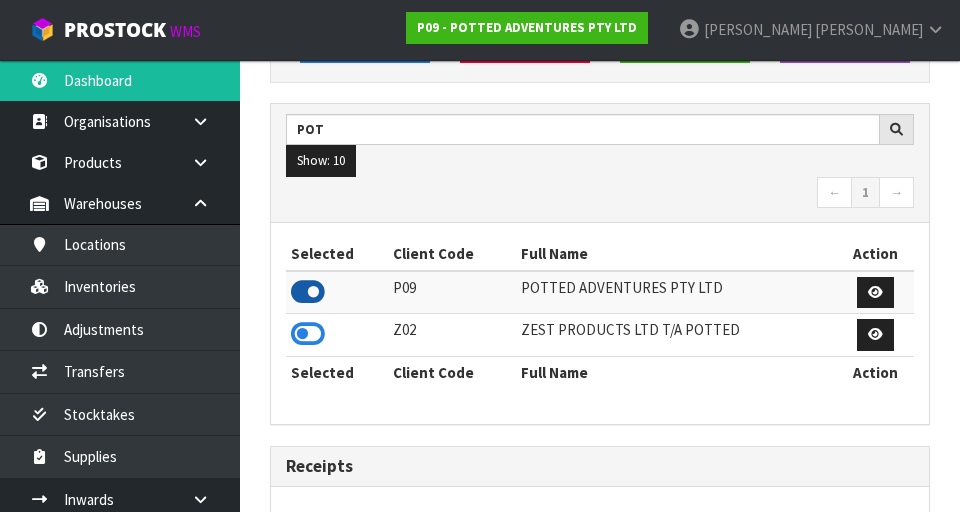 scroll, scrollTop: 1318, scrollLeft: 690, axis: both 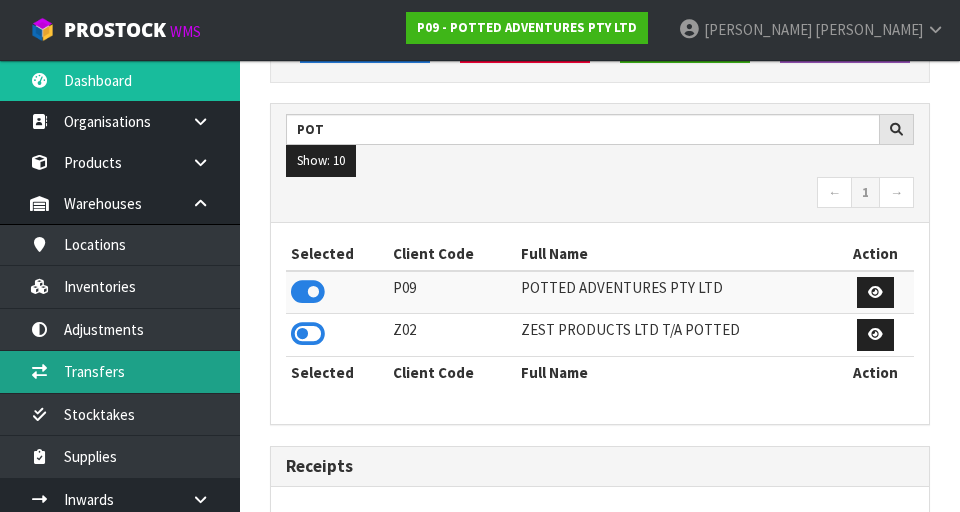 click on "Transfers" at bounding box center [120, 371] 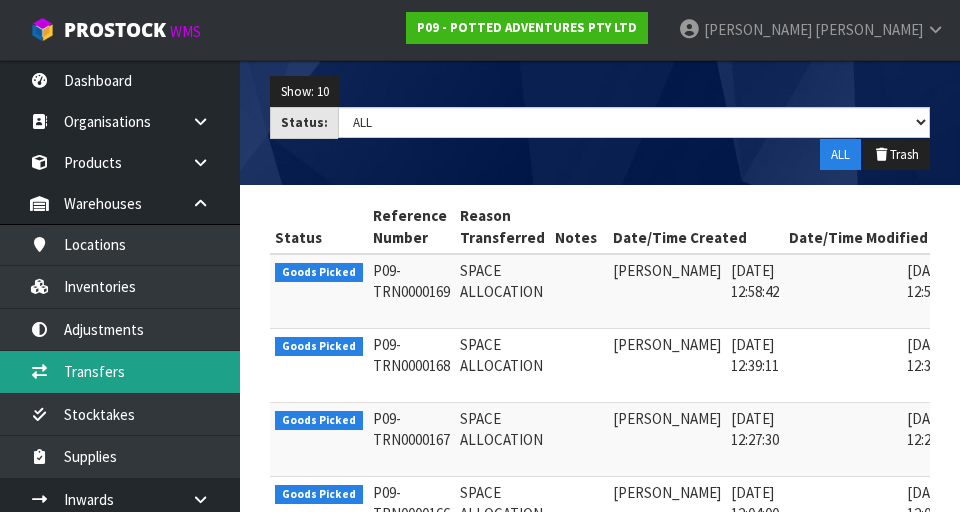 scroll, scrollTop: 0, scrollLeft: 0, axis: both 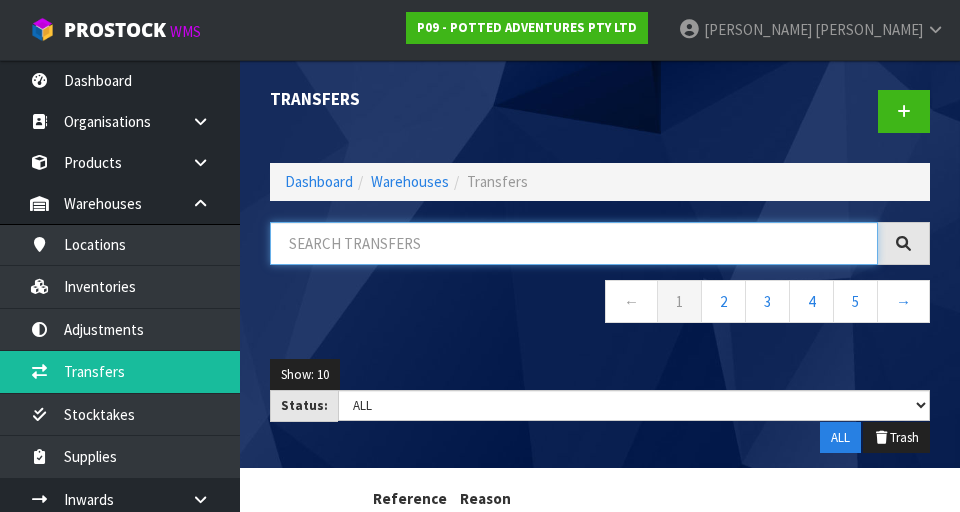 click at bounding box center (574, 243) 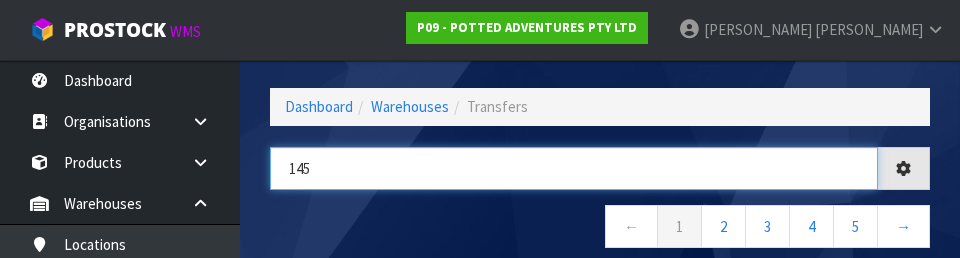 scroll, scrollTop: 73, scrollLeft: 0, axis: vertical 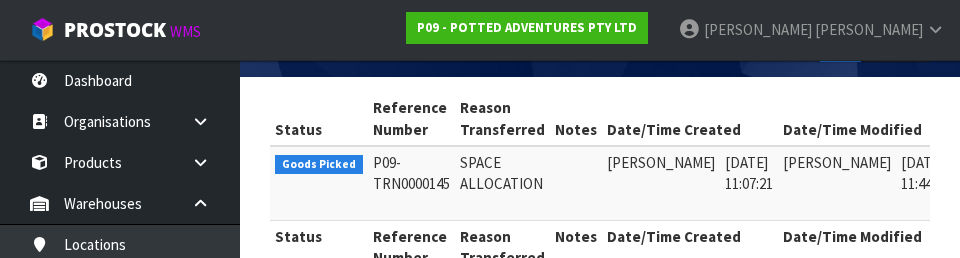 type on "145" 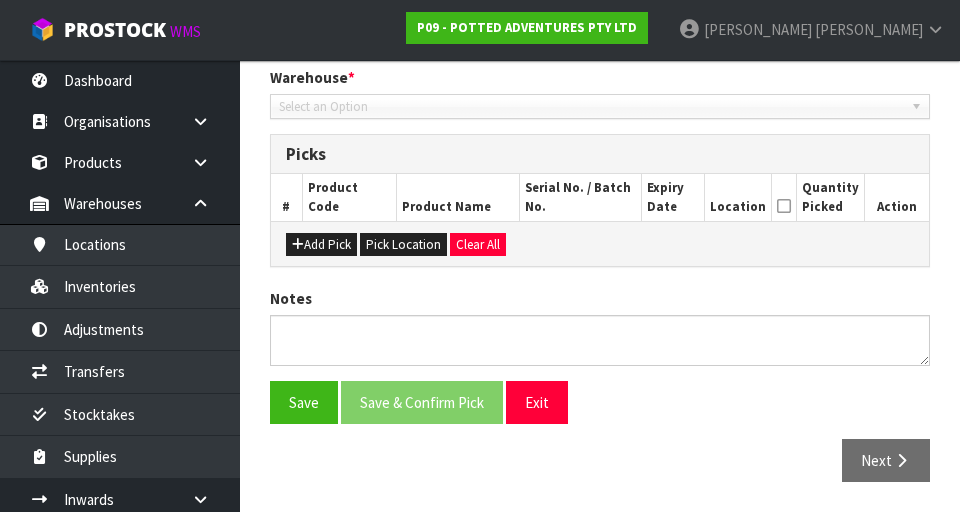 type on "2025-07-25" 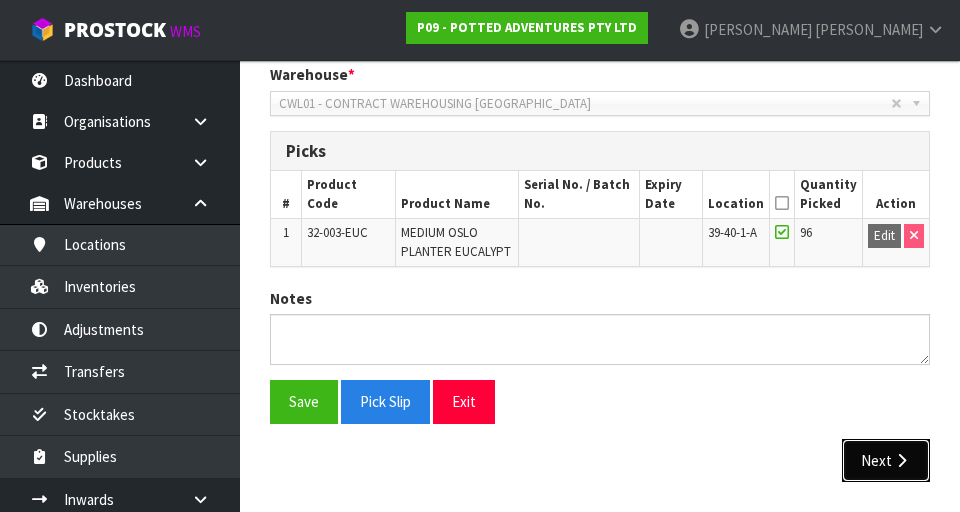 click on "Next" at bounding box center (886, 460) 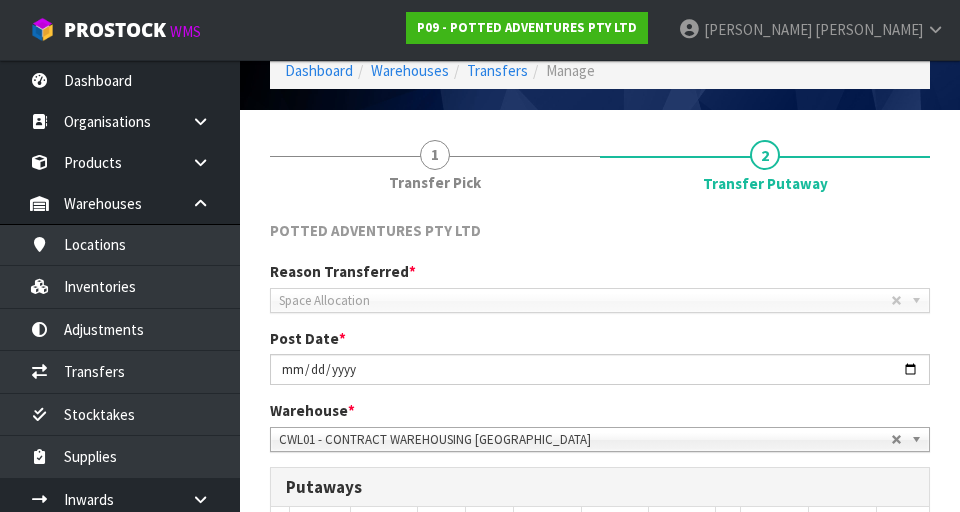 scroll, scrollTop: 106, scrollLeft: 0, axis: vertical 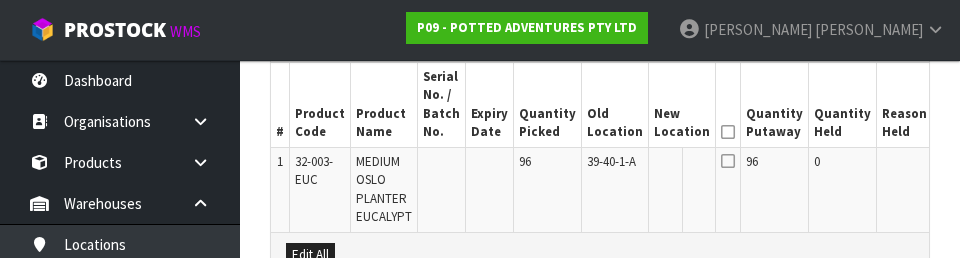 click at bounding box center [728, 161] 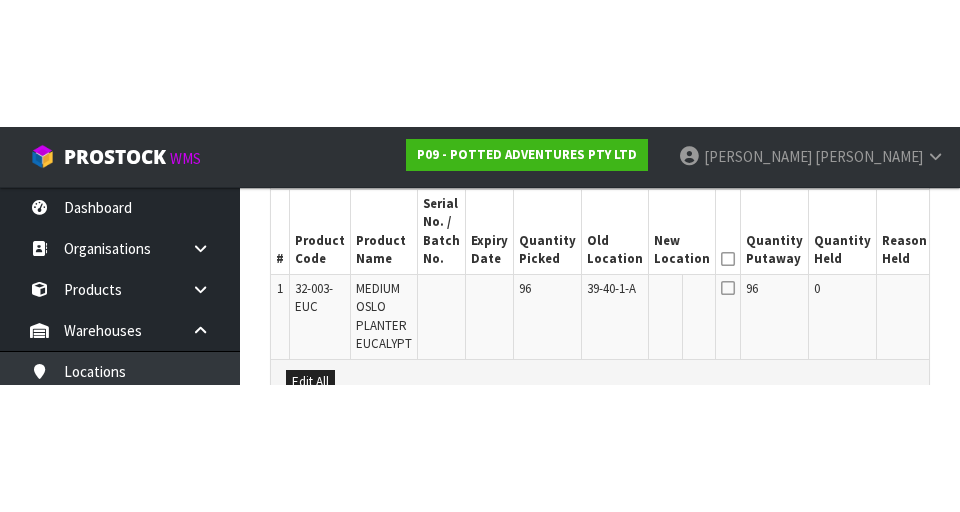 scroll, scrollTop: 531, scrollLeft: 0, axis: vertical 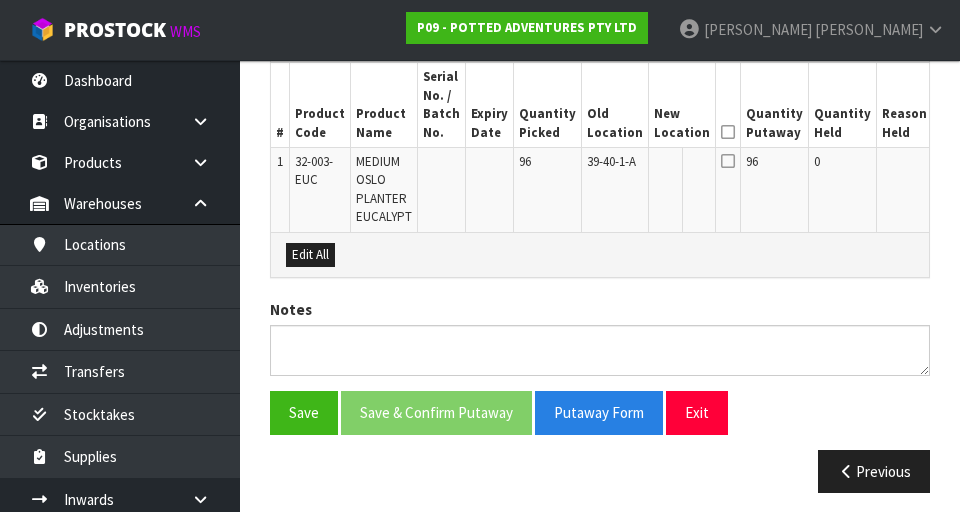 click on "Edit" at bounding box center (954, 165) 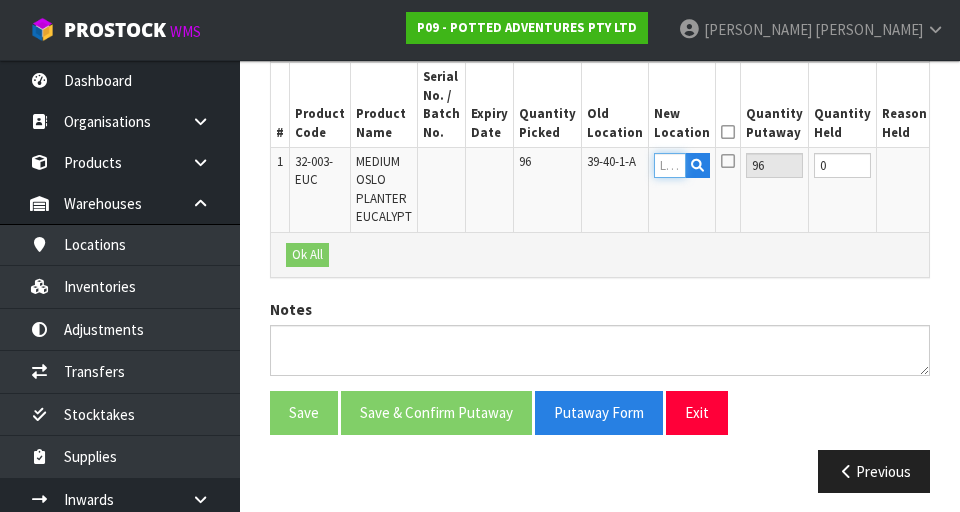 click at bounding box center (670, 165) 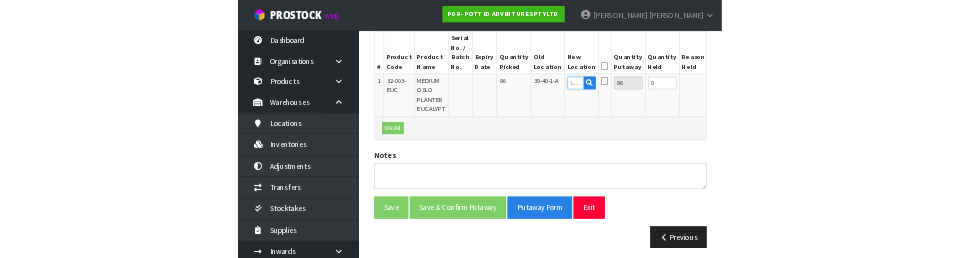 scroll, scrollTop: 522, scrollLeft: 0, axis: vertical 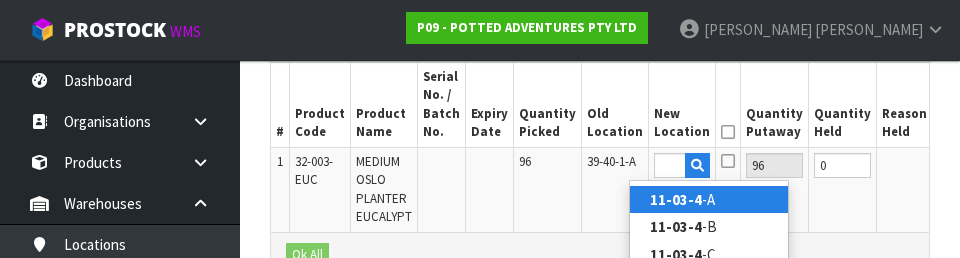 click on "11-03-4 -A" at bounding box center [709, 199] 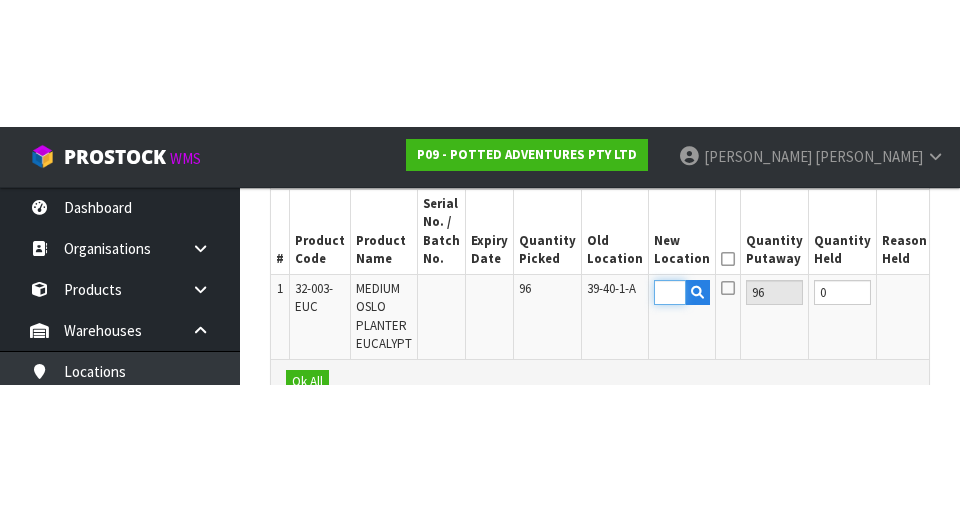 scroll, scrollTop: 531, scrollLeft: 0, axis: vertical 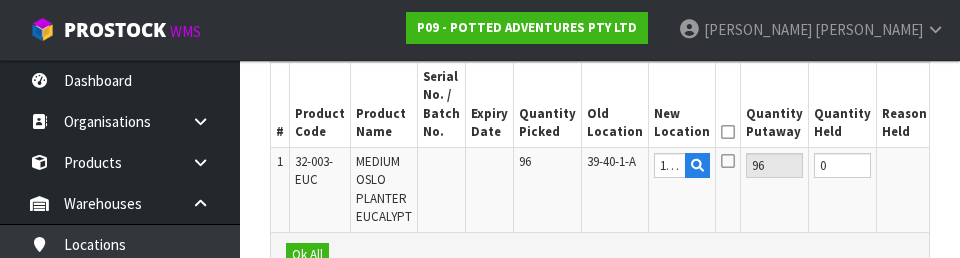 click at bounding box center (728, 132) 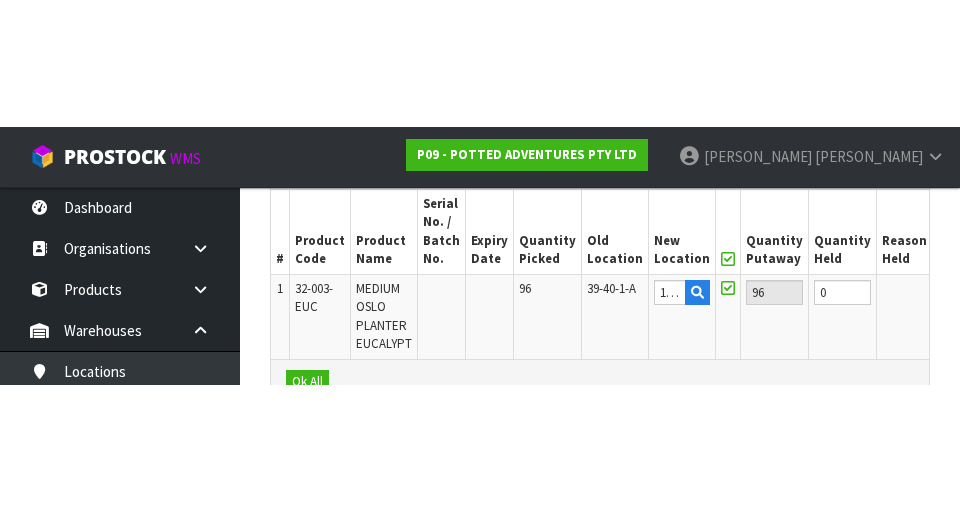 scroll, scrollTop: 531, scrollLeft: 0, axis: vertical 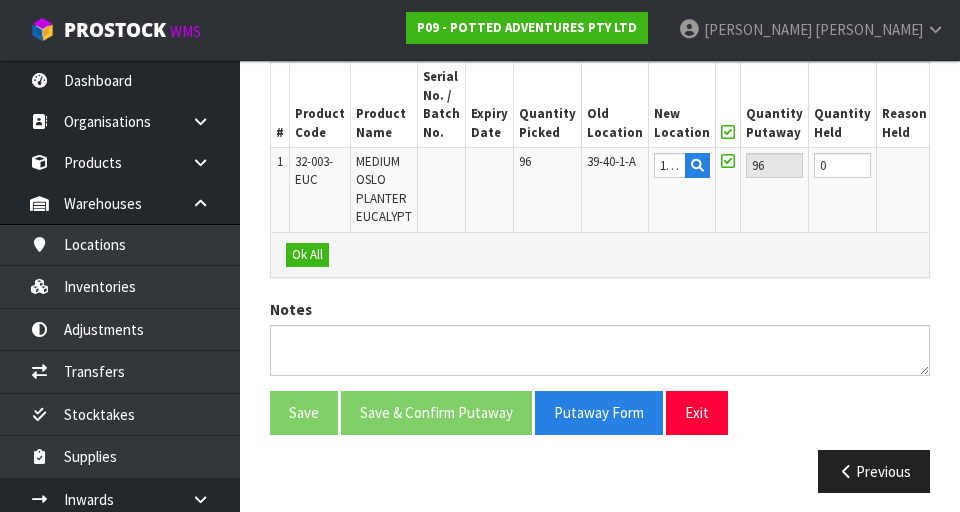 click on "OK" at bounding box center (952, 165) 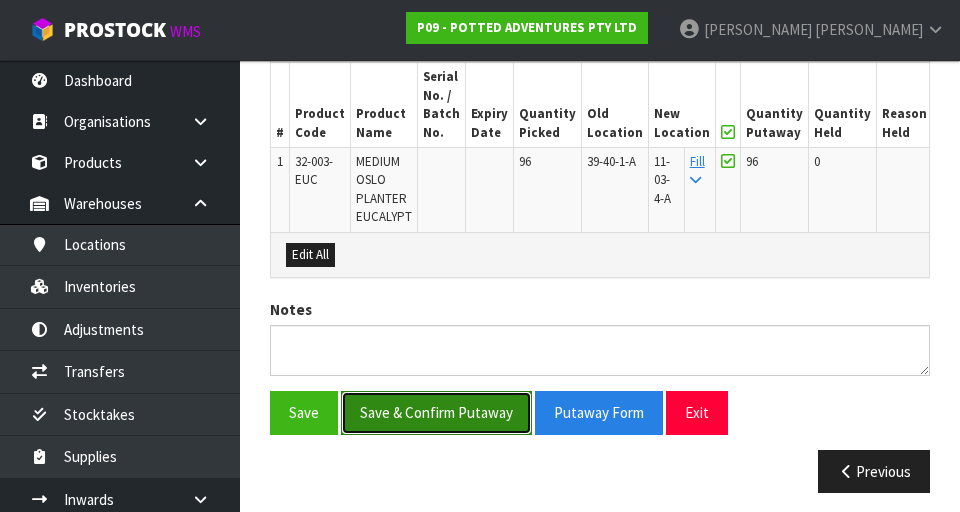 click on "Save & Confirm Putaway" at bounding box center [436, 412] 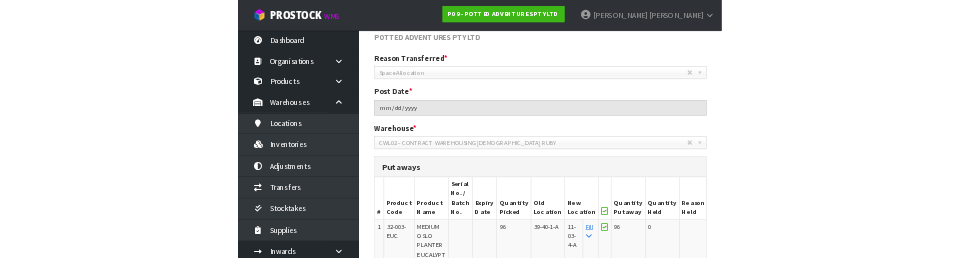scroll, scrollTop: 0, scrollLeft: 0, axis: both 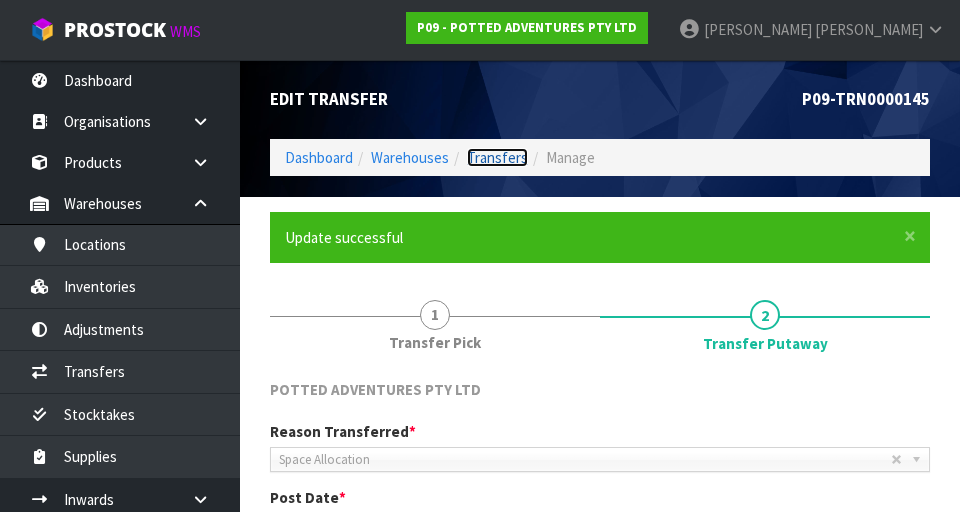 click on "Transfers" at bounding box center (497, 157) 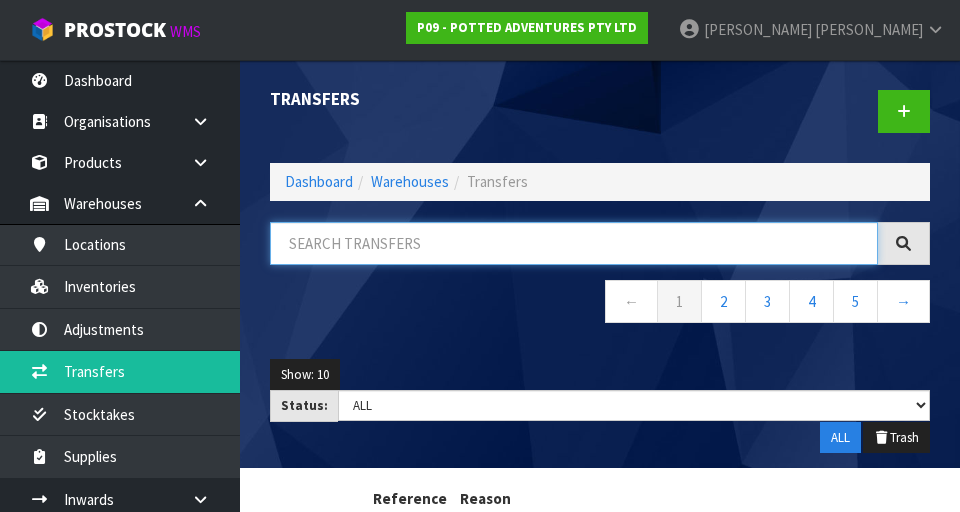 click at bounding box center [574, 243] 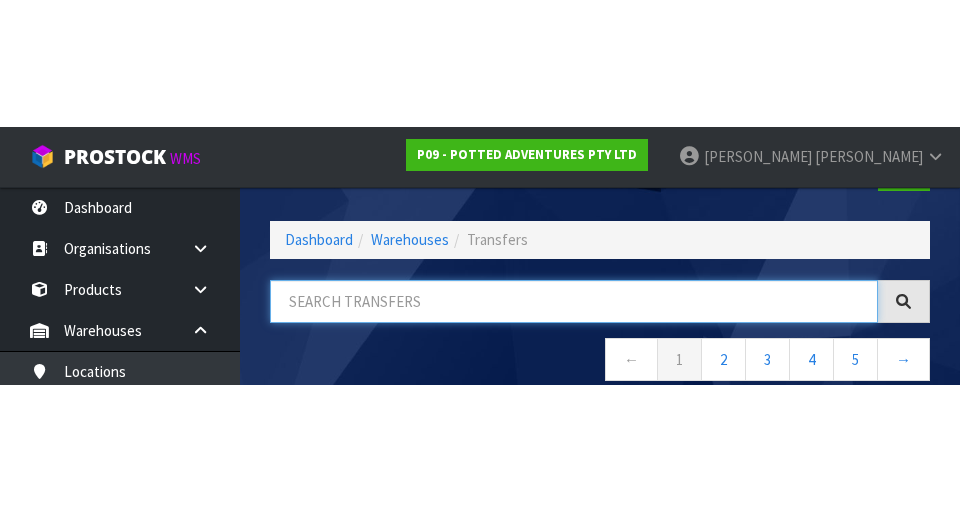 scroll, scrollTop: 114, scrollLeft: 0, axis: vertical 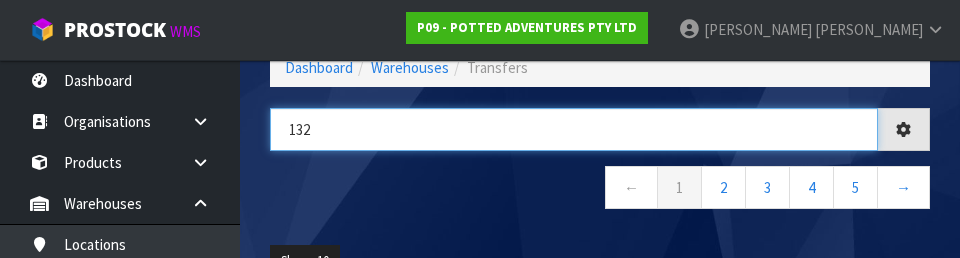 type on "132" 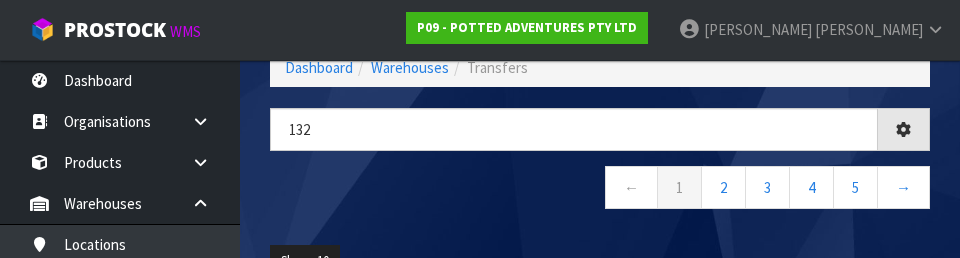 click on "←
1 2 3 4 5
→" at bounding box center [600, 190] 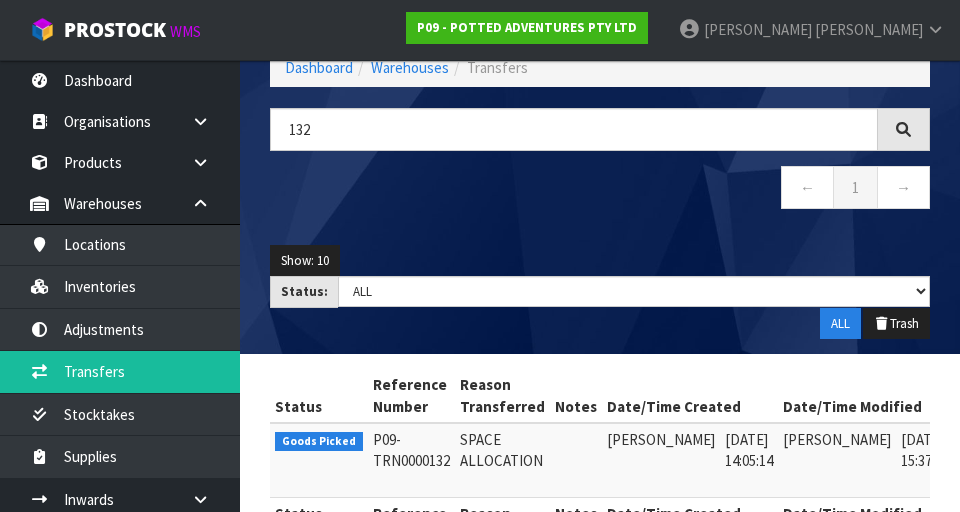 click at bounding box center (981, 444) 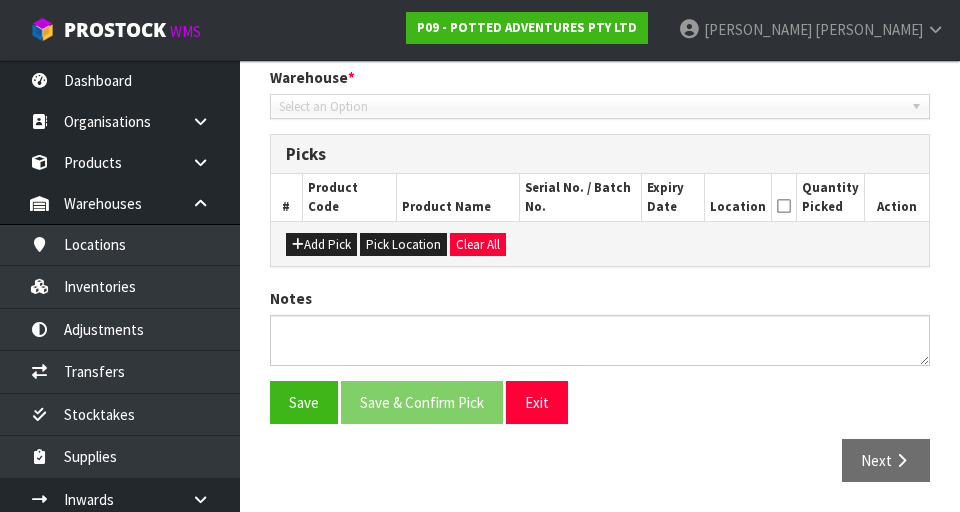 type on "[DATE]" 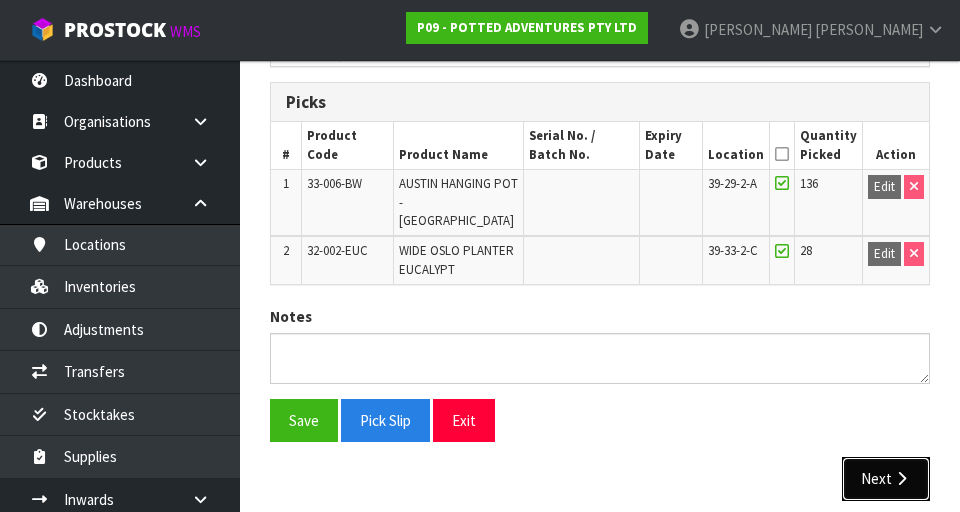 click at bounding box center (901, 478) 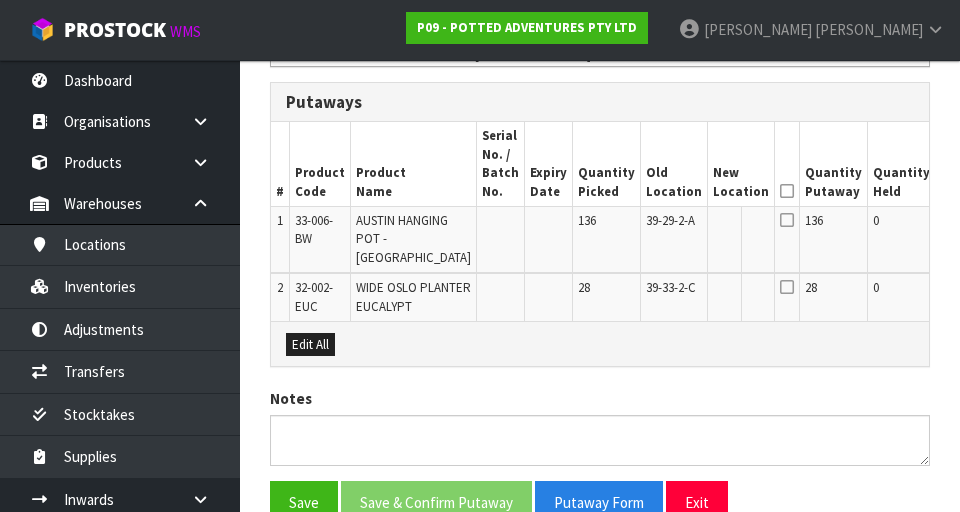 scroll, scrollTop: 0, scrollLeft: 0, axis: both 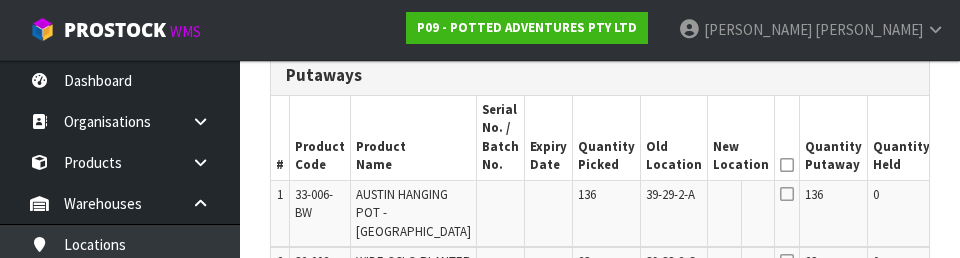 click on "Edit" at bounding box center (1013, 198) 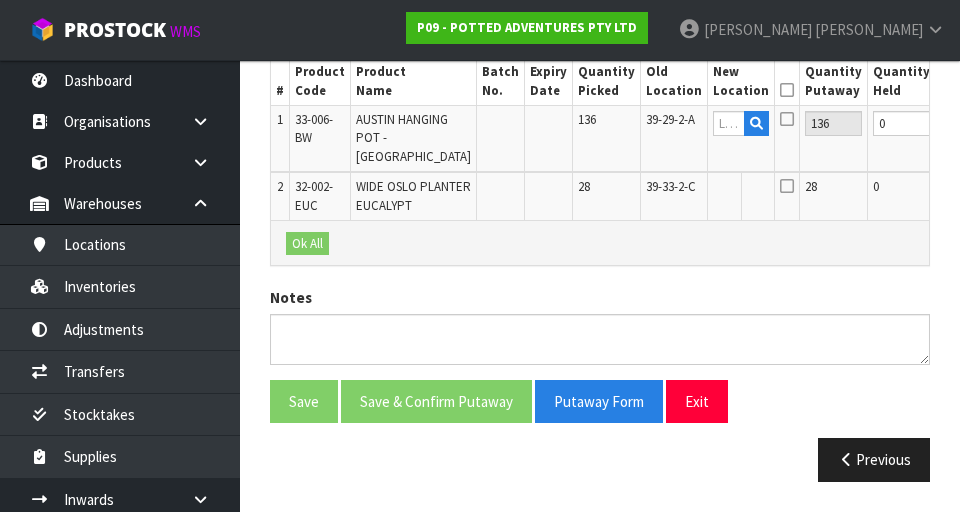 scroll, scrollTop: 598, scrollLeft: 0, axis: vertical 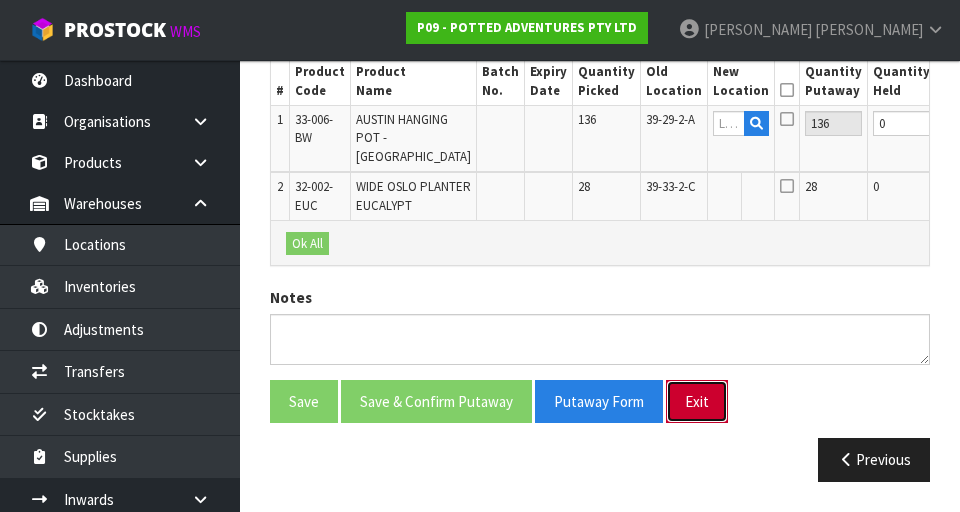 click on "Exit" at bounding box center [697, 401] 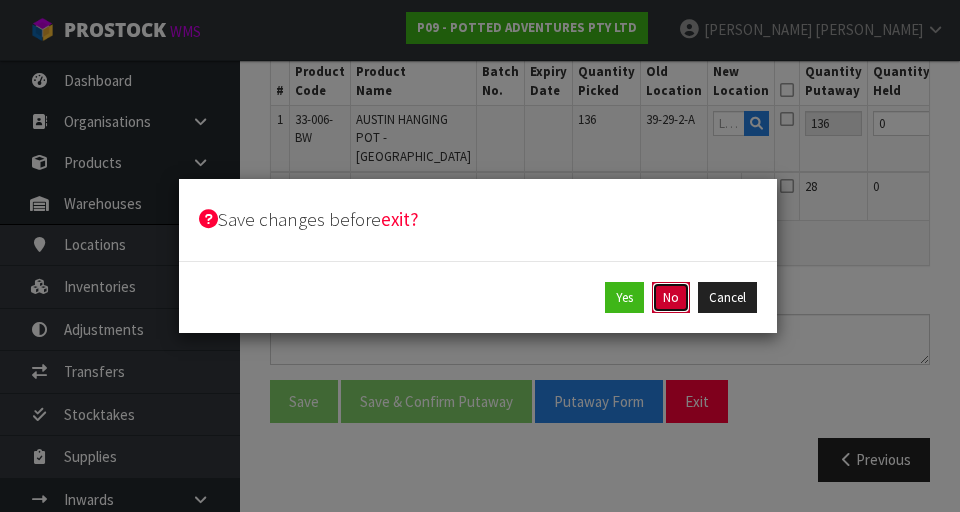 click on "No" at bounding box center (671, 298) 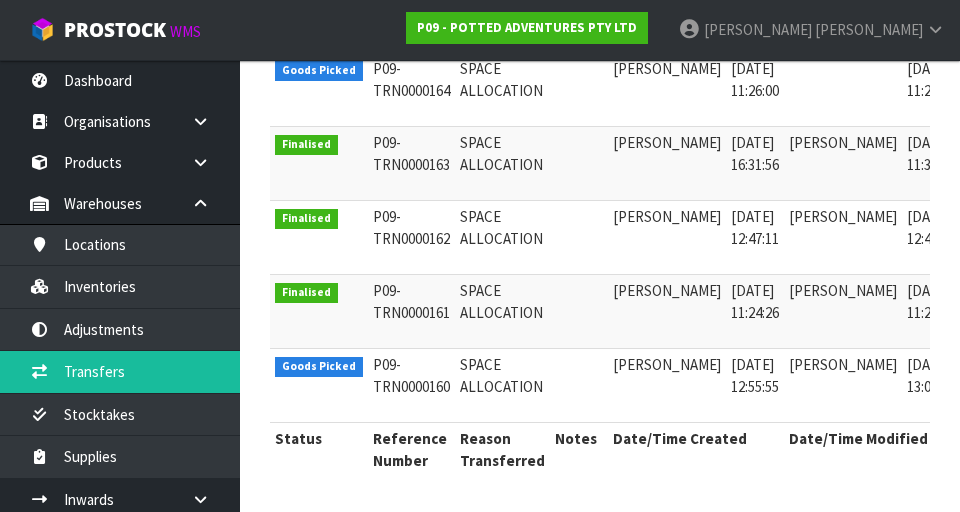 scroll, scrollTop: 0, scrollLeft: 0, axis: both 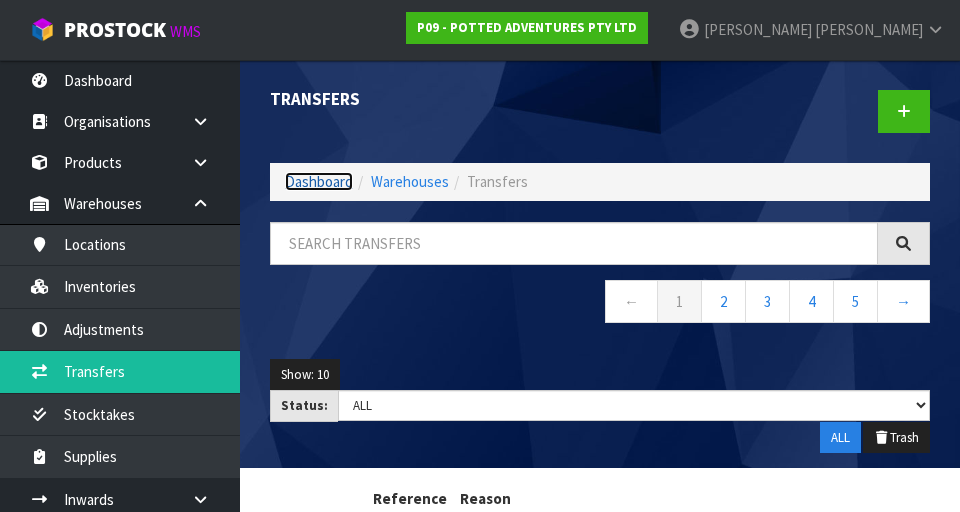 click on "Dashboard" at bounding box center [319, 181] 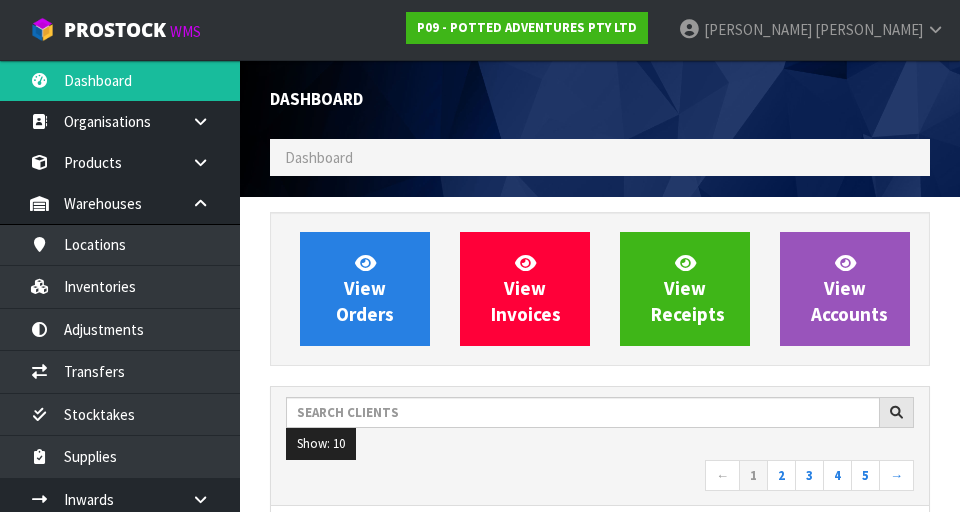 scroll, scrollTop: 998413, scrollLeft: 999310, axis: both 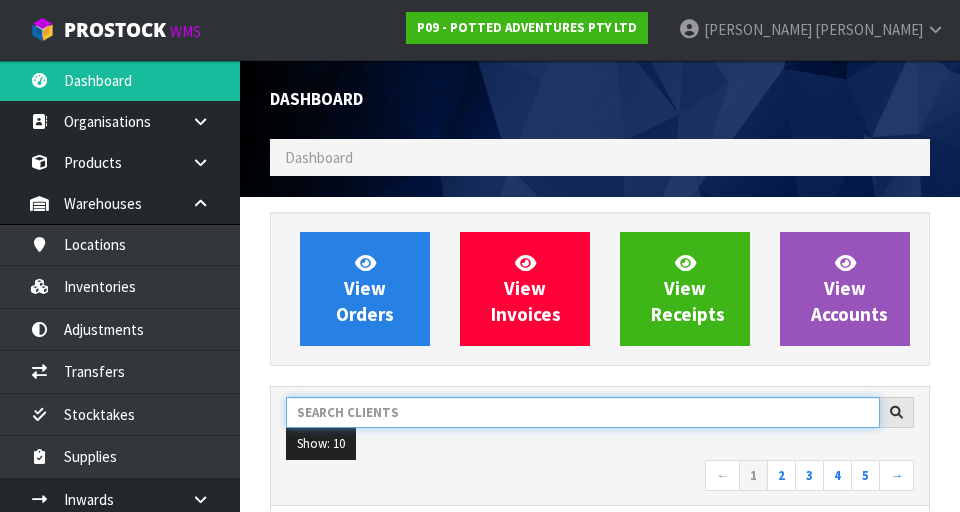 click at bounding box center (583, 412) 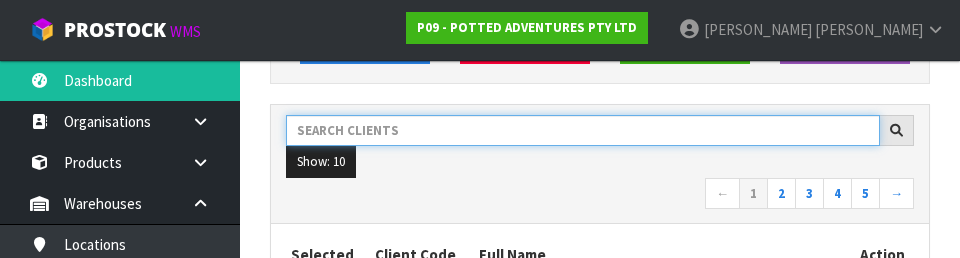 scroll, scrollTop: 274, scrollLeft: 0, axis: vertical 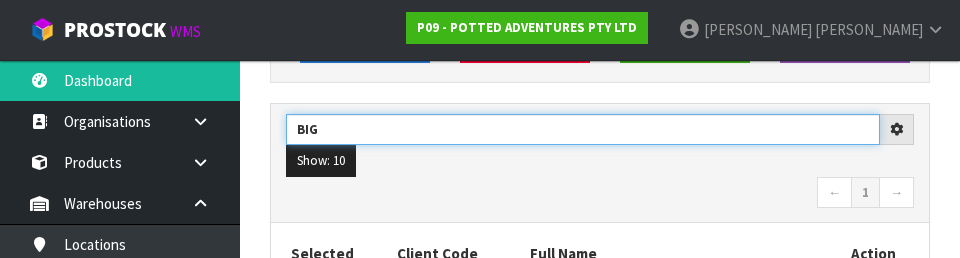 type on "BIG" 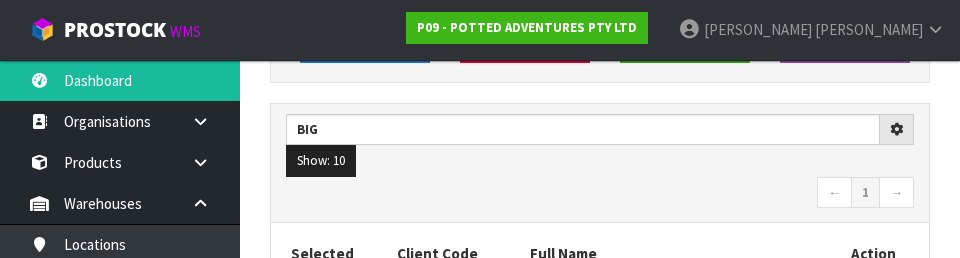 click on "←
1
→" at bounding box center (600, 194) 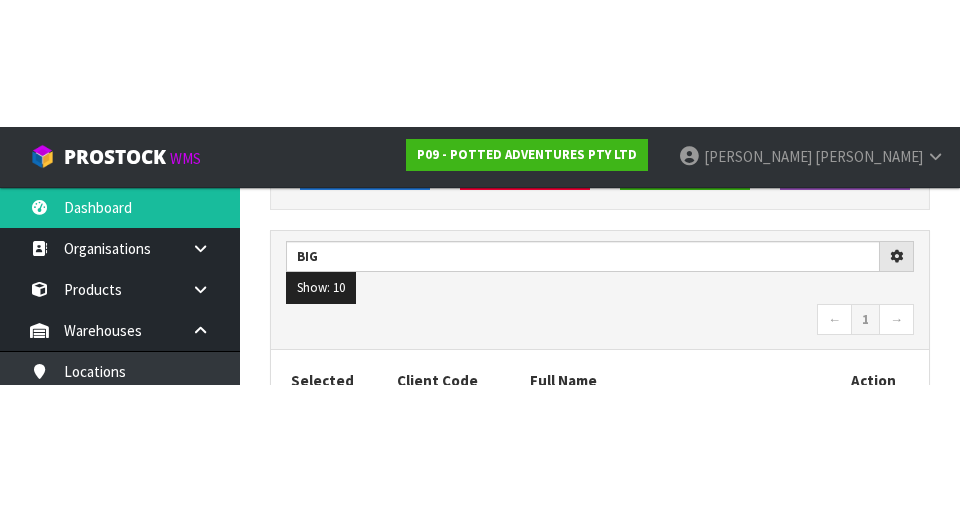 scroll, scrollTop: 283, scrollLeft: 0, axis: vertical 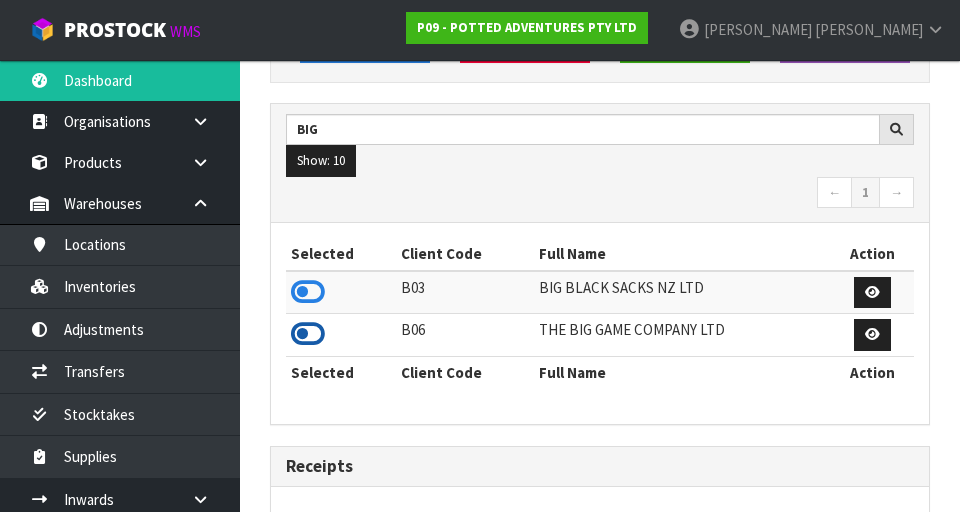 click at bounding box center (308, 334) 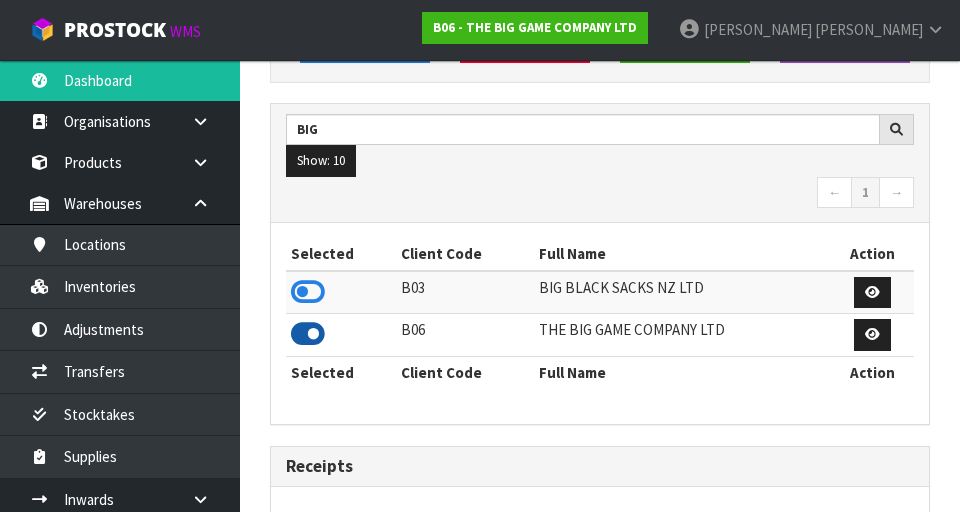 scroll, scrollTop: 1318, scrollLeft: 690, axis: both 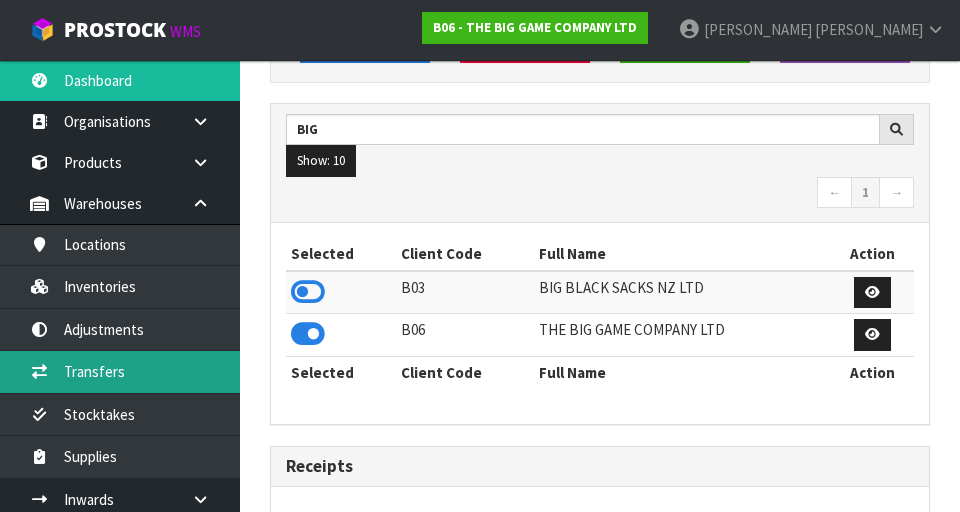 click on "Transfers" at bounding box center [120, 371] 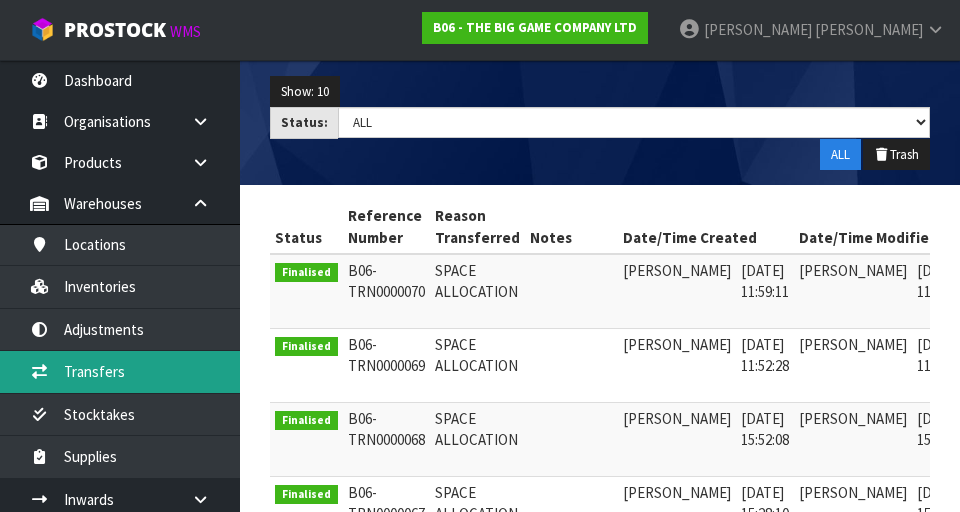 scroll, scrollTop: 0, scrollLeft: 0, axis: both 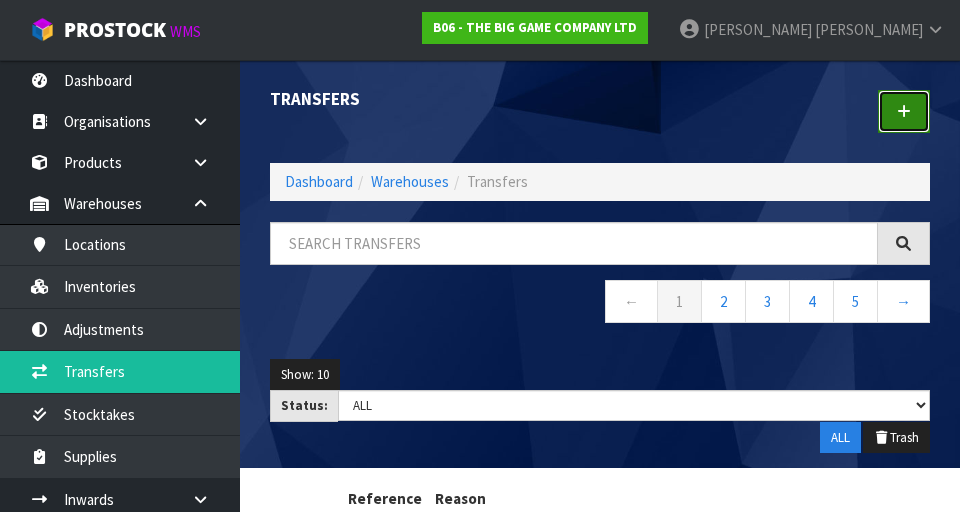 click at bounding box center (904, 111) 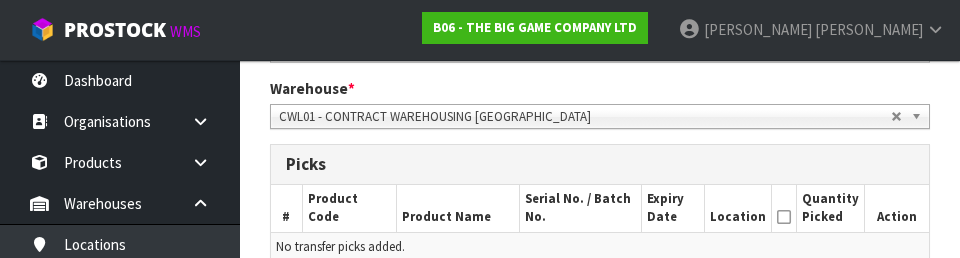 scroll, scrollTop: 405, scrollLeft: 0, axis: vertical 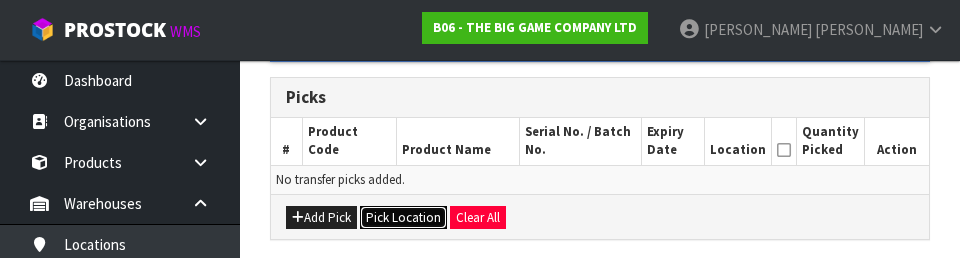 click on "Pick Location" at bounding box center (403, 218) 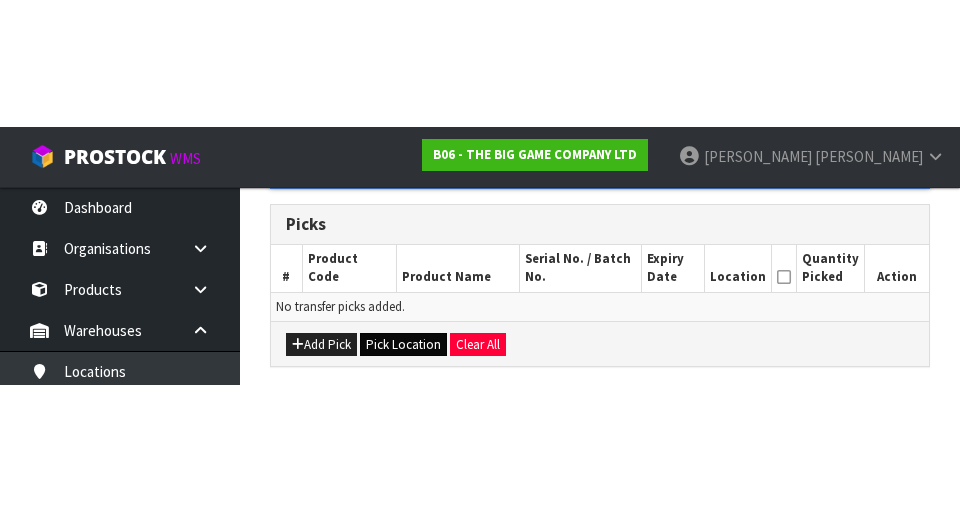 scroll, scrollTop: 449, scrollLeft: 0, axis: vertical 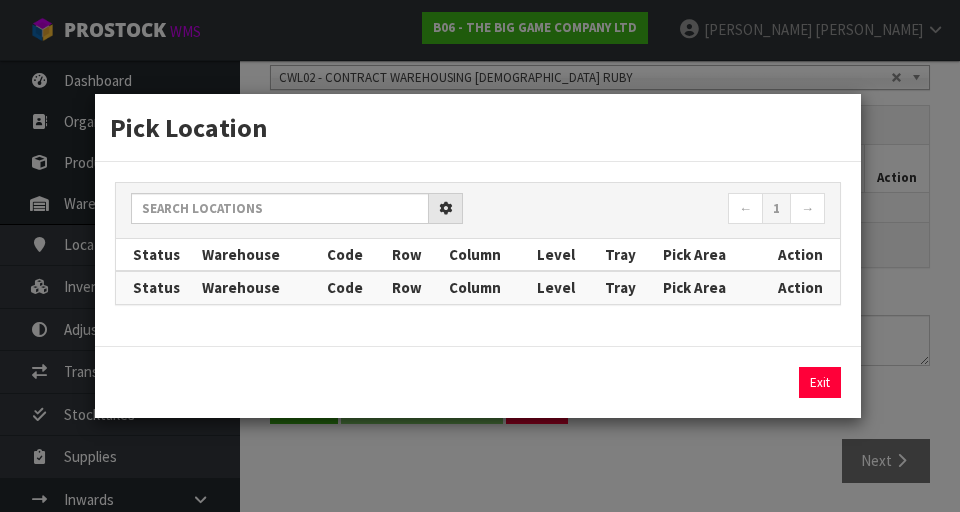 click on "Warehouse" at bounding box center (259, 255) 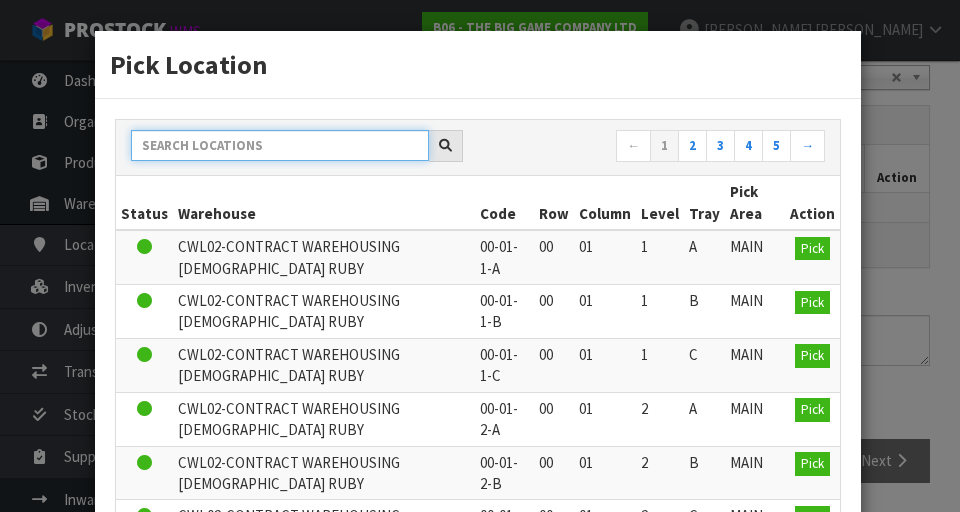 click at bounding box center (280, 145) 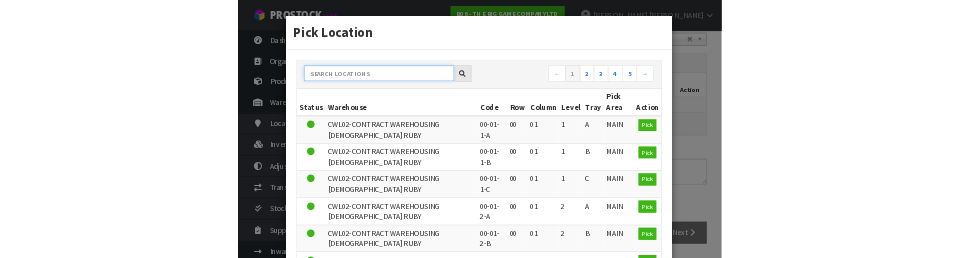 scroll, scrollTop: 440, scrollLeft: 0, axis: vertical 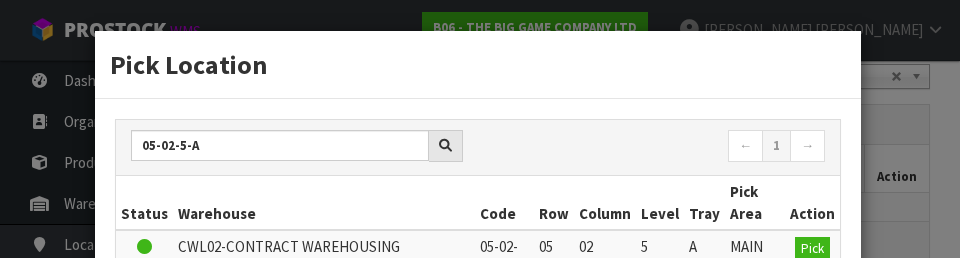 click on "←
1
→" at bounding box center [659, 147] 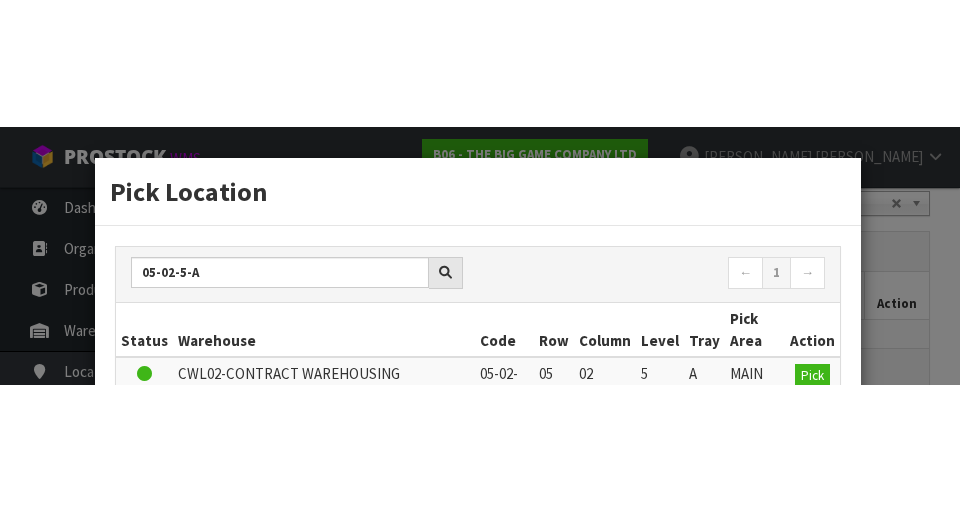 scroll, scrollTop: 449, scrollLeft: 0, axis: vertical 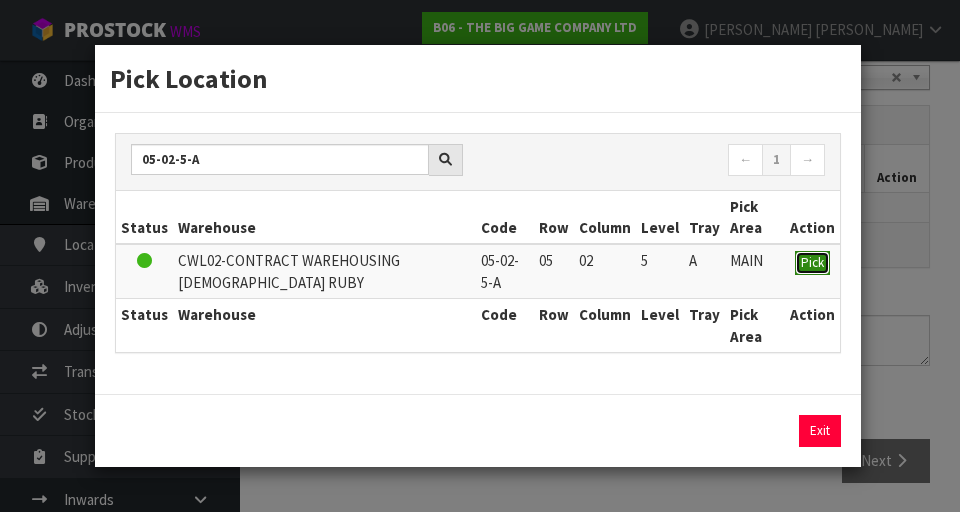 click on "Pick" at bounding box center [812, 262] 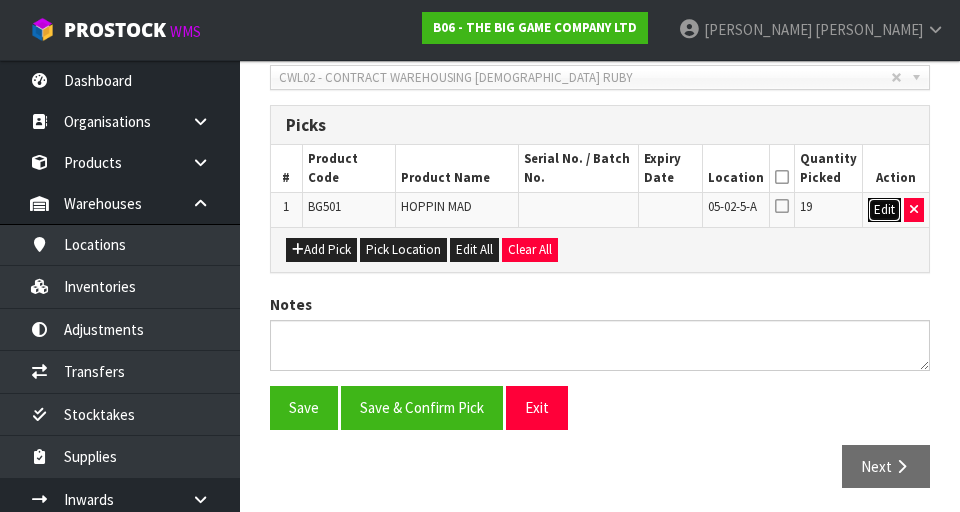 click on "Edit" at bounding box center (884, 210) 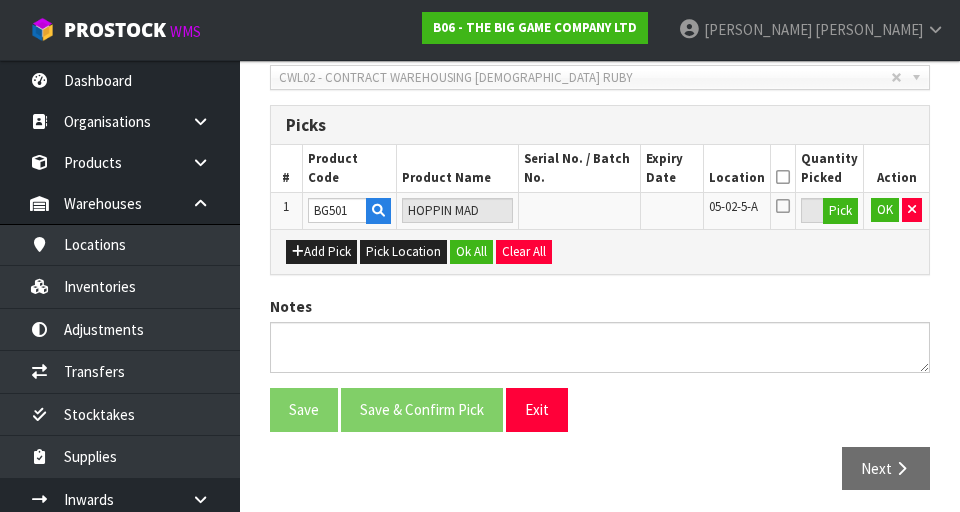 click at bounding box center (783, 177) 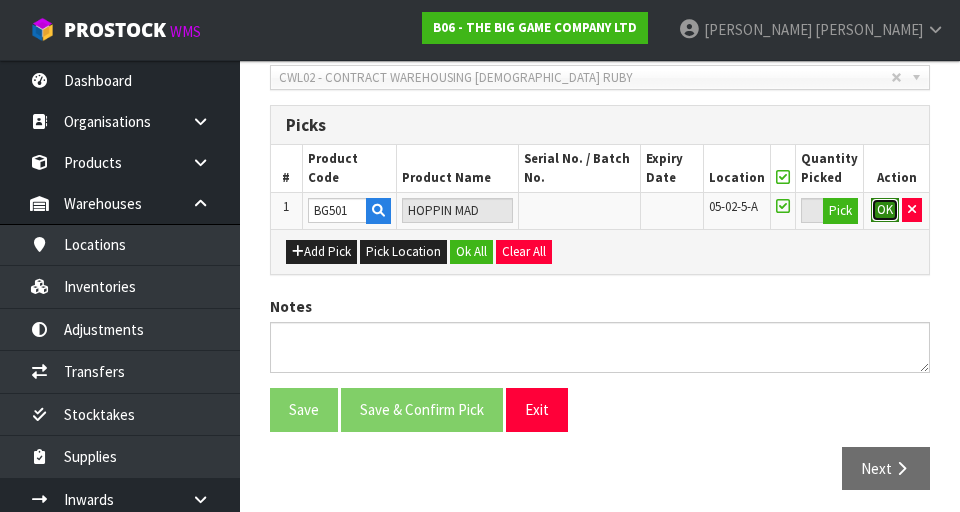 click on "OK" at bounding box center (885, 210) 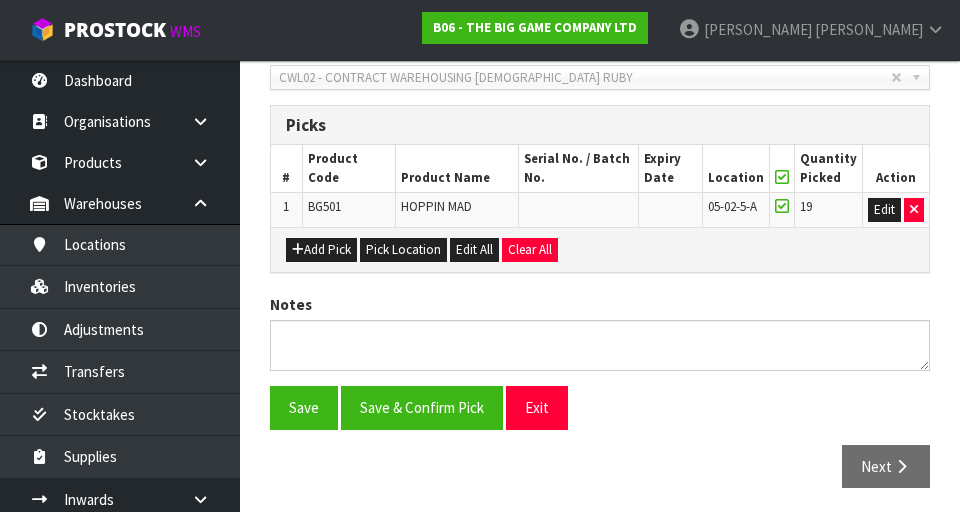 scroll, scrollTop: 0, scrollLeft: 0, axis: both 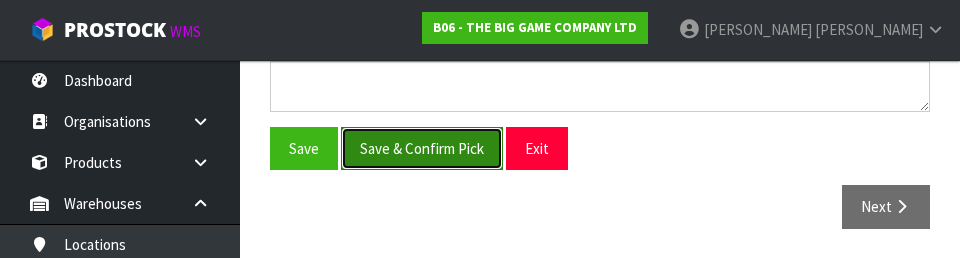 click on "Save & Confirm Pick" at bounding box center (422, 148) 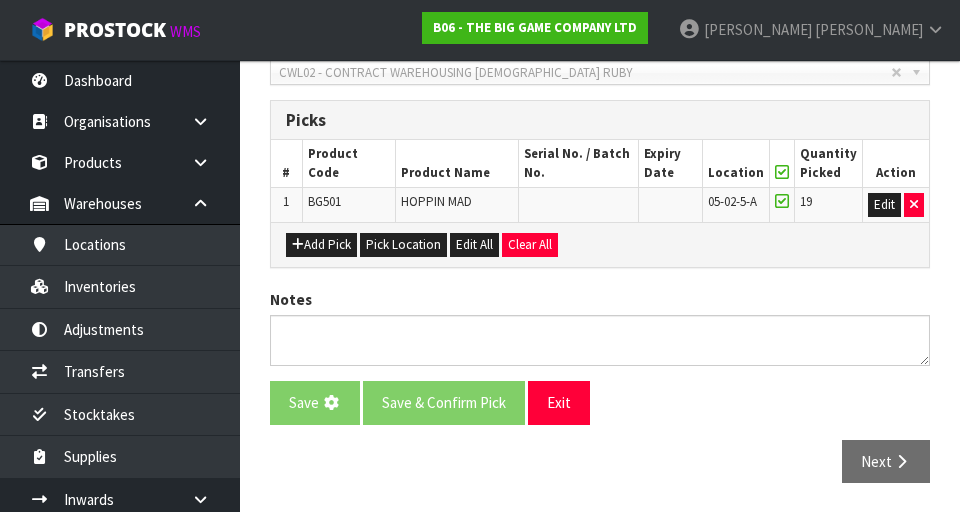 scroll, scrollTop: 0, scrollLeft: 0, axis: both 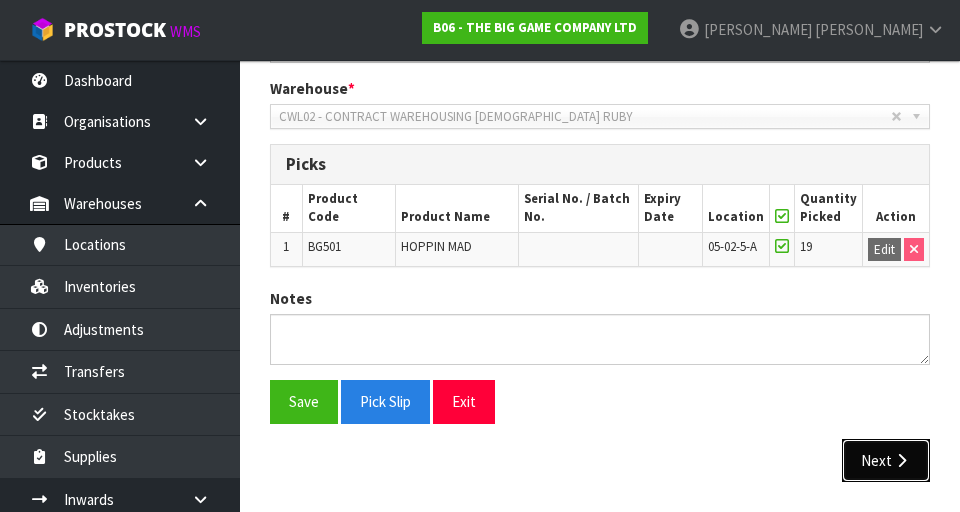 click at bounding box center (901, 460) 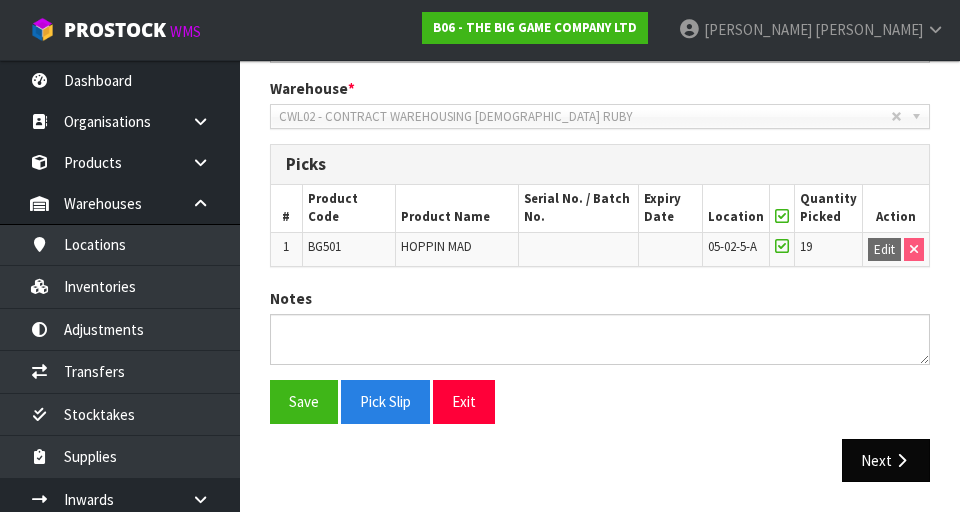 scroll, scrollTop: 0, scrollLeft: 0, axis: both 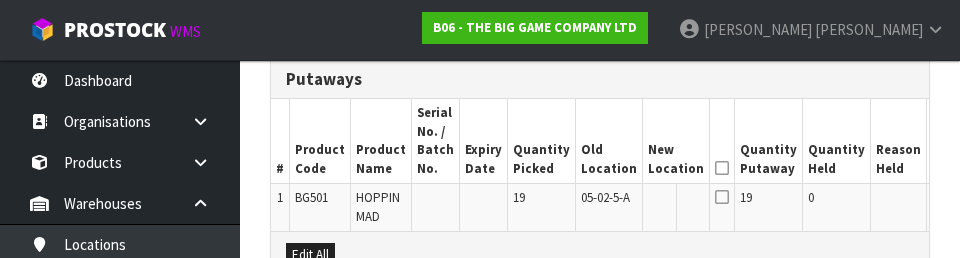 click on "Edit" at bounding box center [948, 201] 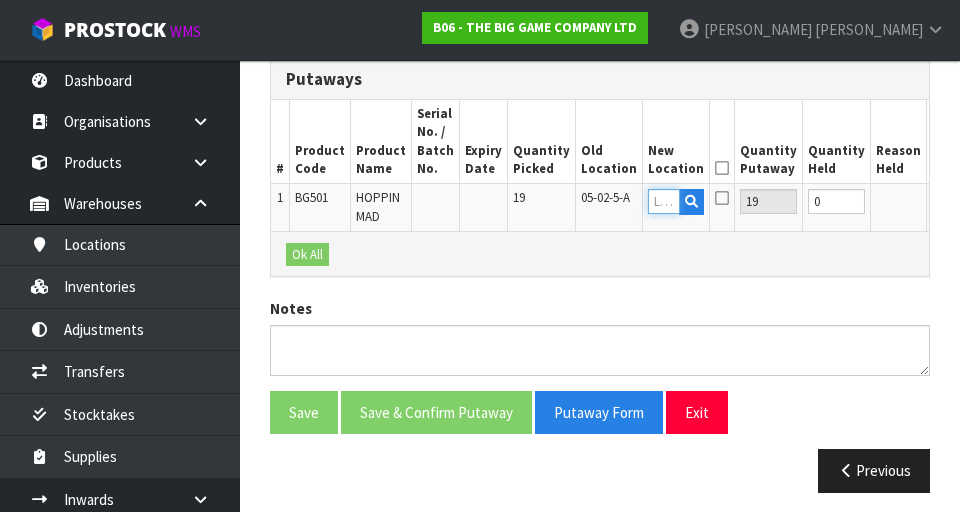 click at bounding box center (664, 201) 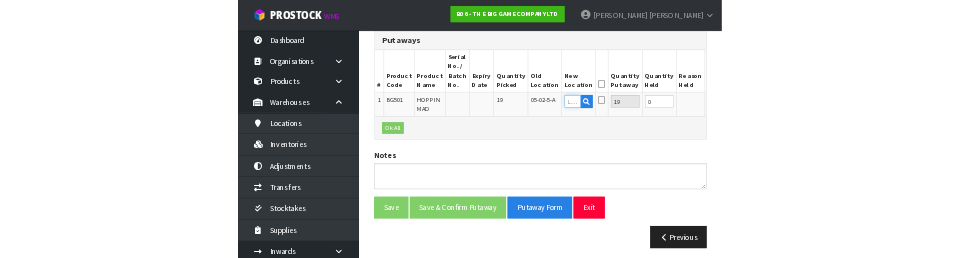 scroll, scrollTop: 558, scrollLeft: 0, axis: vertical 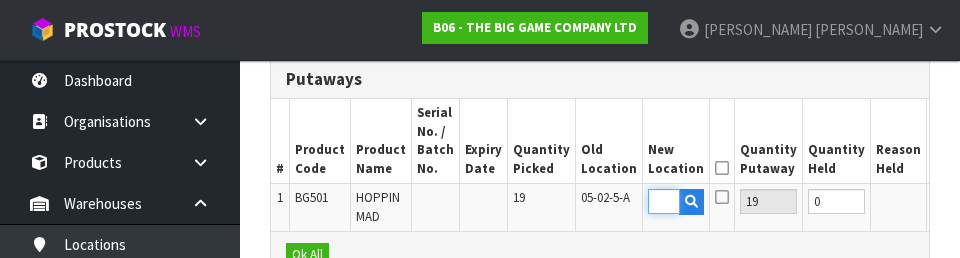 type on "05-14-2-C" 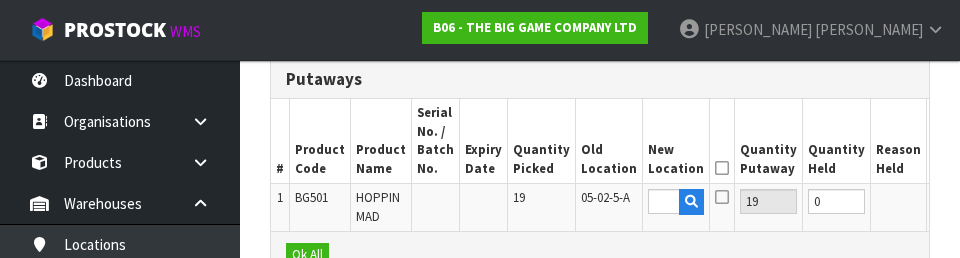 click at bounding box center (722, 168) 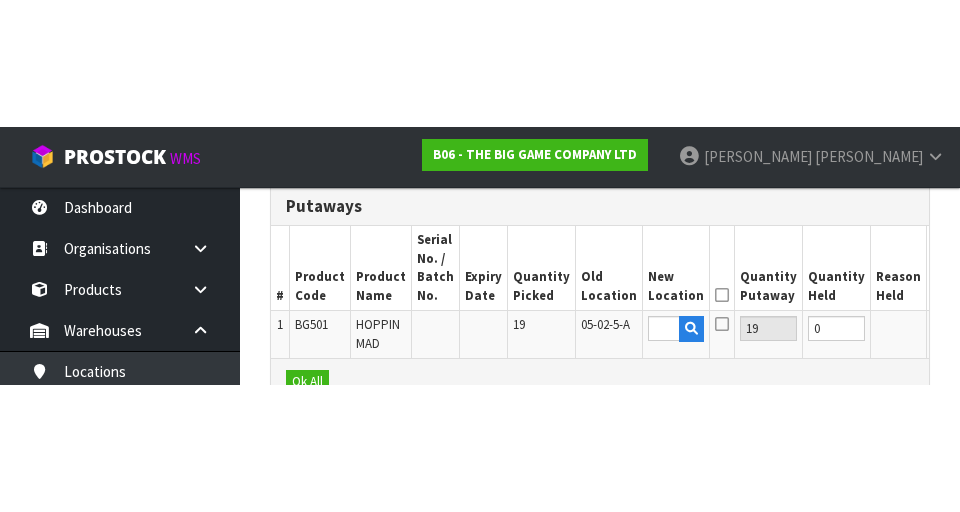 scroll, scrollTop: 567, scrollLeft: 0, axis: vertical 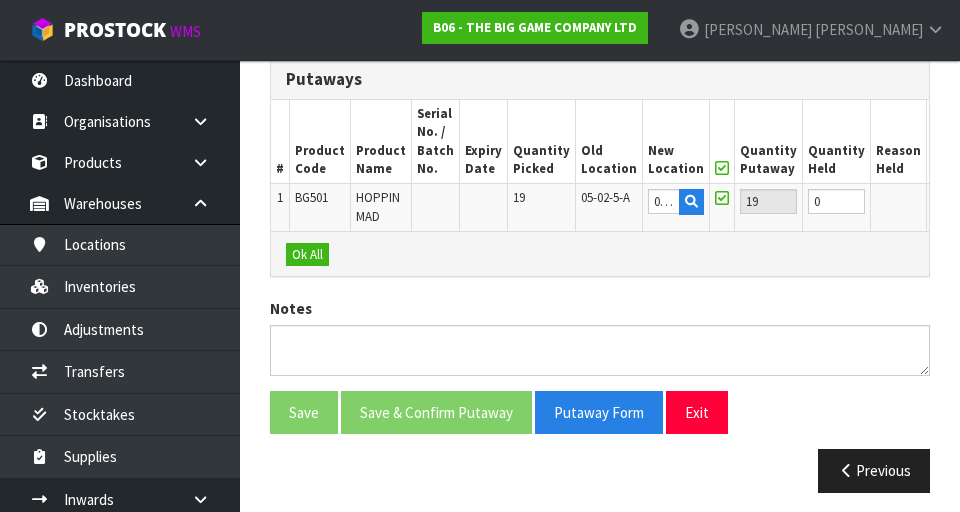 click on "OK" at bounding box center (946, 201) 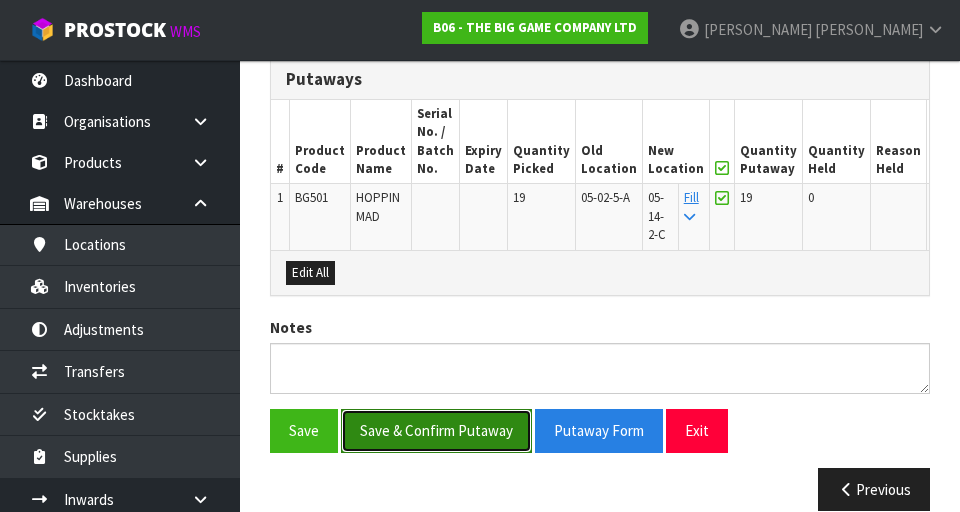 click on "Save & Confirm Putaway" at bounding box center [436, 430] 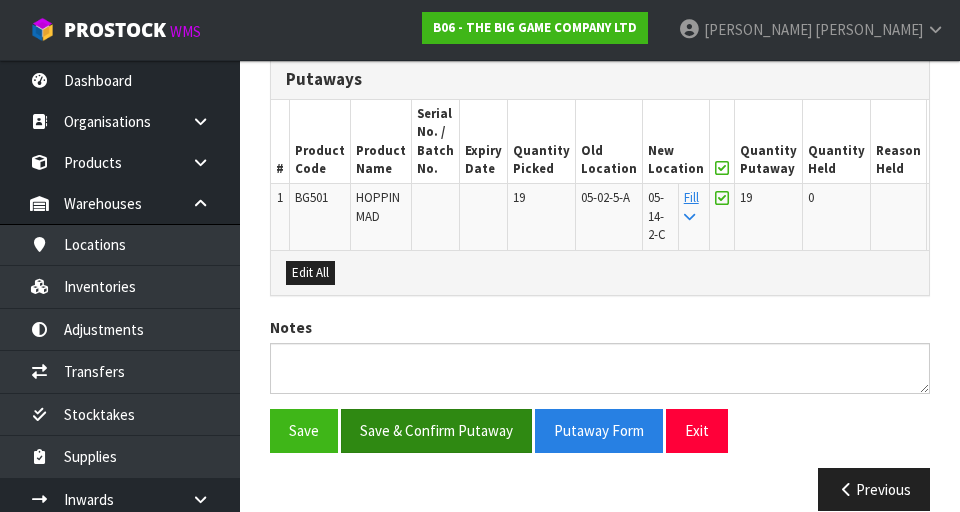 scroll, scrollTop: 0, scrollLeft: 0, axis: both 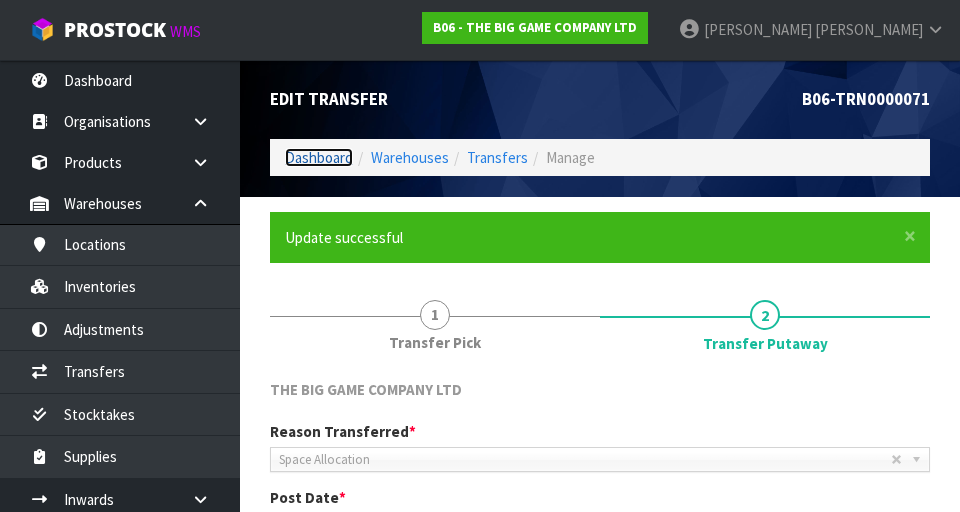 click on "Dashboard" at bounding box center [319, 157] 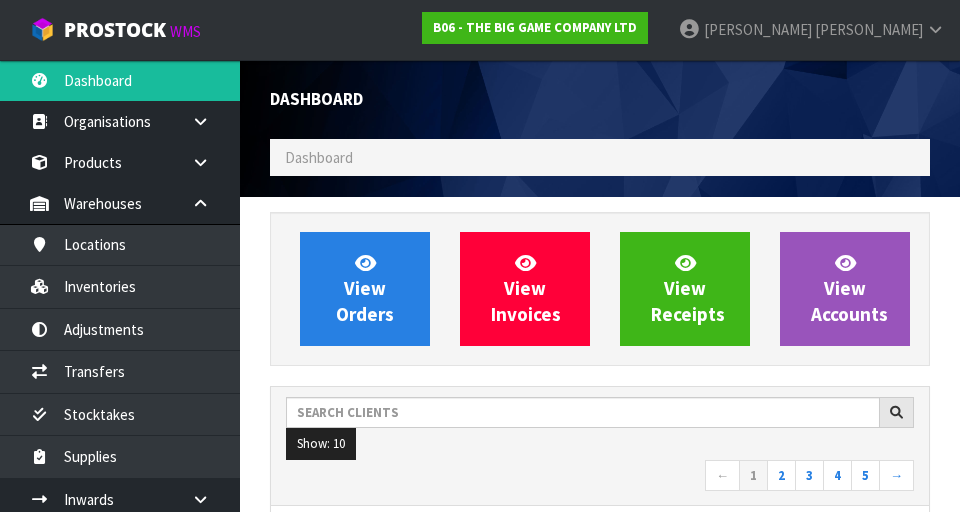 scroll, scrollTop: 998510, scrollLeft: 999310, axis: both 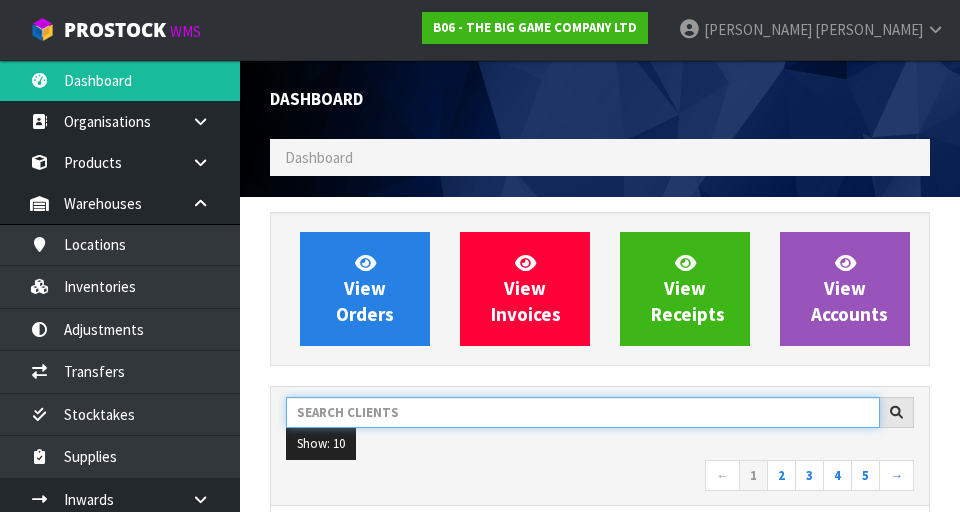 click at bounding box center [583, 412] 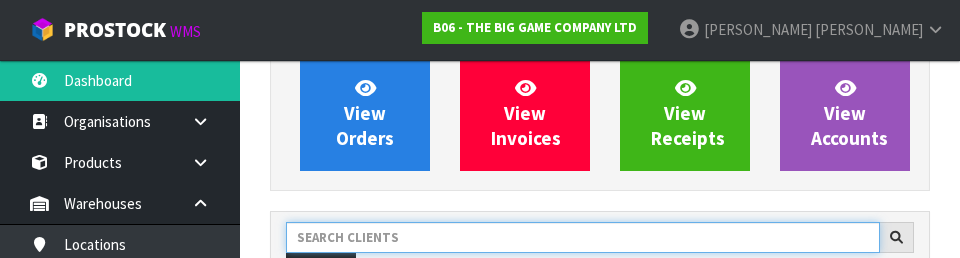 scroll, scrollTop: 274, scrollLeft: 0, axis: vertical 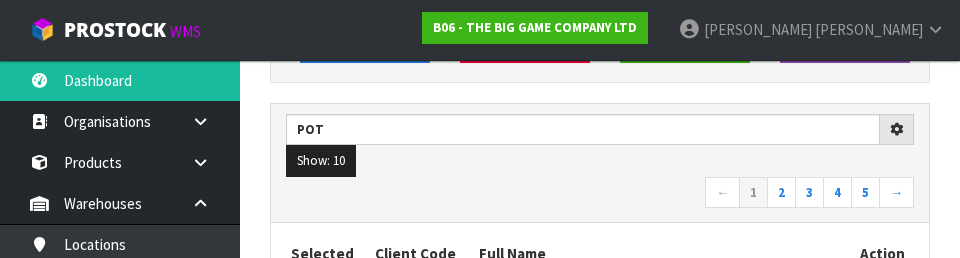 click on "←
1 2 3 4 5
→" at bounding box center [600, 194] 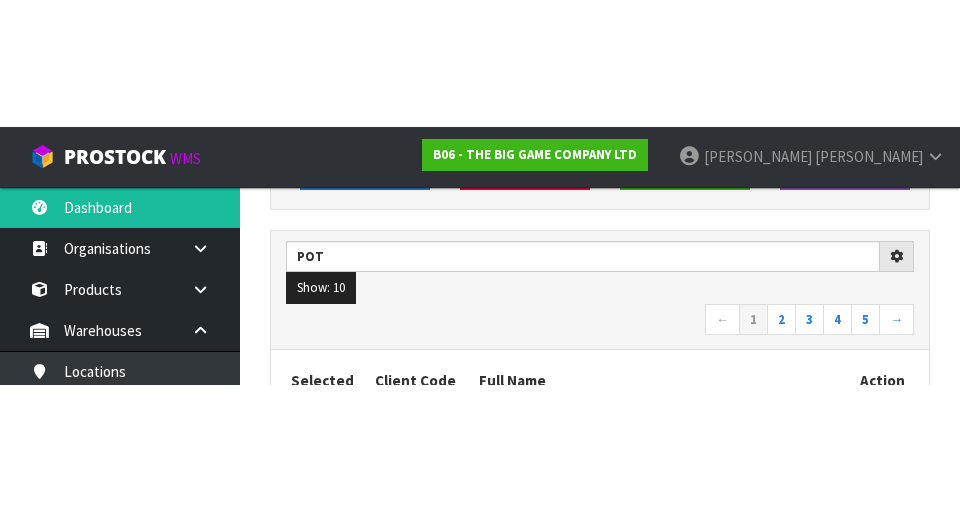 scroll, scrollTop: 283, scrollLeft: 0, axis: vertical 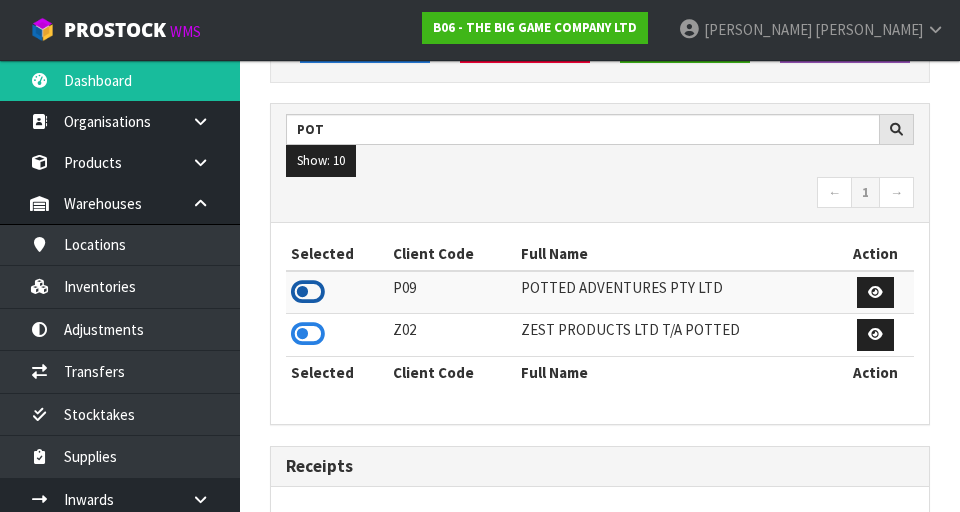 click at bounding box center (308, 292) 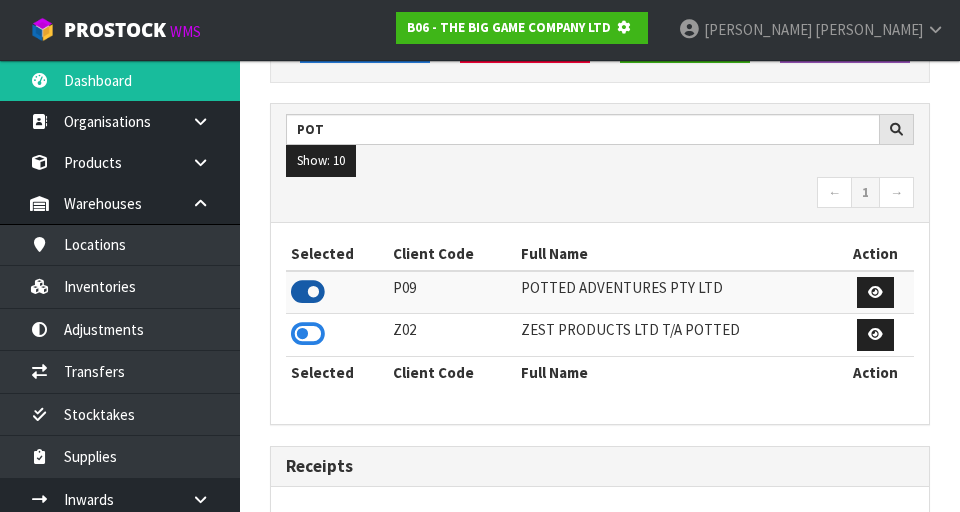scroll, scrollTop: 1318, scrollLeft: 690, axis: both 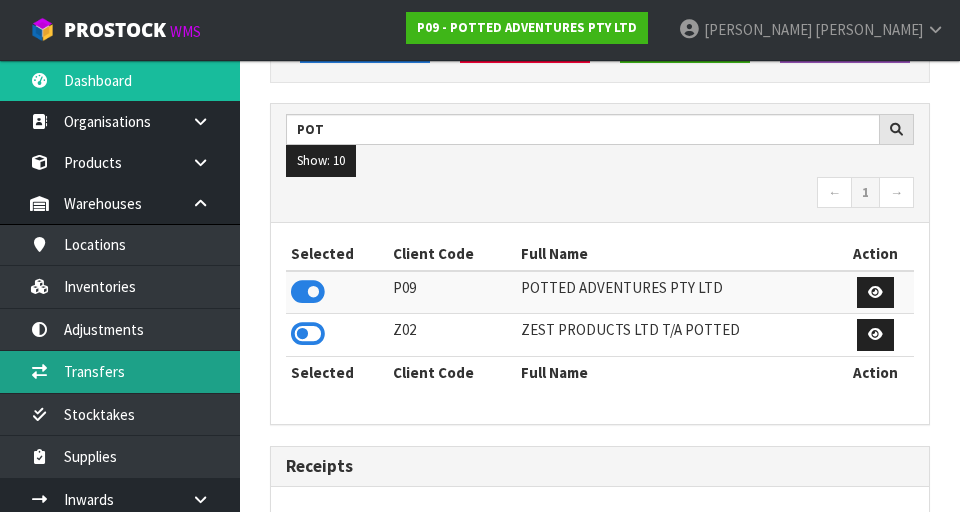 click on "Transfers" at bounding box center (120, 371) 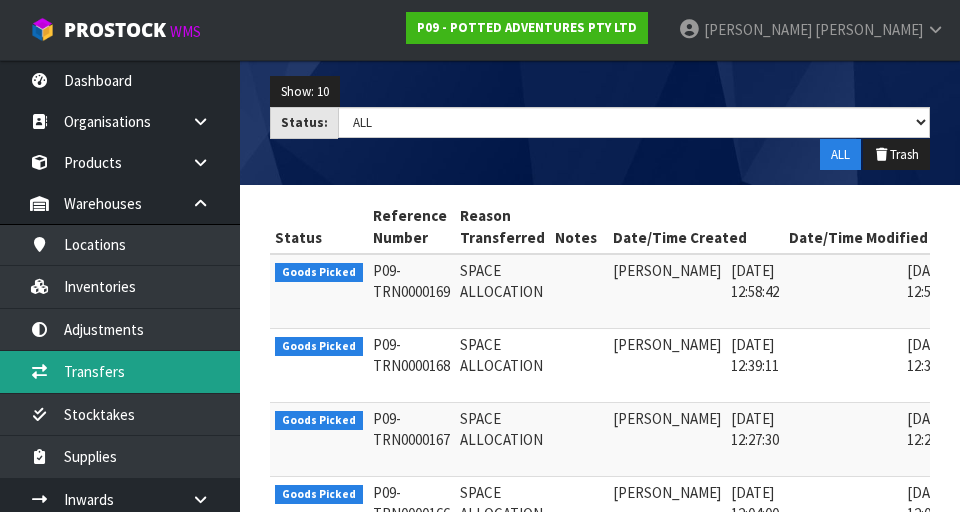 scroll, scrollTop: 0, scrollLeft: 0, axis: both 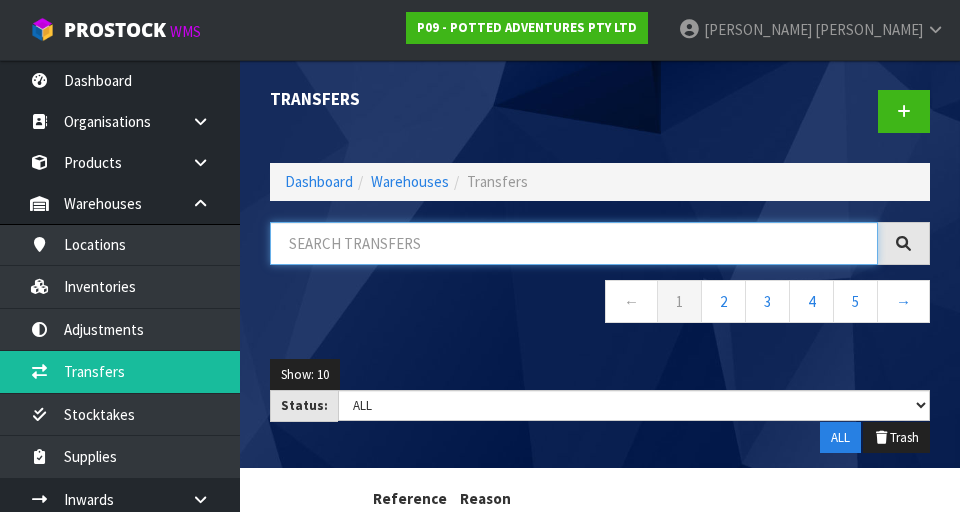 click at bounding box center (574, 243) 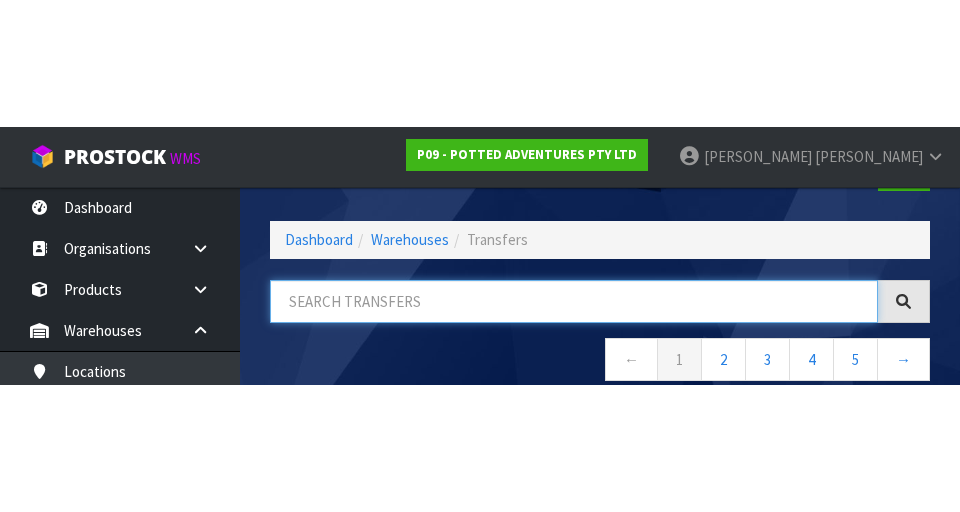 scroll, scrollTop: 114, scrollLeft: 0, axis: vertical 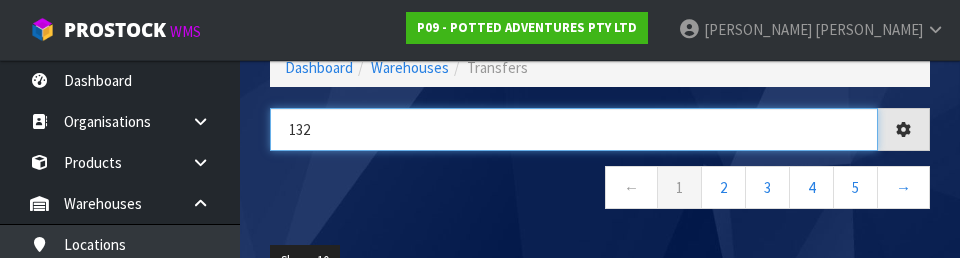 type on "132" 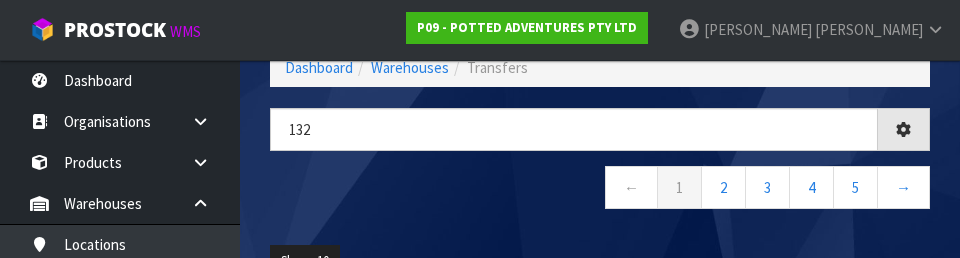click on "←
1 2 3 4 5
→" at bounding box center (600, 190) 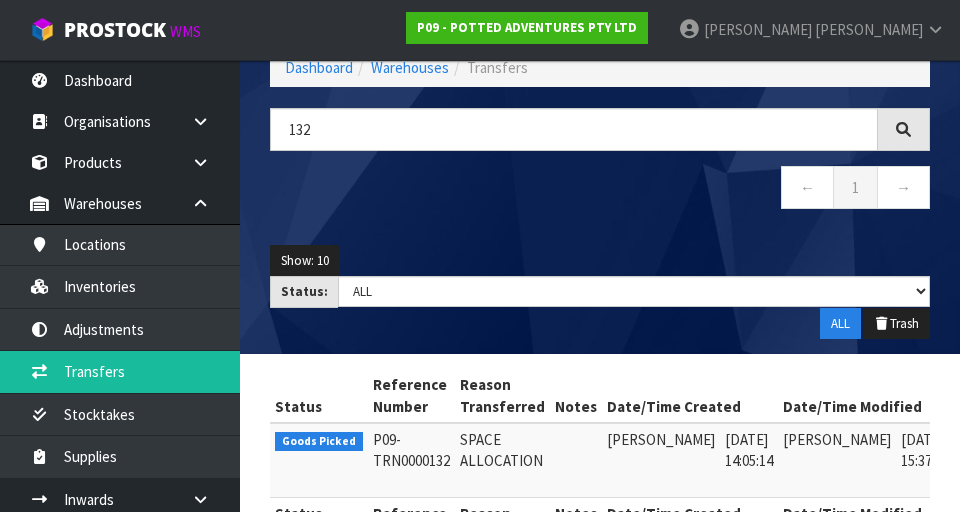 click at bounding box center [981, 445] 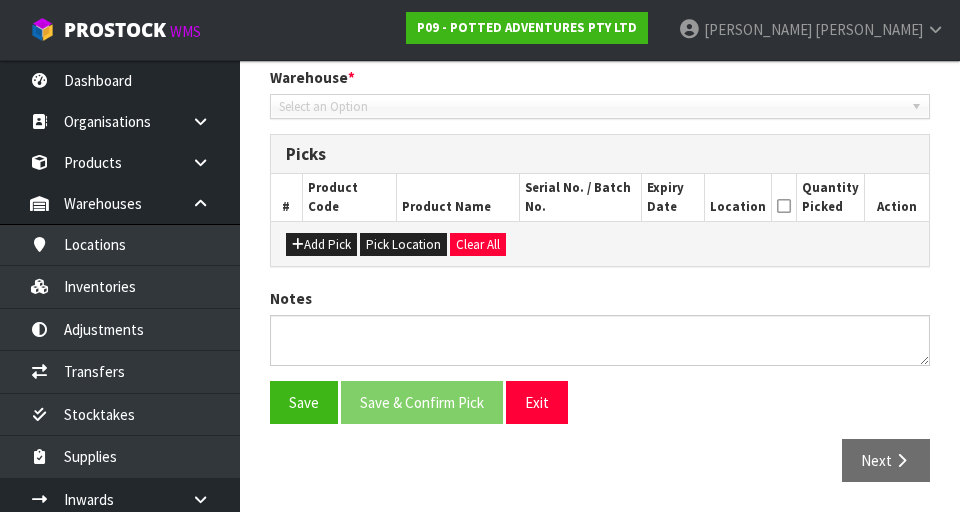 type on "[DATE]" 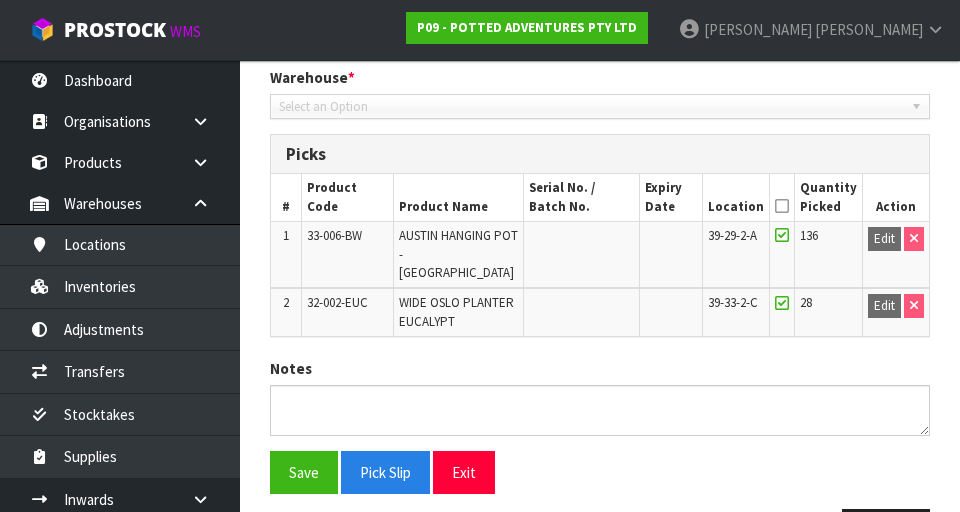 scroll, scrollTop: 472, scrollLeft: 0, axis: vertical 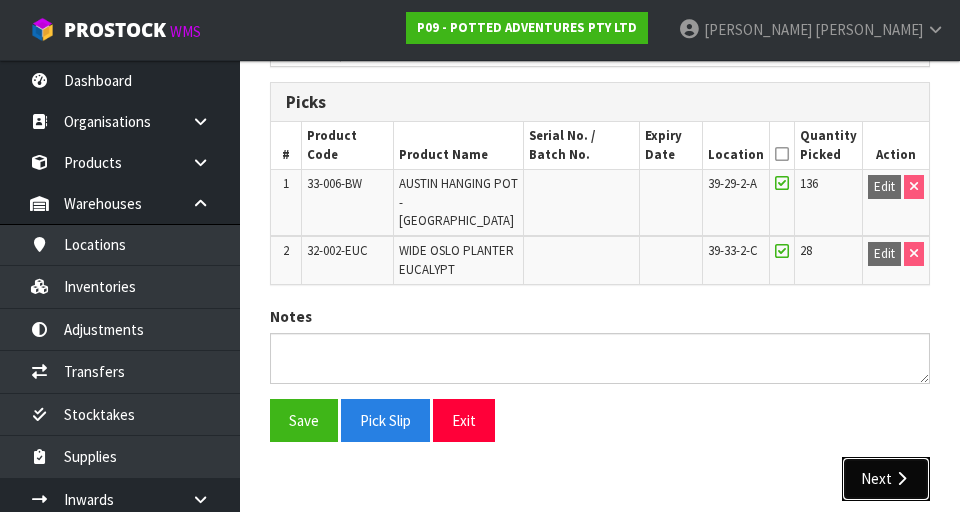 click on "Next" at bounding box center (886, 478) 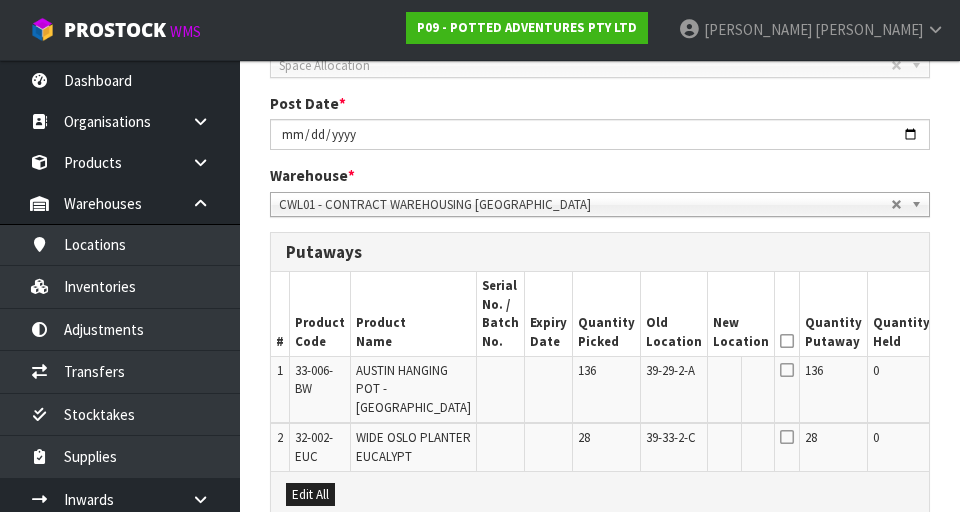 scroll, scrollTop: 321, scrollLeft: 0, axis: vertical 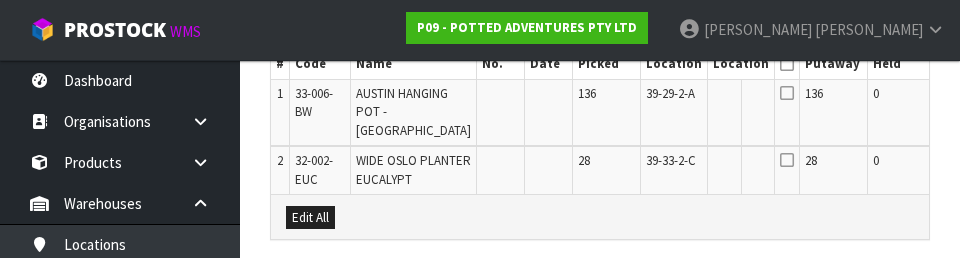 click on "Edit" at bounding box center (1013, 164) 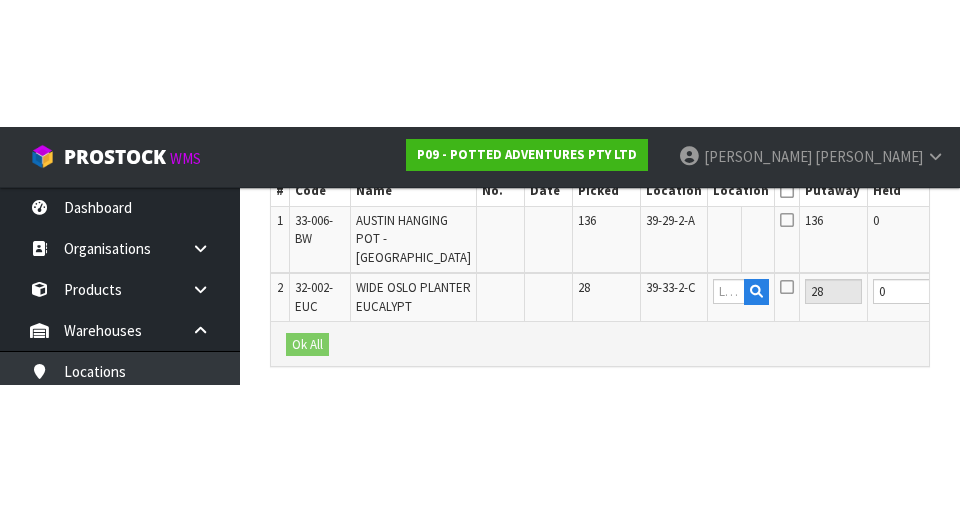 scroll, scrollTop: 599, scrollLeft: 0, axis: vertical 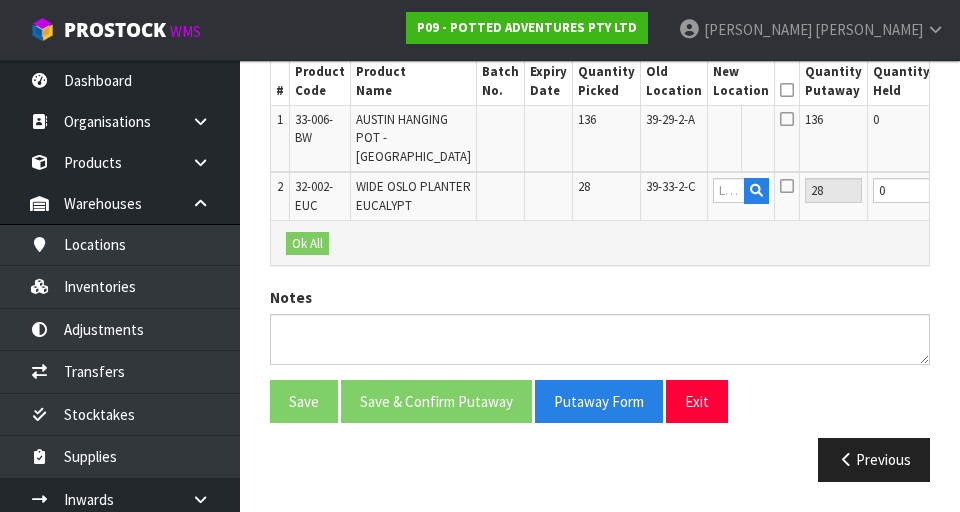 click on "Edit" at bounding box center (1013, 123) 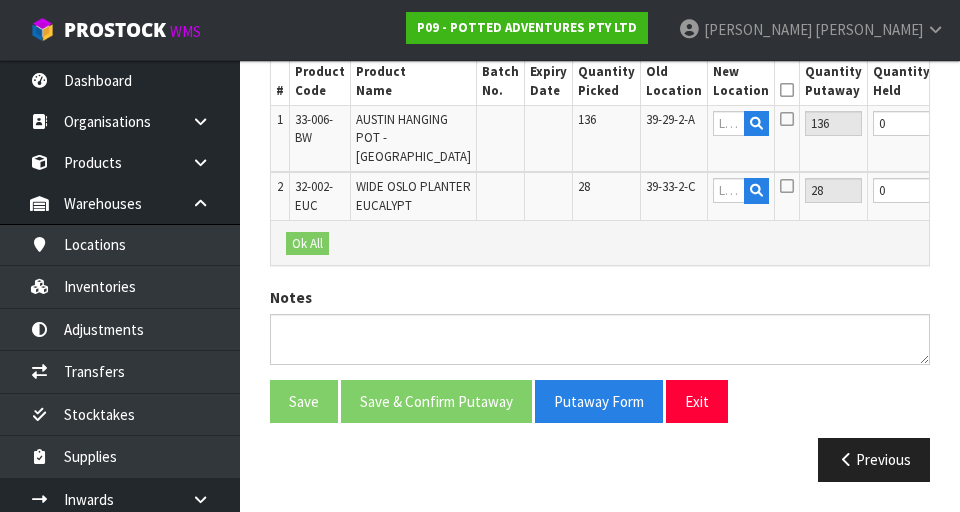 scroll, scrollTop: 0, scrollLeft: 33, axis: horizontal 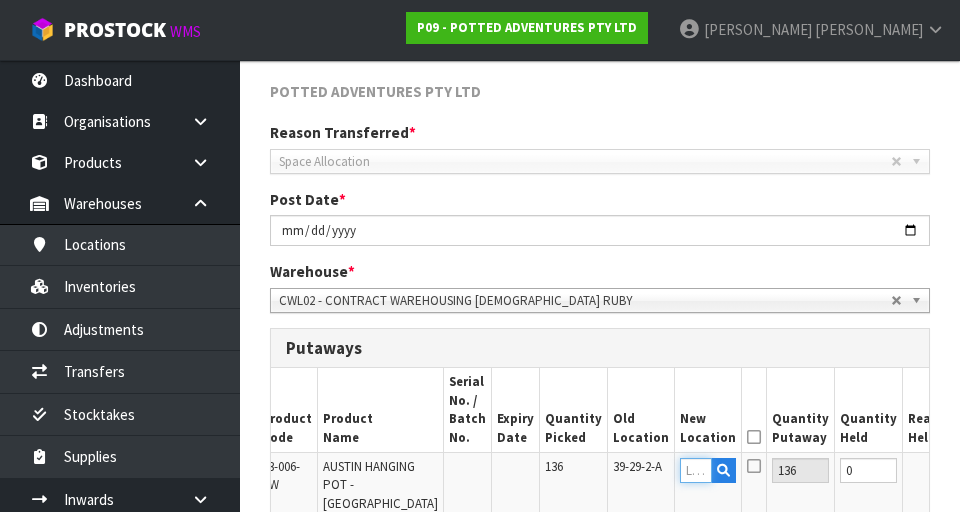 click at bounding box center [696, 470] 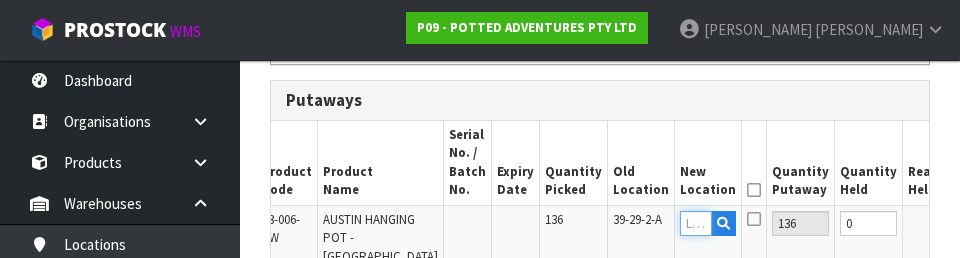 scroll, scrollTop: 481, scrollLeft: 0, axis: vertical 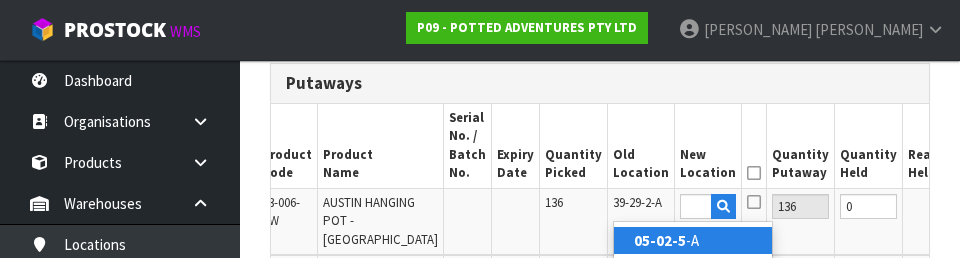 click on "05-02-5 -A" at bounding box center [693, 240] 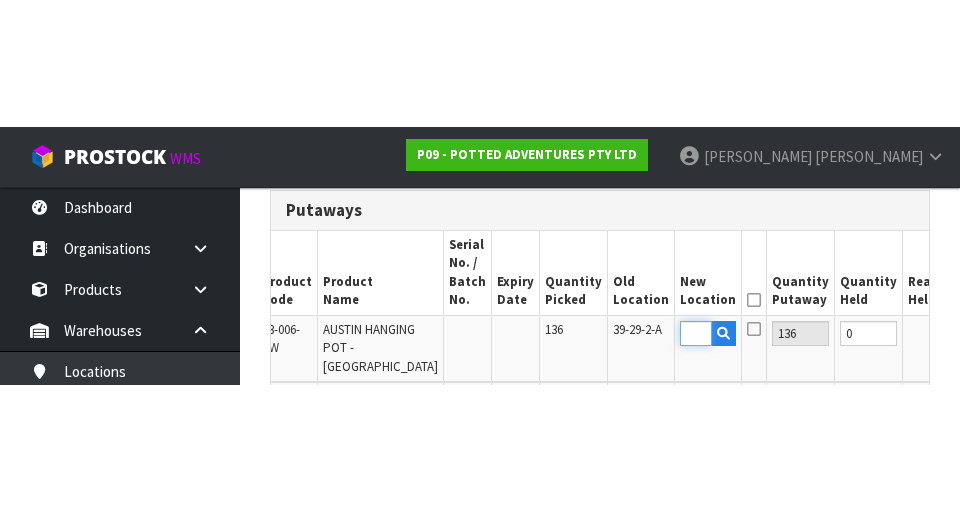 scroll, scrollTop: 490, scrollLeft: 0, axis: vertical 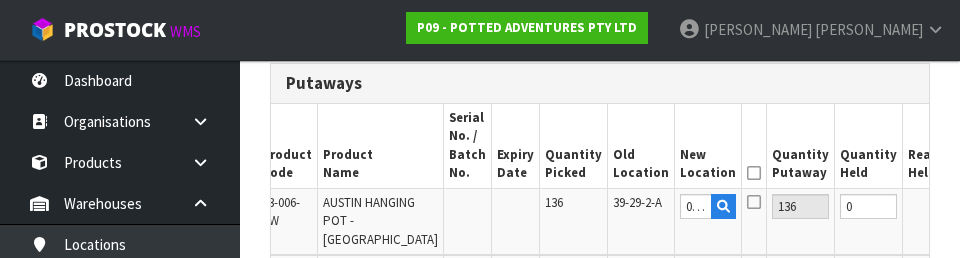 click at bounding box center (754, 173) 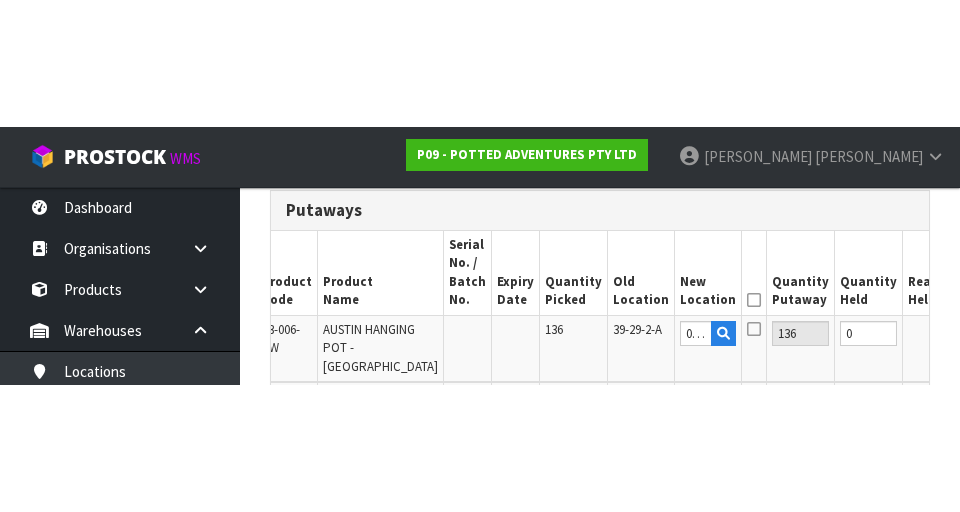 scroll, scrollTop: 490, scrollLeft: 0, axis: vertical 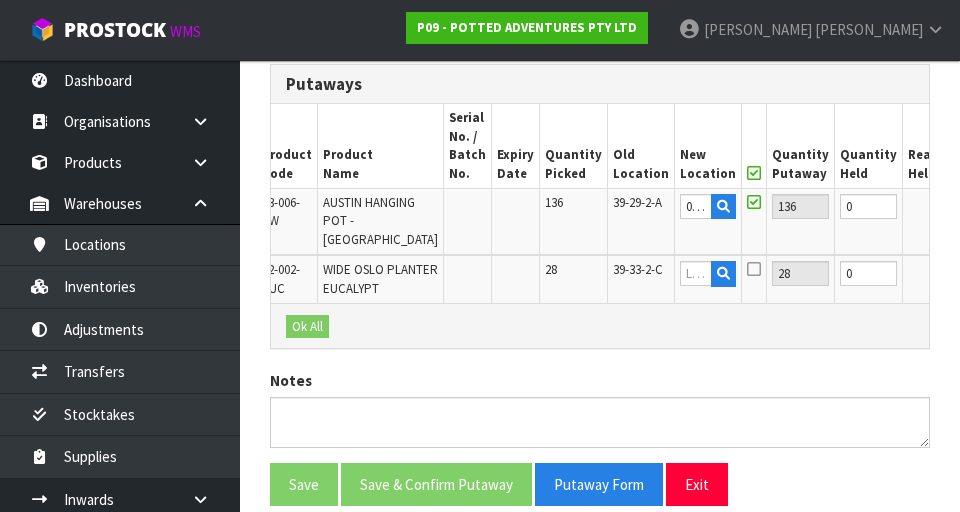 click on "OK" at bounding box center (978, 206) 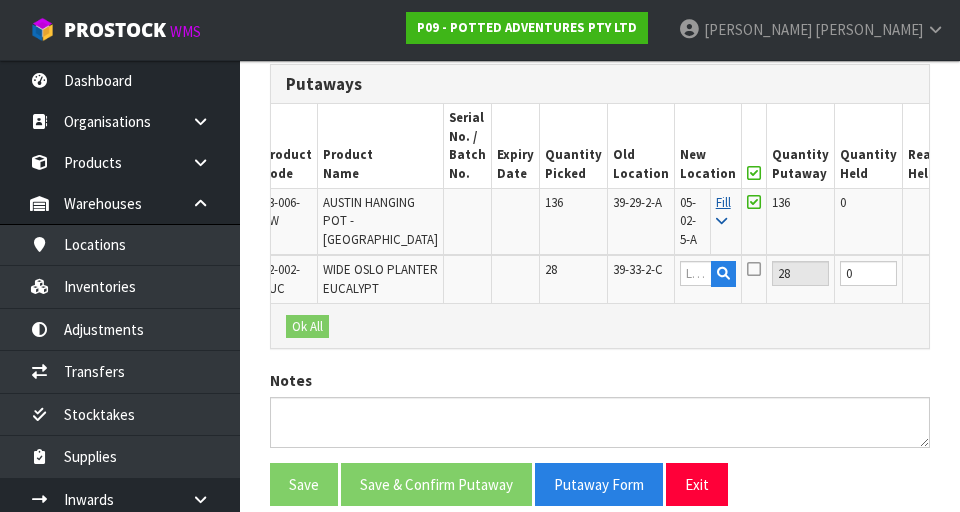 click on "Fill" at bounding box center (723, 211) 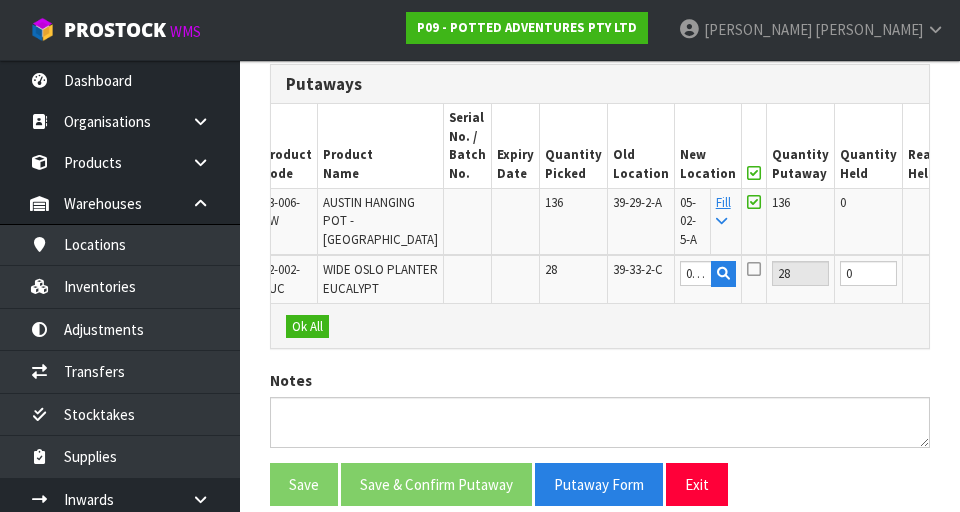 click at bounding box center [754, 173] 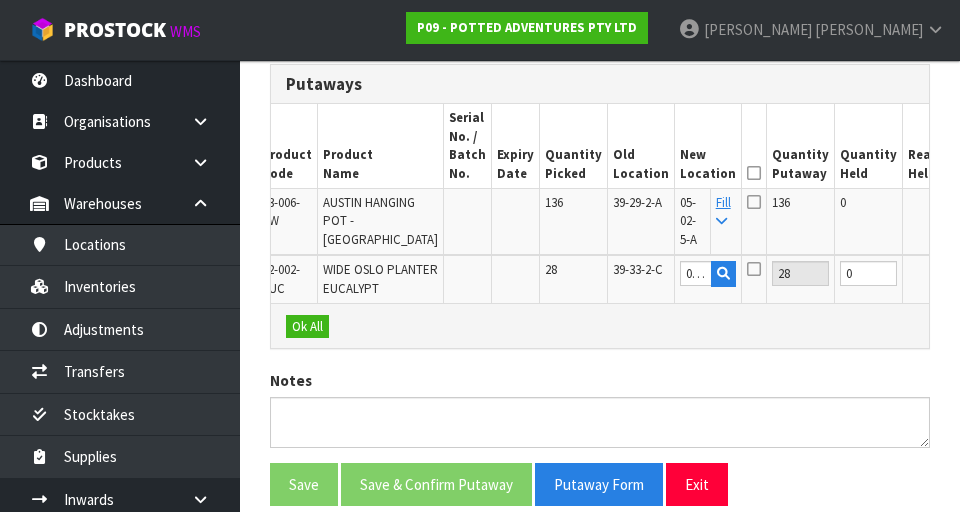 click at bounding box center (754, 173) 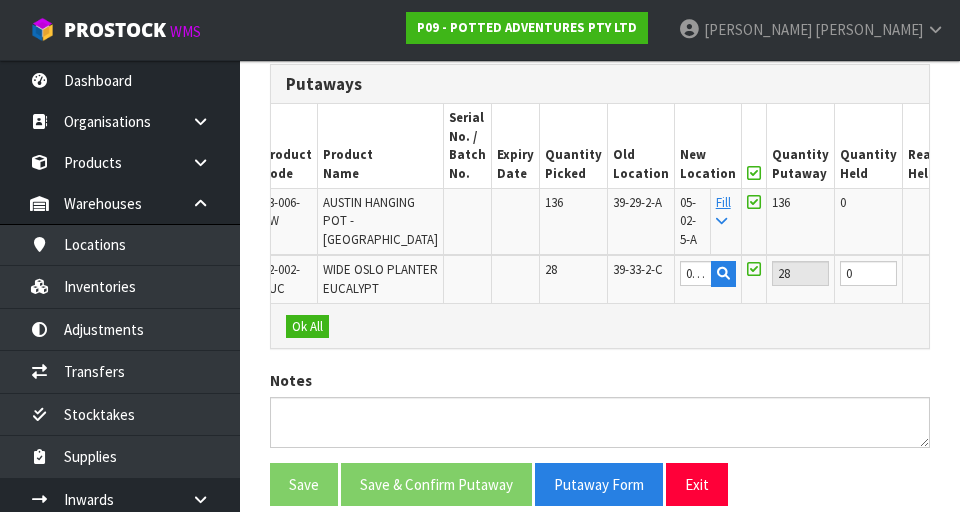 click on "OK" at bounding box center [981, 273] 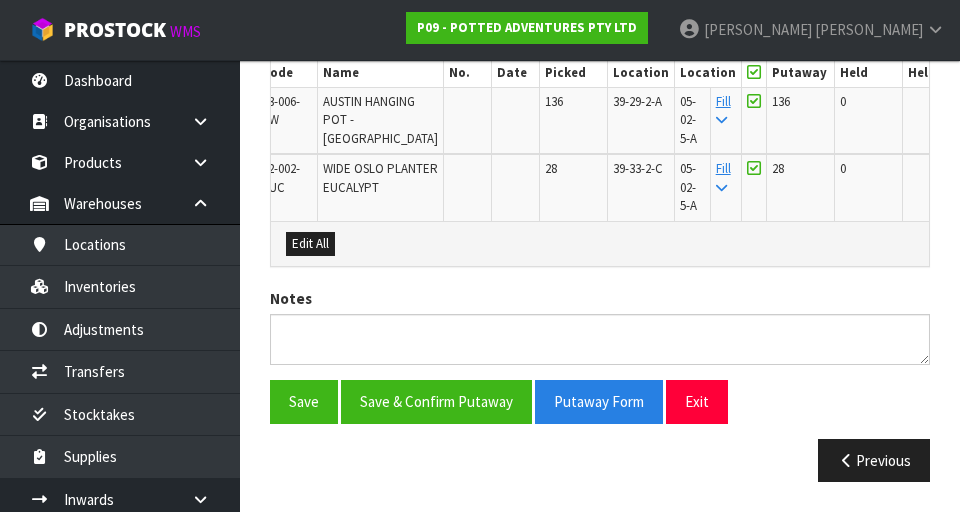 scroll, scrollTop: 605, scrollLeft: 0, axis: vertical 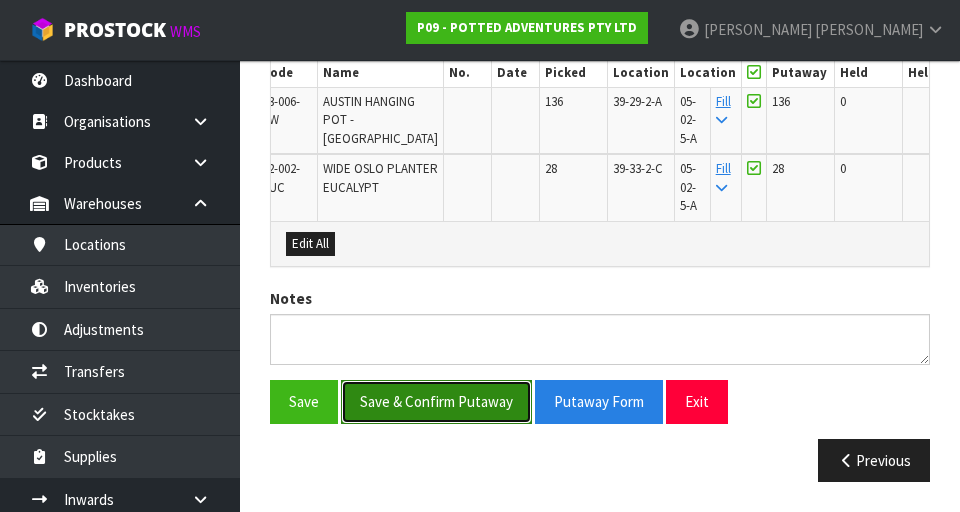 click on "Save & Confirm Putaway" at bounding box center [436, 401] 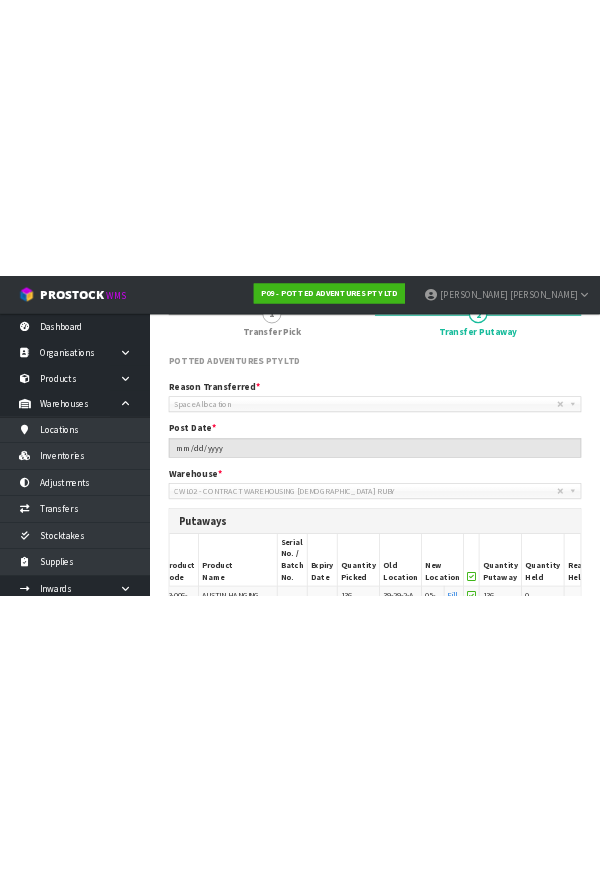 scroll, scrollTop: 0, scrollLeft: 0, axis: both 